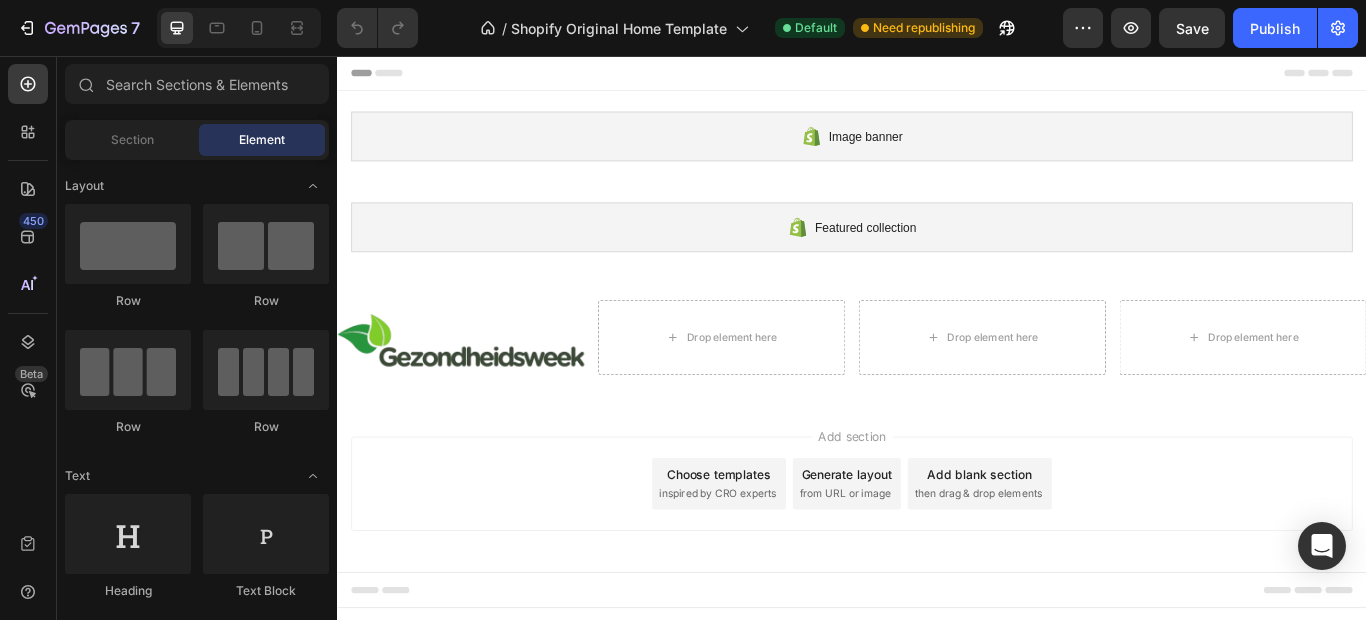 scroll, scrollTop: 0, scrollLeft: 0, axis: both 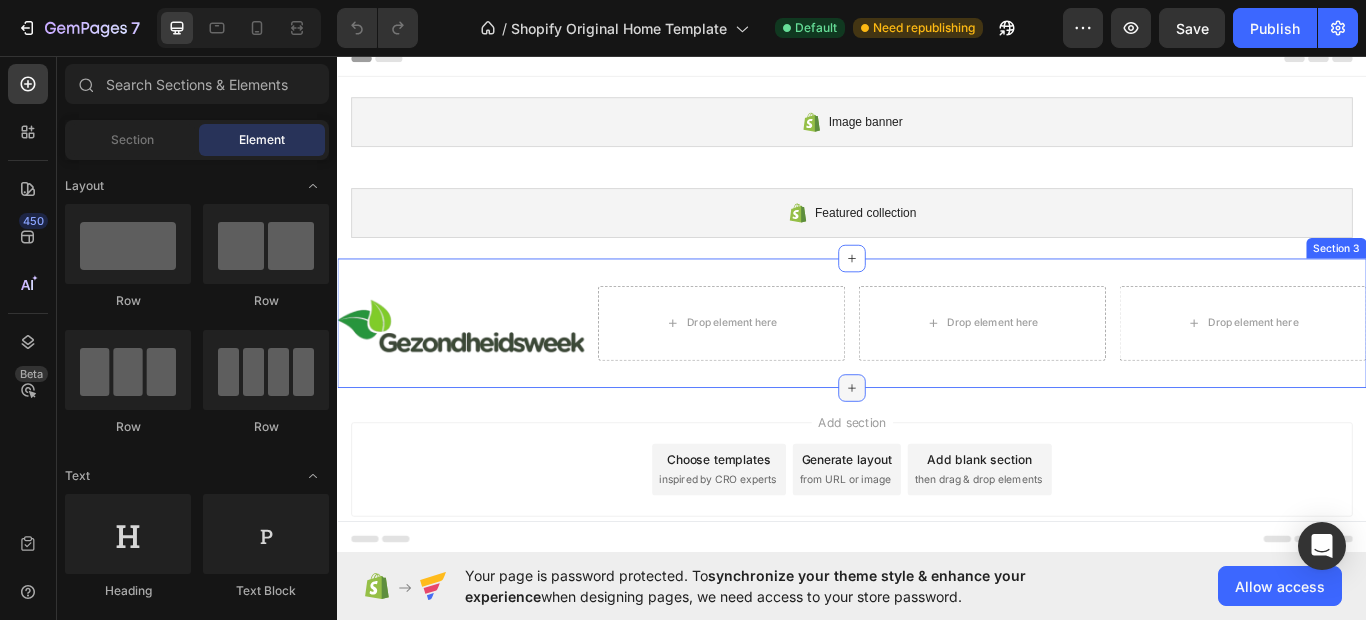 click 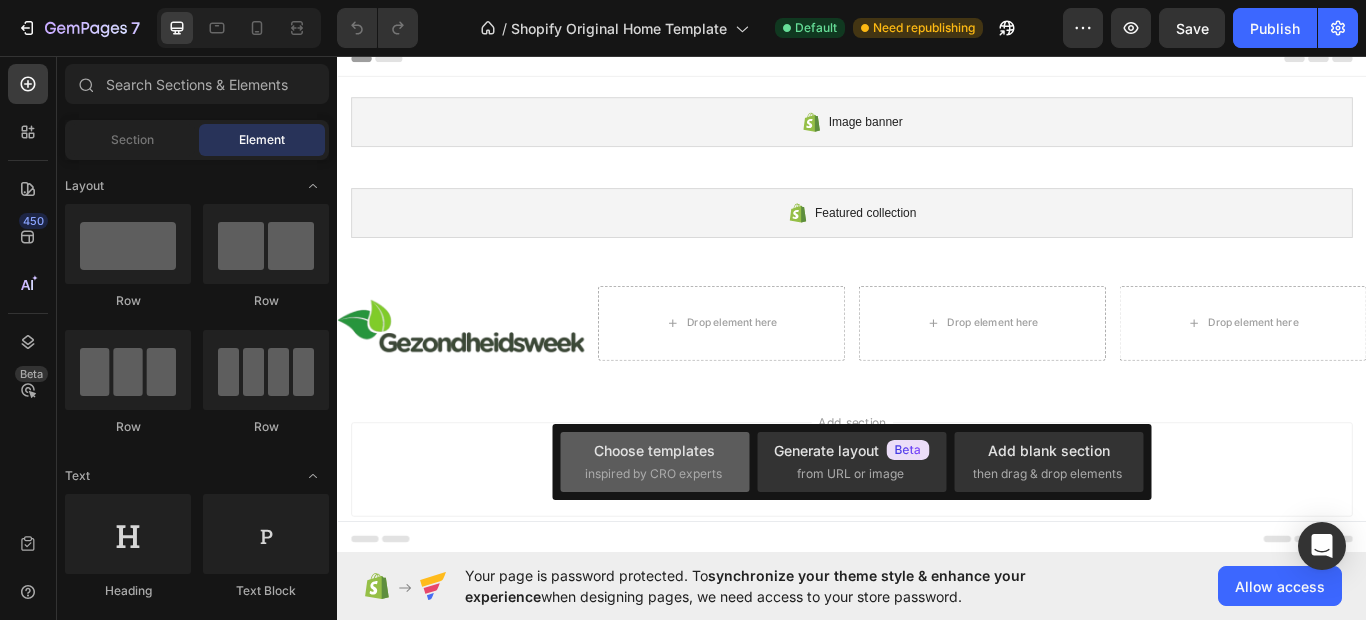 click on "Choose templates" at bounding box center [654, 450] 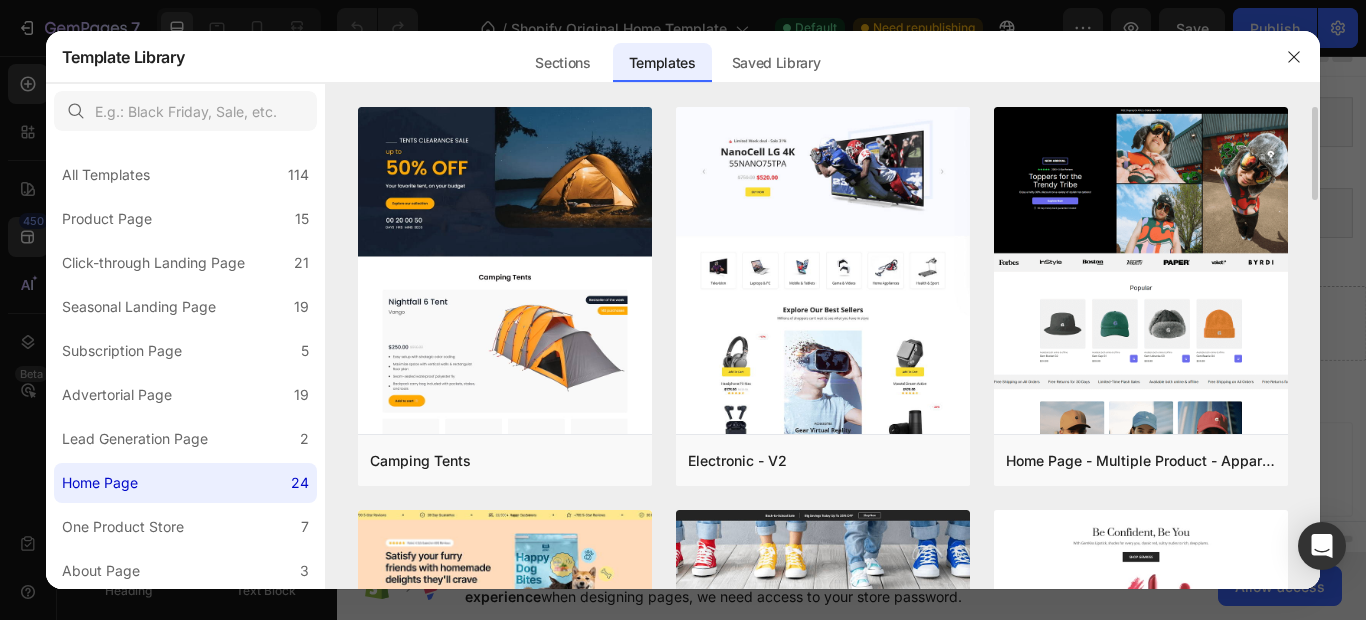 drag, startPoint x: 1315, startPoint y: 167, endPoint x: 1312, endPoint y: 250, distance: 83.0542 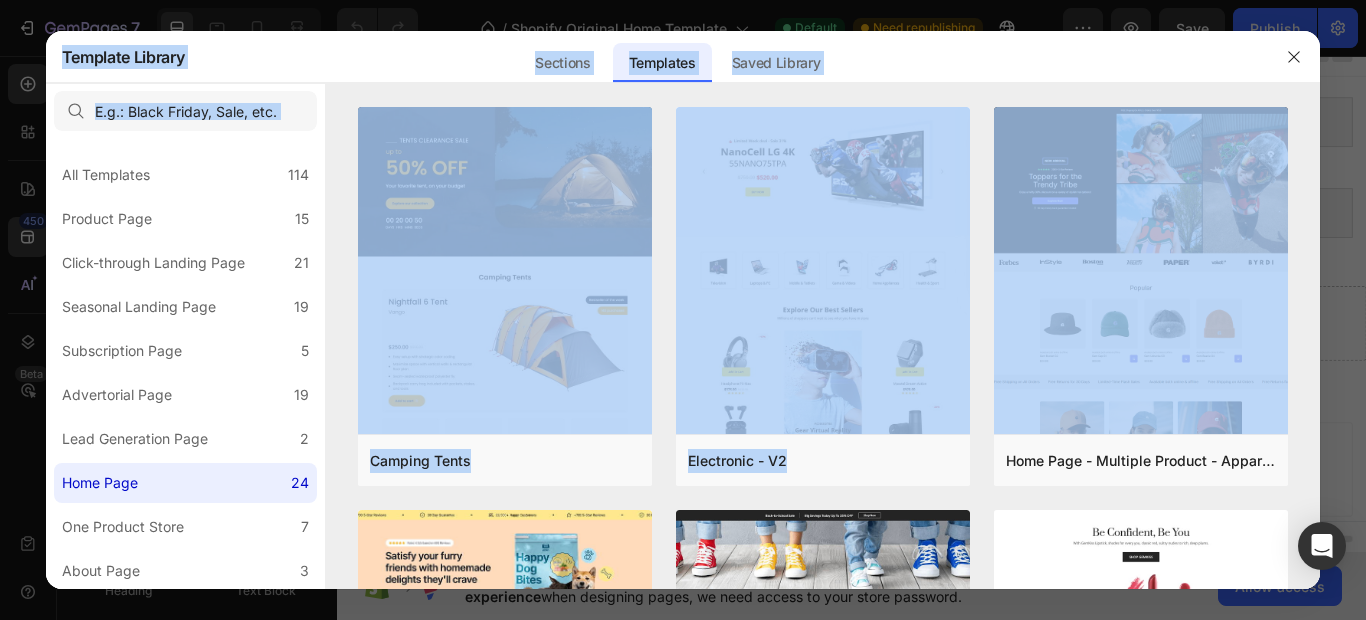 drag, startPoint x: 1315, startPoint y: 176, endPoint x: 1321, endPoint y: 202, distance: 26.683329 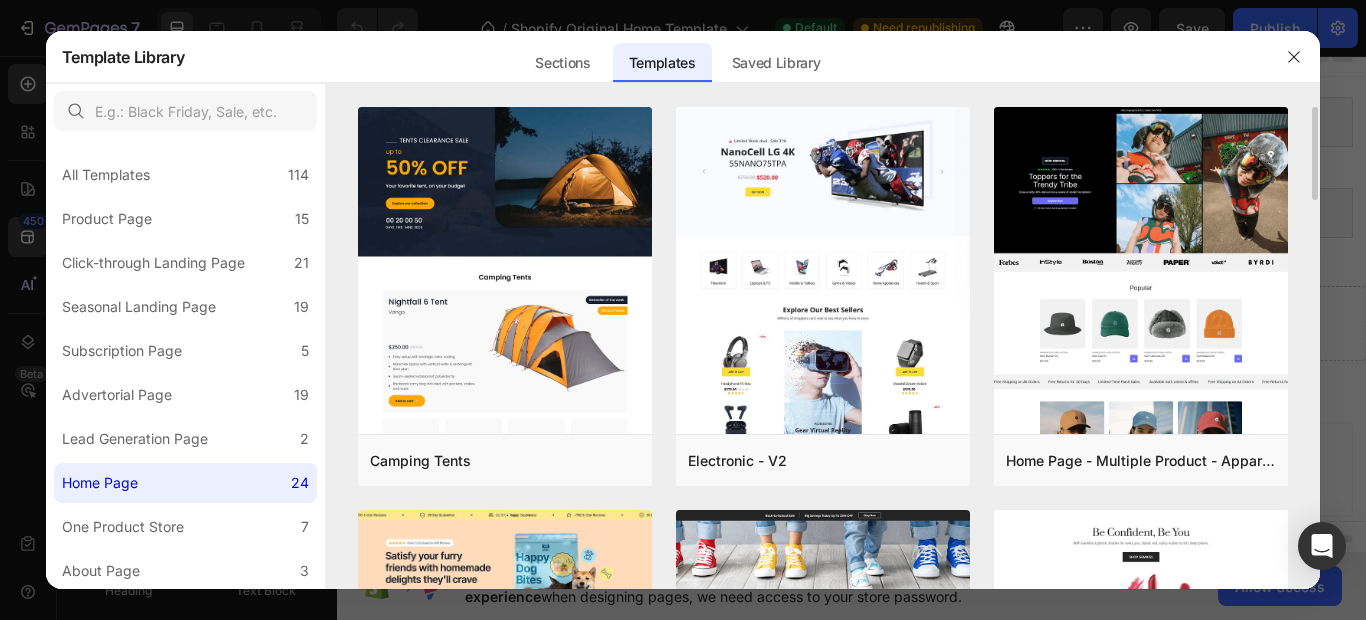 drag, startPoint x: 1317, startPoint y: 131, endPoint x: 1314, endPoint y: 163, distance: 32.140316 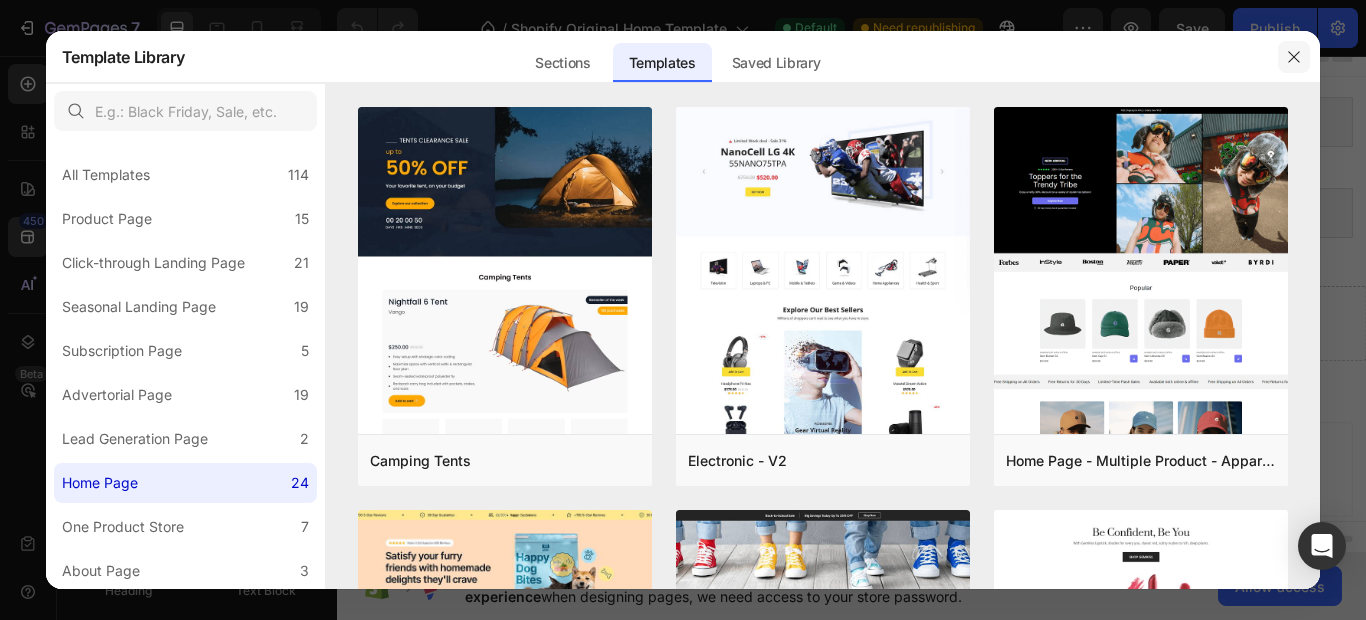 click 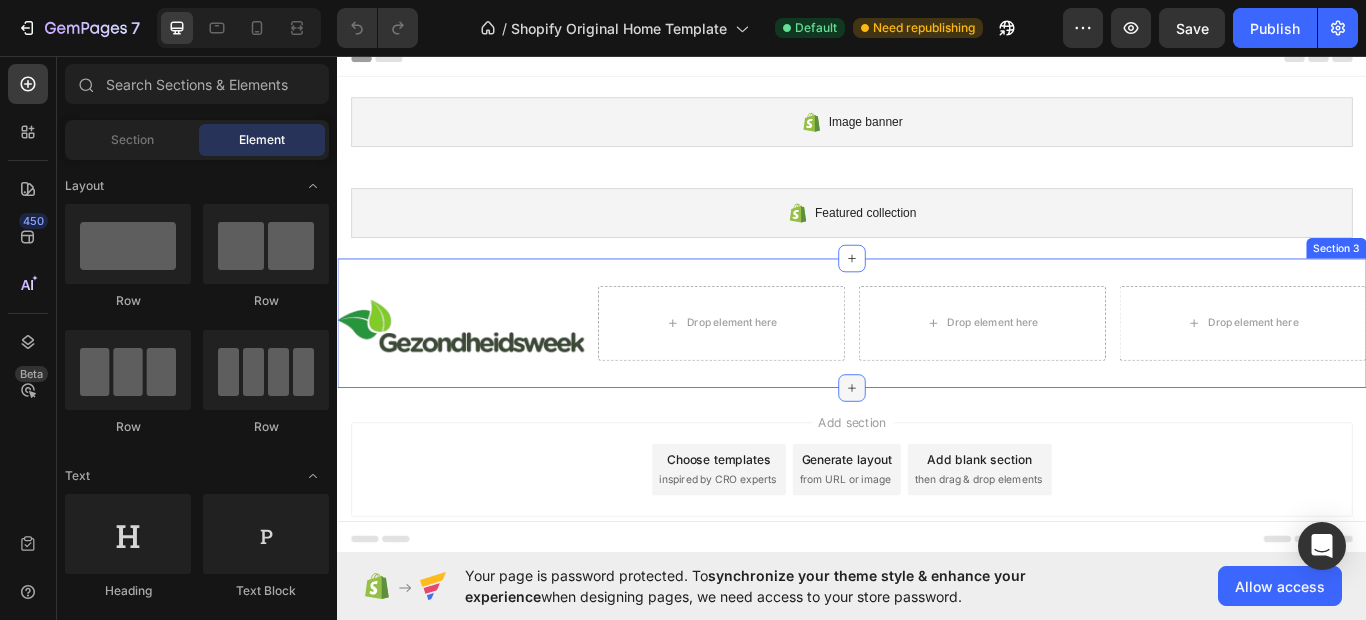 click 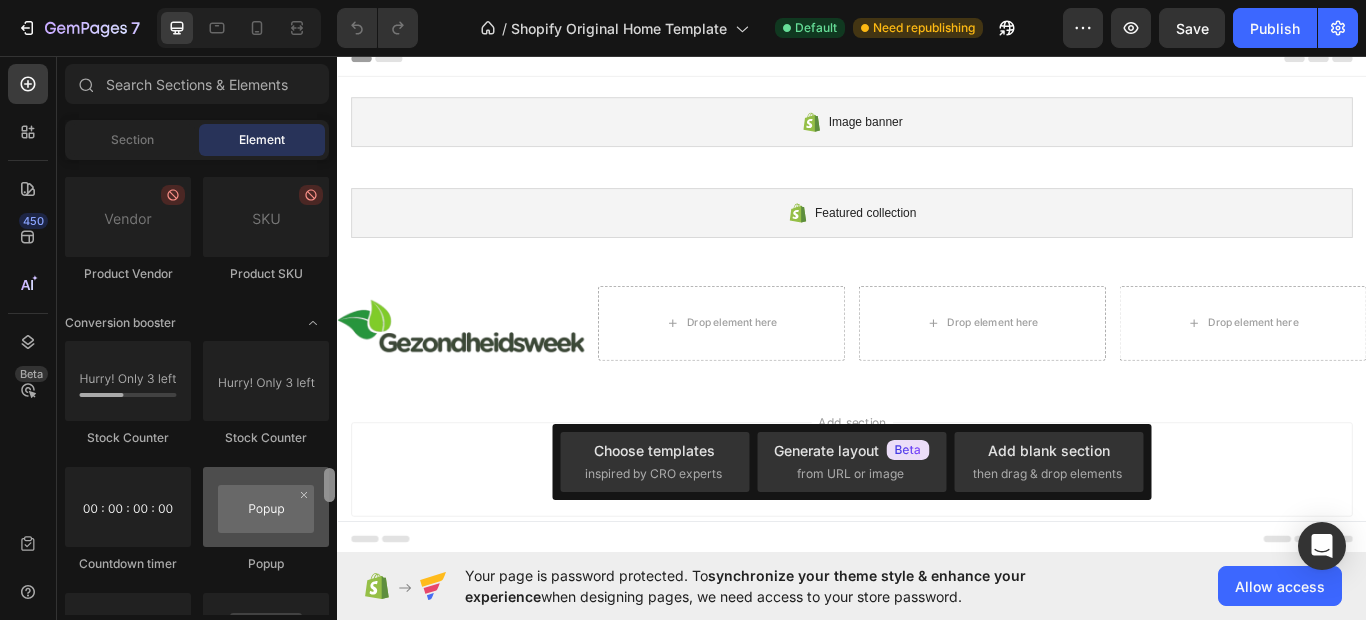 scroll, scrollTop: 3846, scrollLeft: 0, axis: vertical 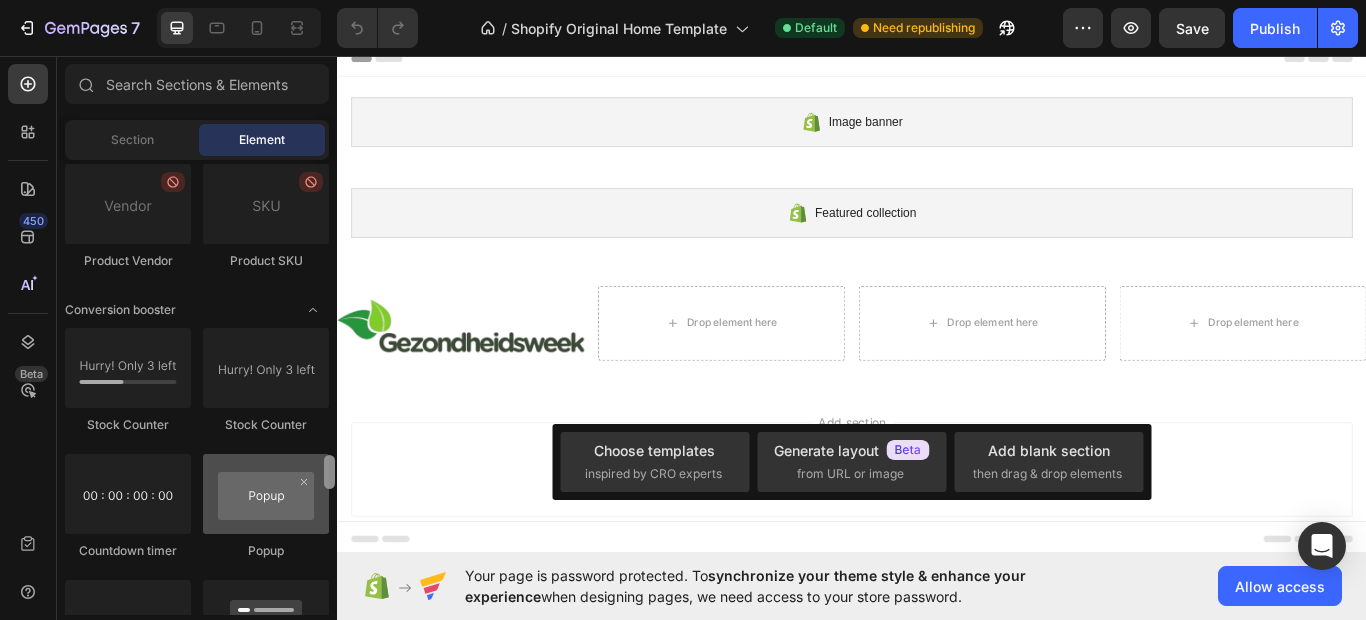 drag, startPoint x: 326, startPoint y: 178, endPoint x: 321, endPoint y: 474, distance: 296.04224 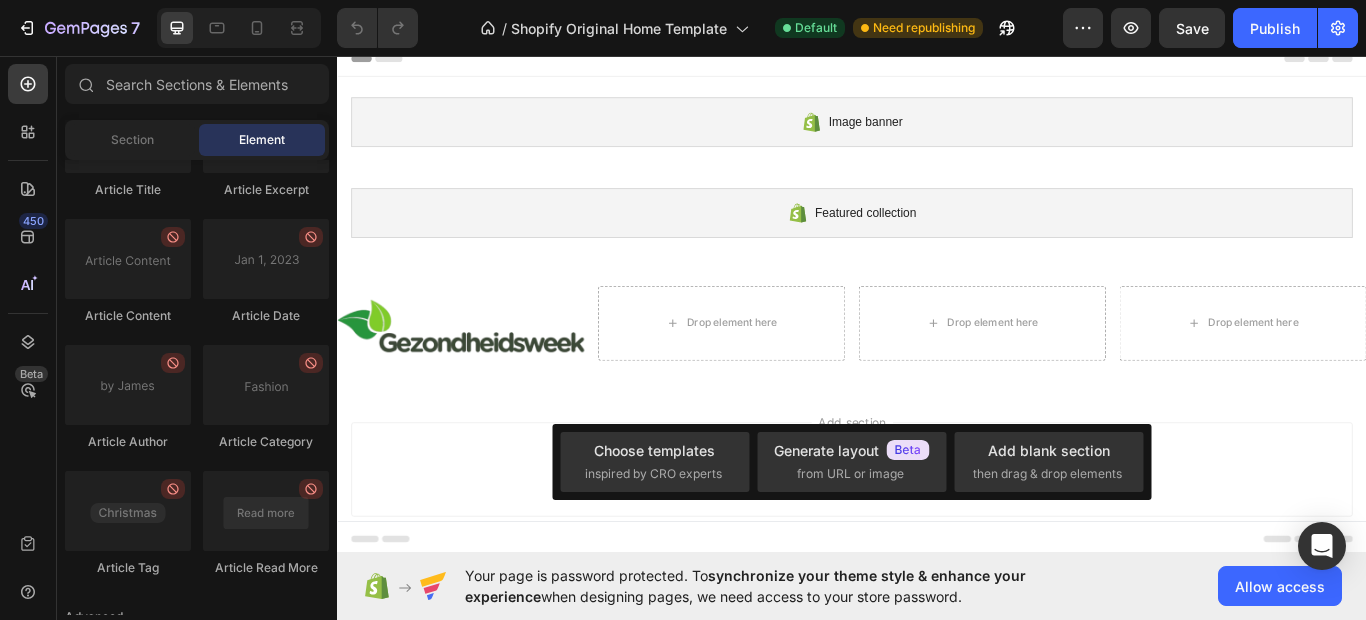 scroll, scrollTop: 5471, scrollLeft: 0, axis: vertical 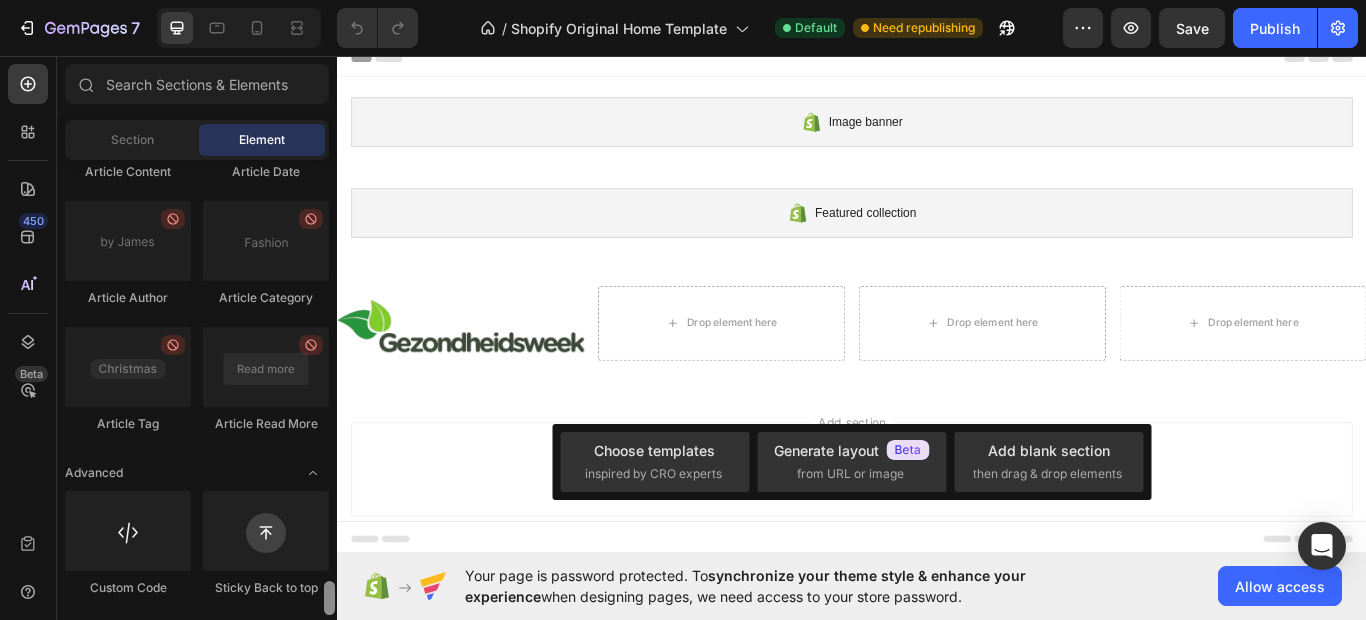 drag, startPoint x: 330, startPoint y: 463, endPoint x: 328, endPoint y: 595, distance: 132.01515 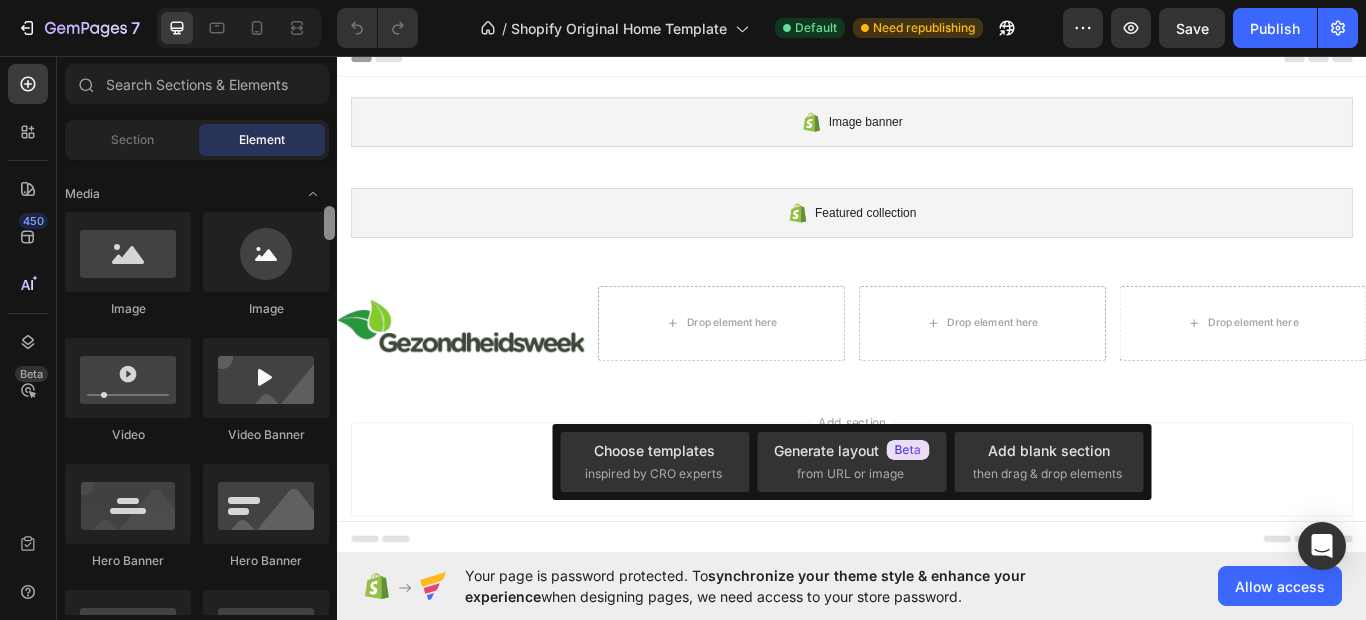 scroll, scrollTop: 467, scrollLeft: 0, axis: vertical 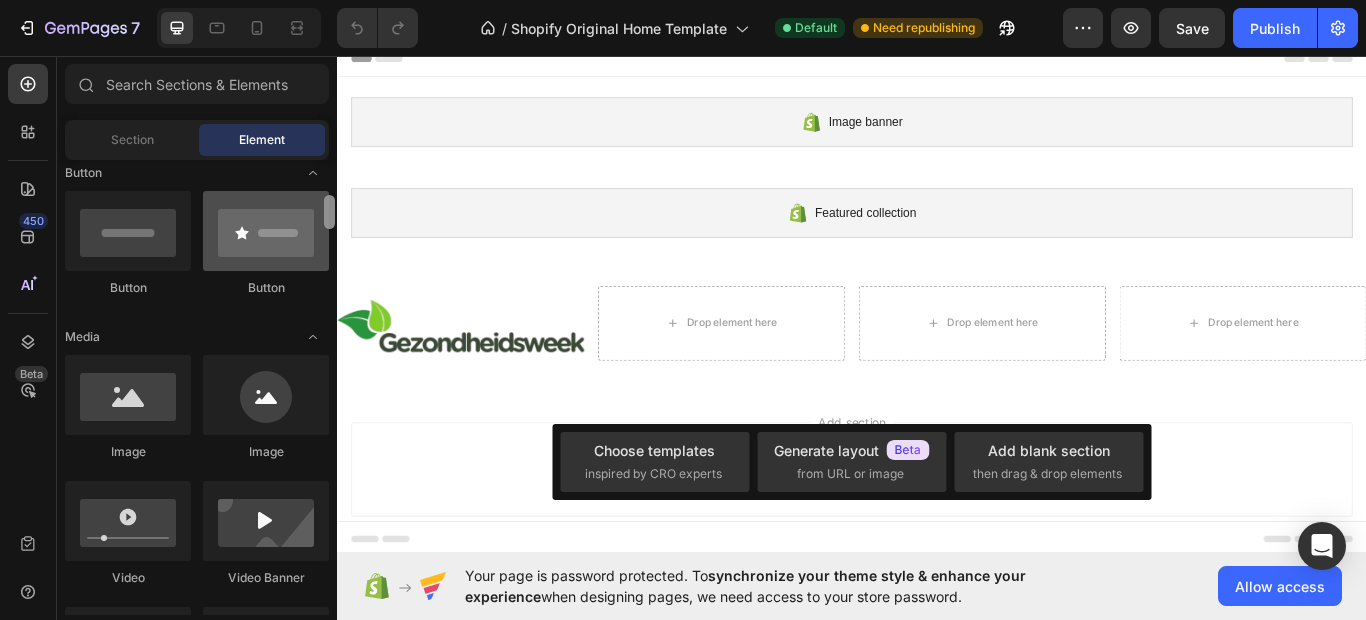 drag, startPoint x: 328, startPoint y: 586, endPoint x: 288, endPoint y: 201, distance: 387.07236 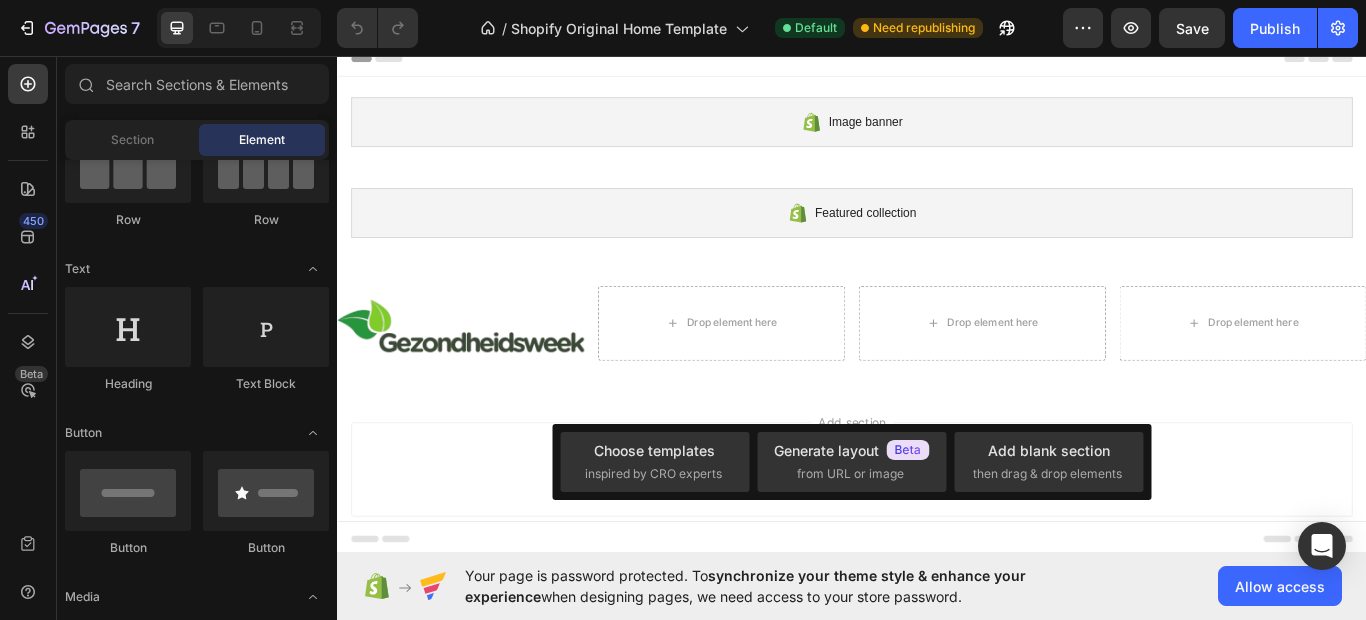 scroll, scrollTop: 0, scrollLeft: 0, axis: both 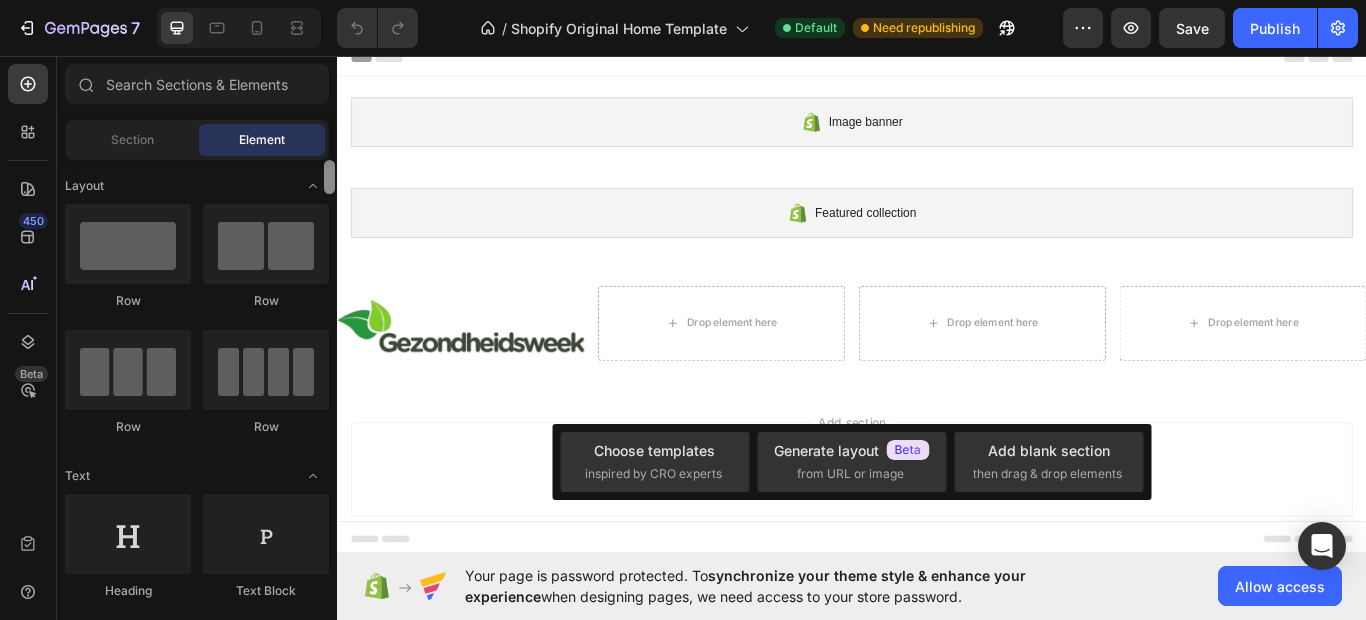 drag, startPoint x: 326, startPoint y: 215, endPoint x: 326, endPoint y: 177, distance: 38 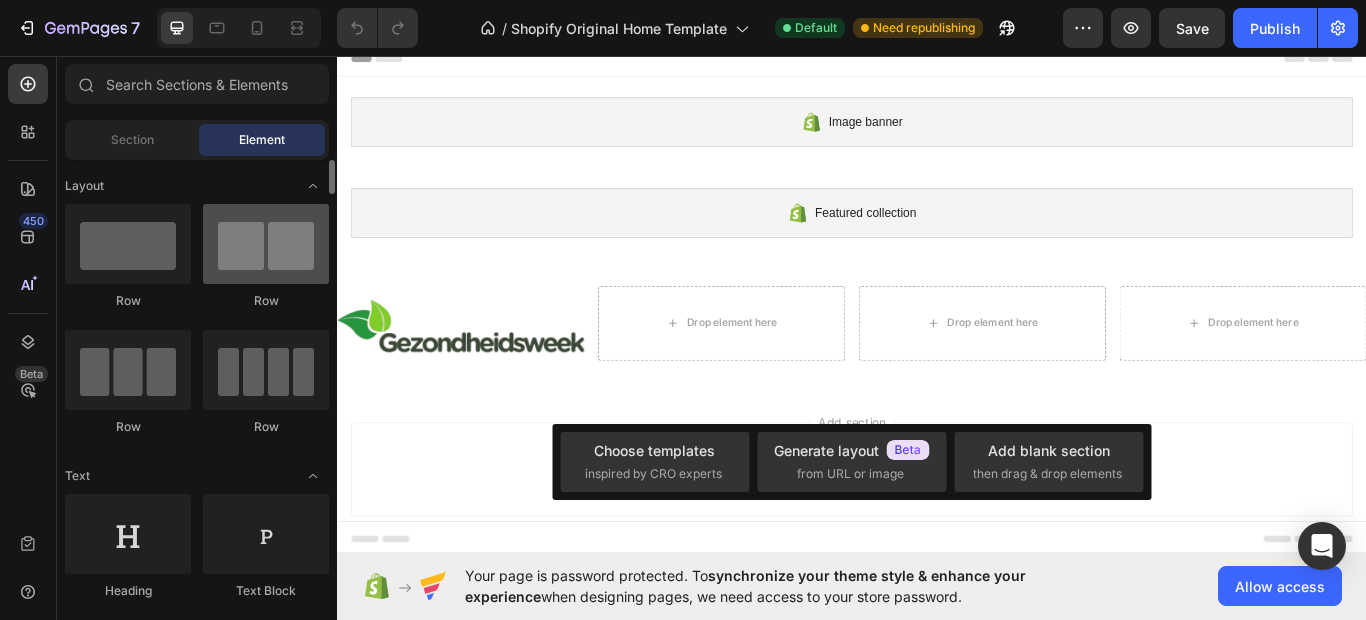 click at bounding box center (266, 244) 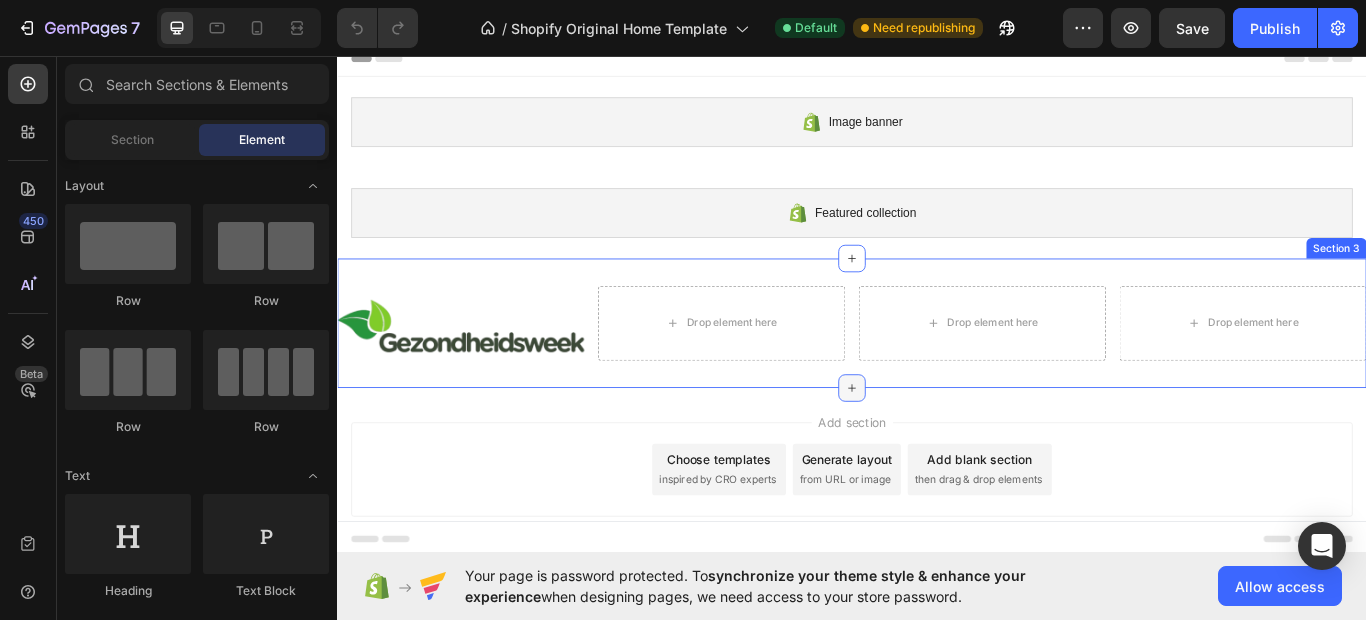 click 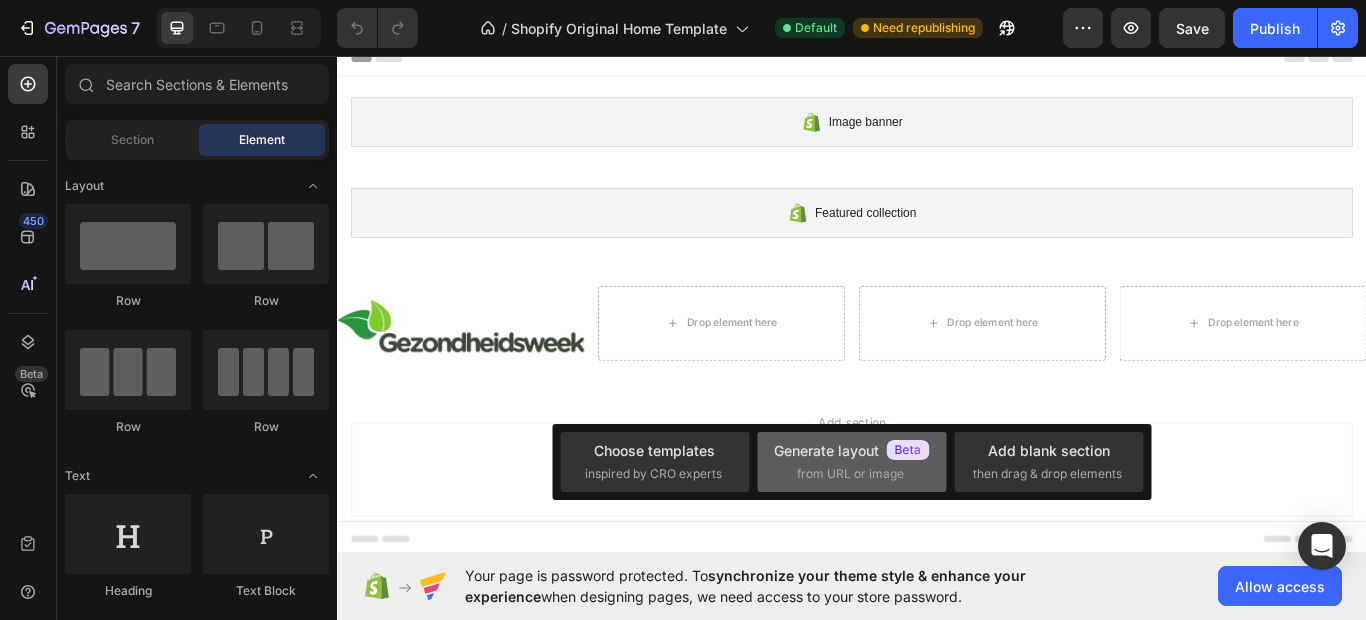 click on "from URL or image" at bounding box center (850, 474) 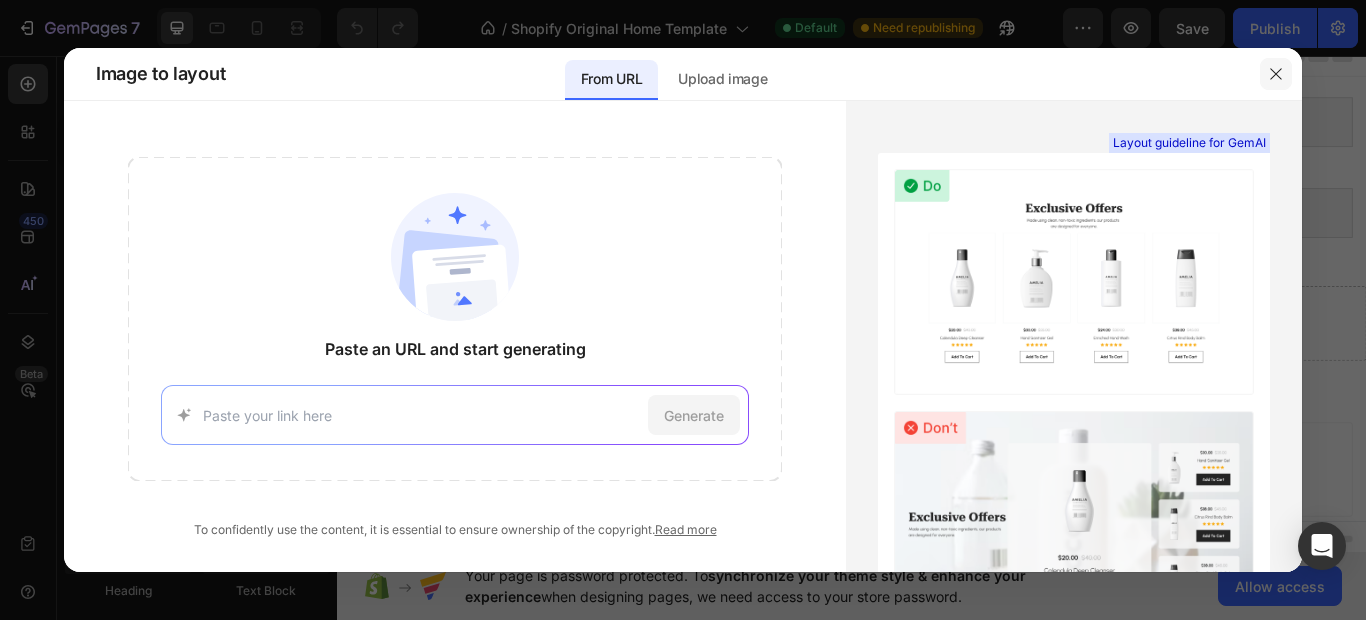 click at bounding box center [1276, 74] 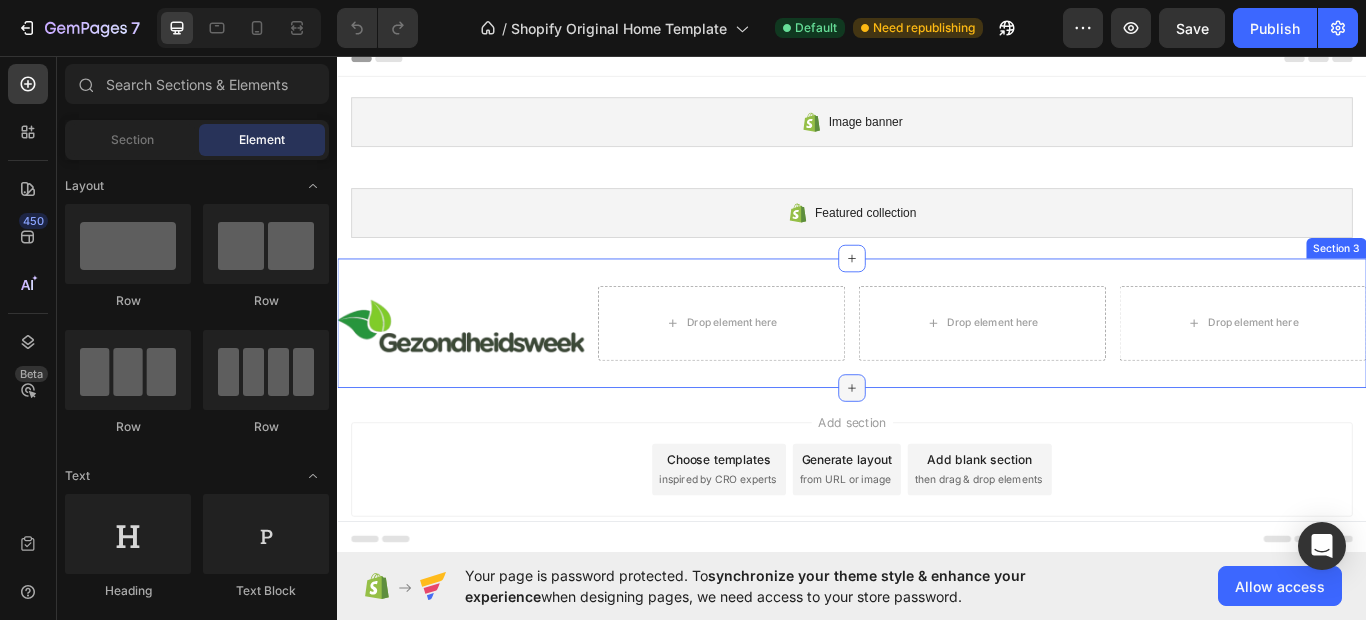 click 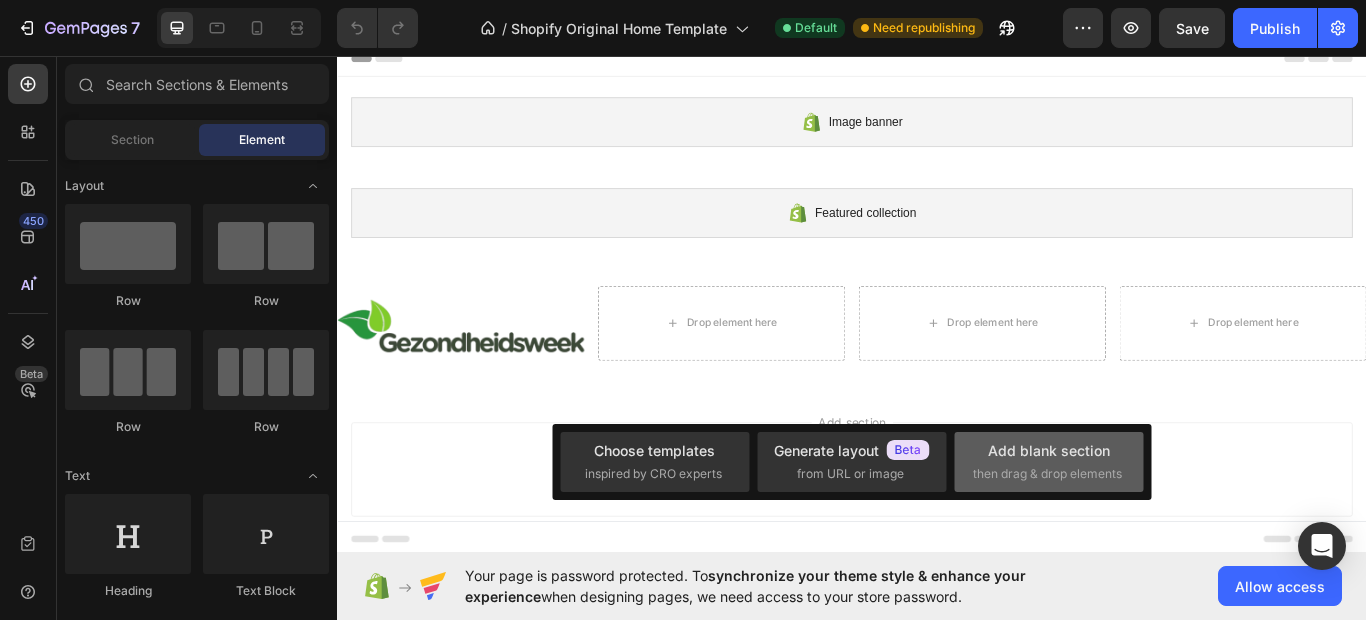 click on "Add blank section  then drag & drop elements" 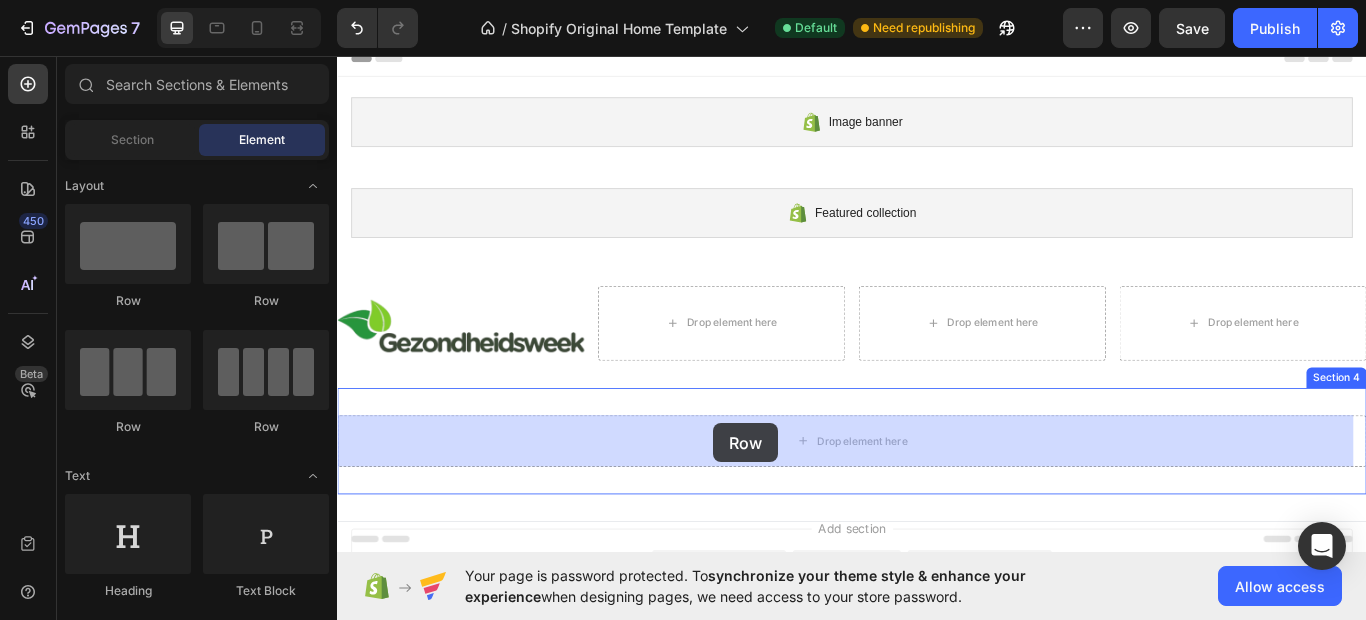 drag, startPoint x: 598, startPoint y: 313, endPoint x: 776, endPoint y: 485, distance: 247.52374 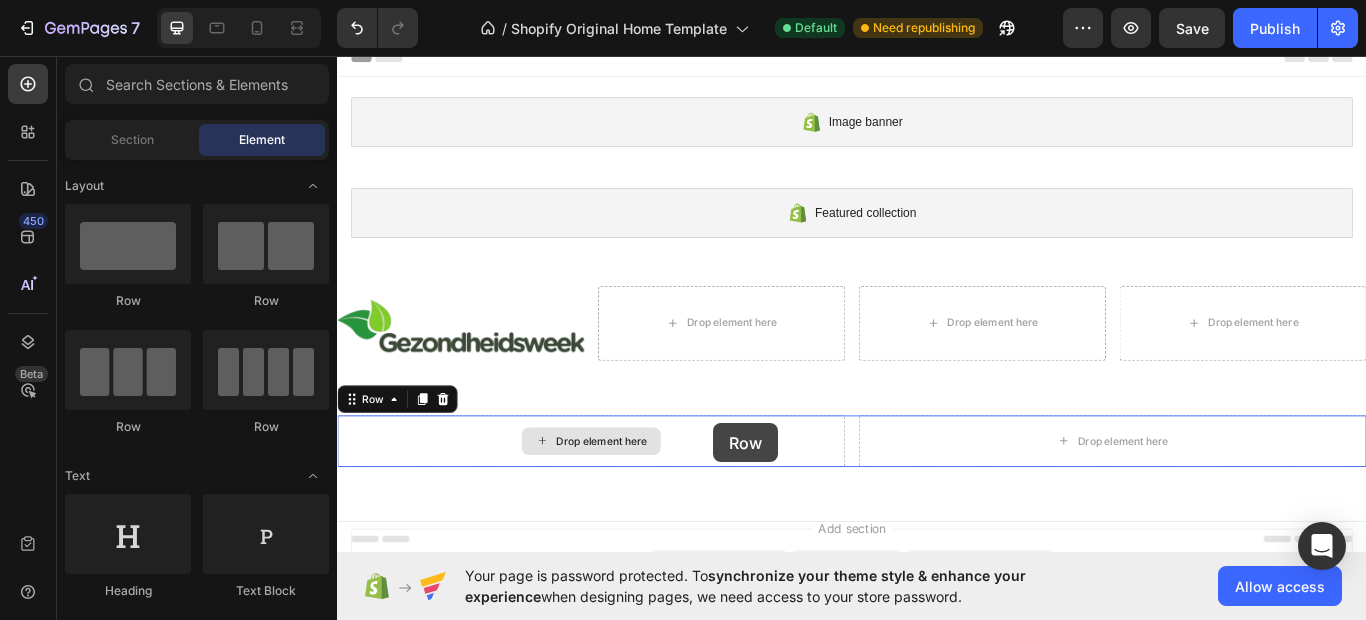 scroll, scrollTop: 31, scrollLeft: 0, axis: vertical 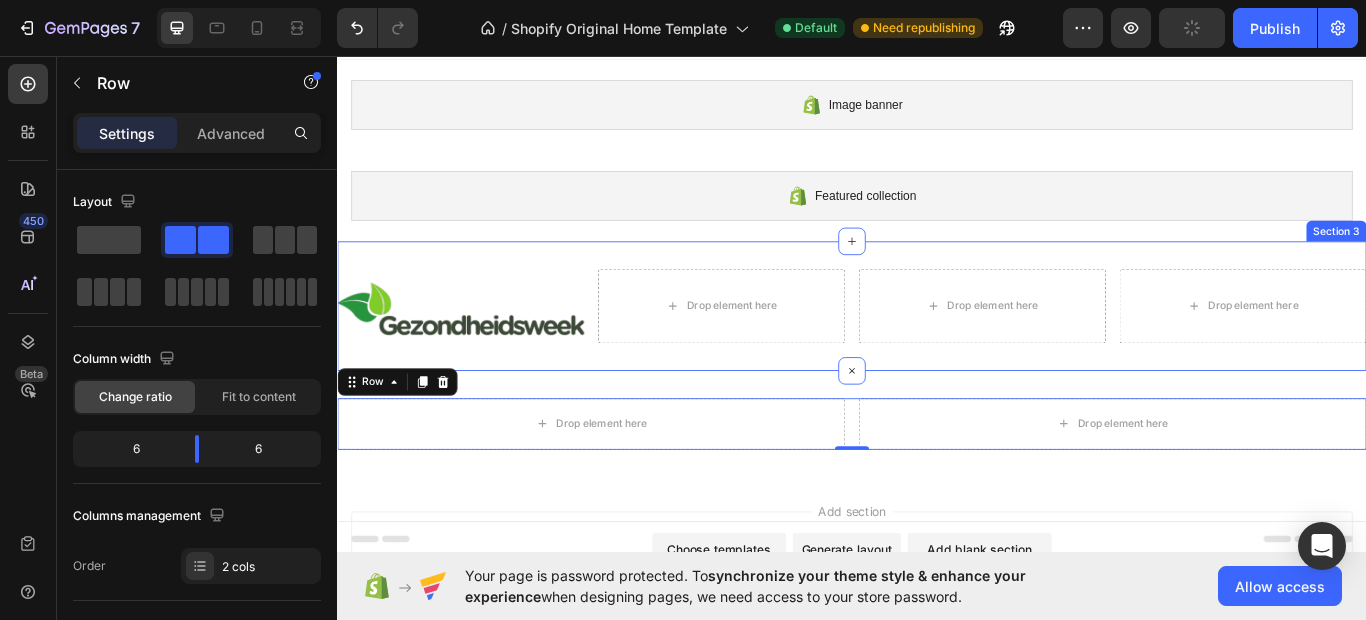click on "Image
Drop element here
Drop element here
Drop element here Row Section 3" at bounding box center (937, 348) 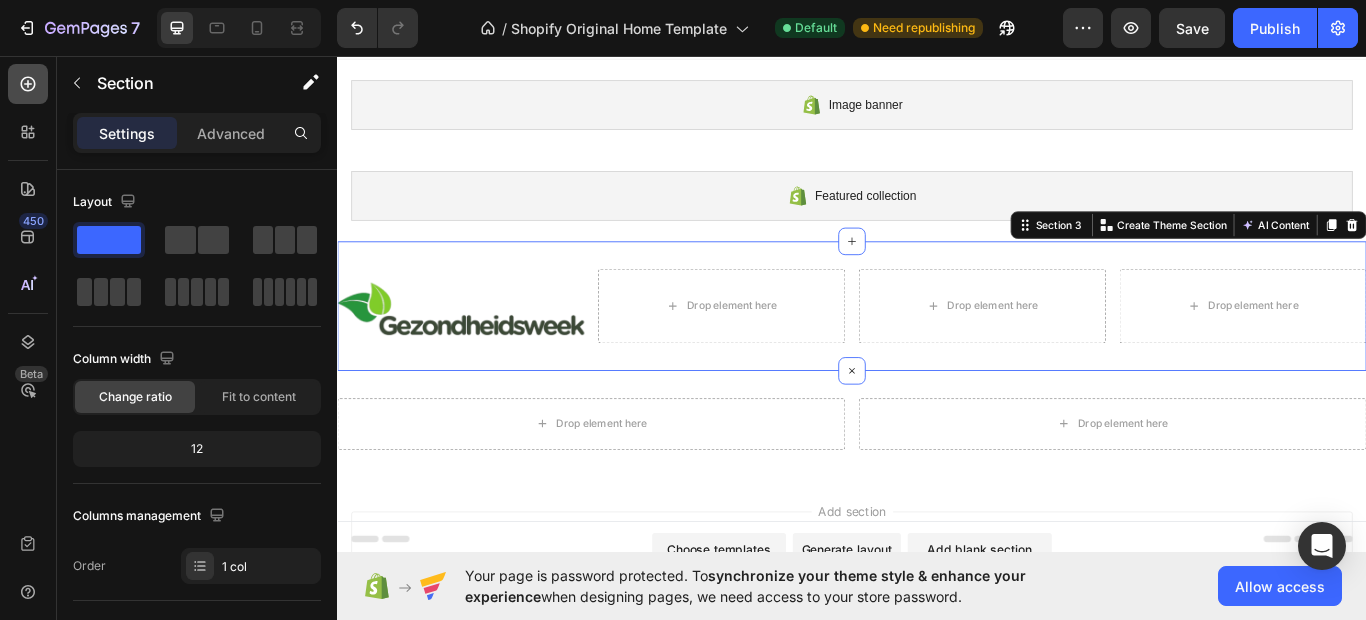 click 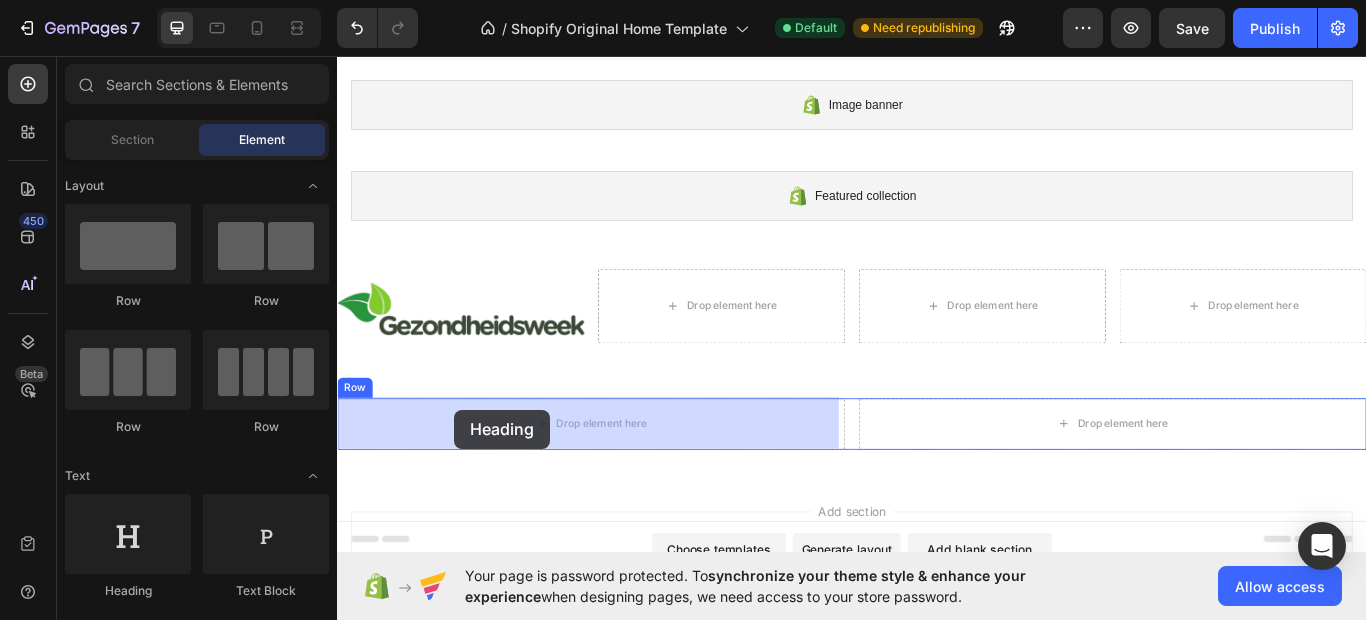 drag, startPoint x: 458, startPoint y: 587, endPoint x: 474, endPoint y: 469, distance: 119.0798 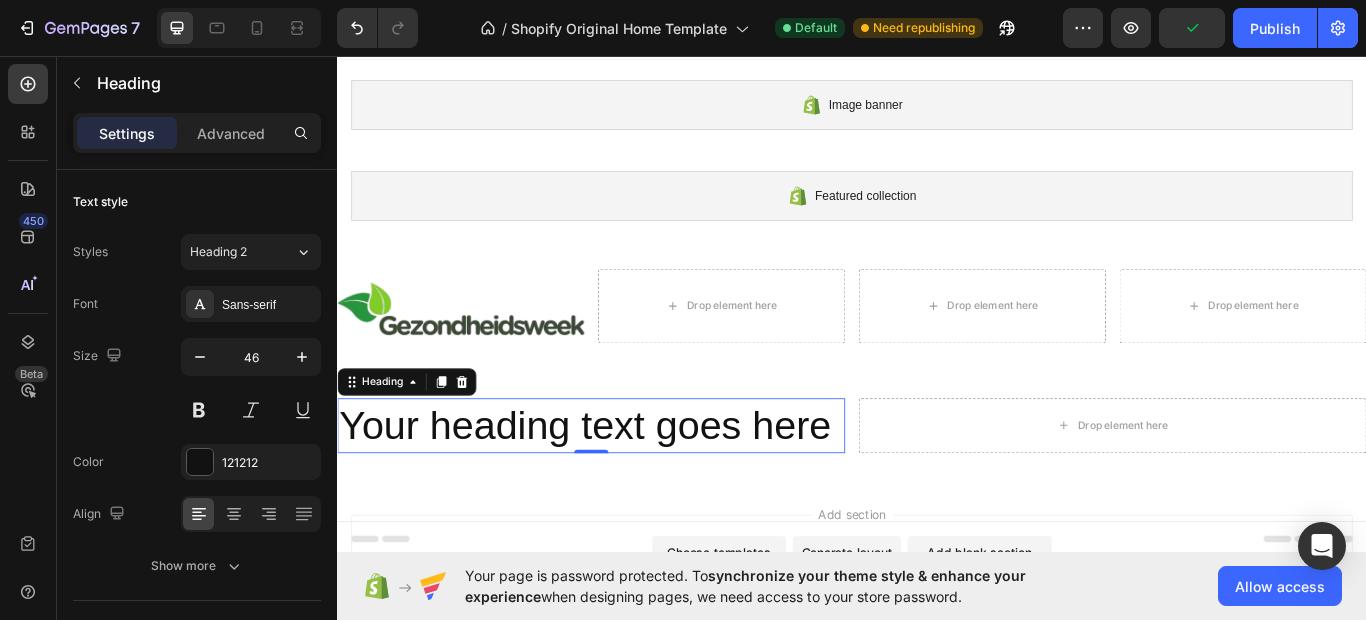 click on "Your heading text goes here" at bounding box center (633, 488) 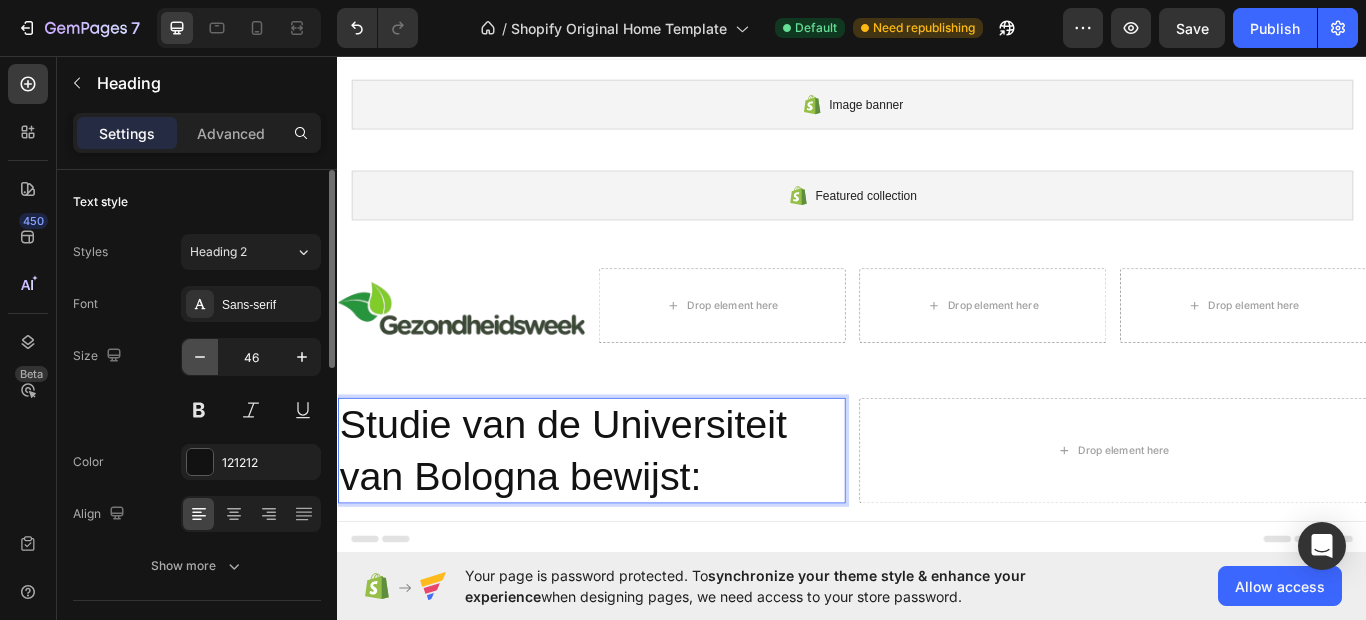 click 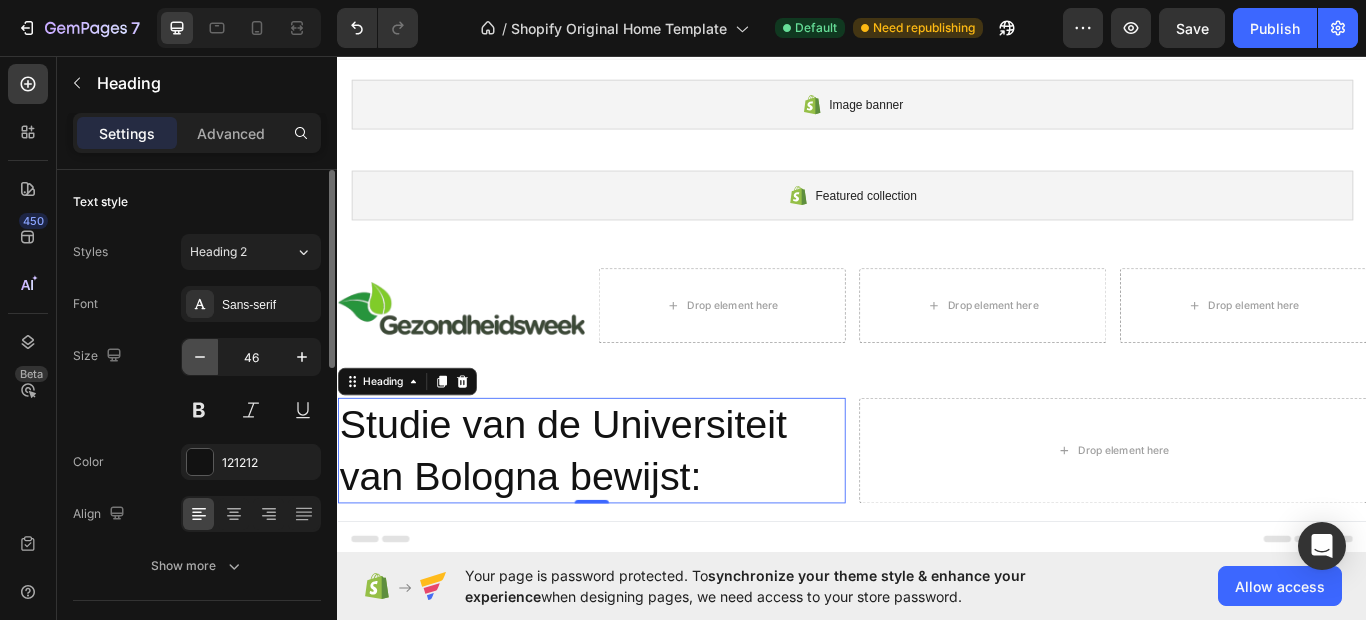 click 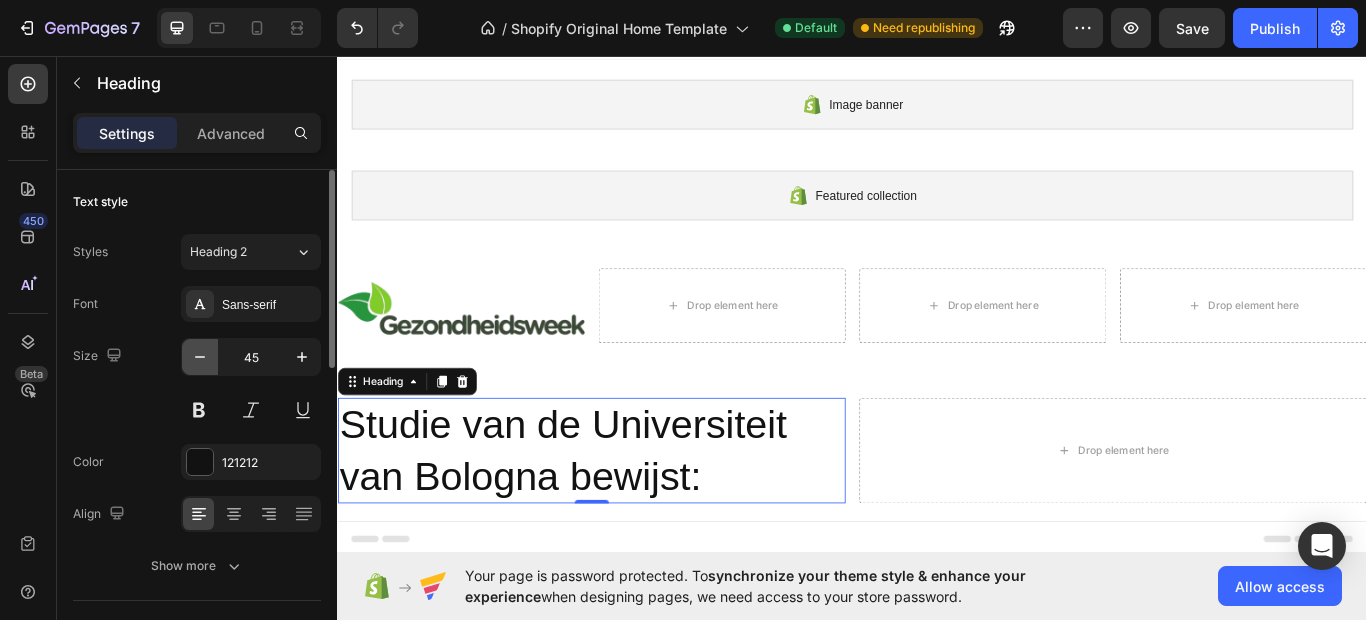 click 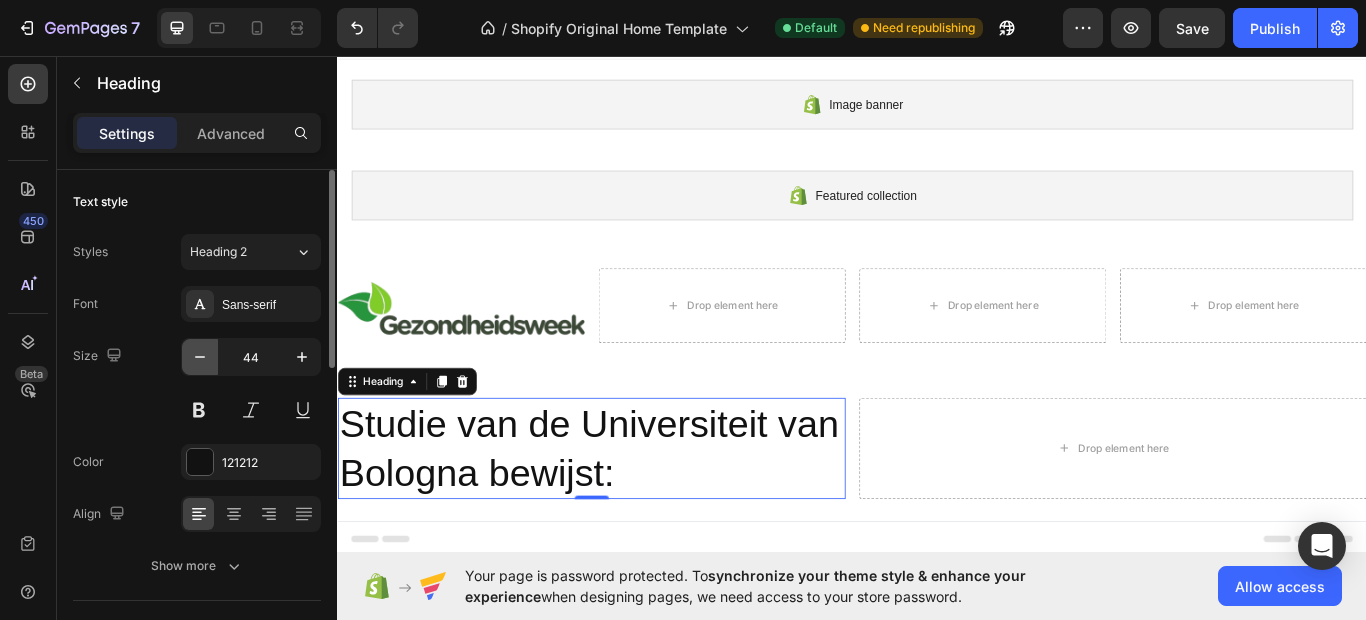 click 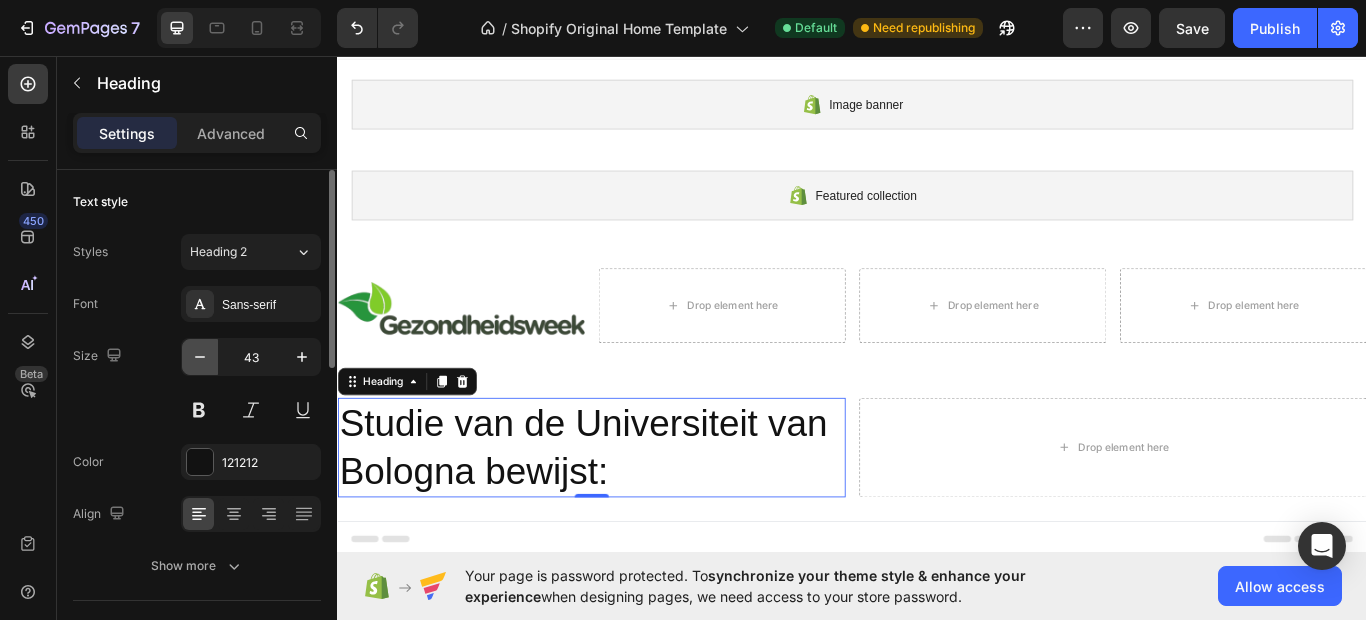 click 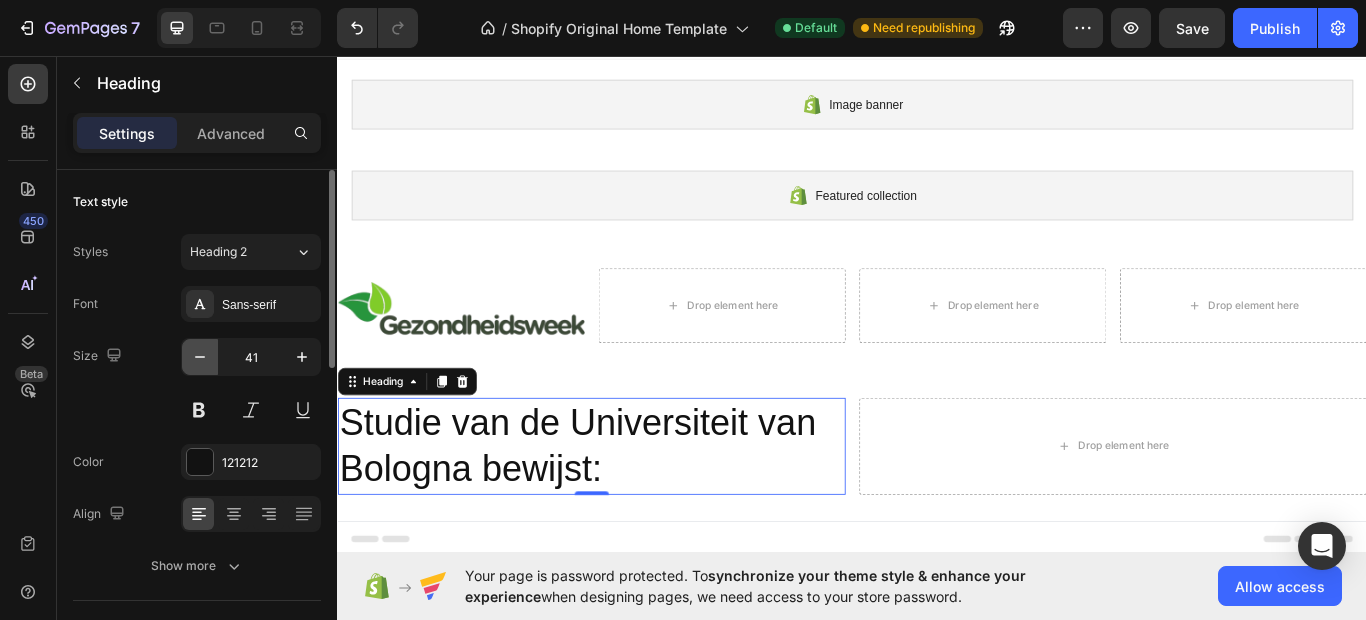 click 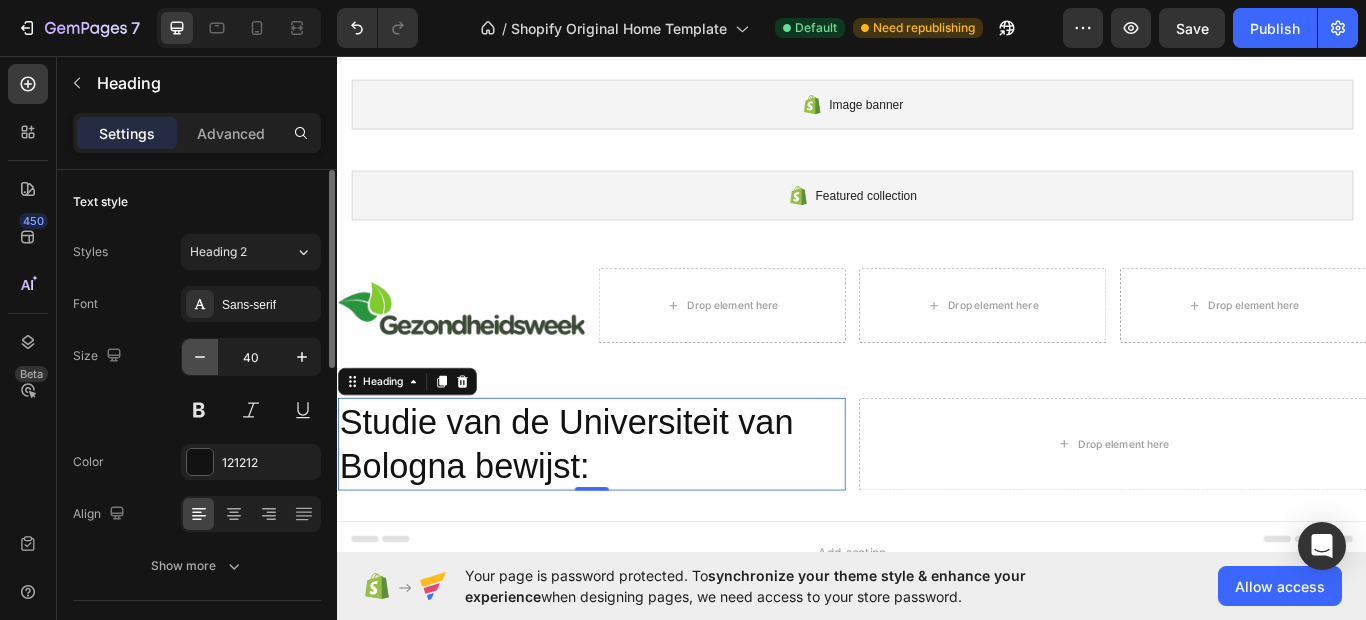 click 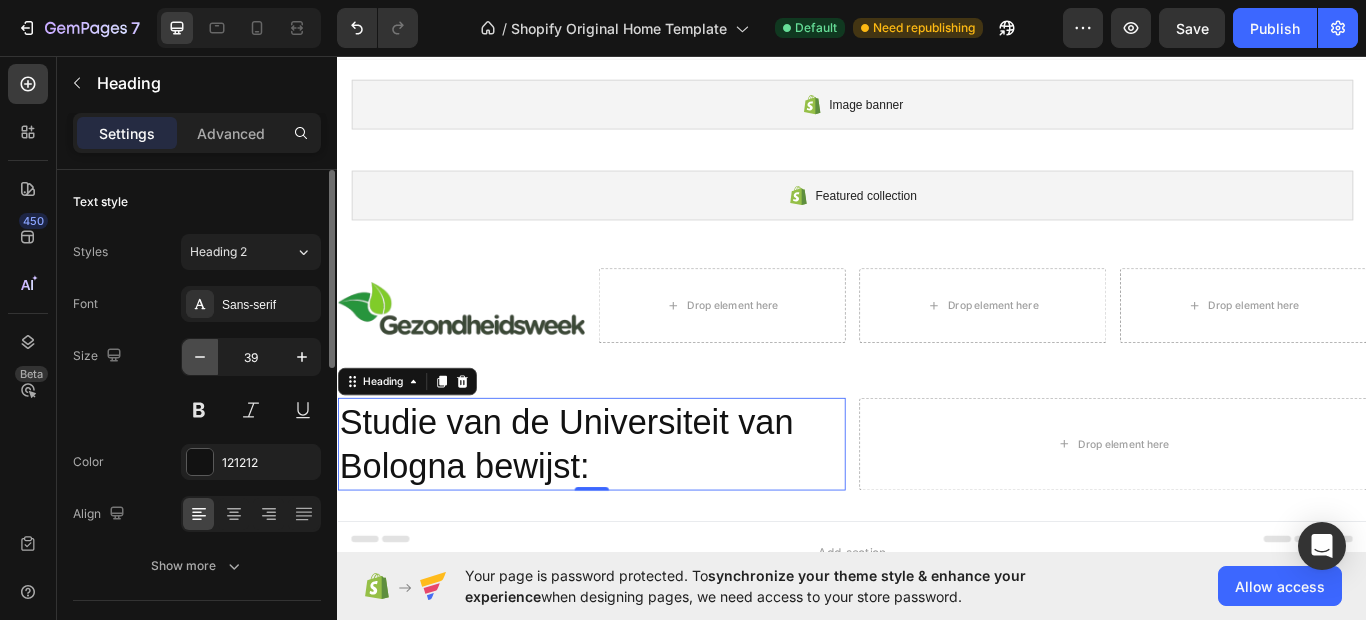 click 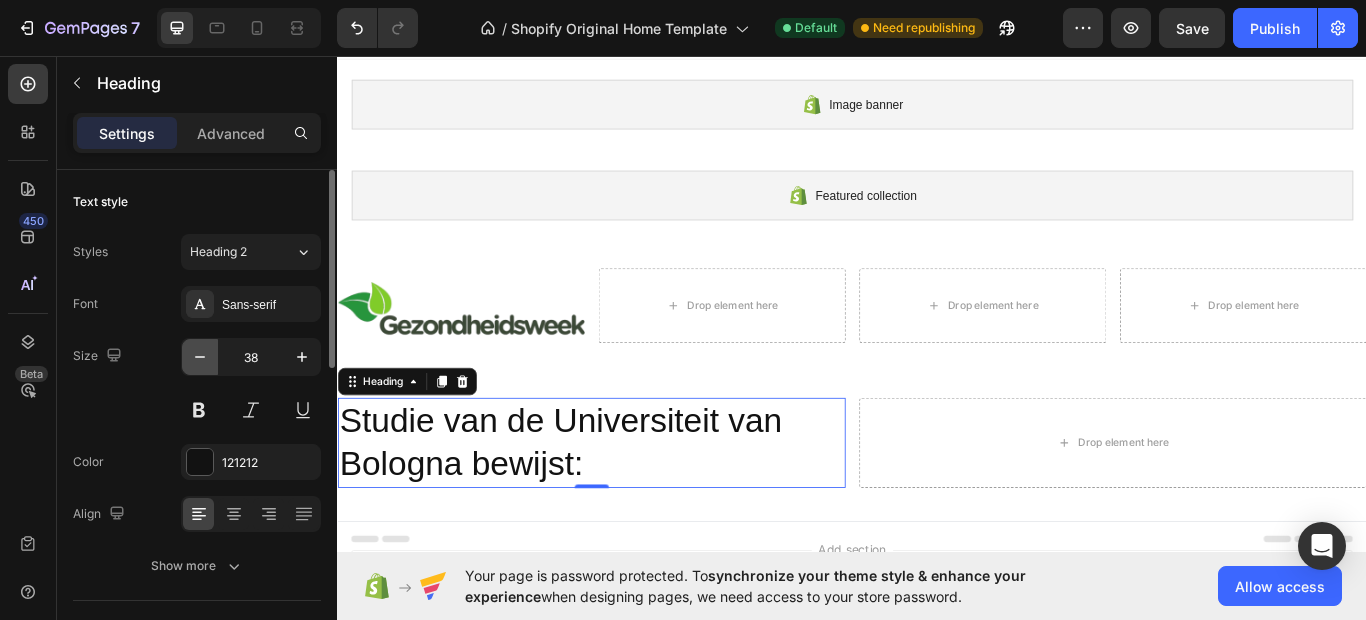 click 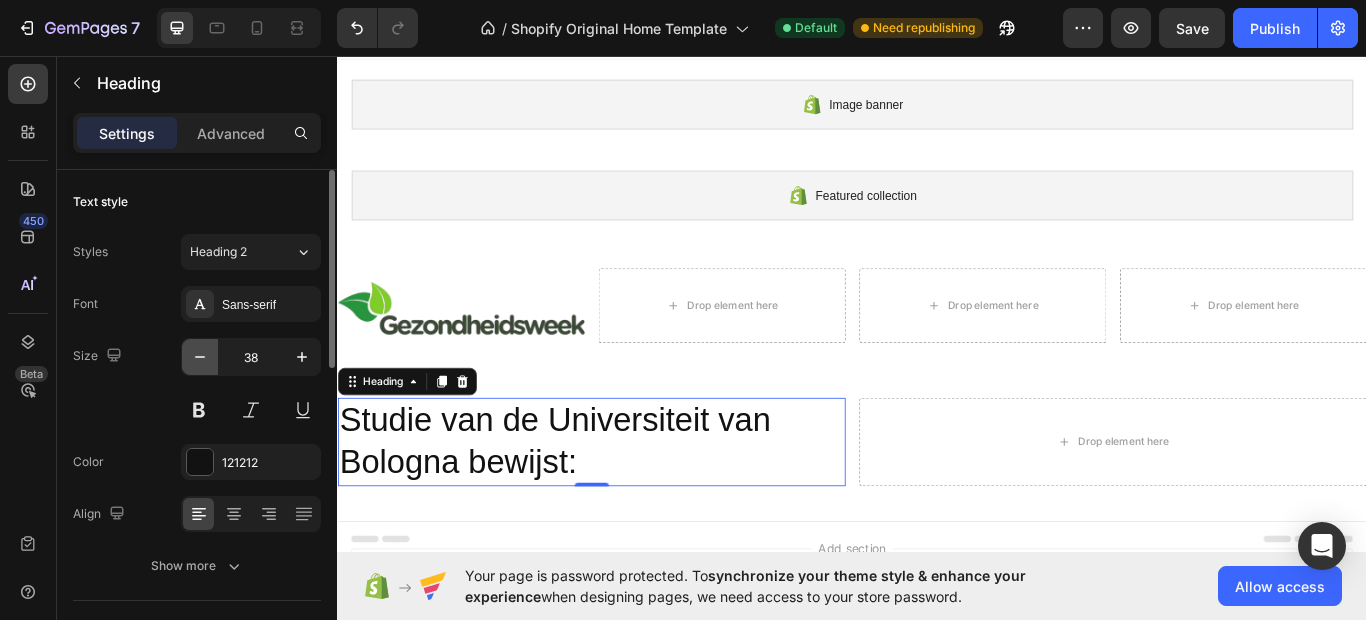 click 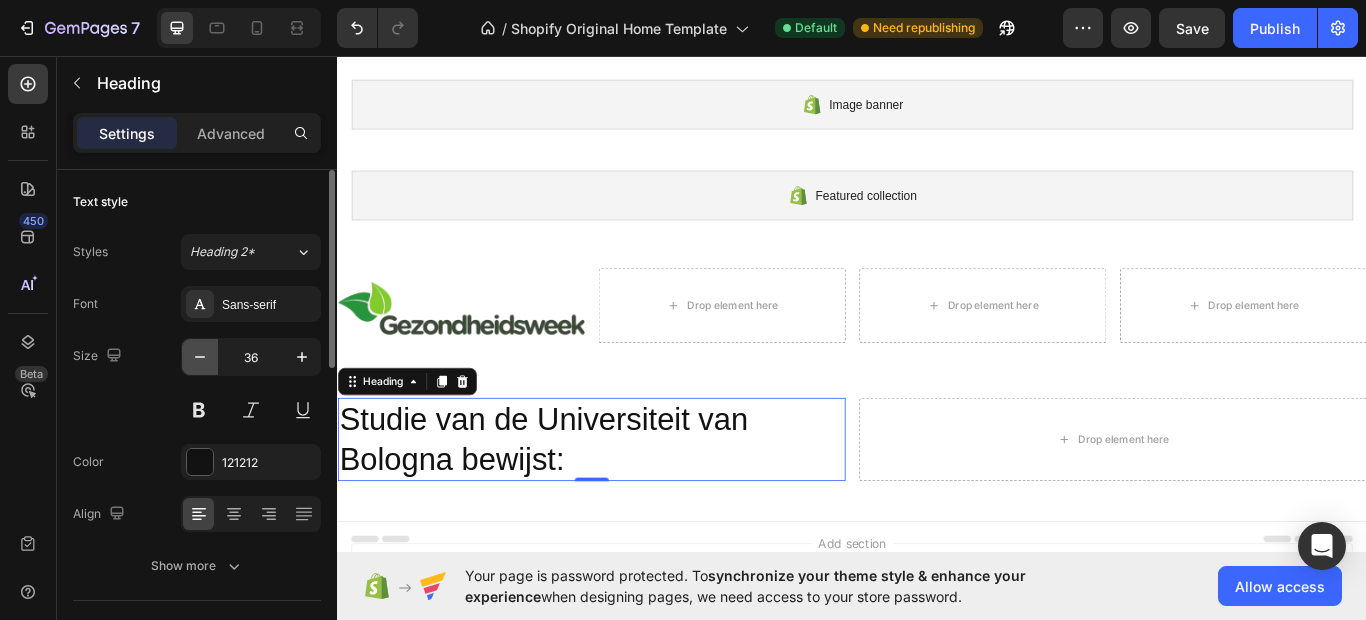 click 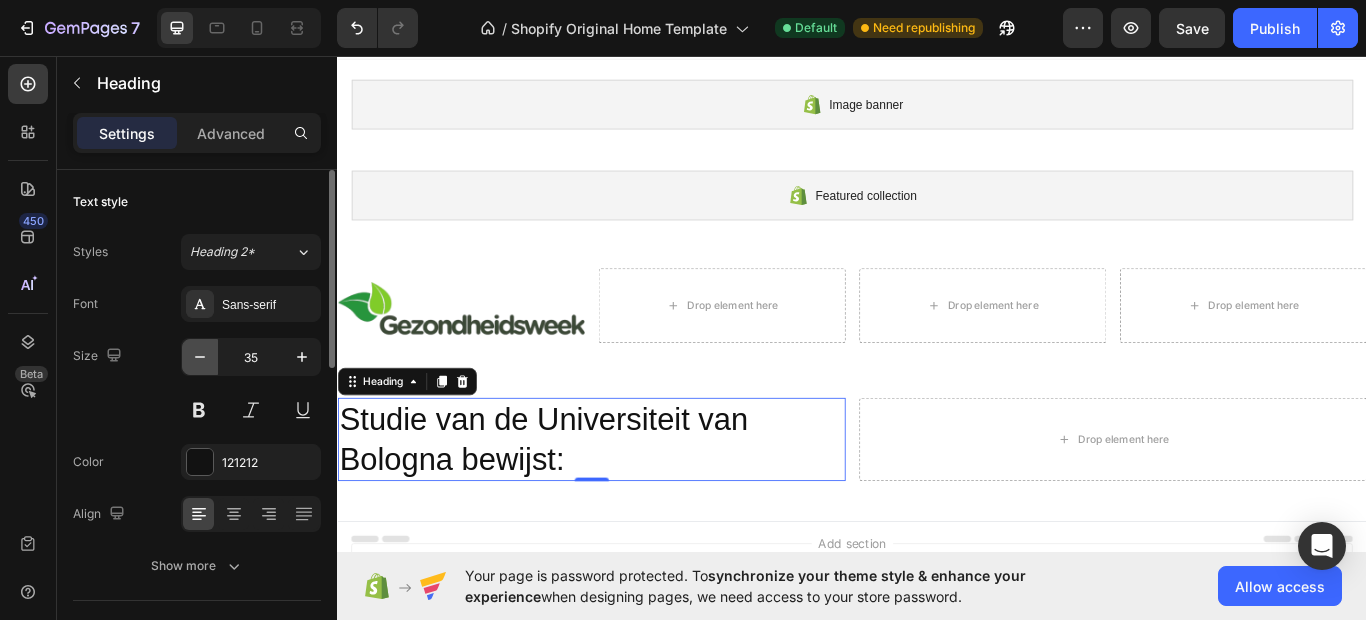 click 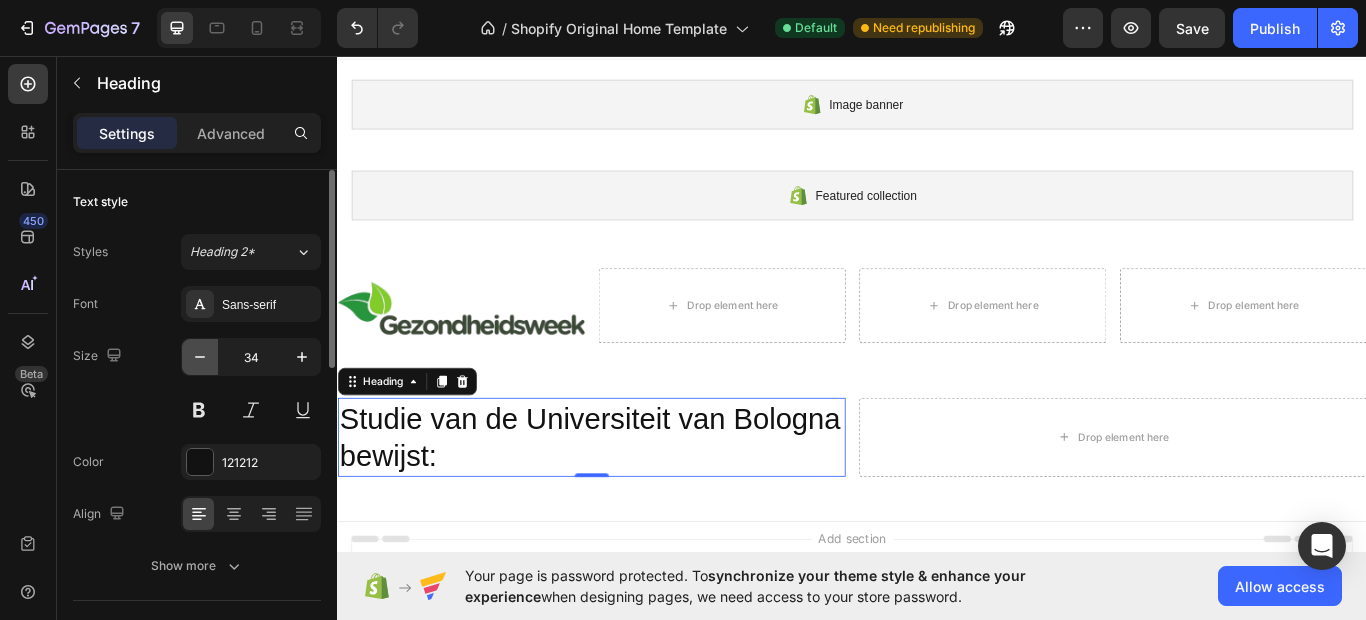 click 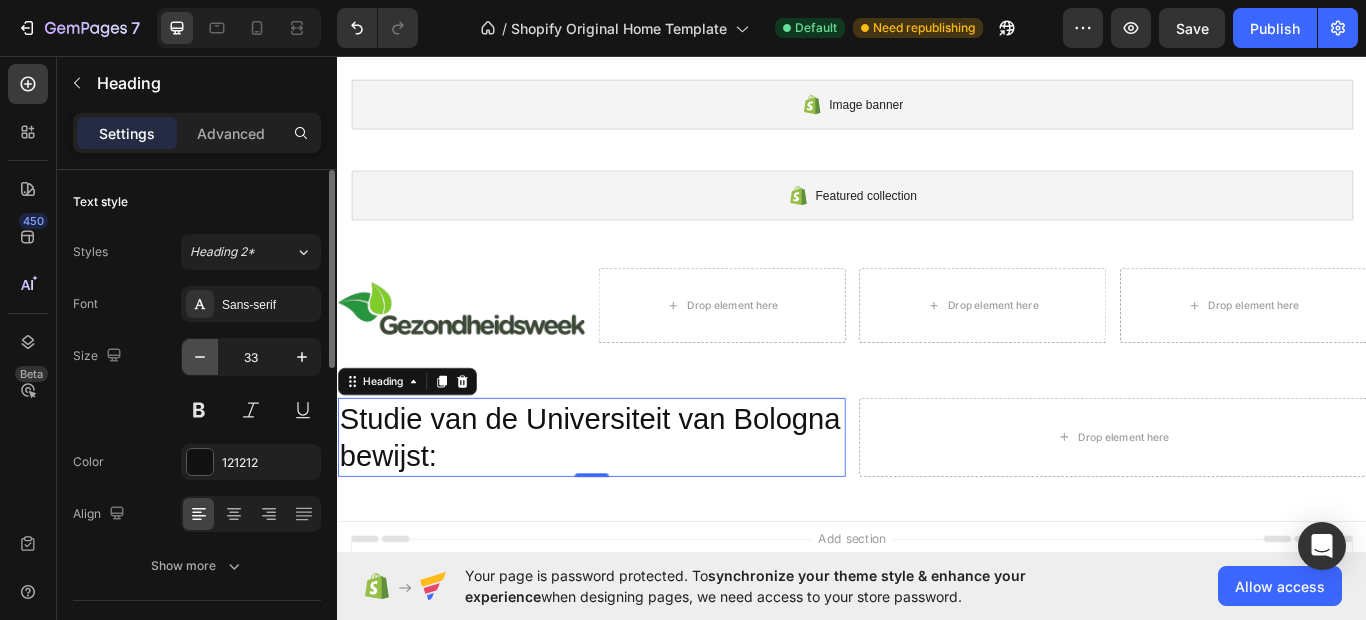 click 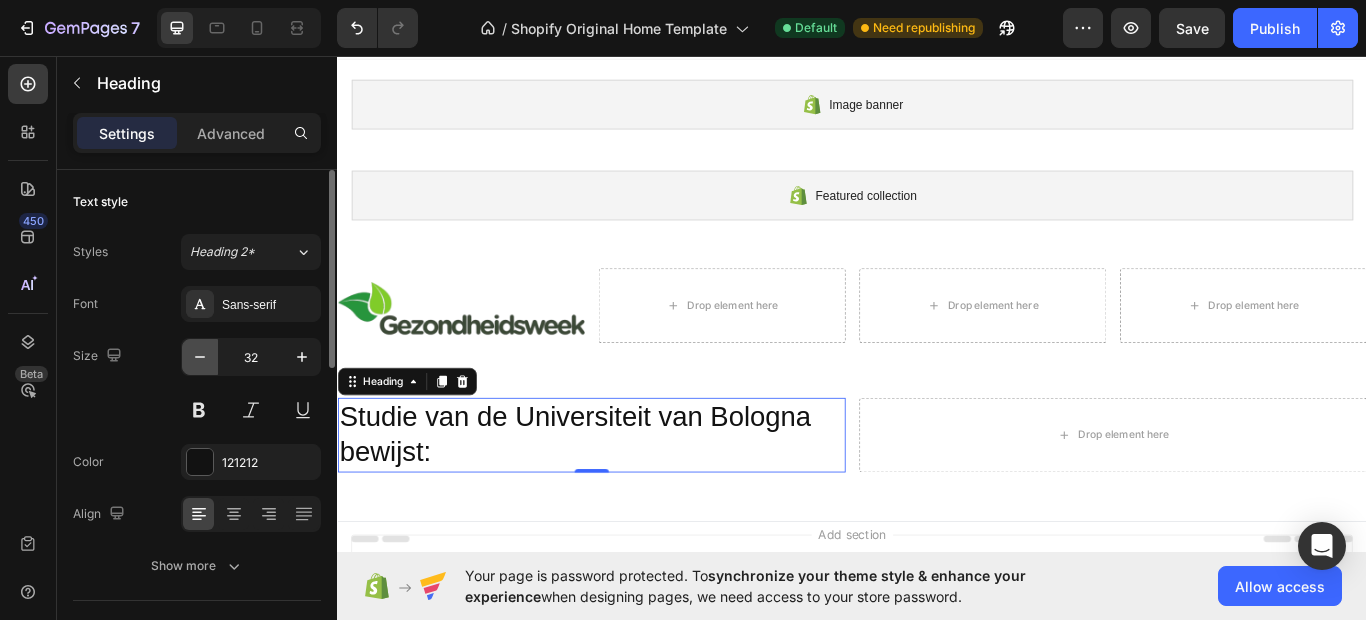 click 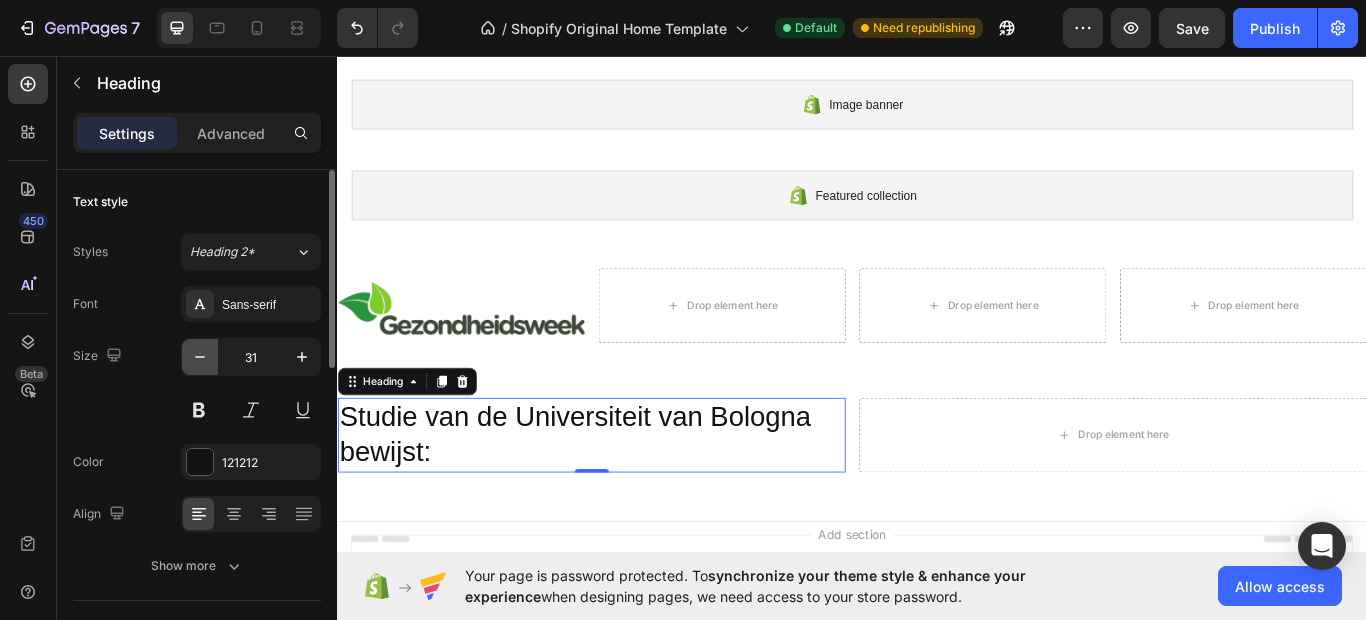 click 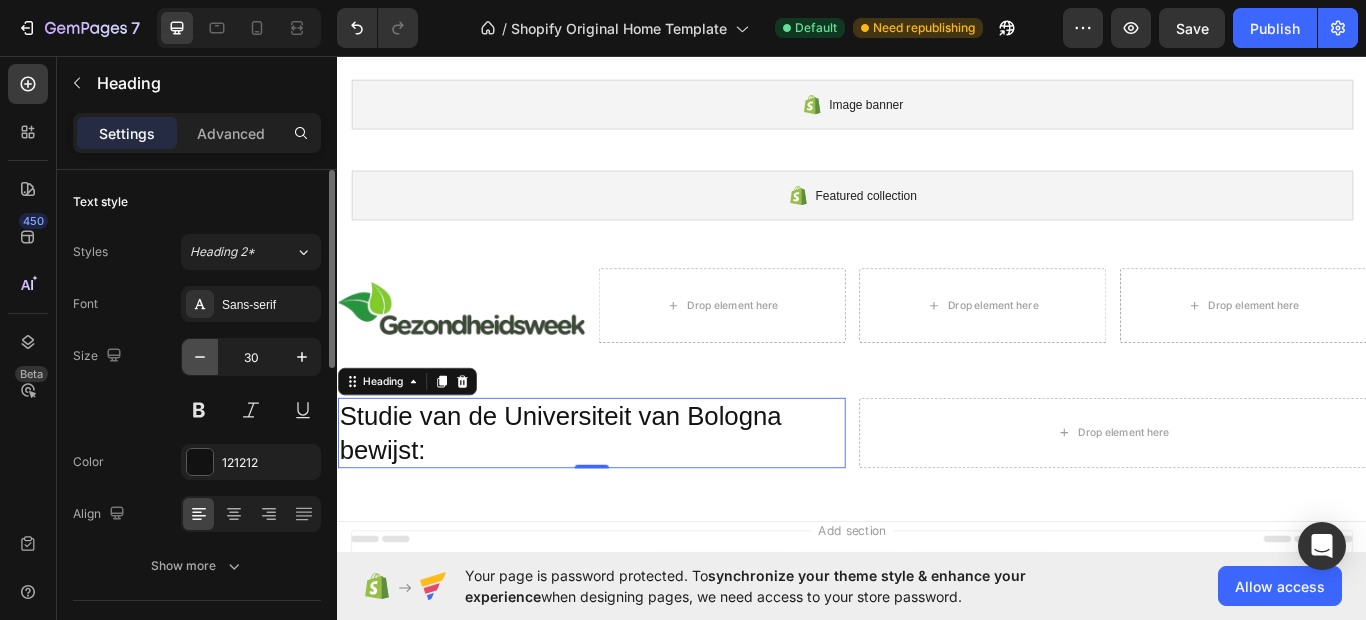 click 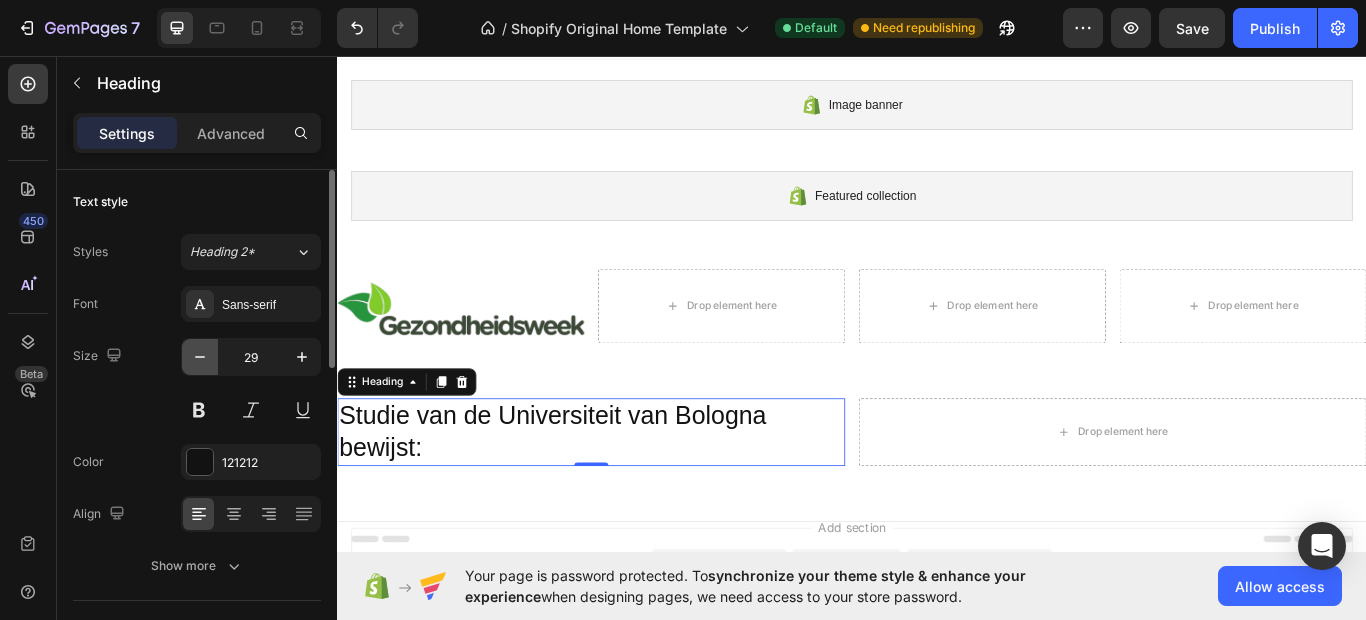click 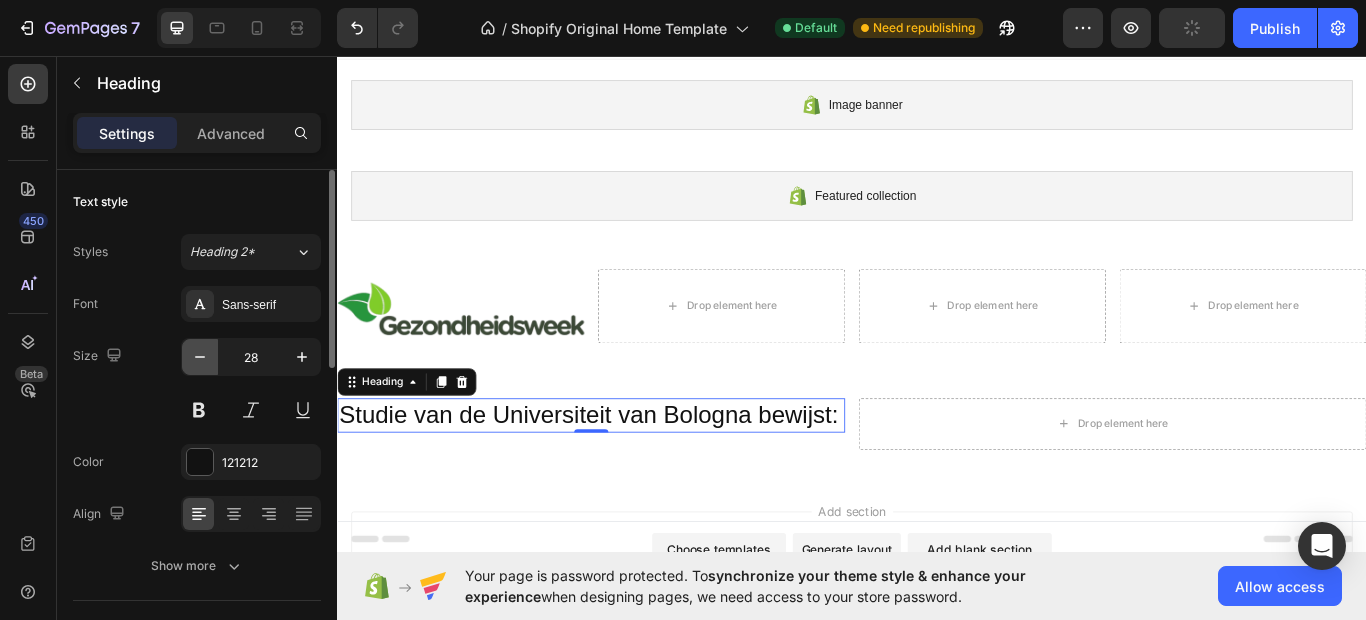 click 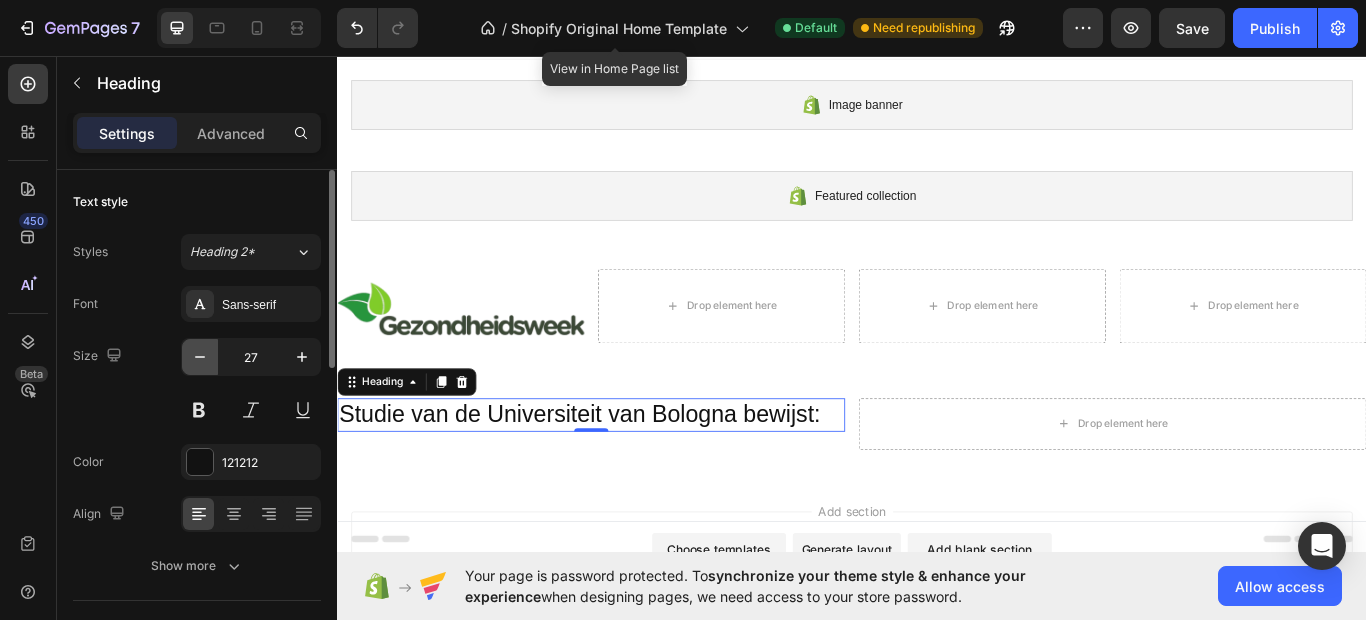click 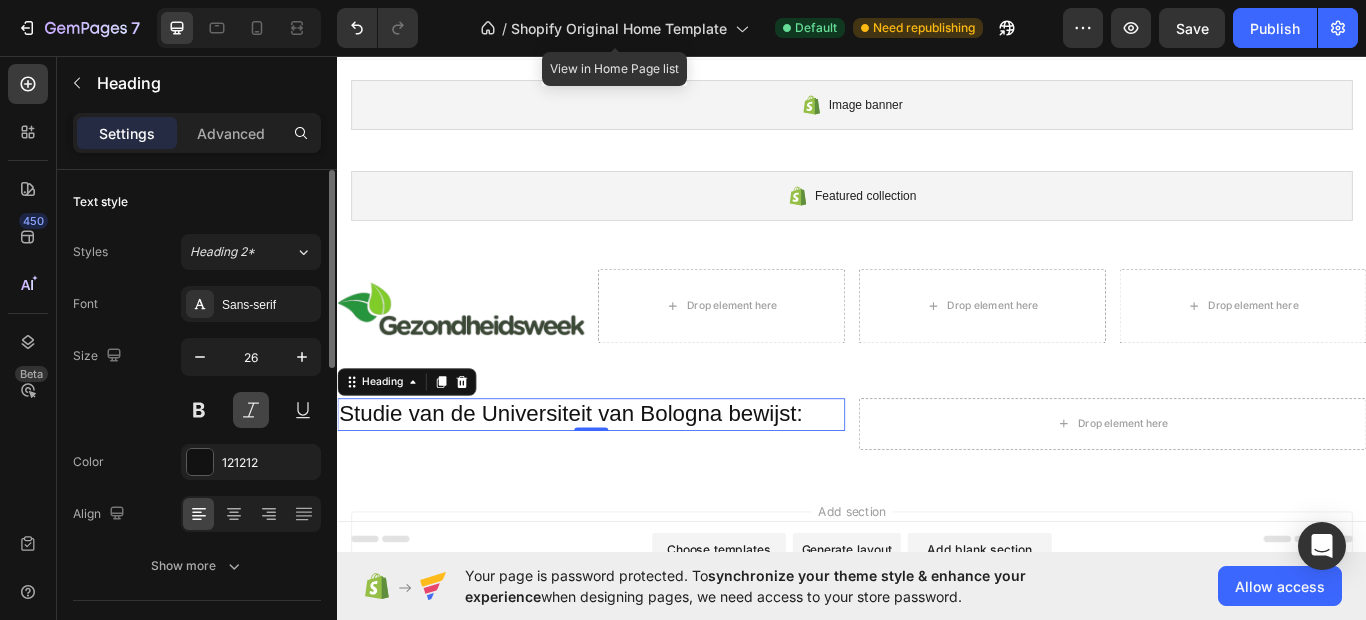 click at bounding box center [251, 410] 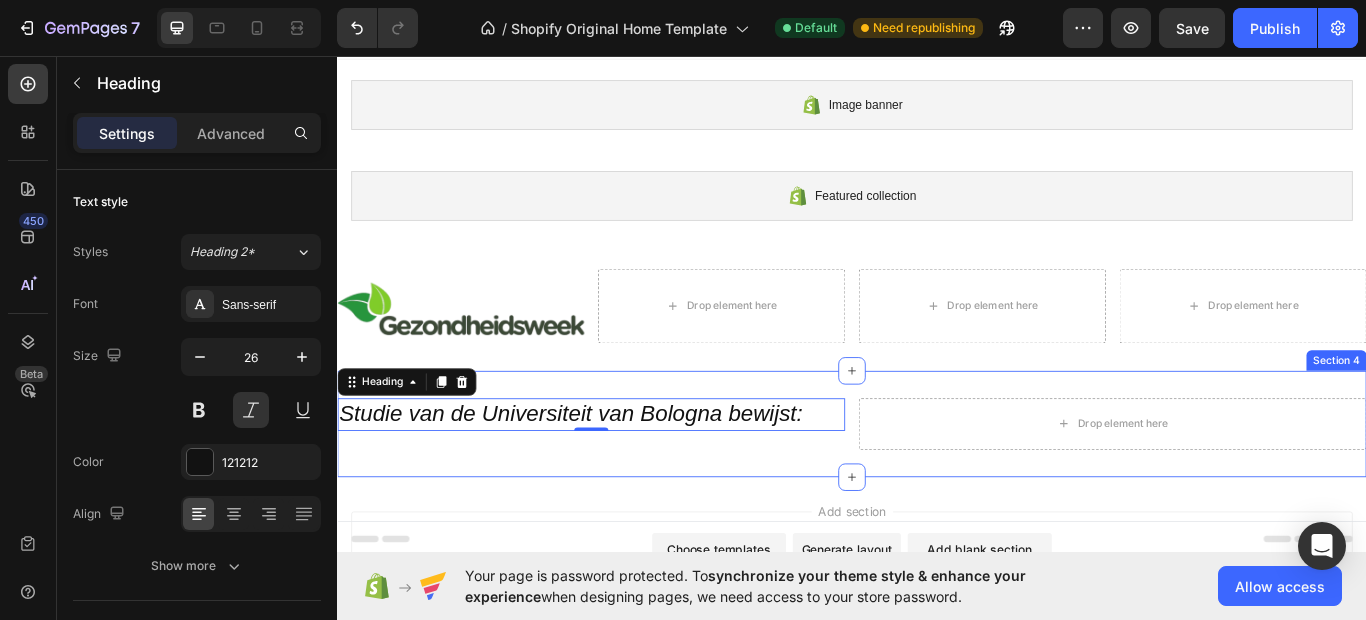 click on "Studie van de Universiteit van Bologna bewijst: Heading   0
Drop element here Row Section 4" at bounding box center [937, 486] 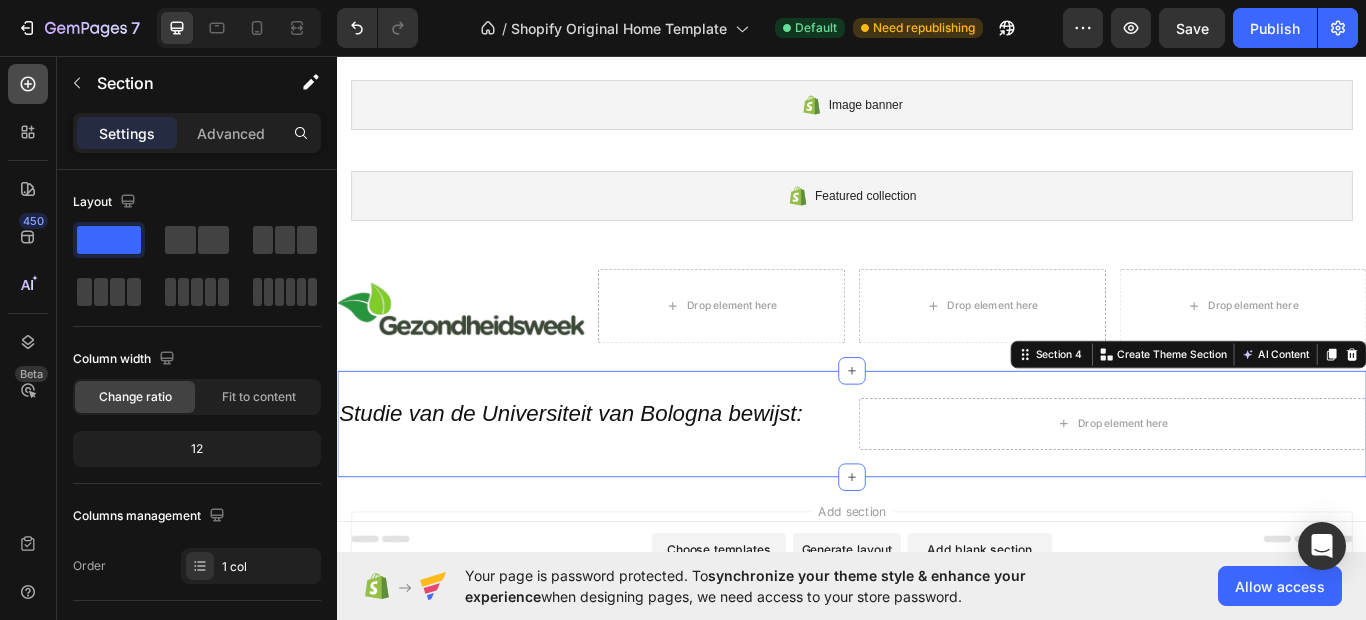 click 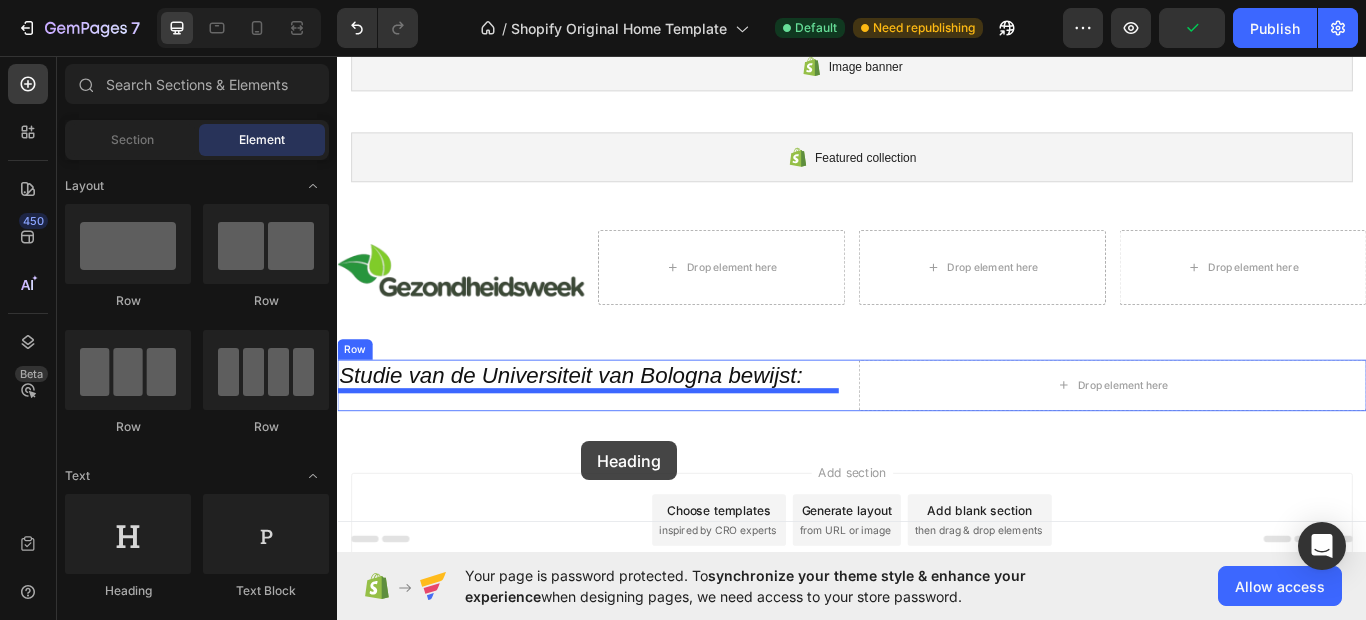 scroll, scrollTop: 135, scrollLeft: 0, axis: vertical 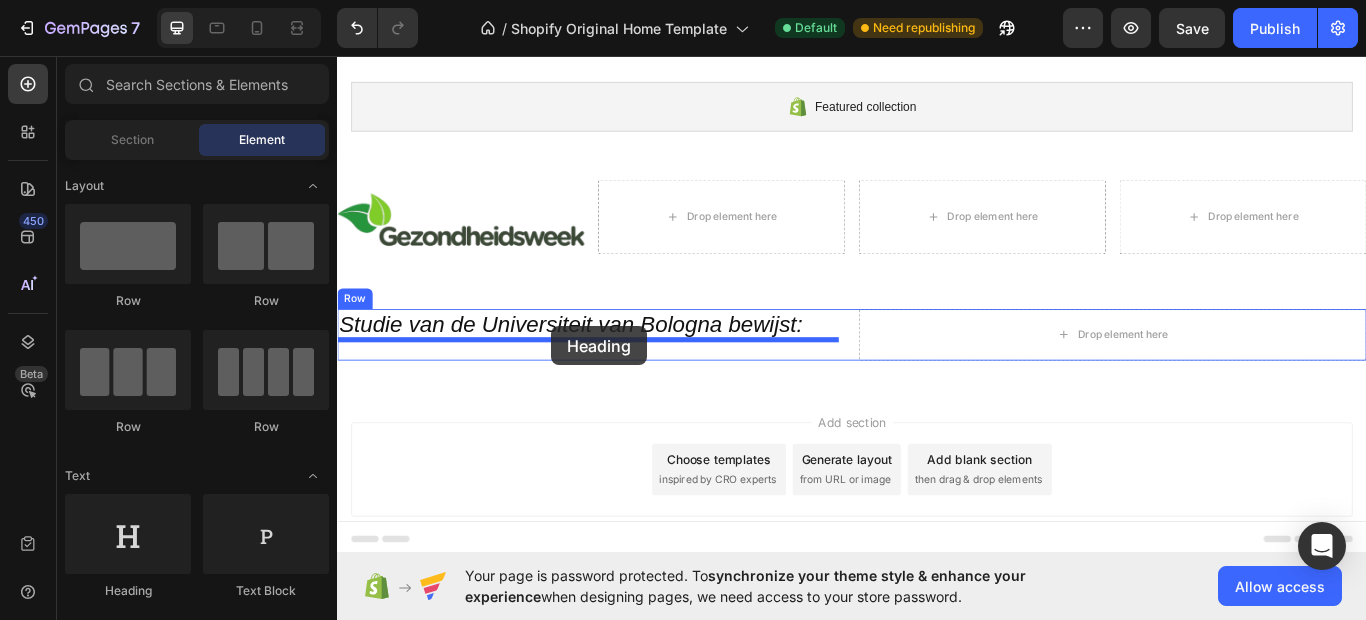 drag, startPoint x: 621, startPoint y: 519, endPoint x: 586, endPoint y: 372, distance: 151.10924 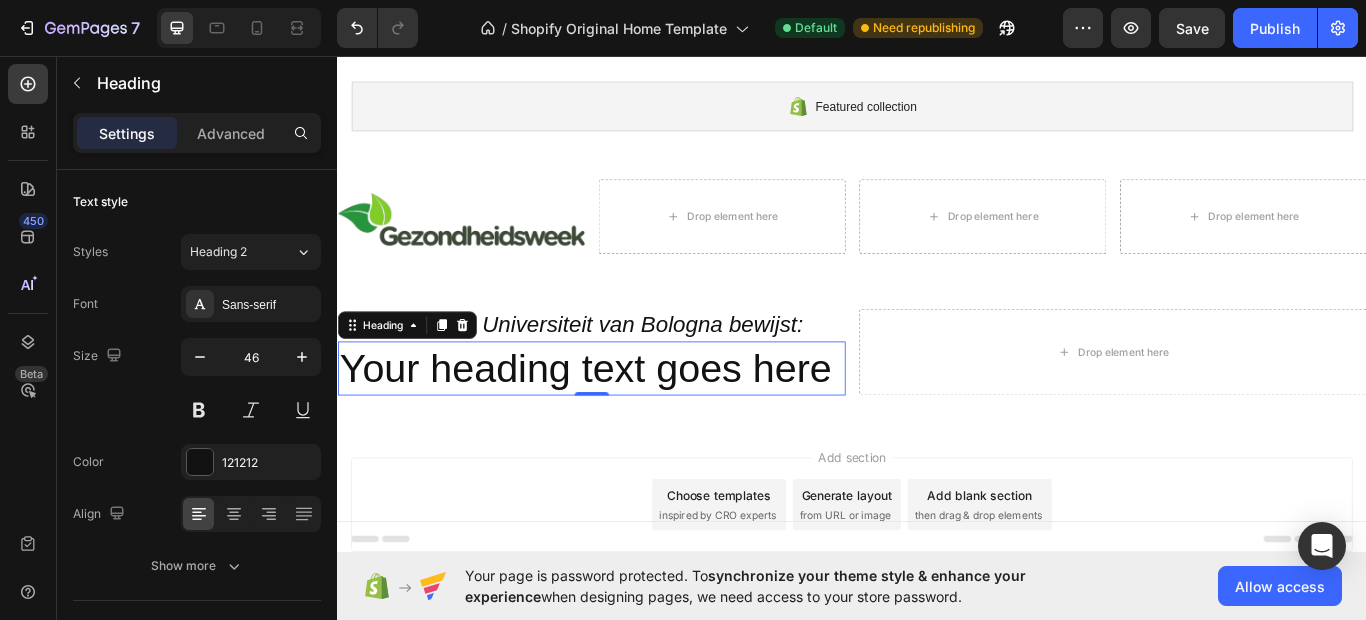 click on "Your heading text goes here" at bounding box center (633, 422) 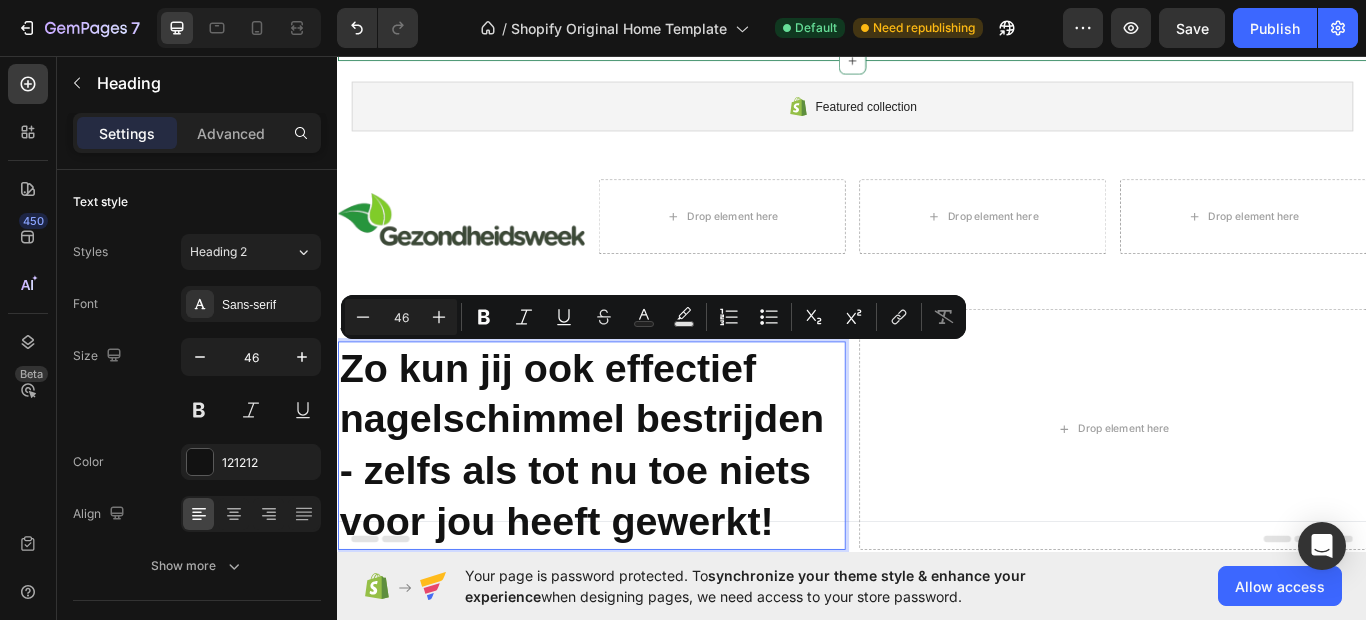 scroll, scrollTop: 139, scrollLeft: 0, axis: vertical 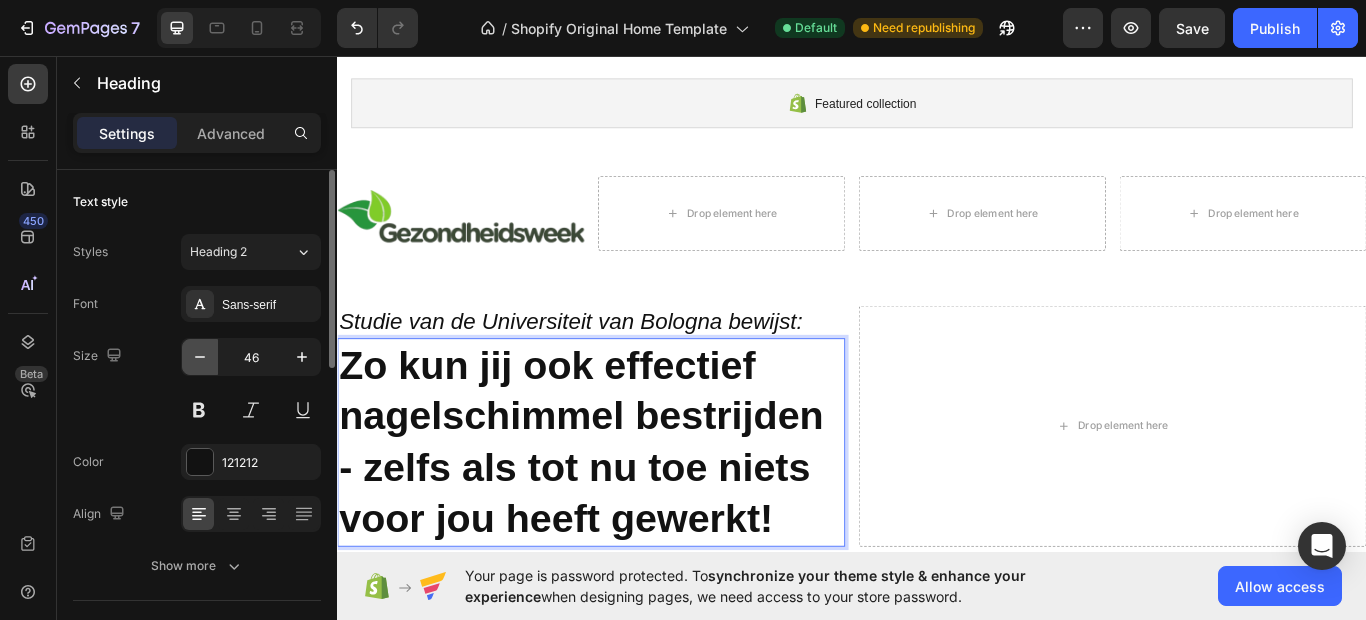 click 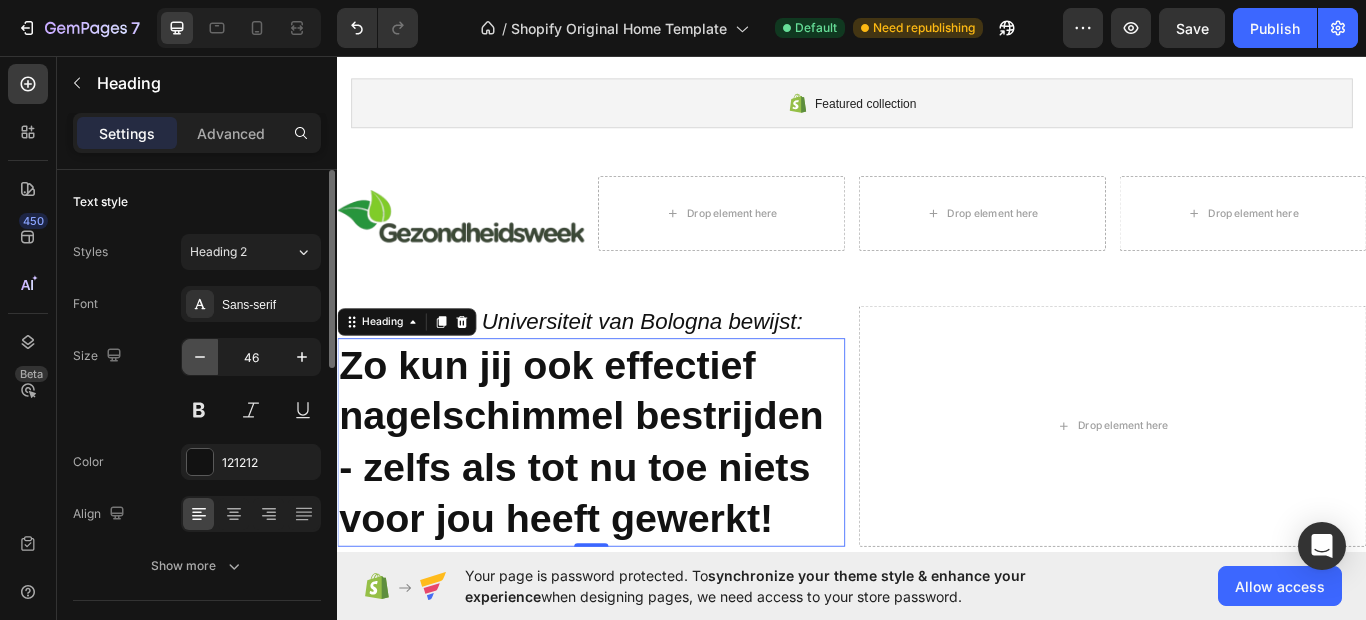 click 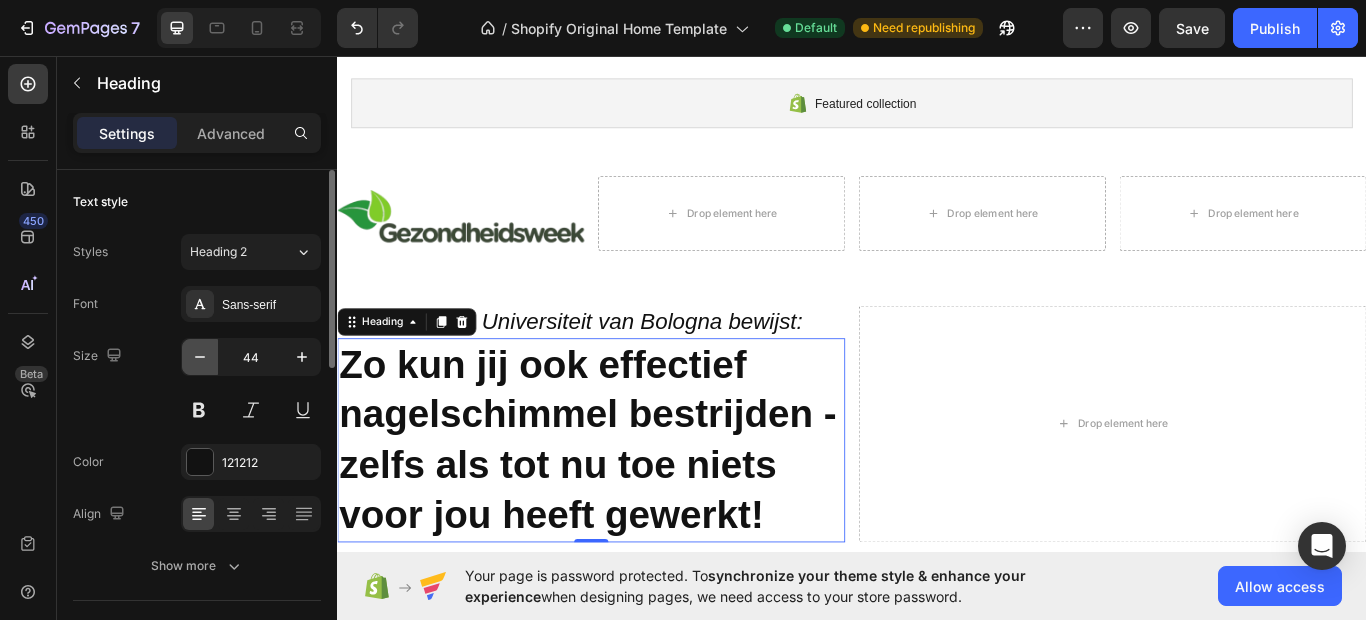 click 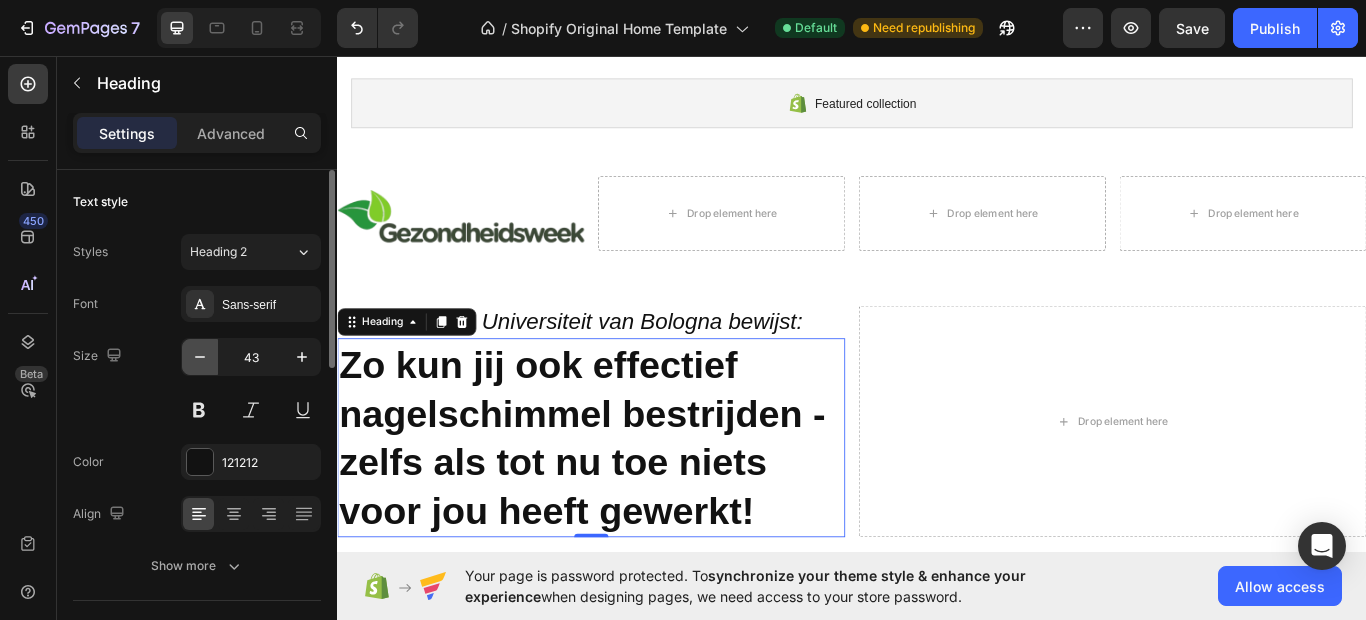 click 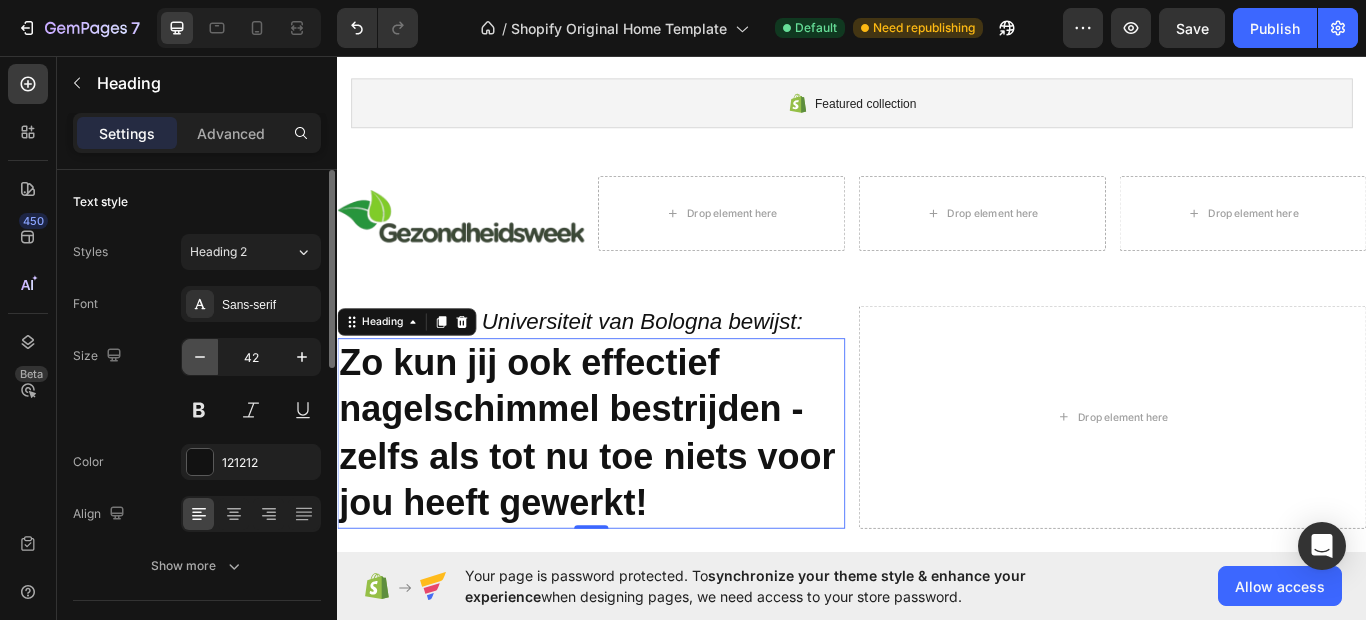 click 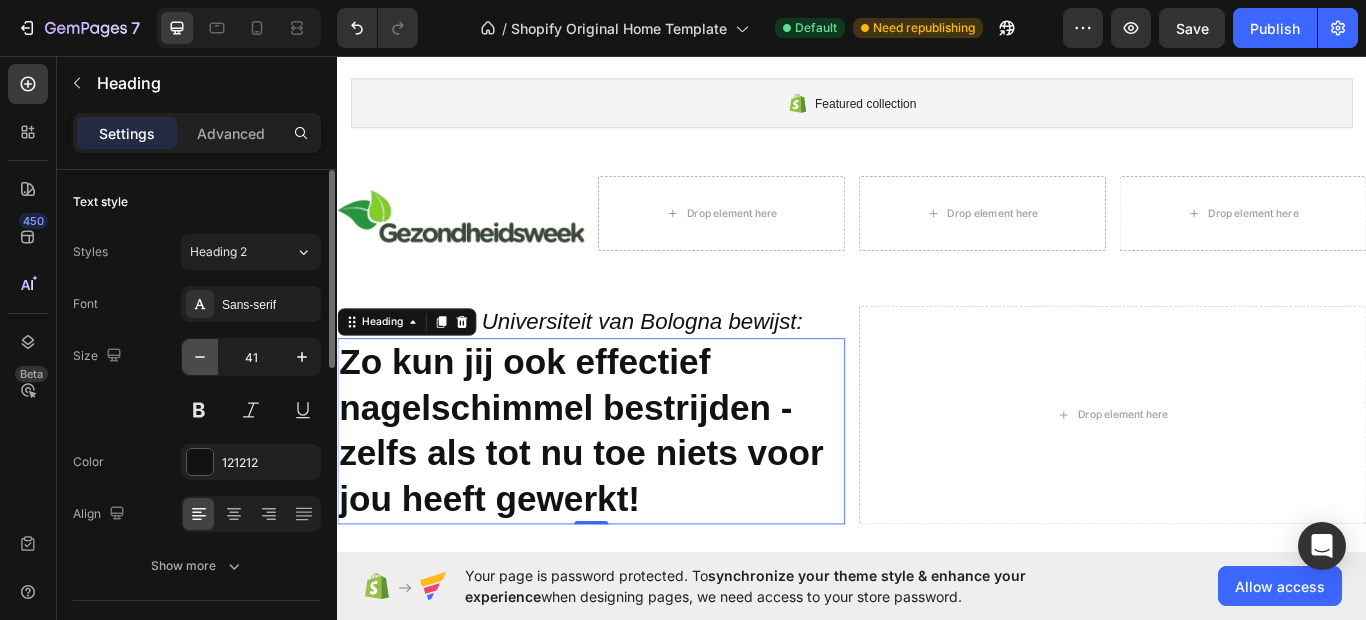 click 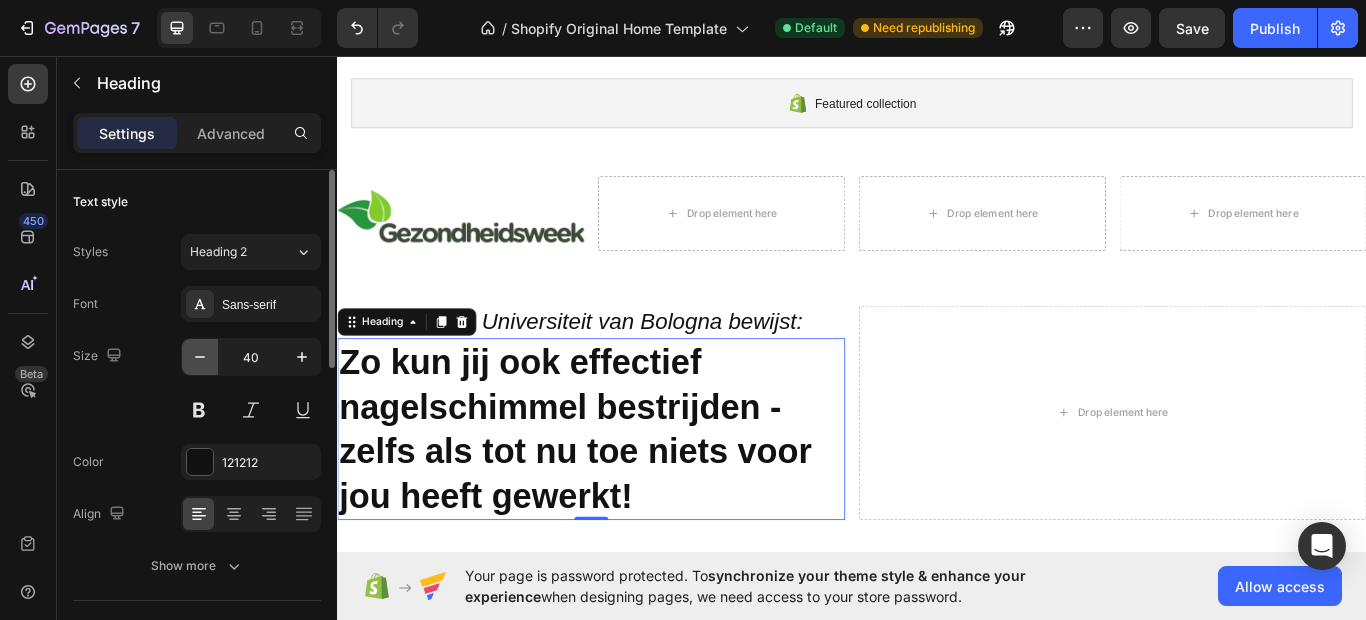 click 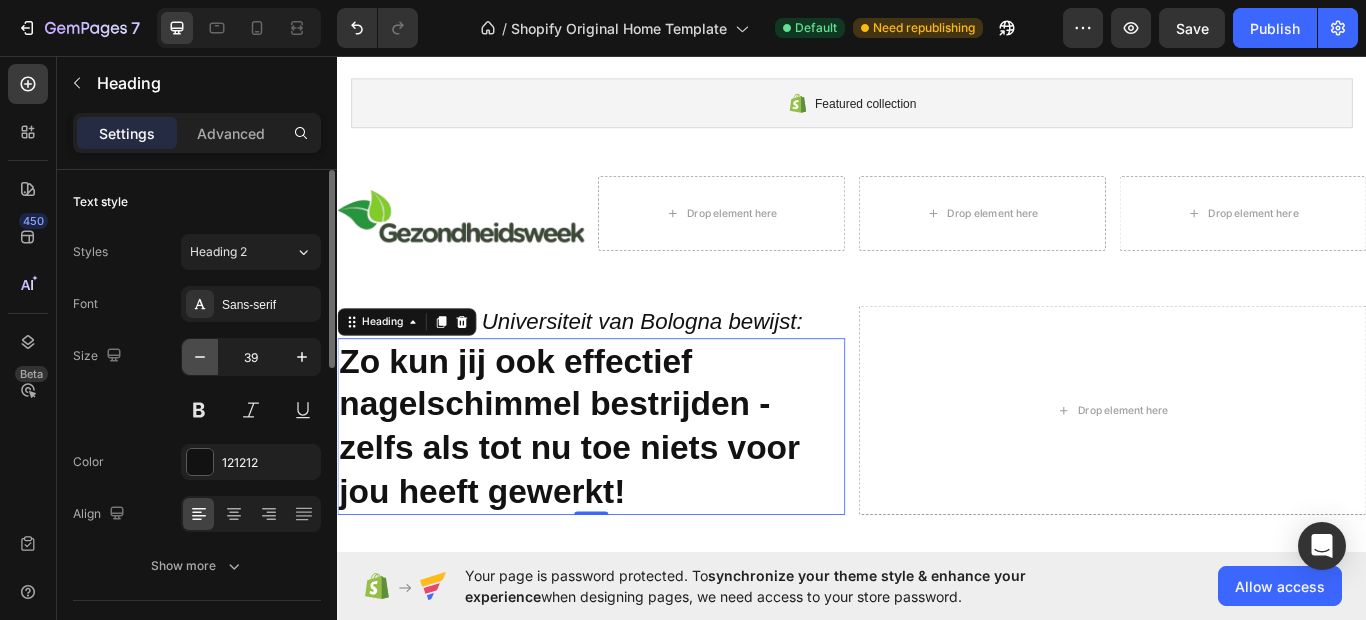 click 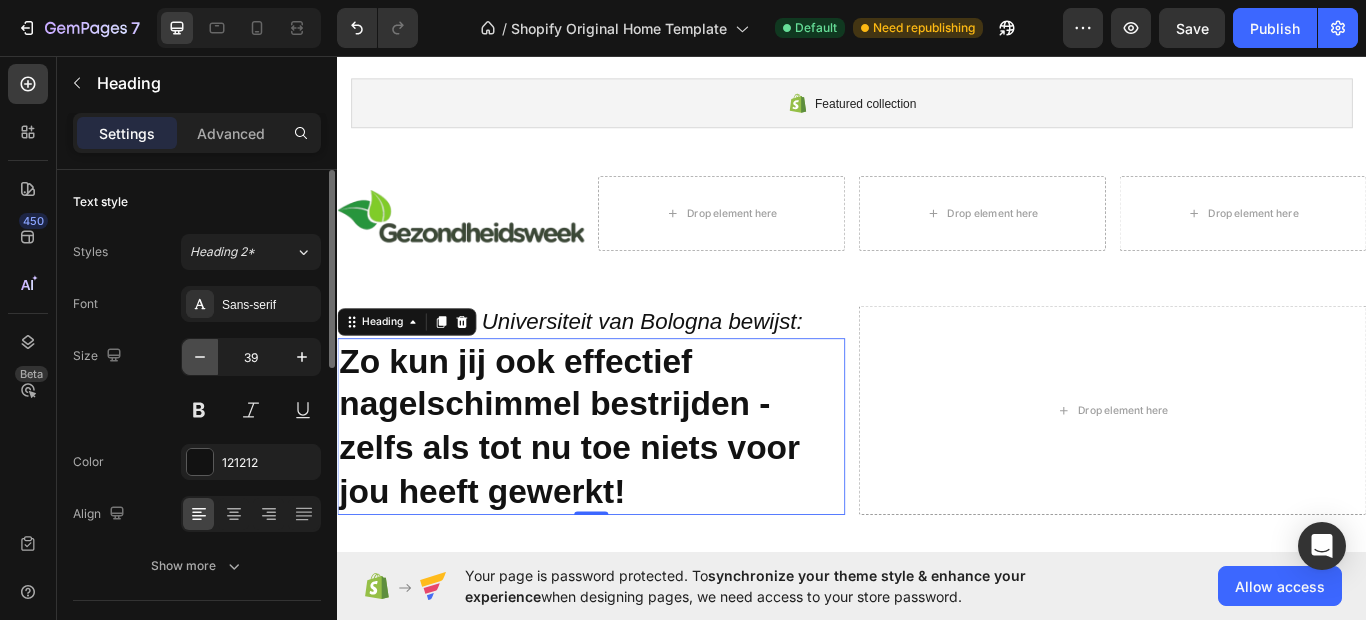 click 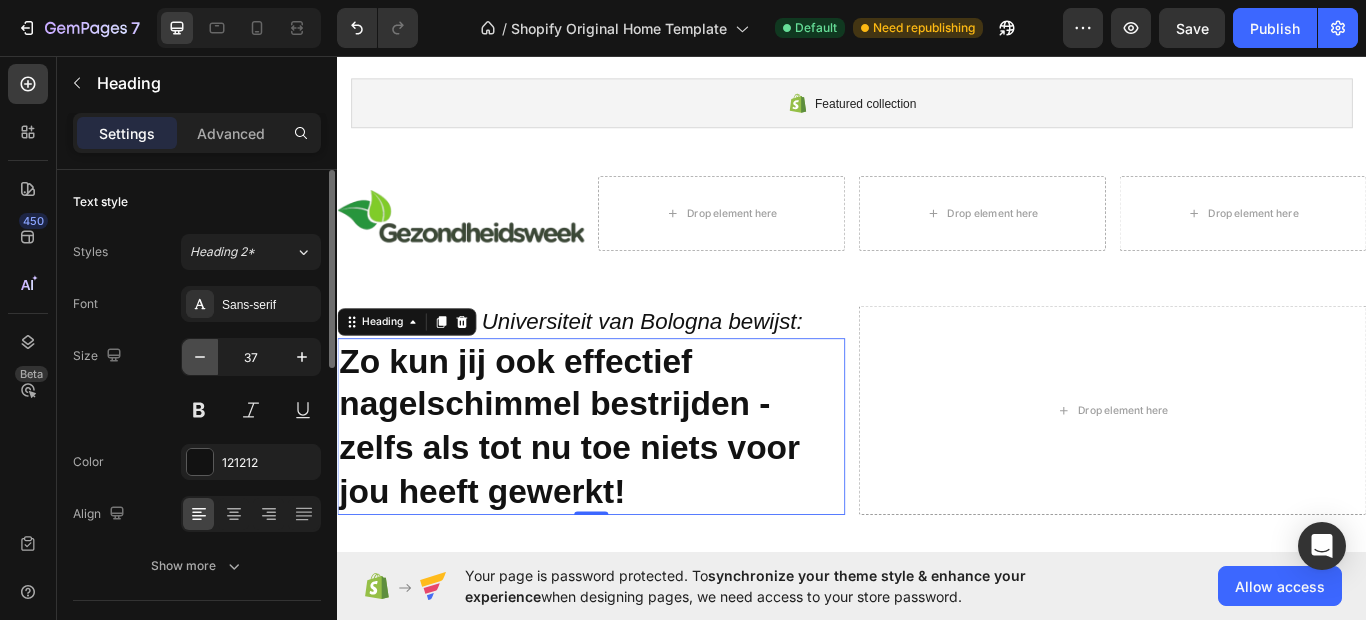 click 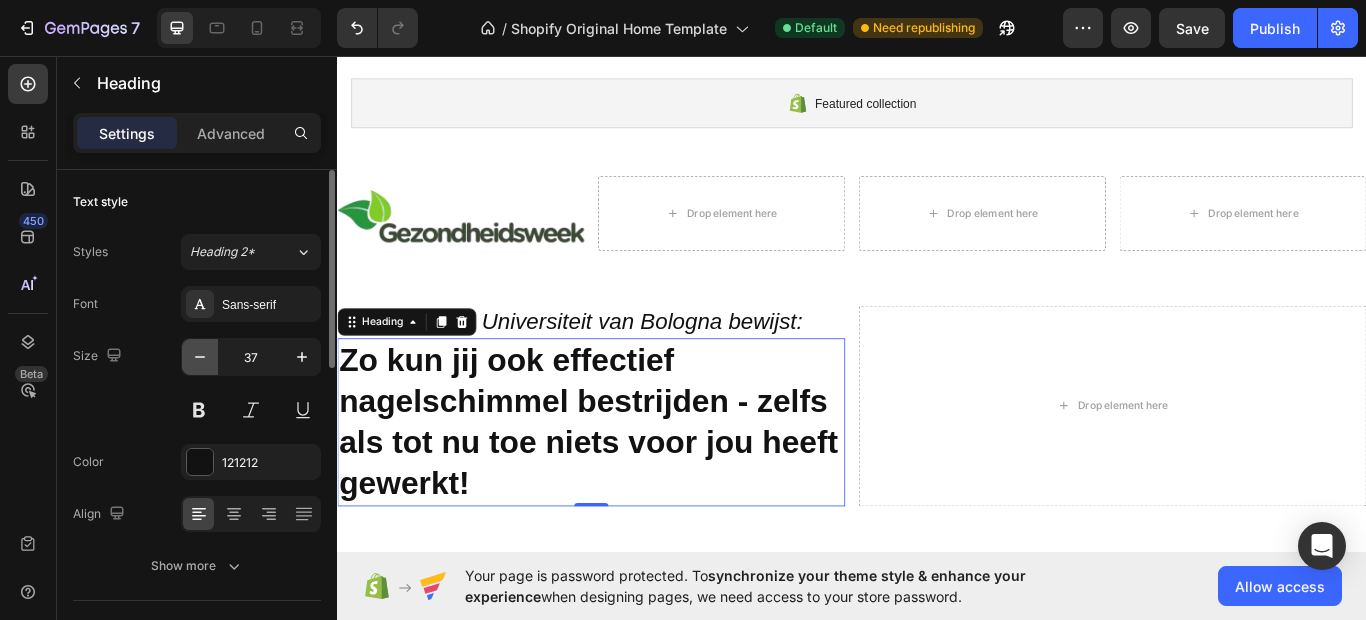 type on "36" 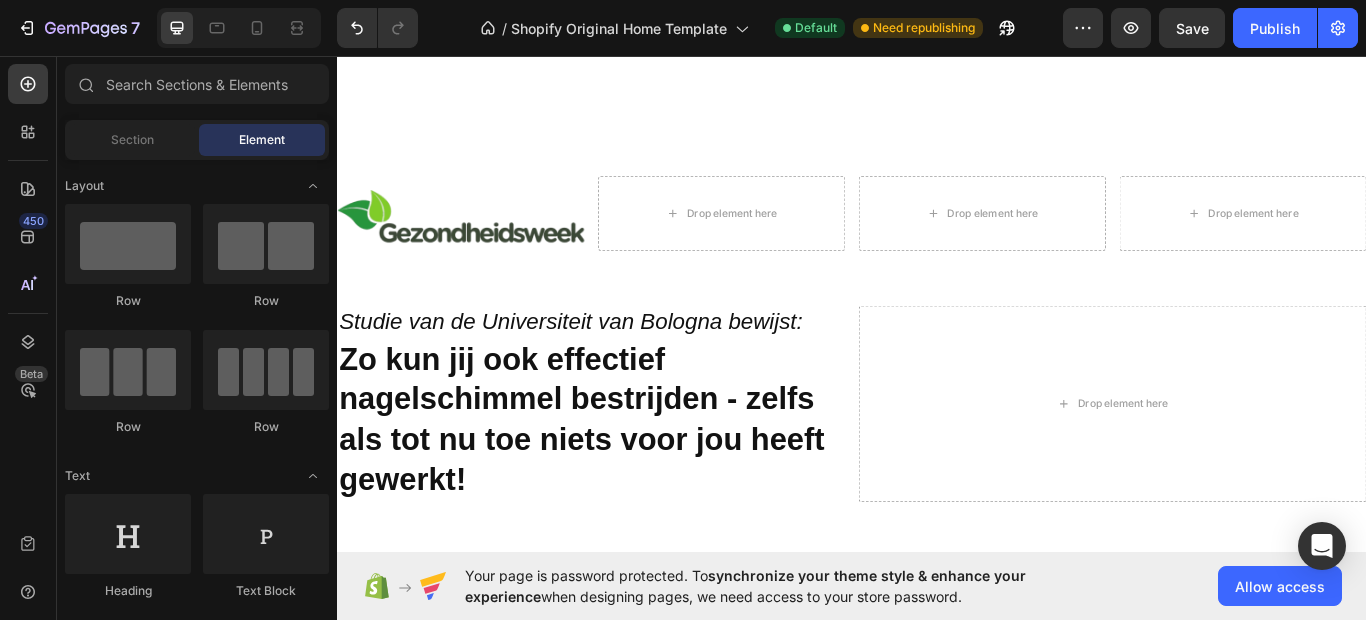 scroll, scrollTop: 346, scrollLeft: 0, axis: vertical 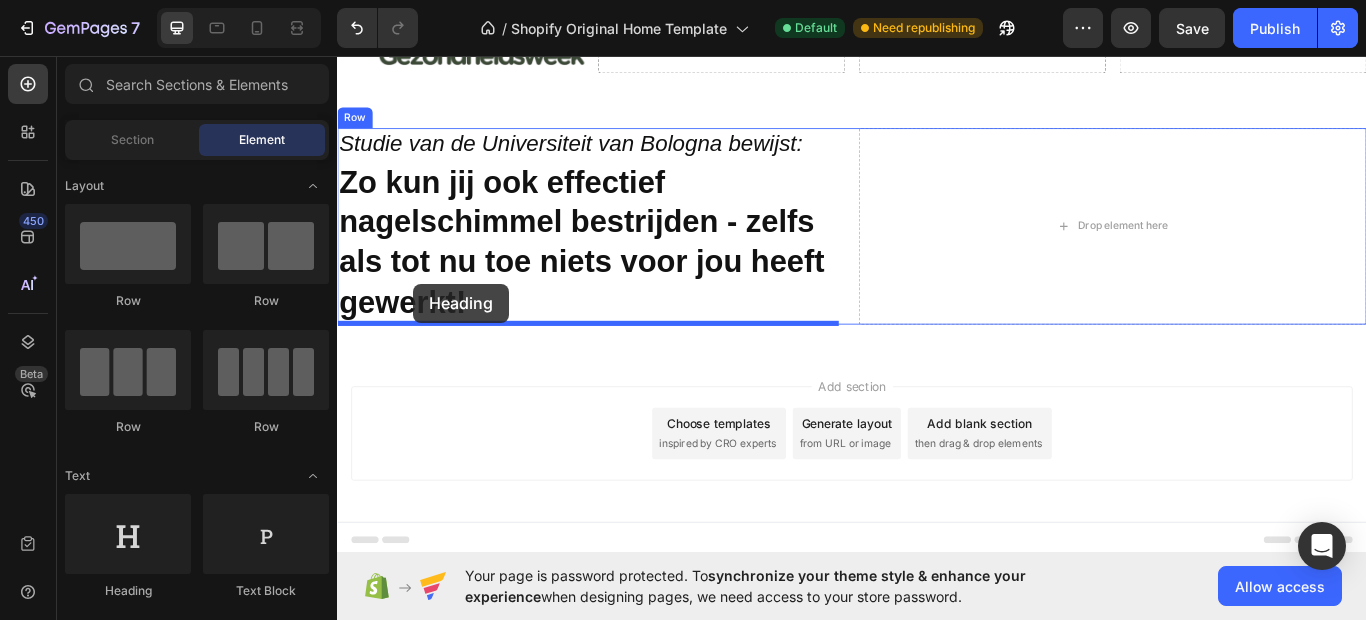 drag, startPoint x: 423, startPoint y: 409, endPoint x: 978, endPoint y: 57, distance: 657.2131 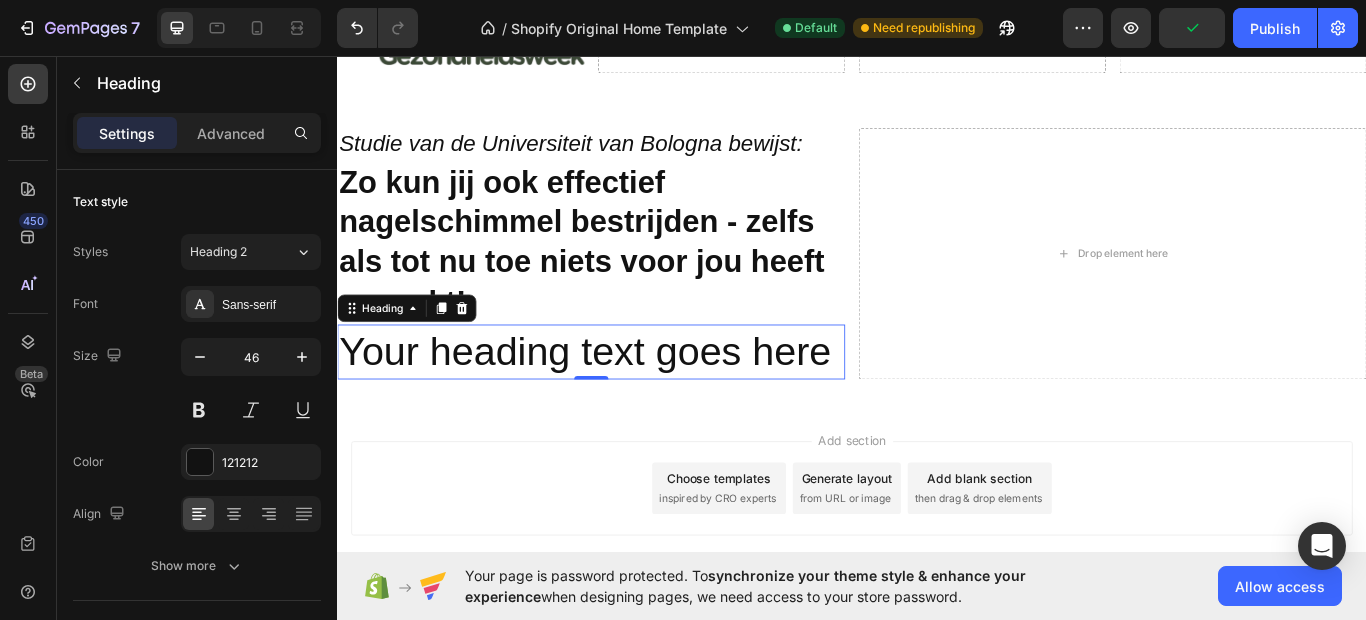click on "Your heading text goes here" at bounding box center [633, 402] 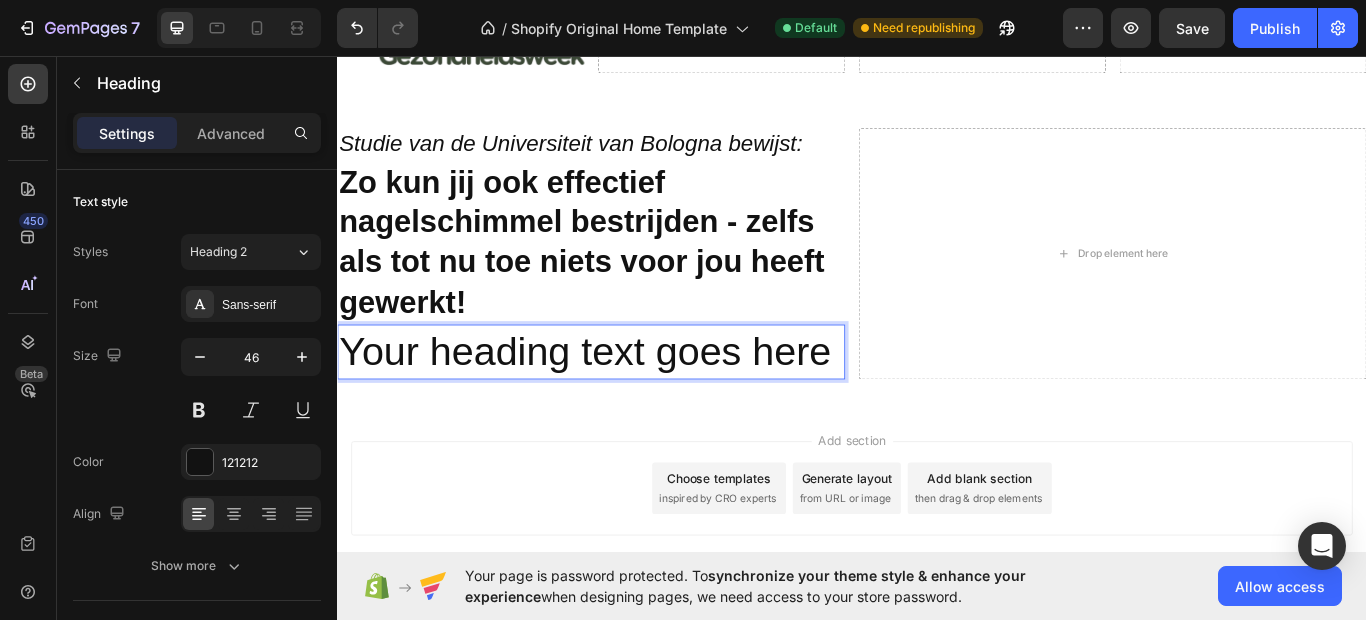 scroll, scrollTop: 389, scrollLeft: 0, axis: vertical 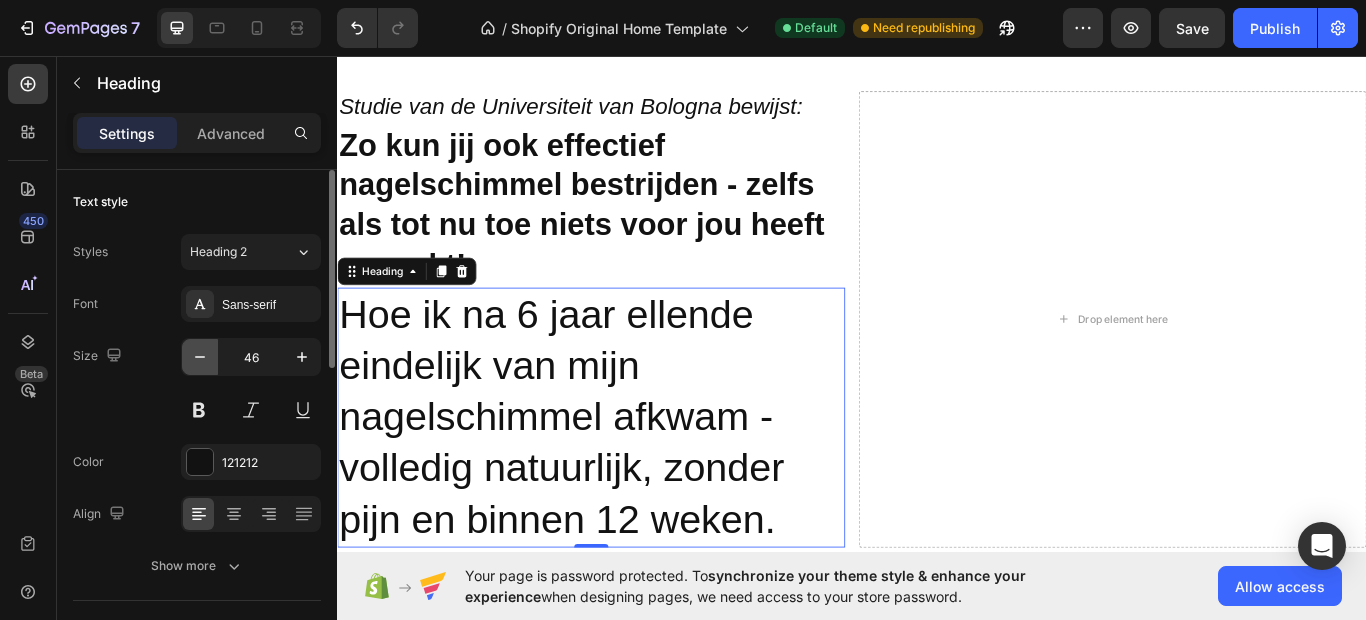 click 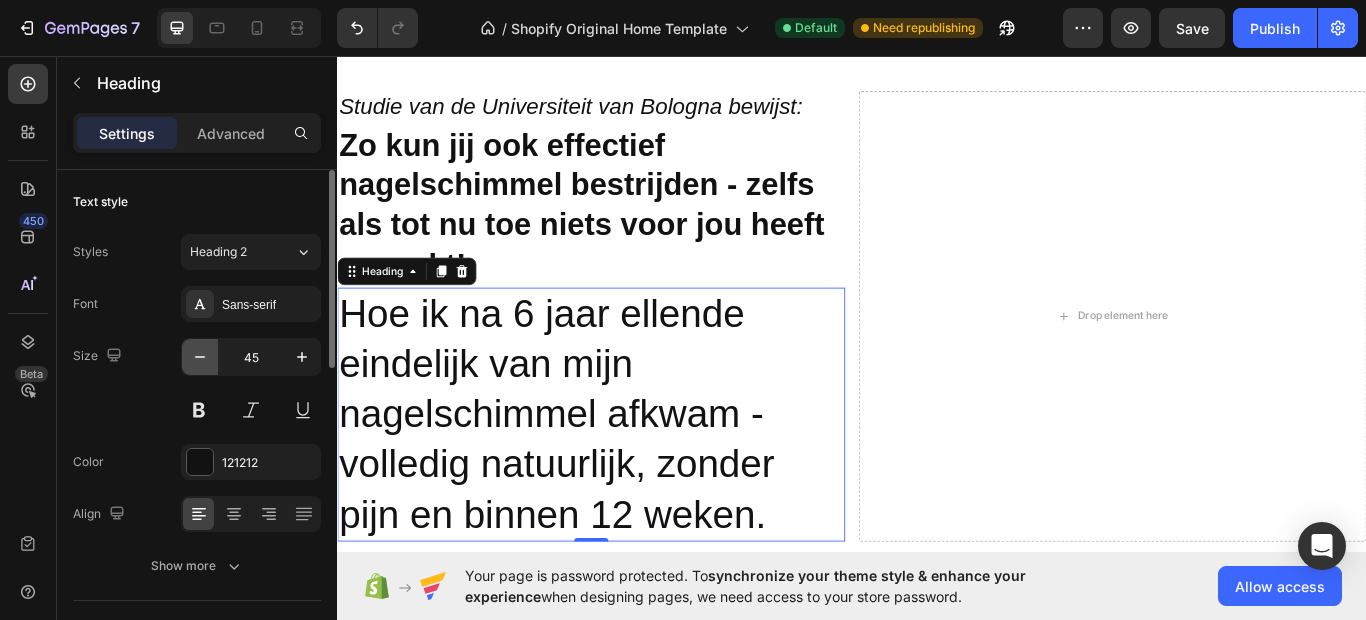 click 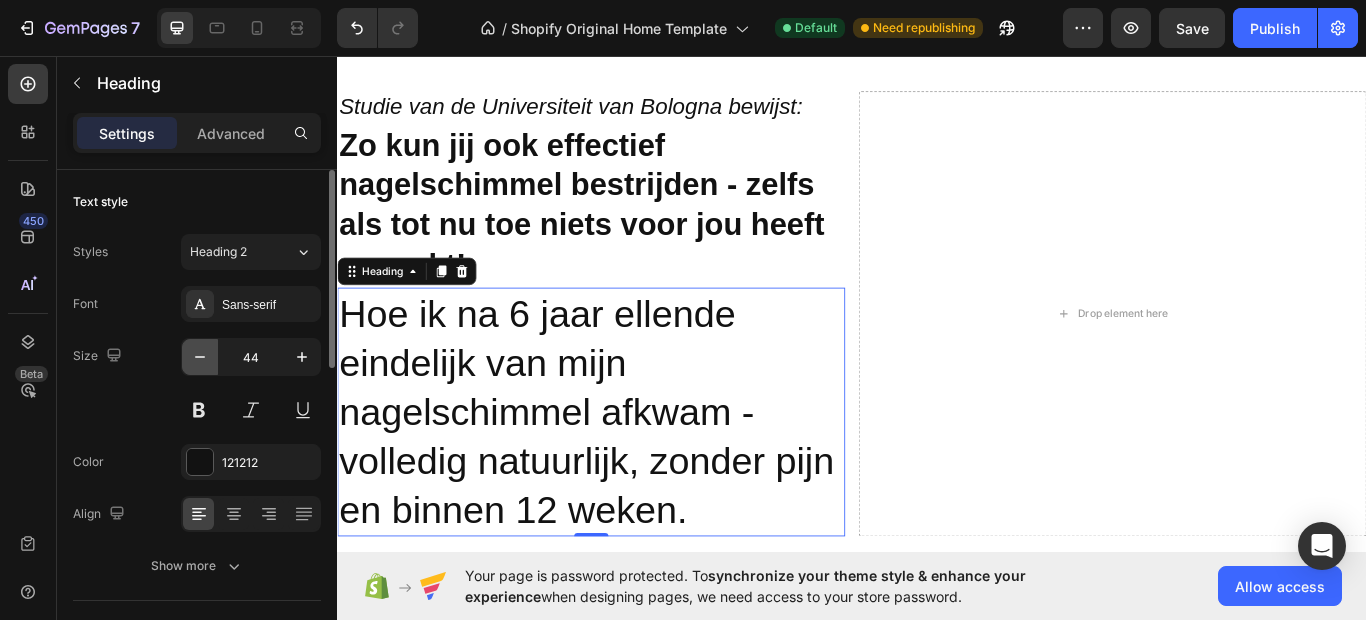 click 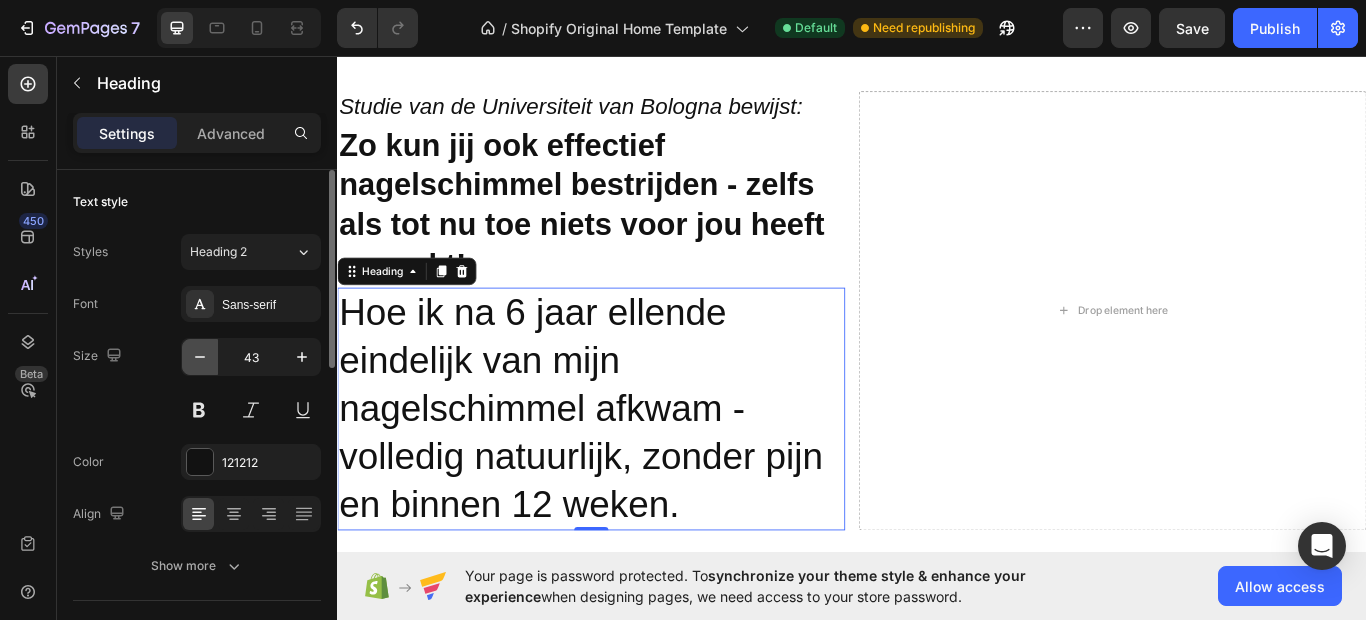 click 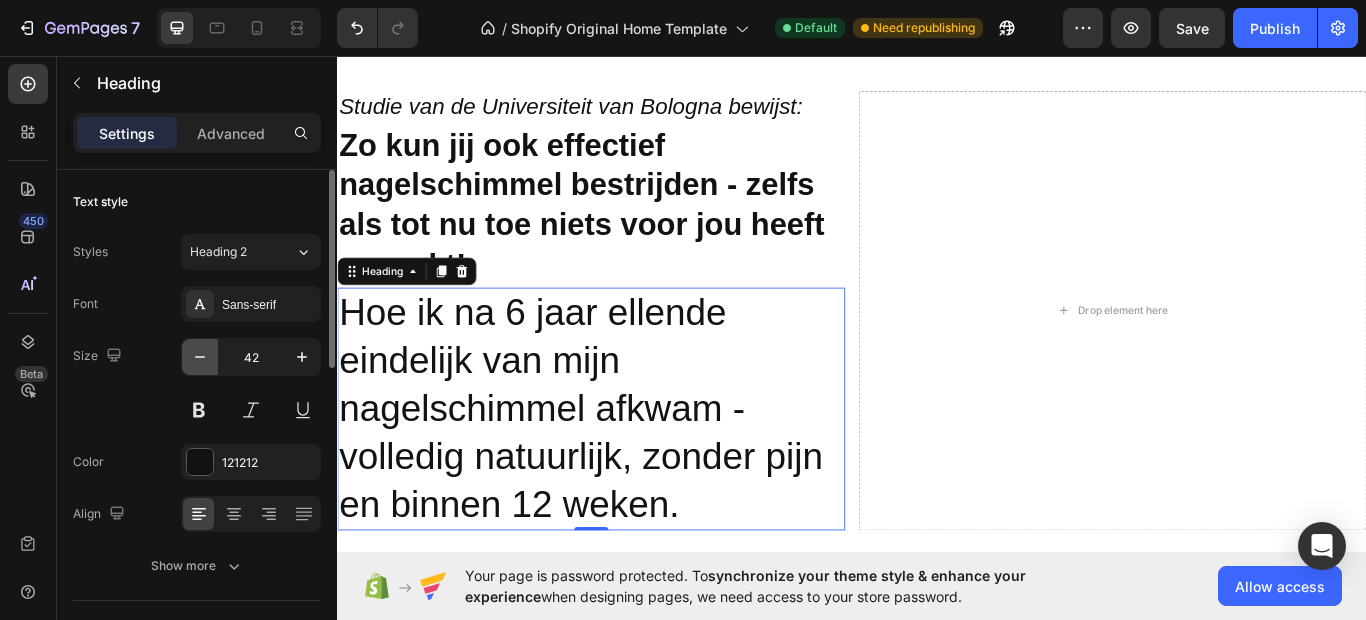click 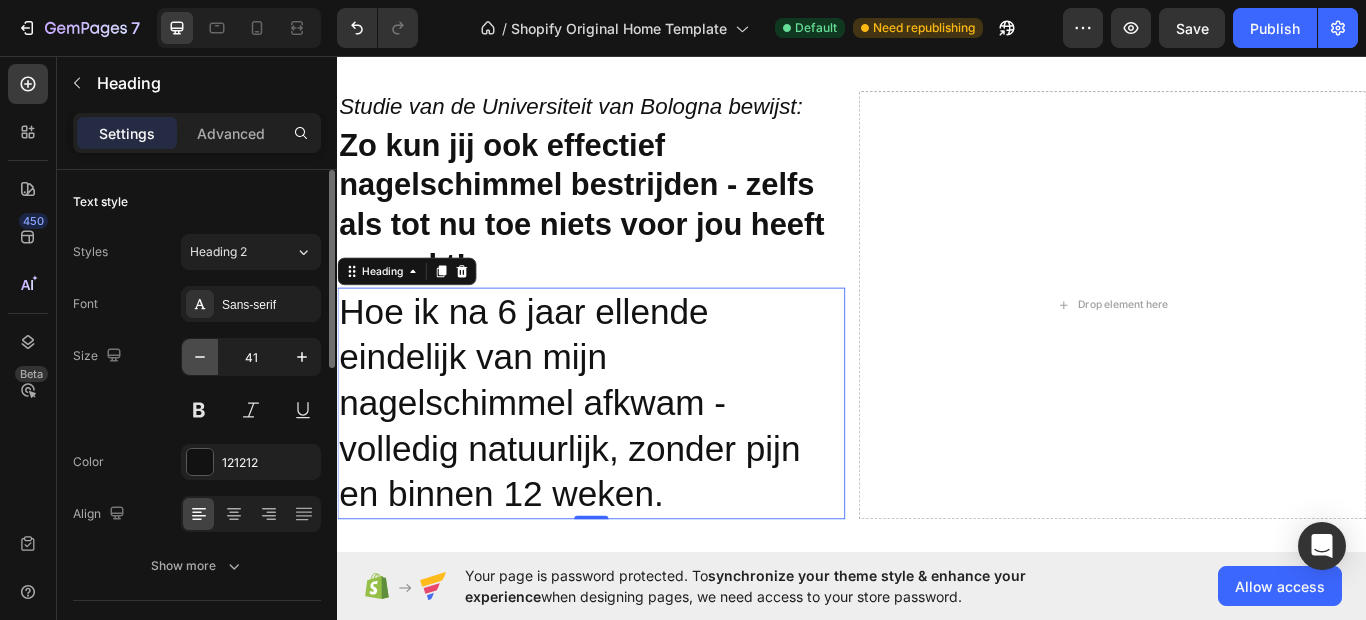 click 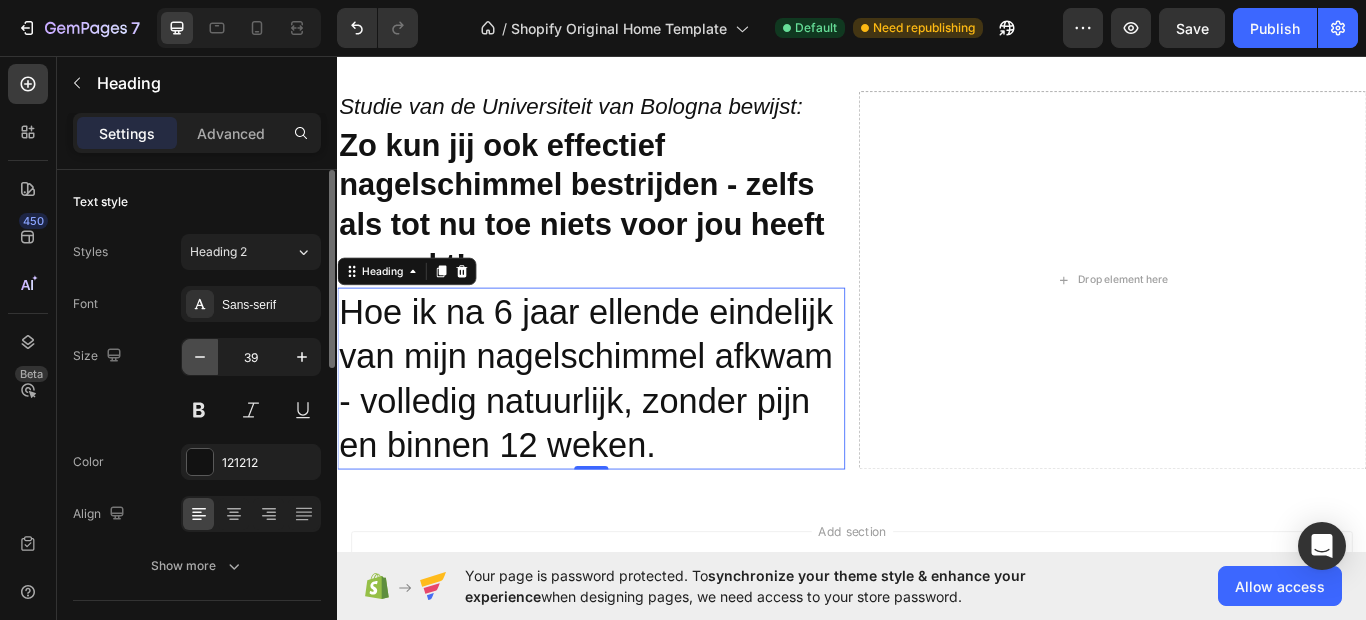 click 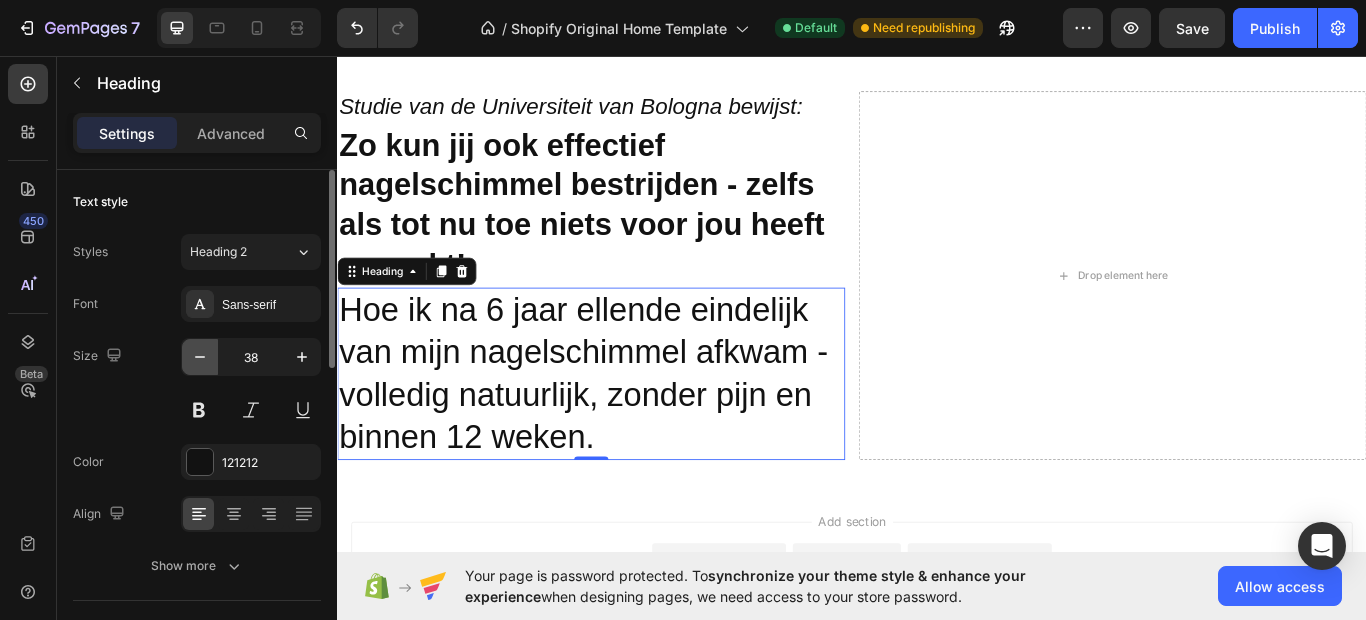 click 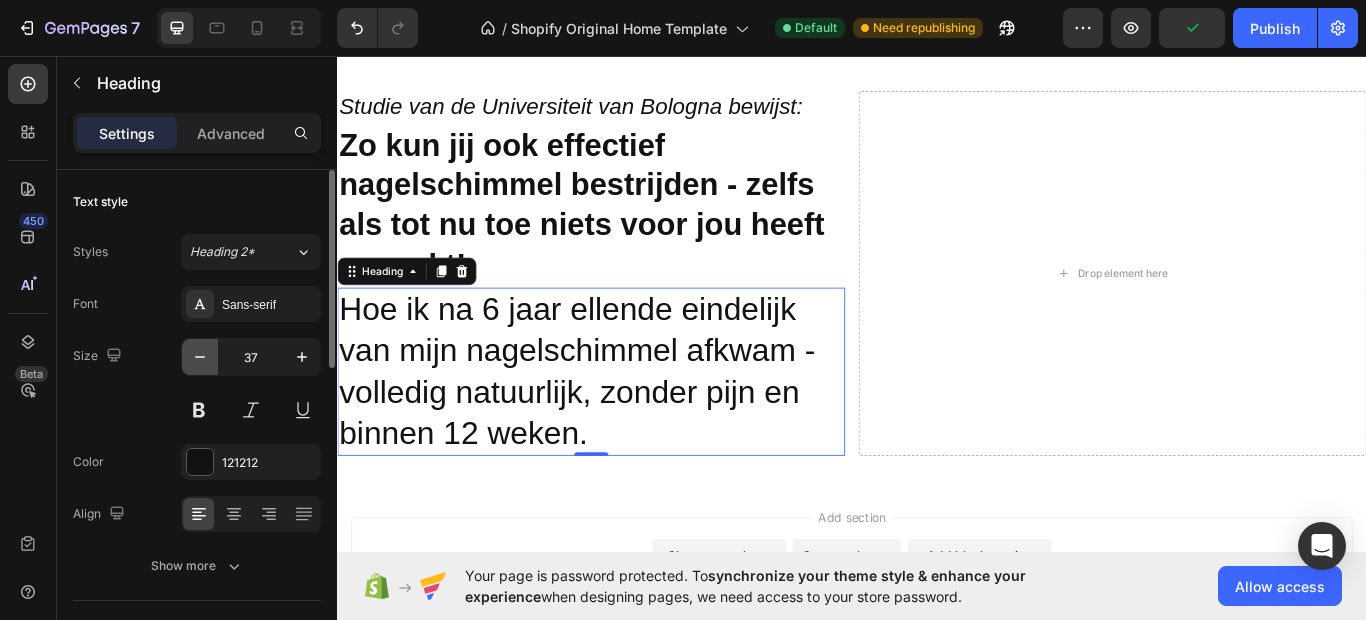 click 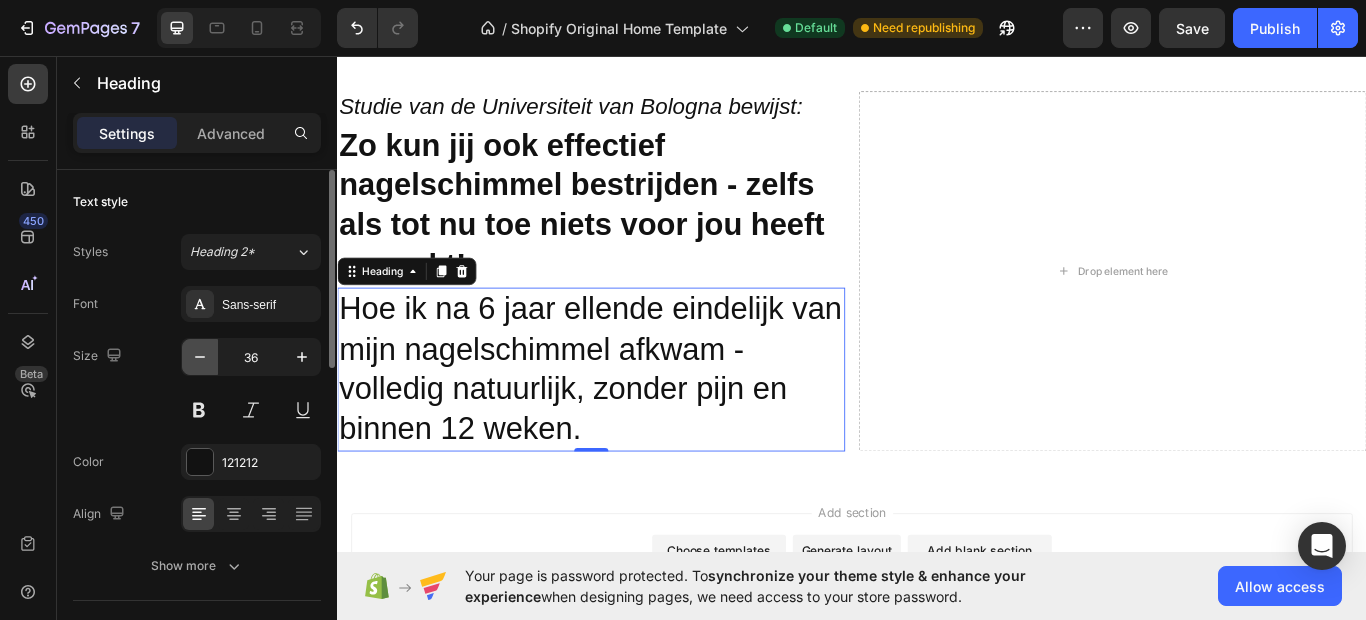 click 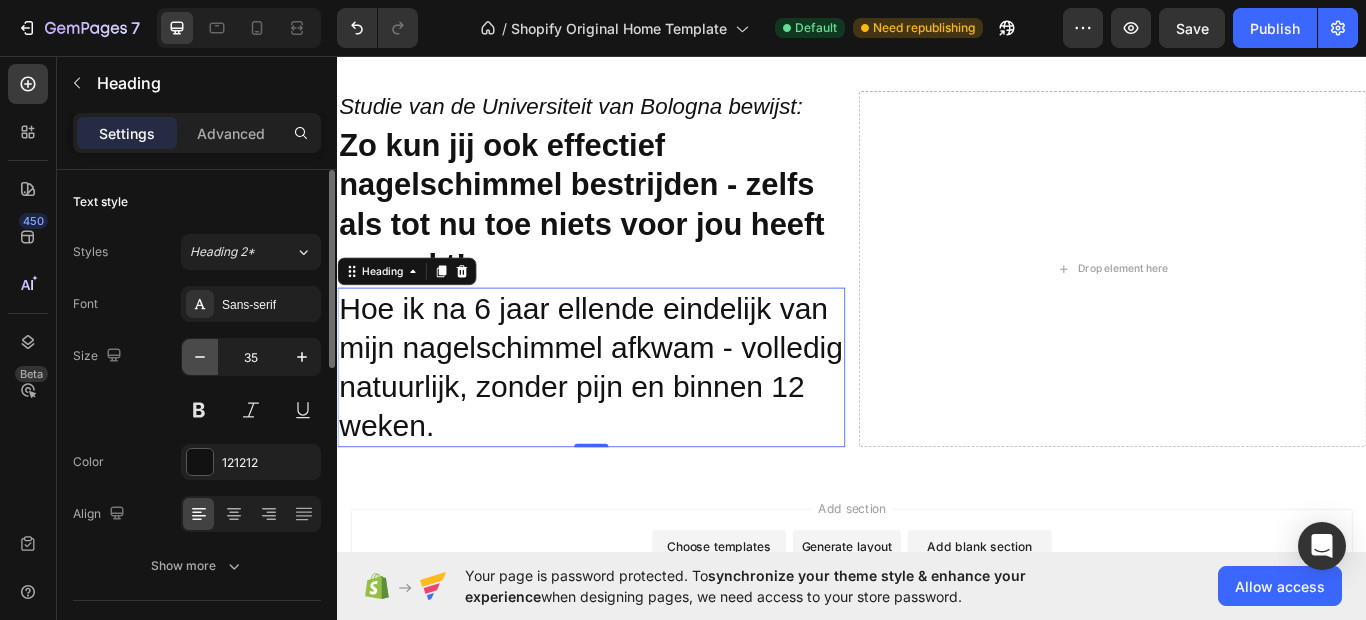 click 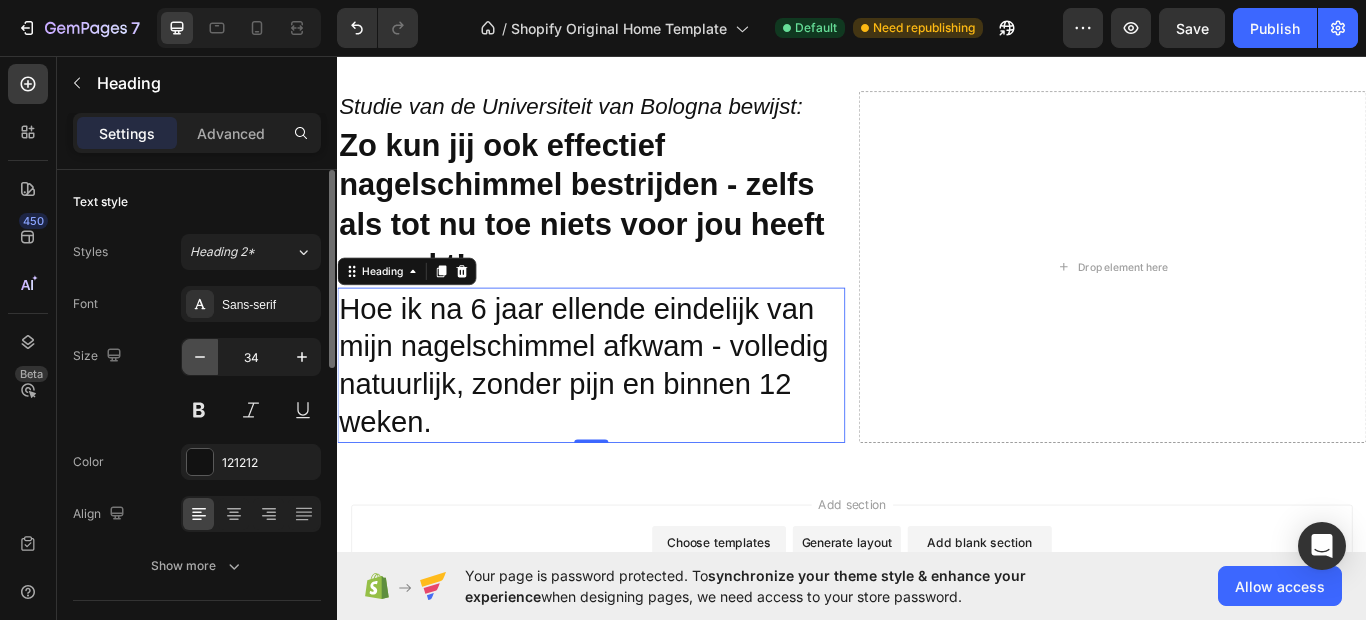 click 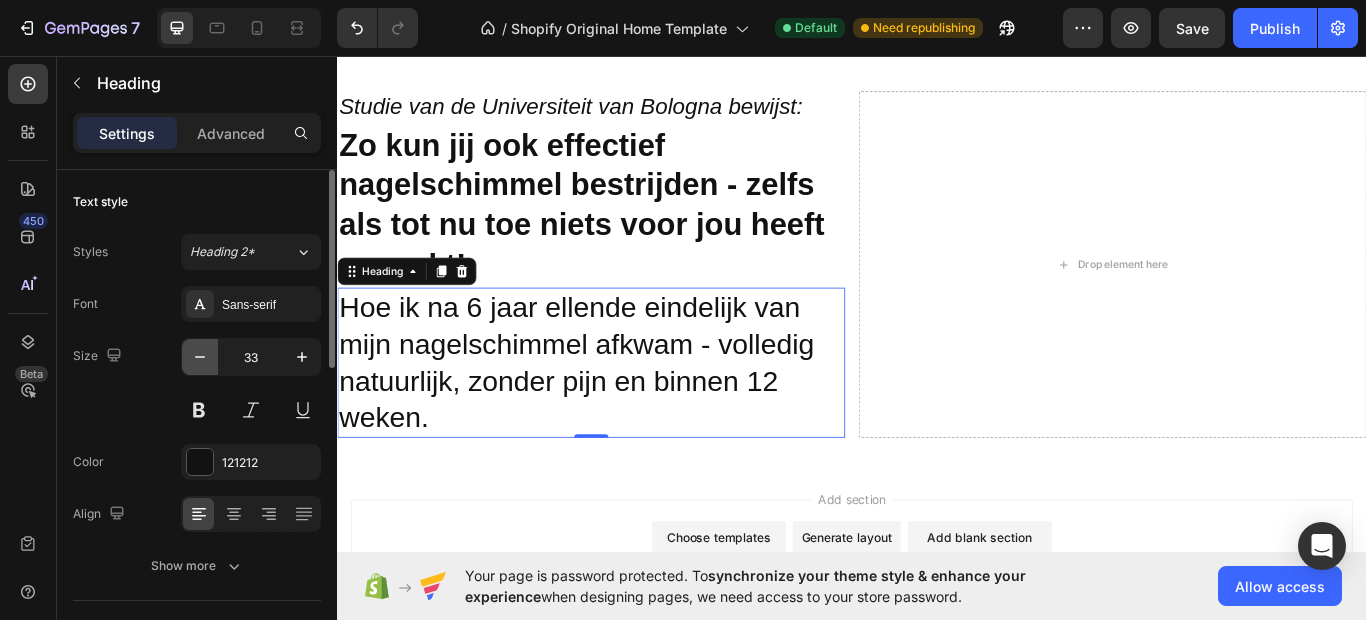 click 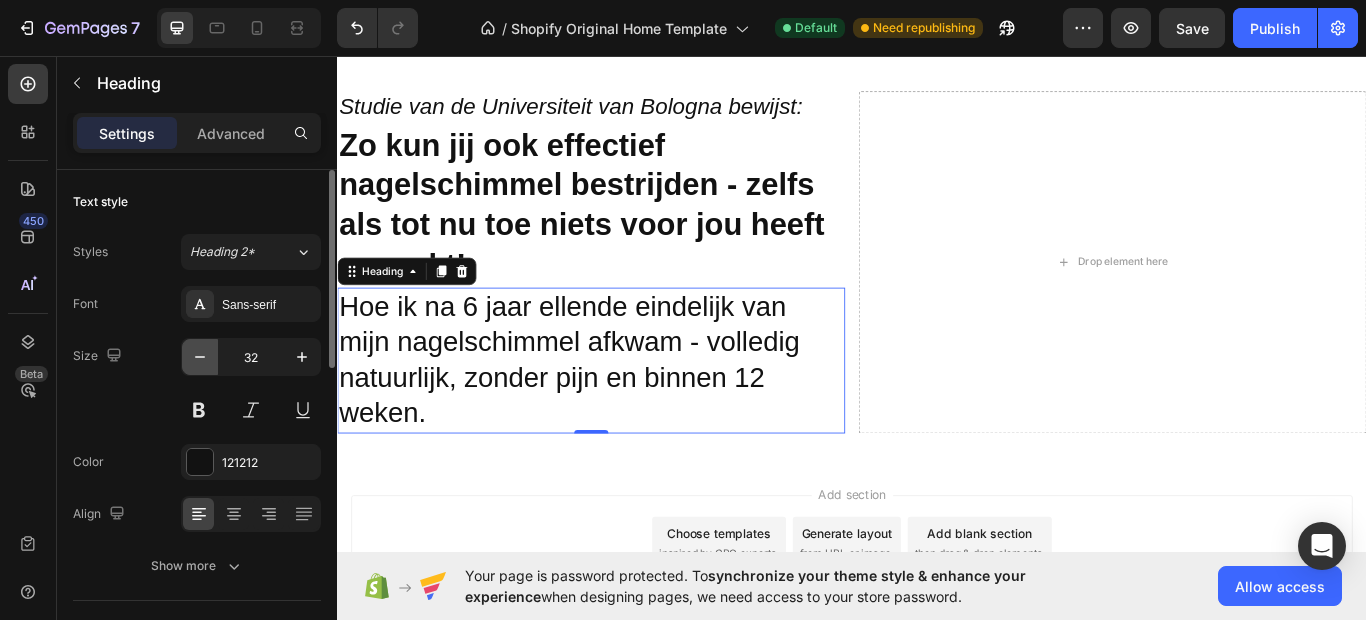click 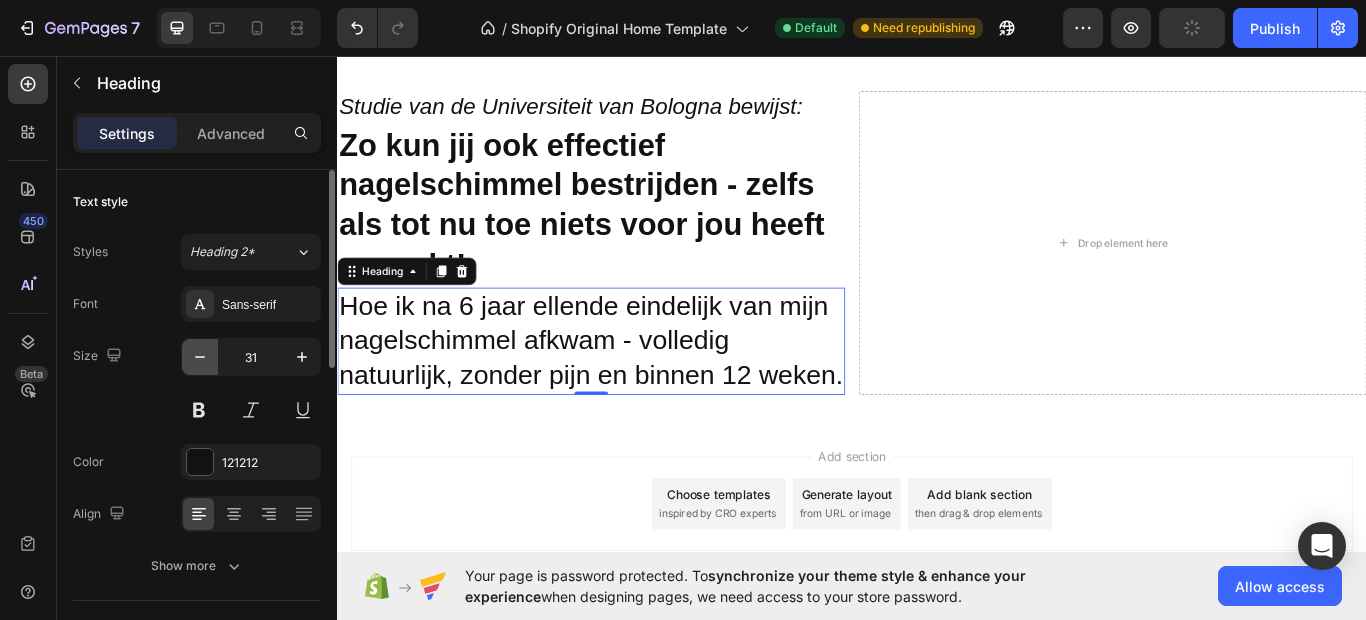 click 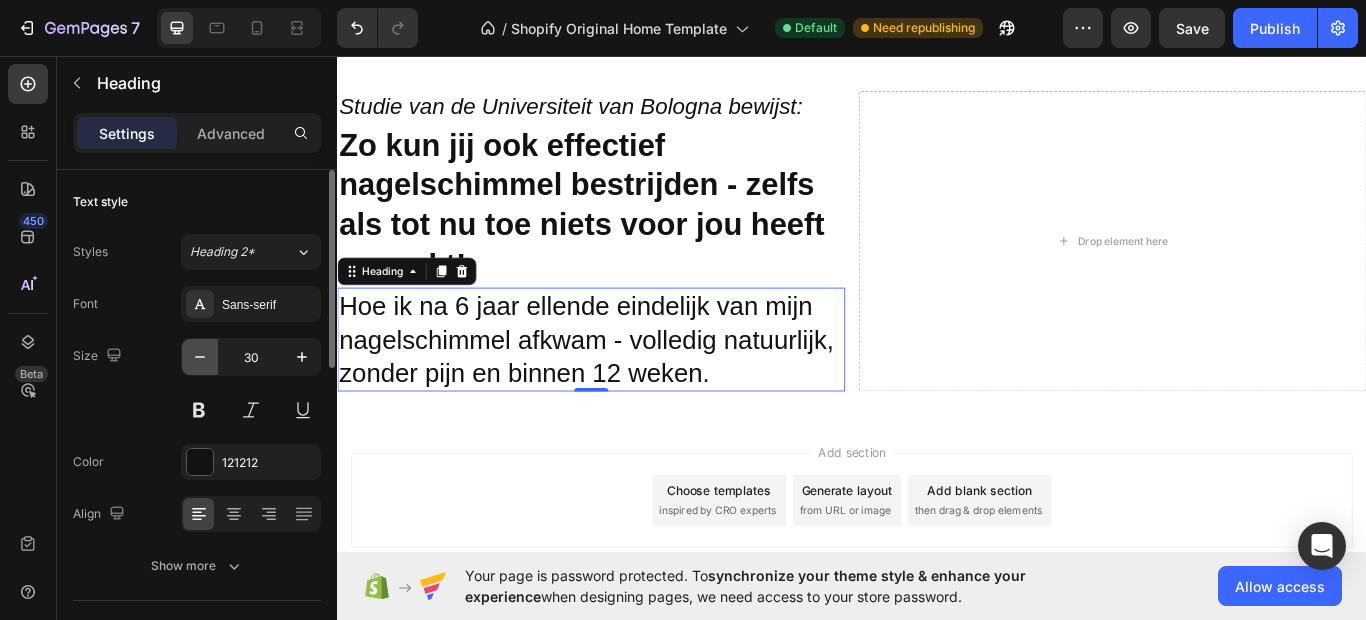 click 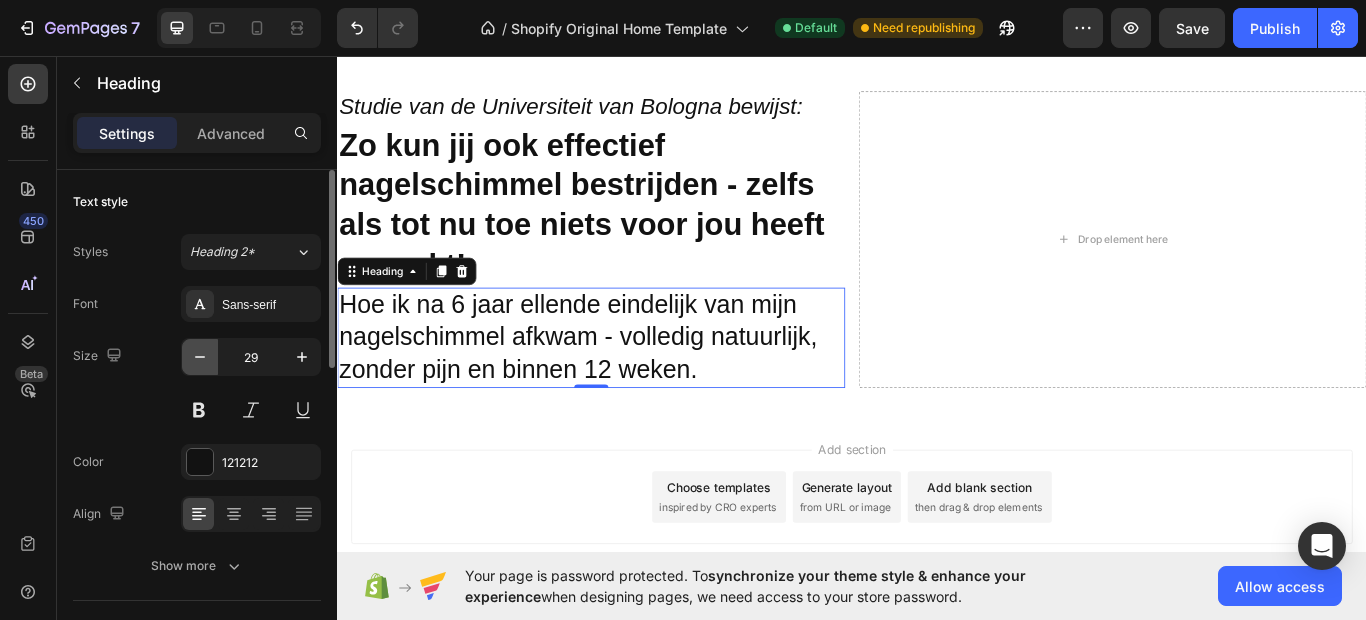 click 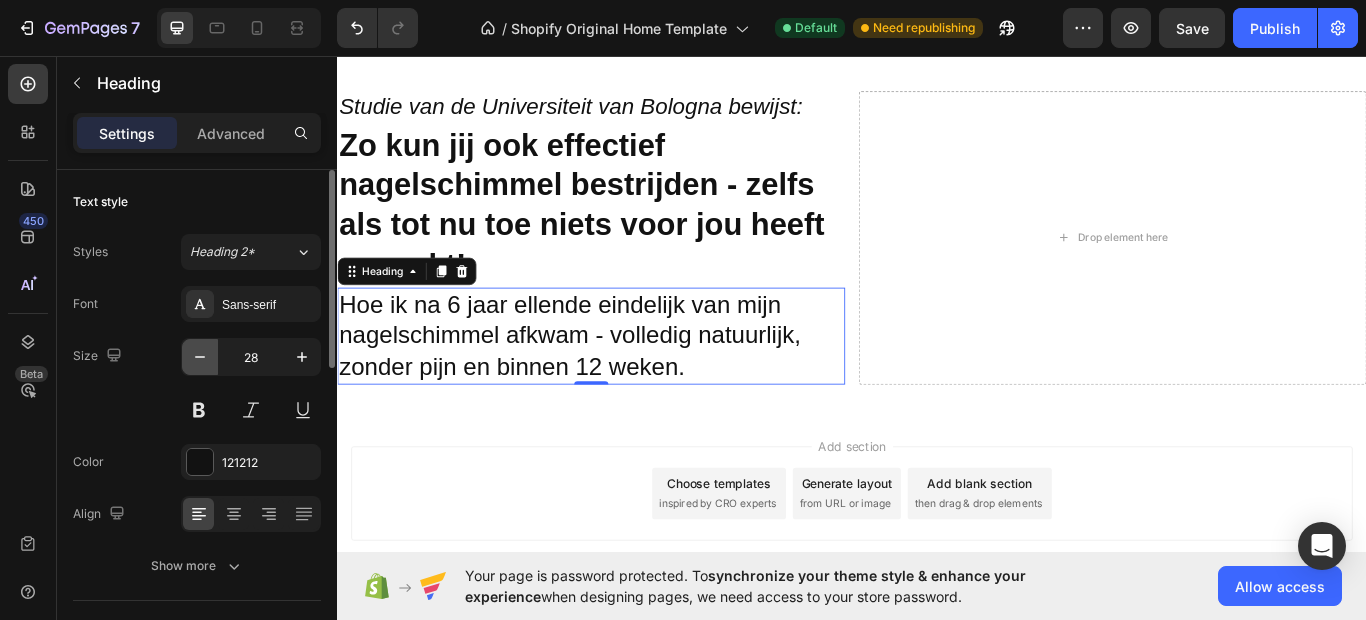 click 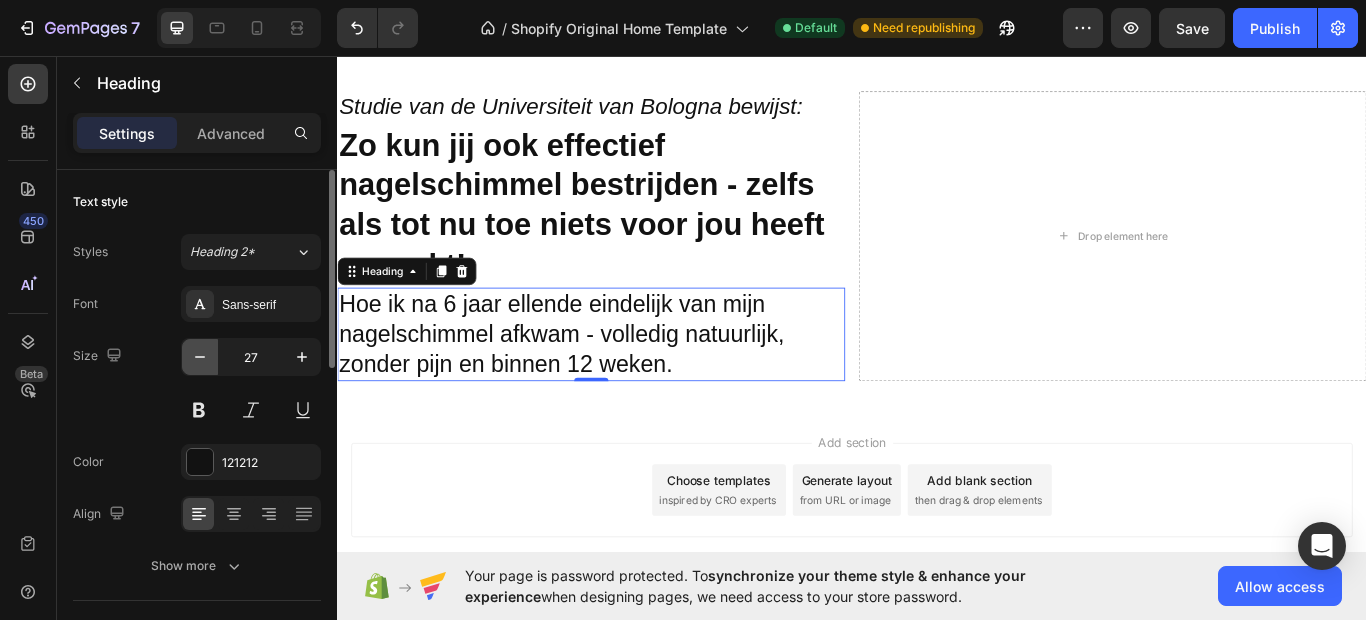 click 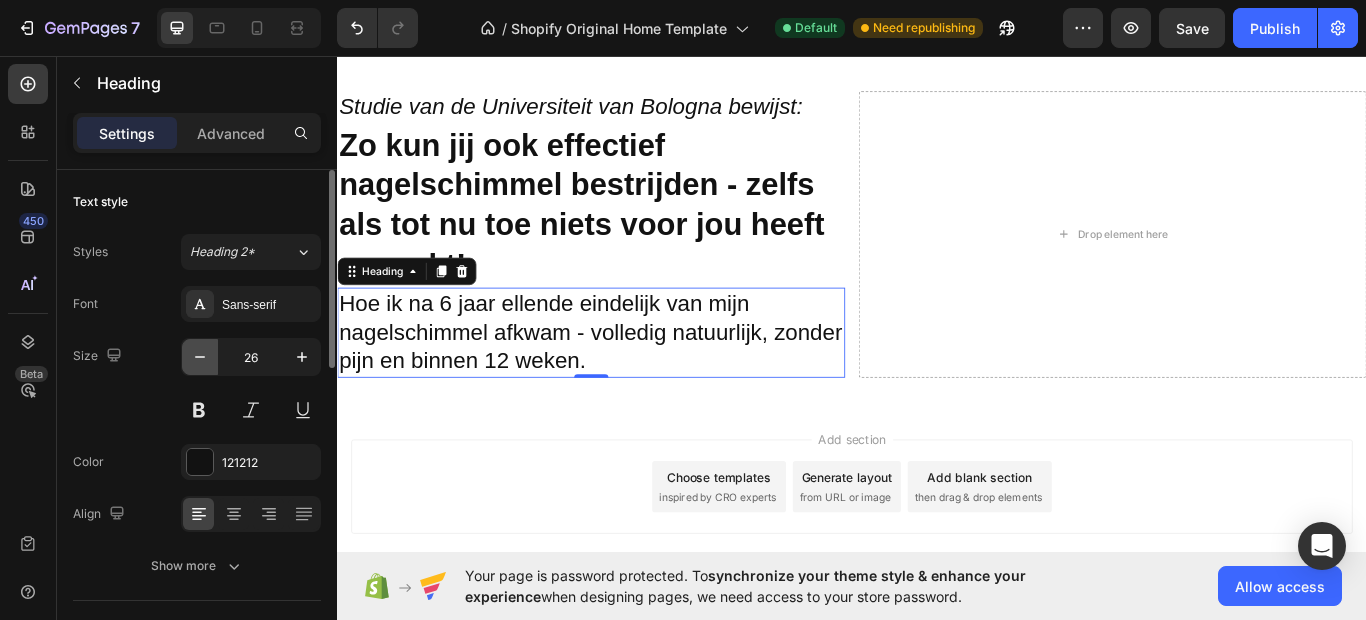 click 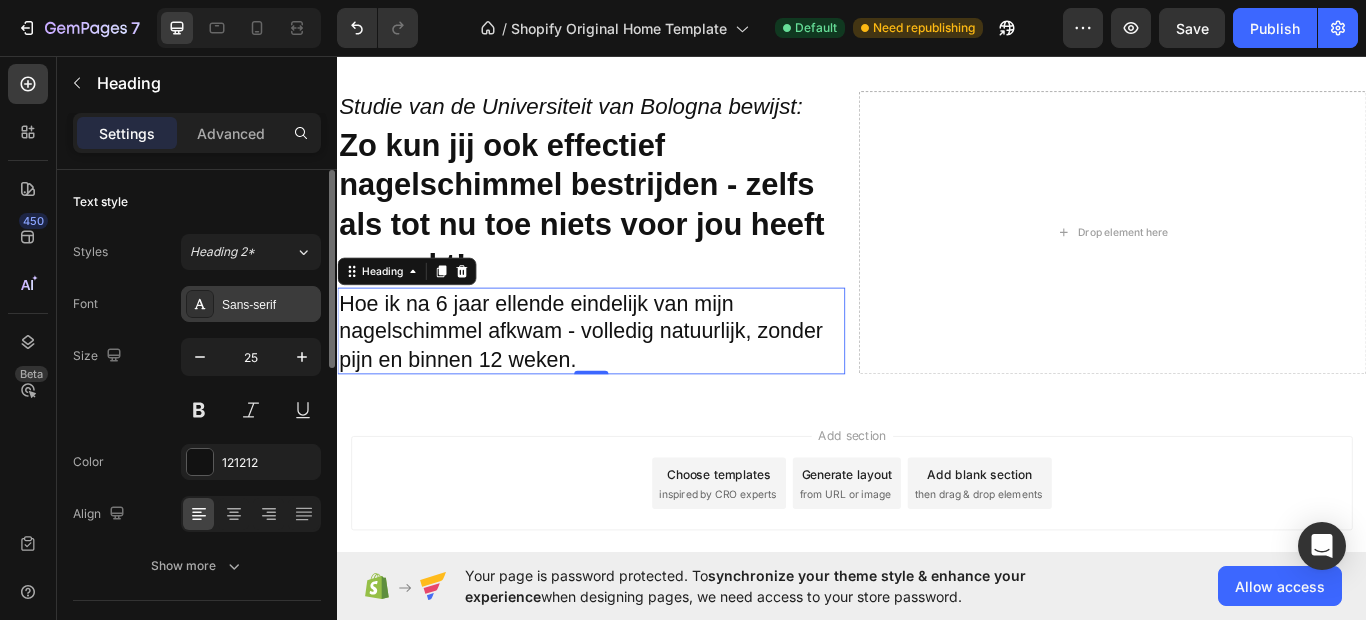 click on "Sans-serif" at bounding box center (269, 305) 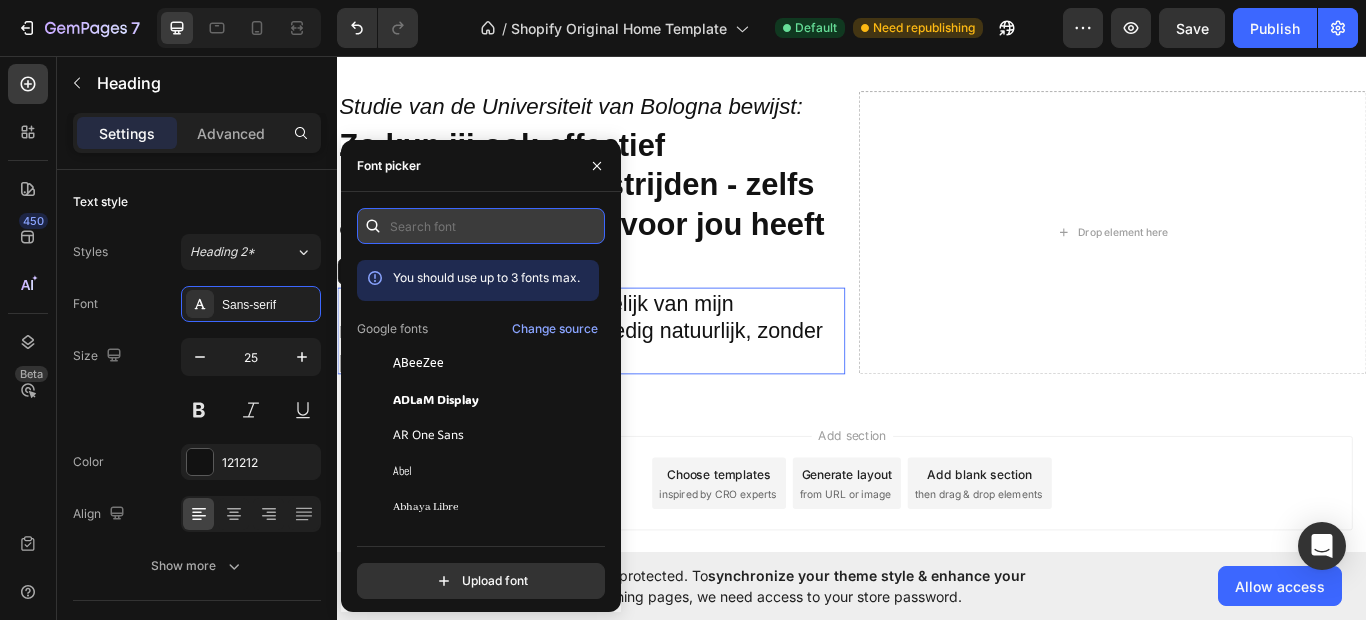 click at bounding box center [481, 226] 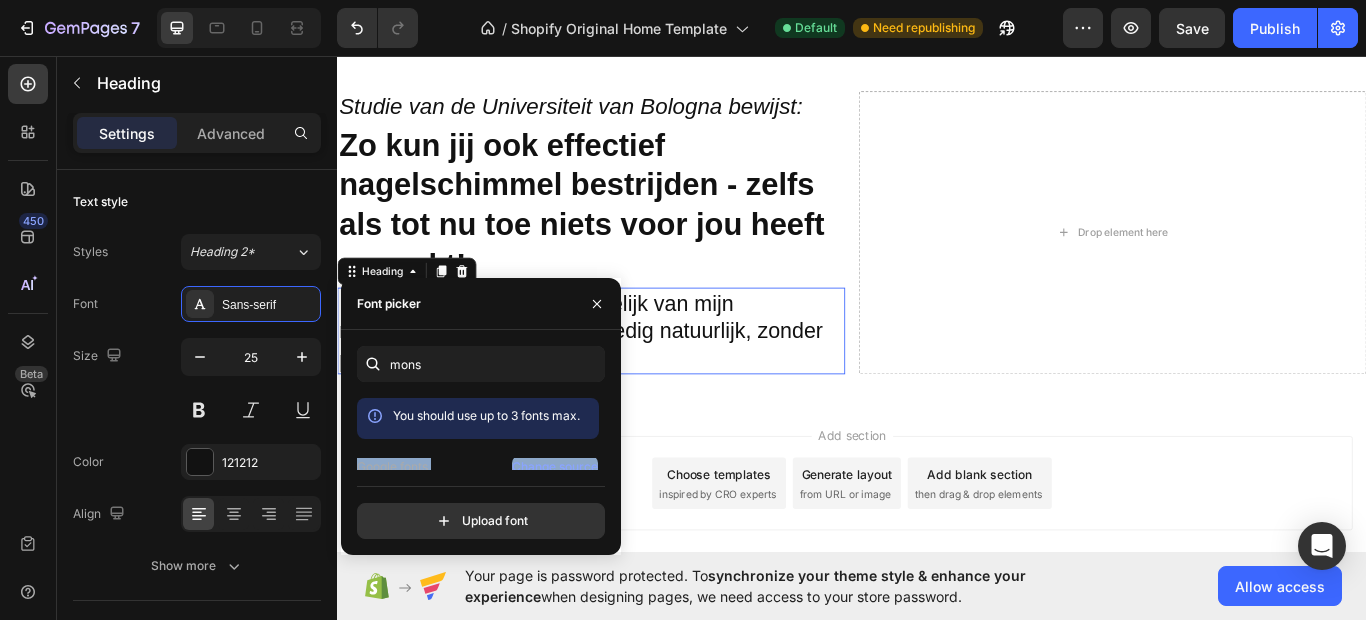 drag, startPoint x: 606, startPoint y: 421, endPoint x: 604, endPoint y: 439, distance: 18.110771 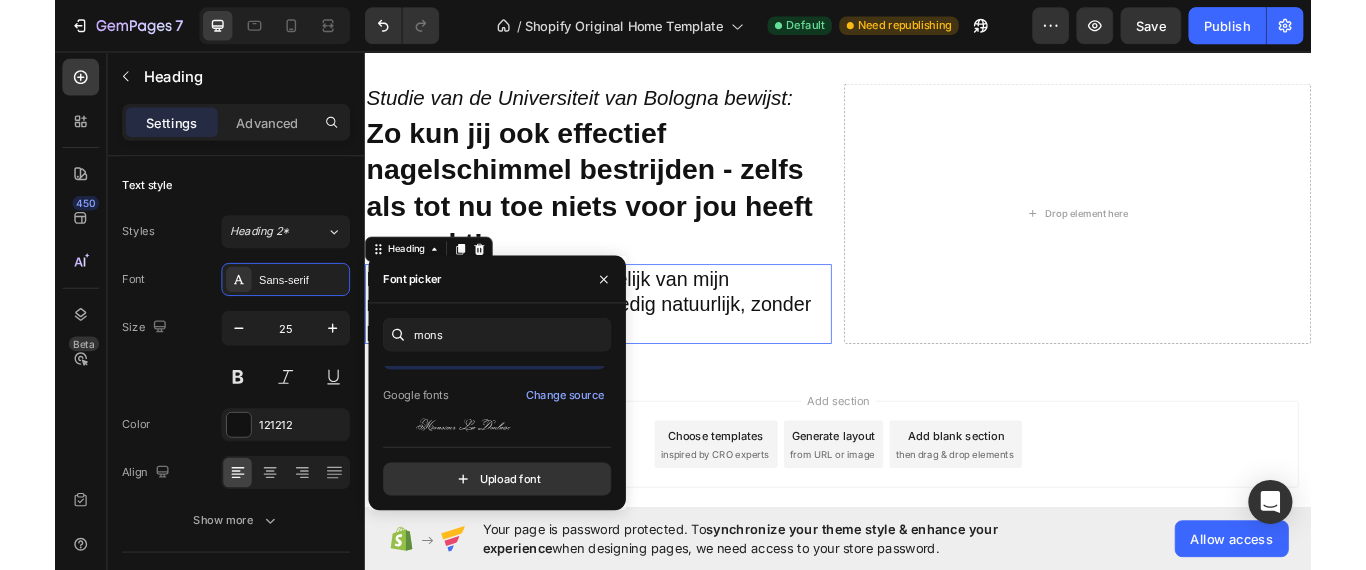 scroll, scrollTop: 49, scrollLeft: 0, axis: vertical 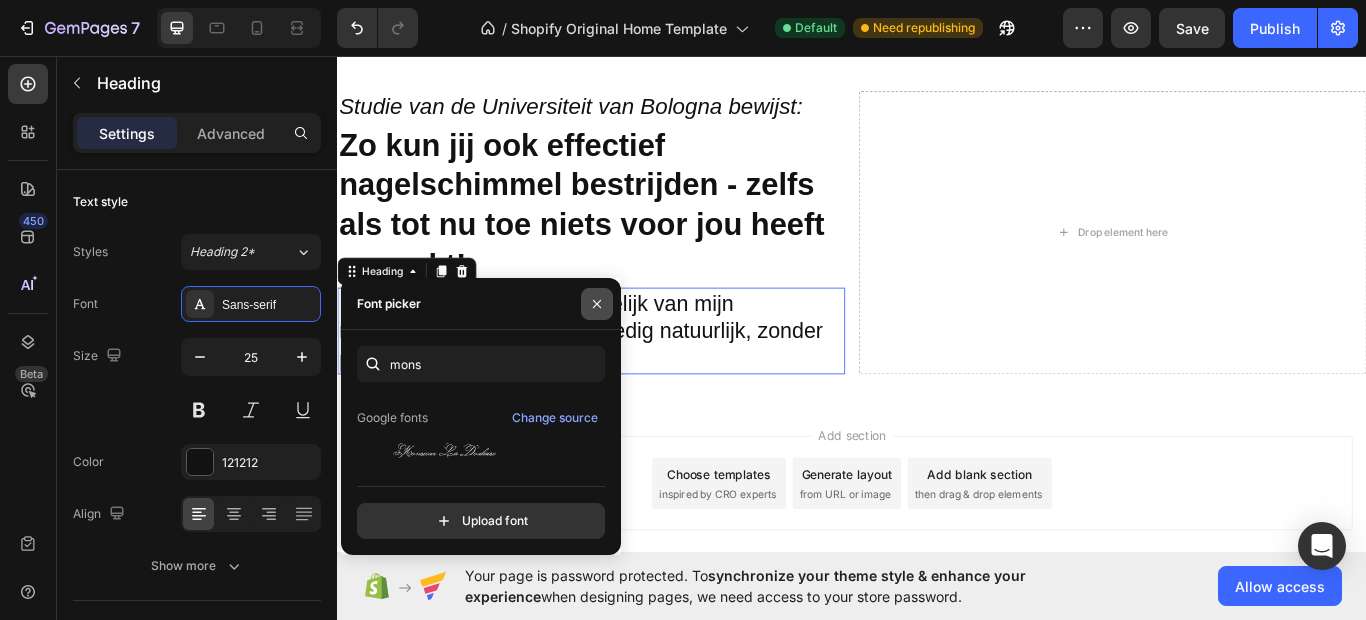 drag, startPoint x: 593, startPoint y: 301, endPoint x: 286, endPoint y: 294, distance: 307.0798 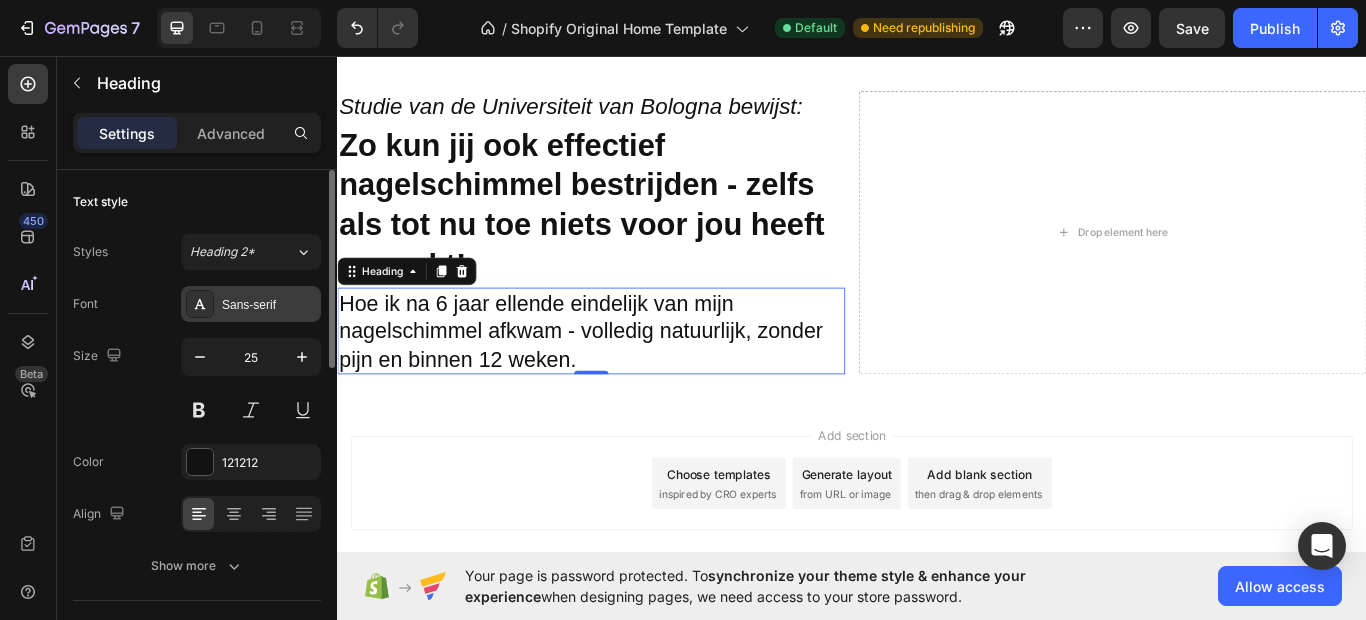 click on "Sans-serif" at bounding box center (269, 305) 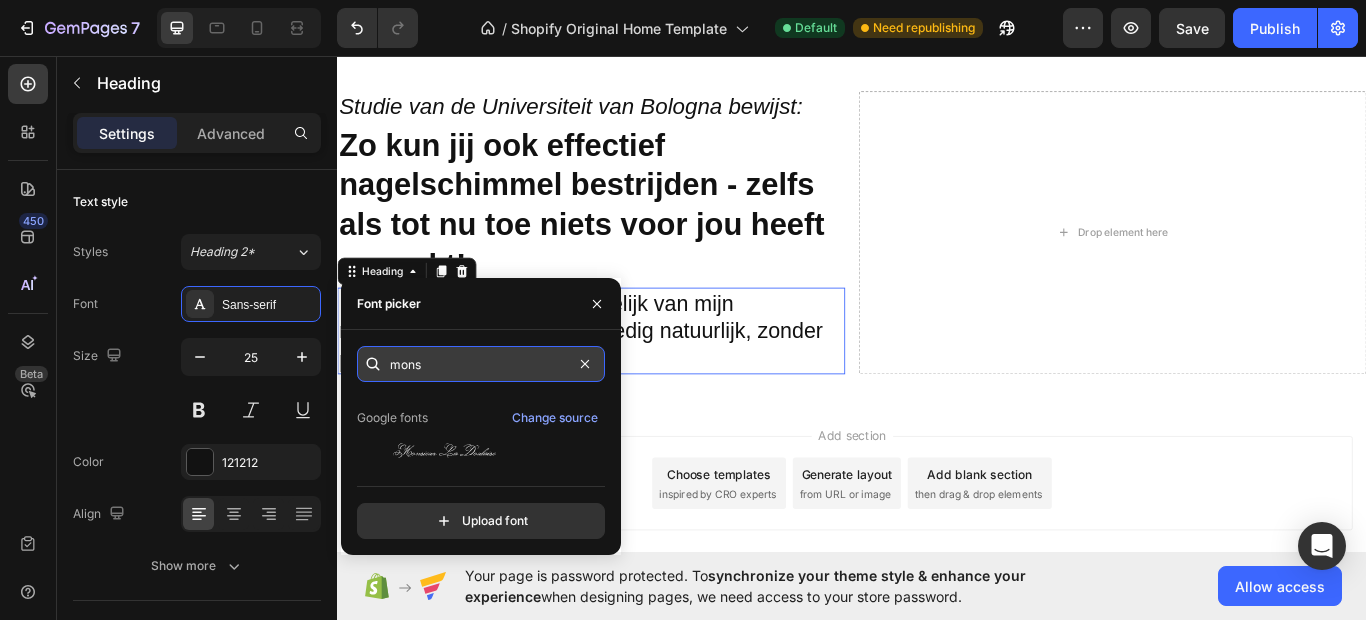 paste on "tserrat - 400" 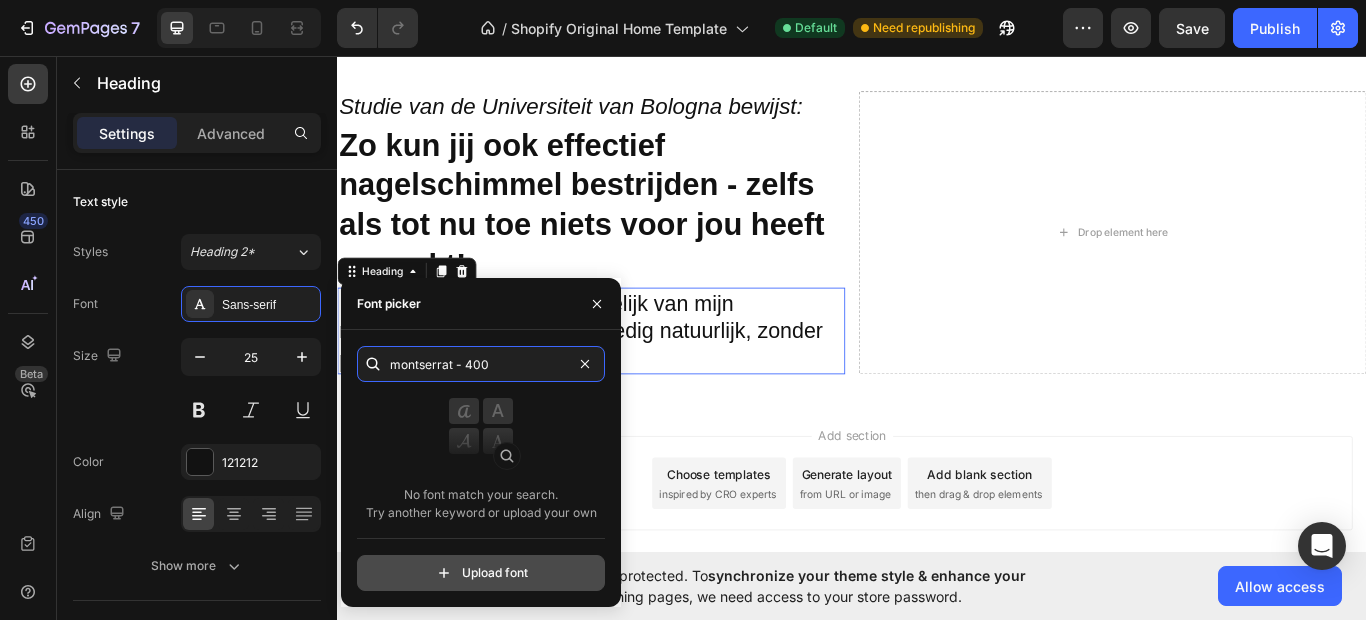 type on "montserrat - 400" 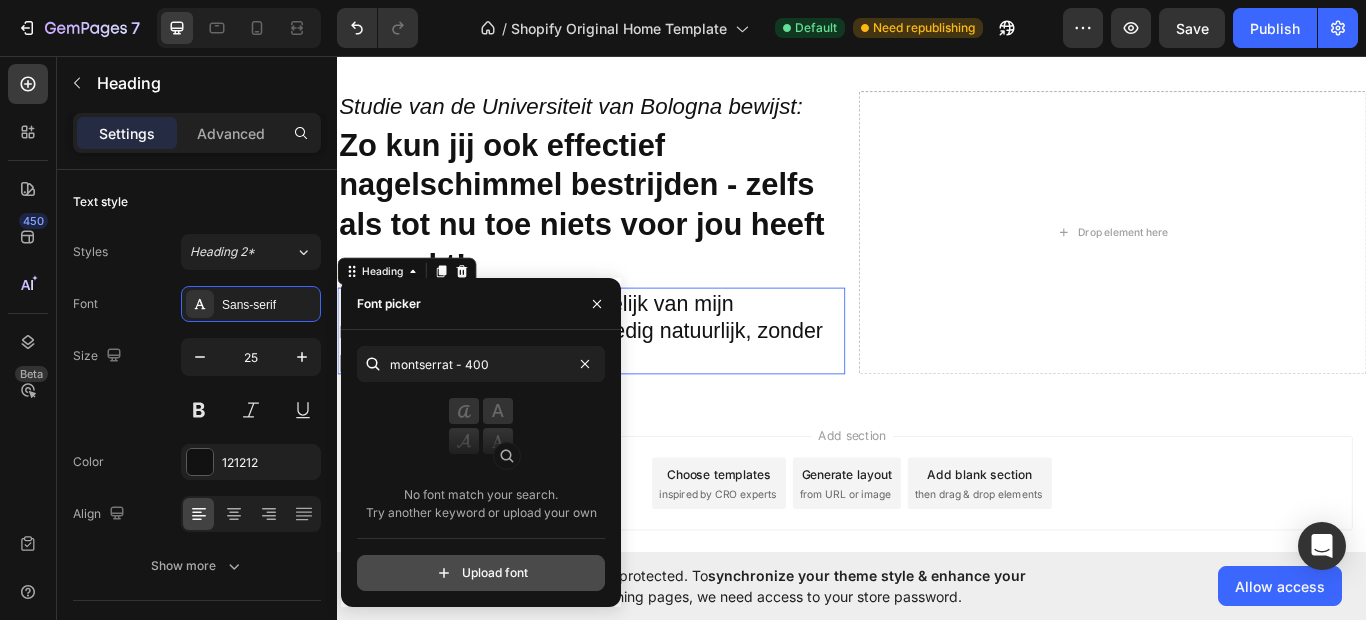 click 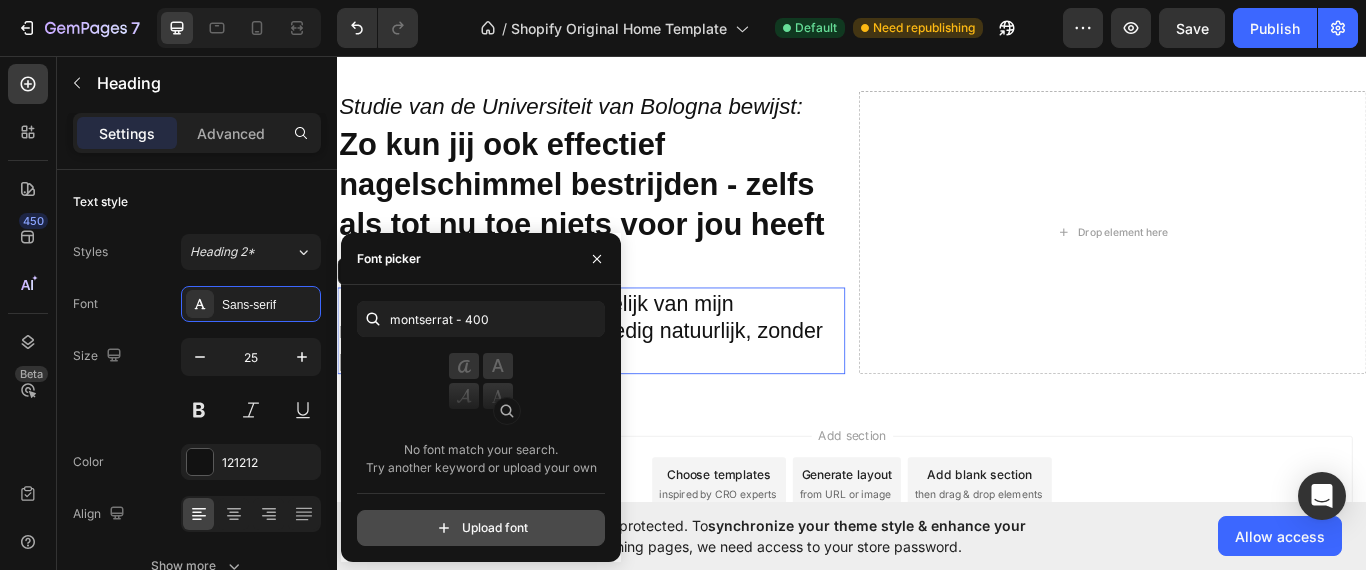 click 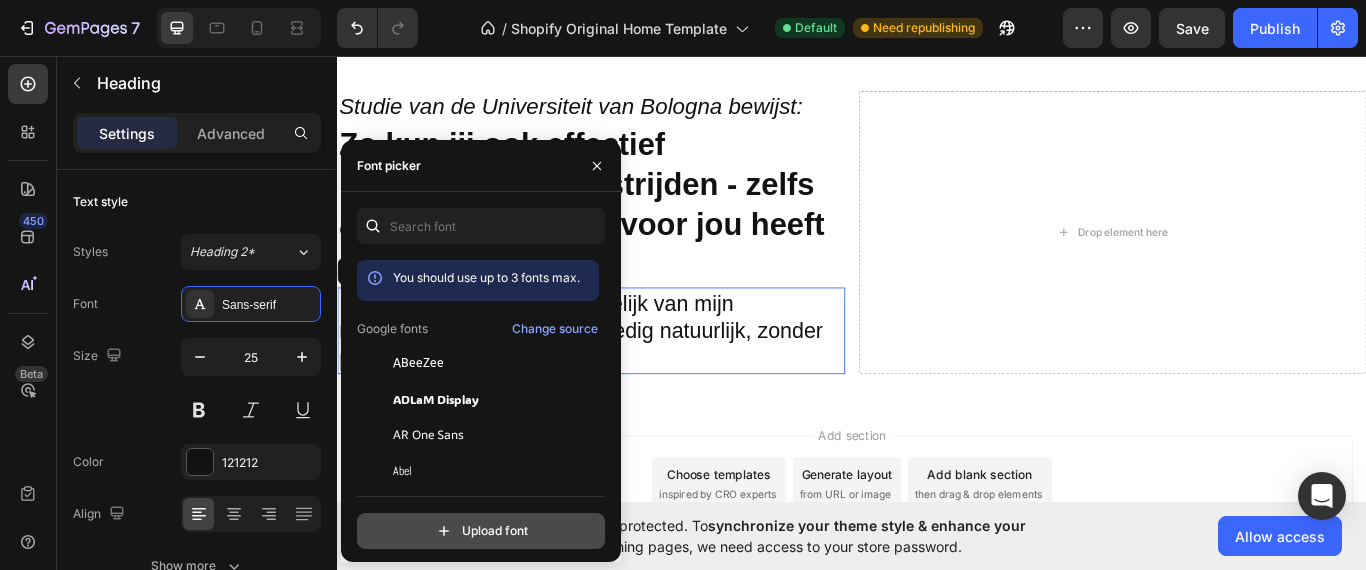type on "C:\fakepath\[FILENAME].zip" 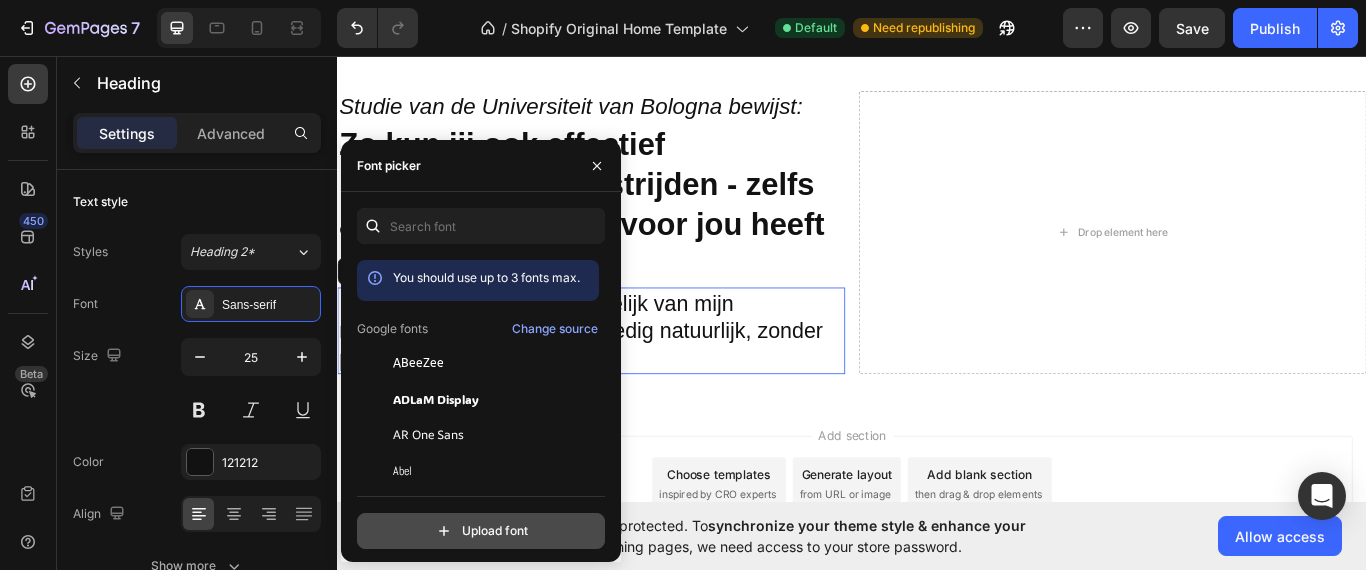 type on "C:\fakepath\[FILENAME].zip" 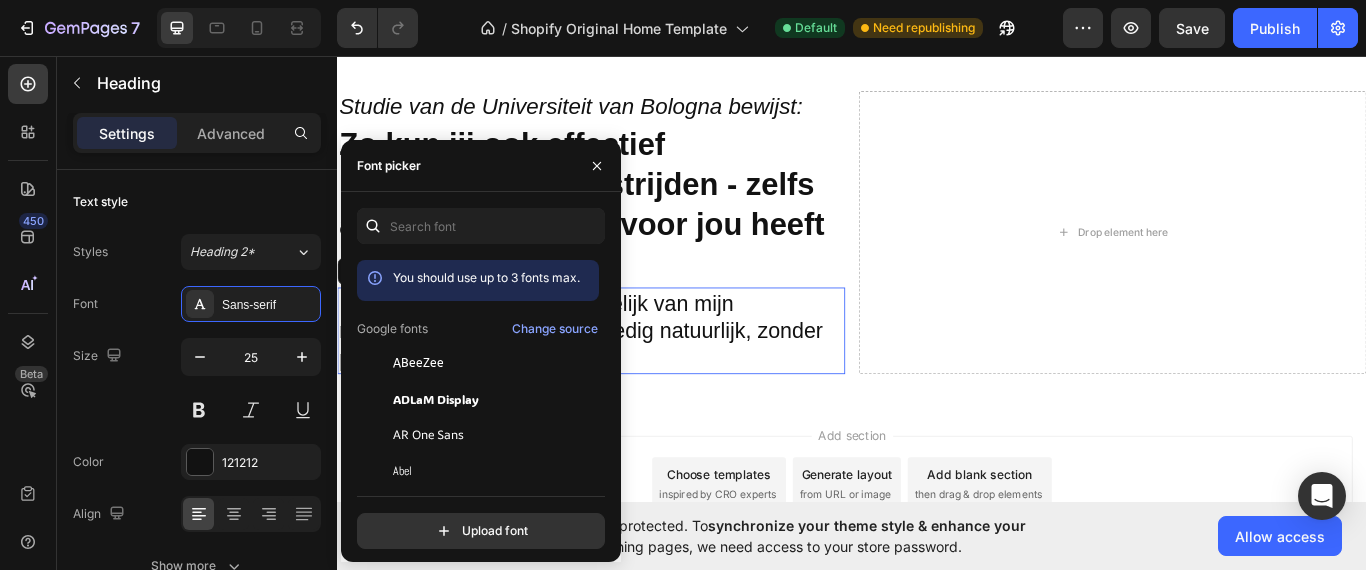 scroll, scrollTop: 65, scrollLeft: 0, axis: vertical 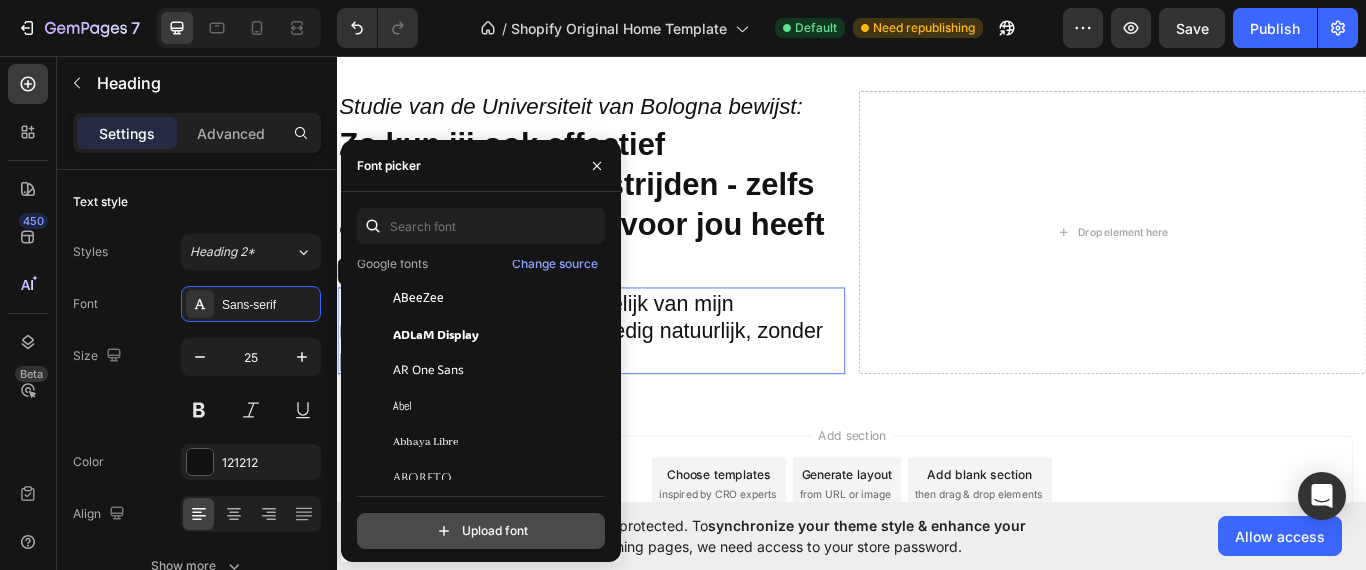 type on "C:\fakepath\[FILENAME].zip" 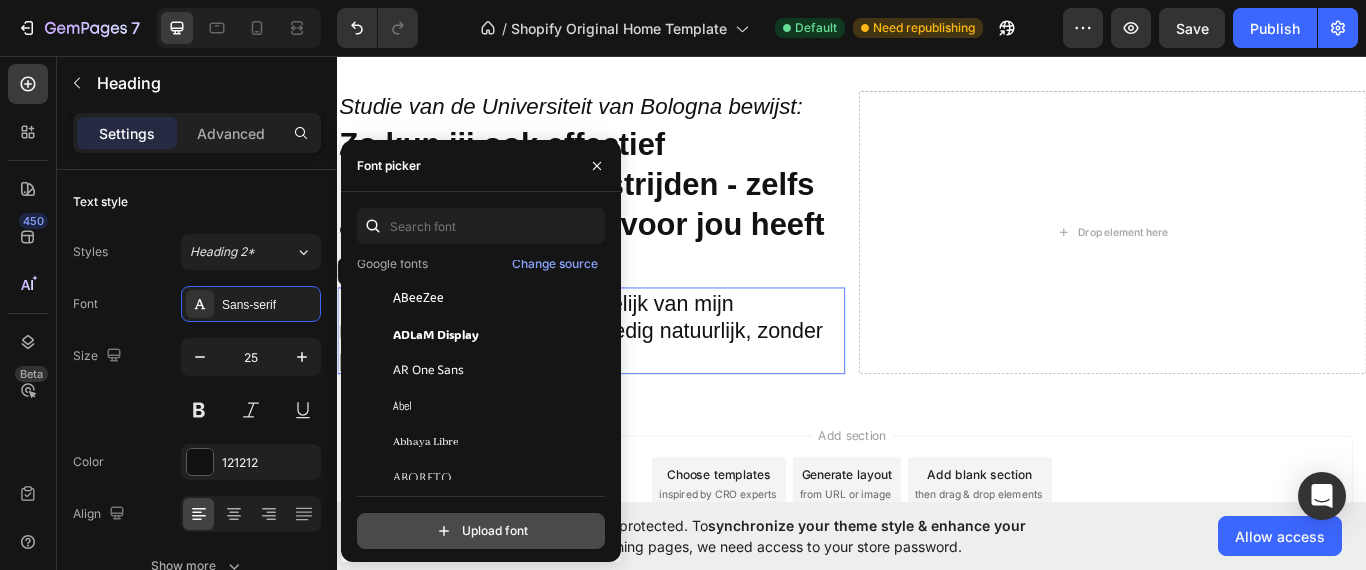 type on "C:\fakepath\[FILENAME].zip" 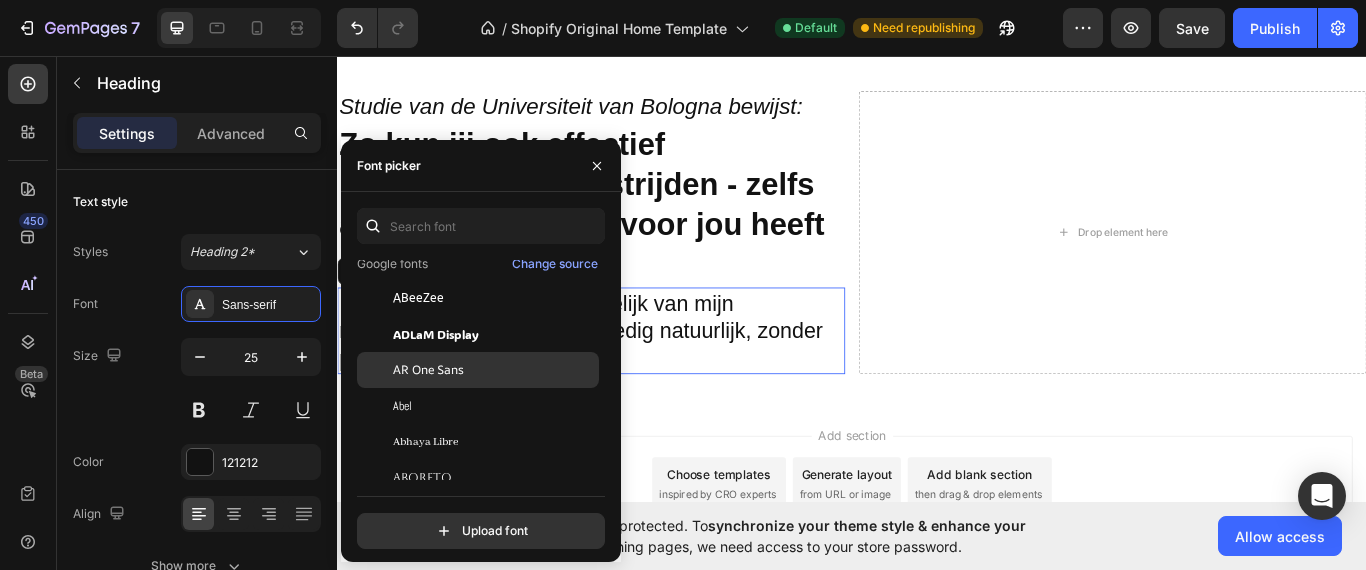 click on "AR One Sans" at bounding box center [494, 370] 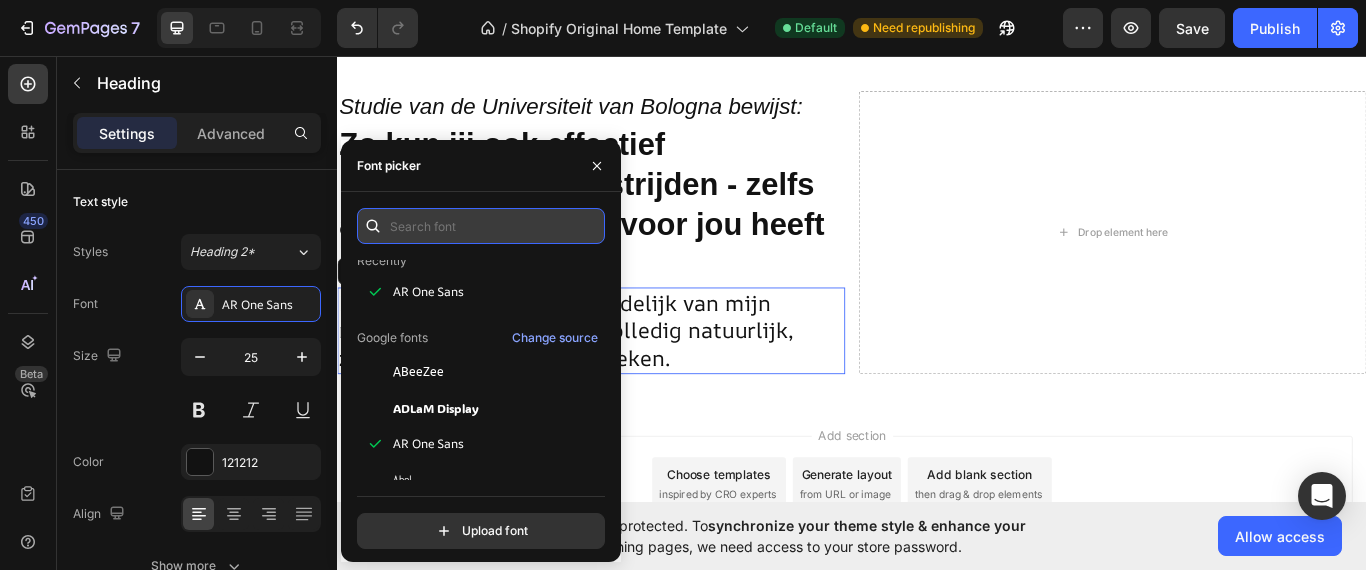 click at bounding box center [481, 226] 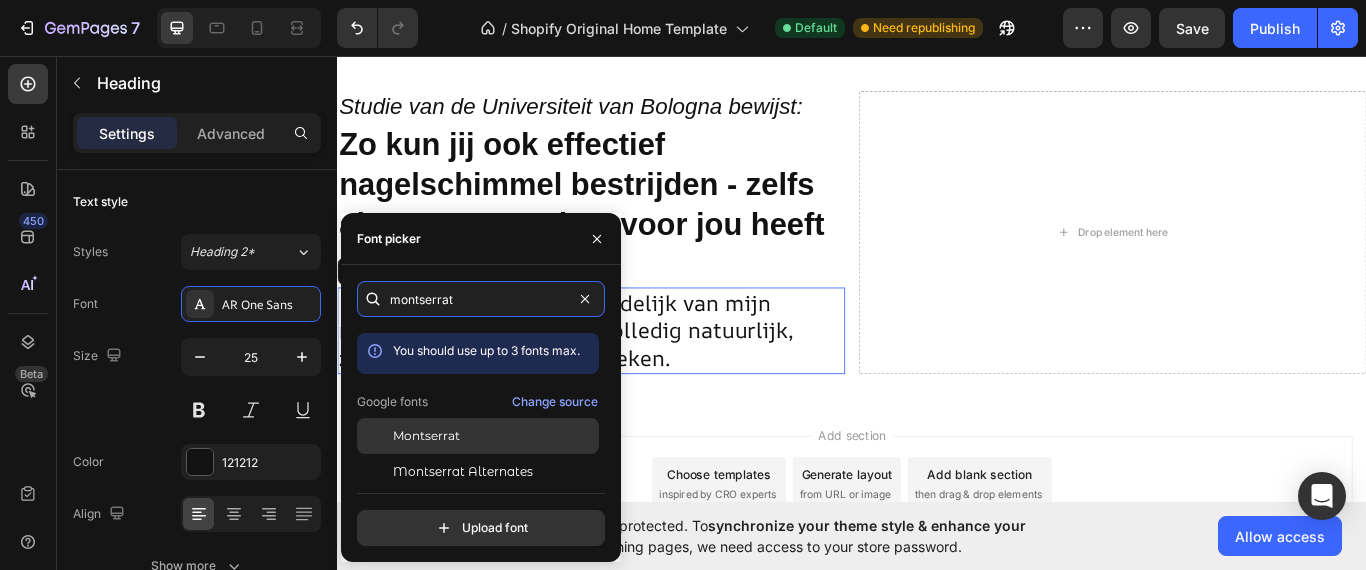 type on "montserrat" 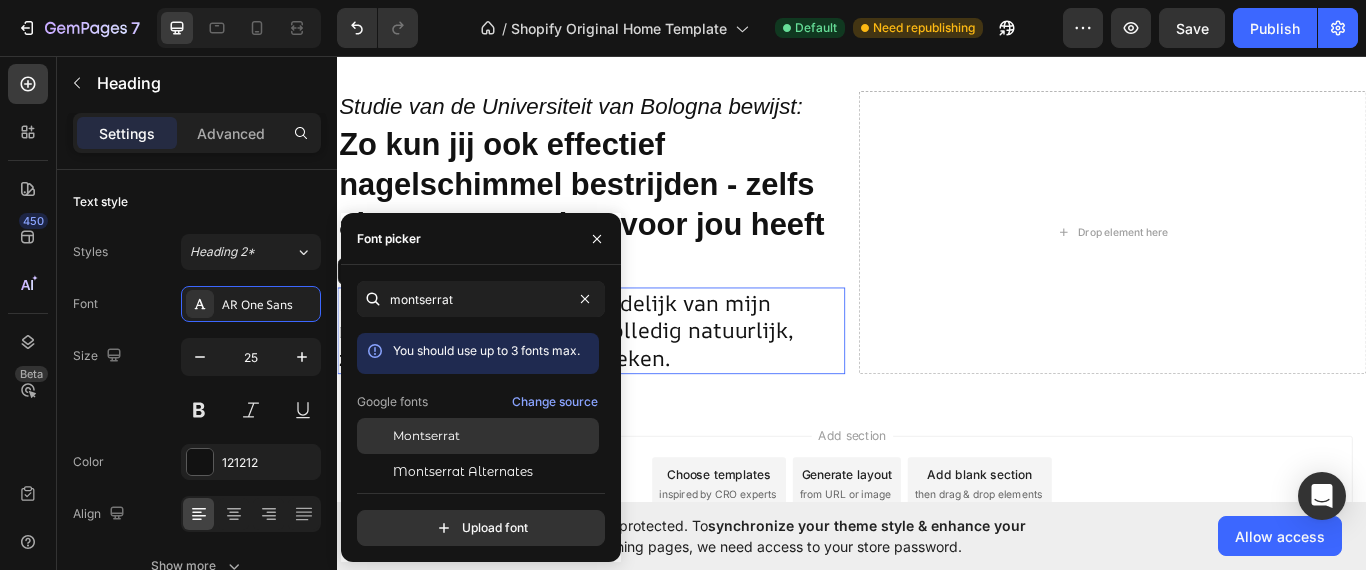 click on "Montserrat" at bounding box center [494, 436] 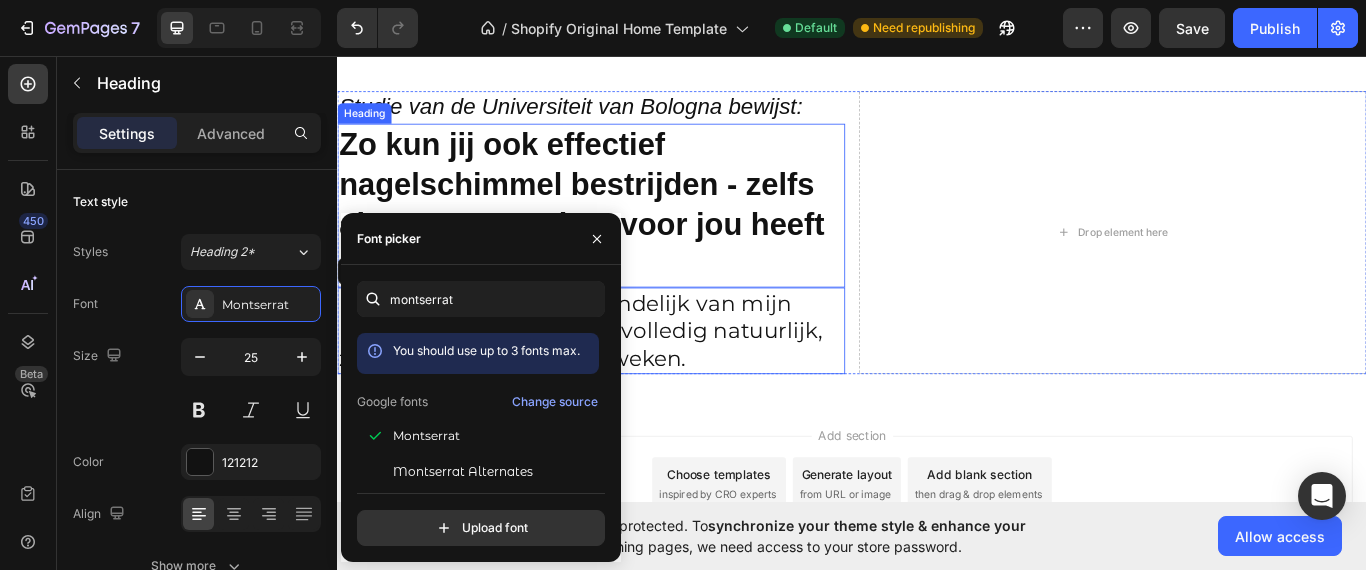 click on "Zo kun jij ook effectief nagelschimmel bestrijden - zelfs als tot nu toe niets voor jou heeft gewerkt!" at bounding box center [622, 230] 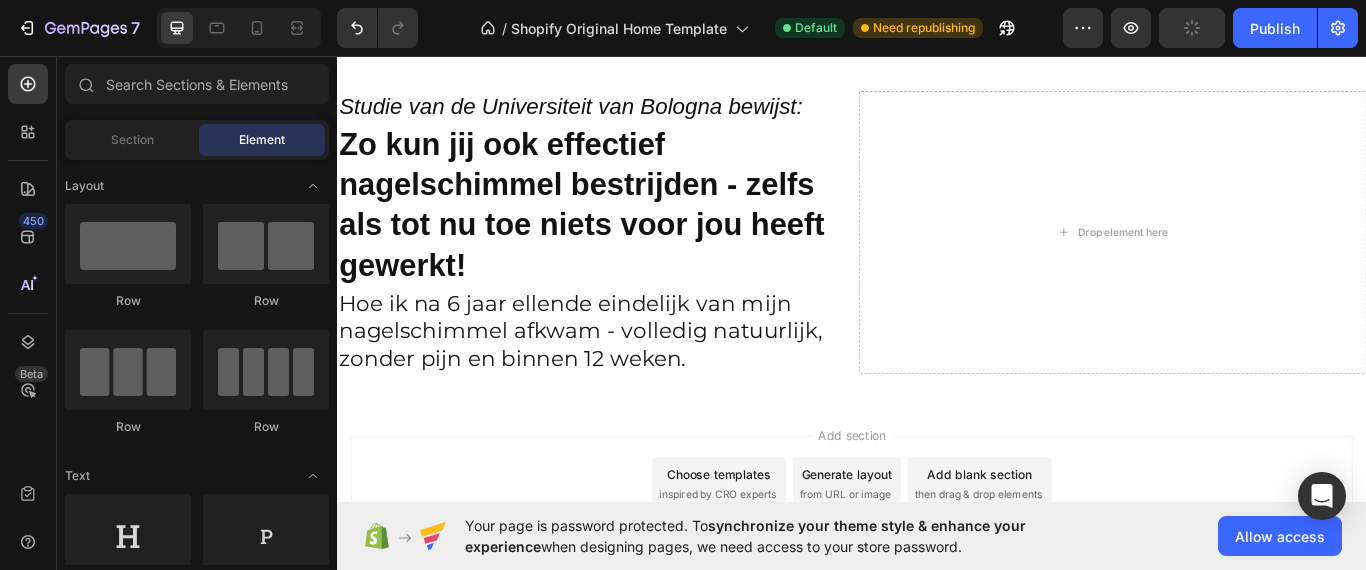 scroll, scrollTop: 0, scrollLeft: 0, axis: both 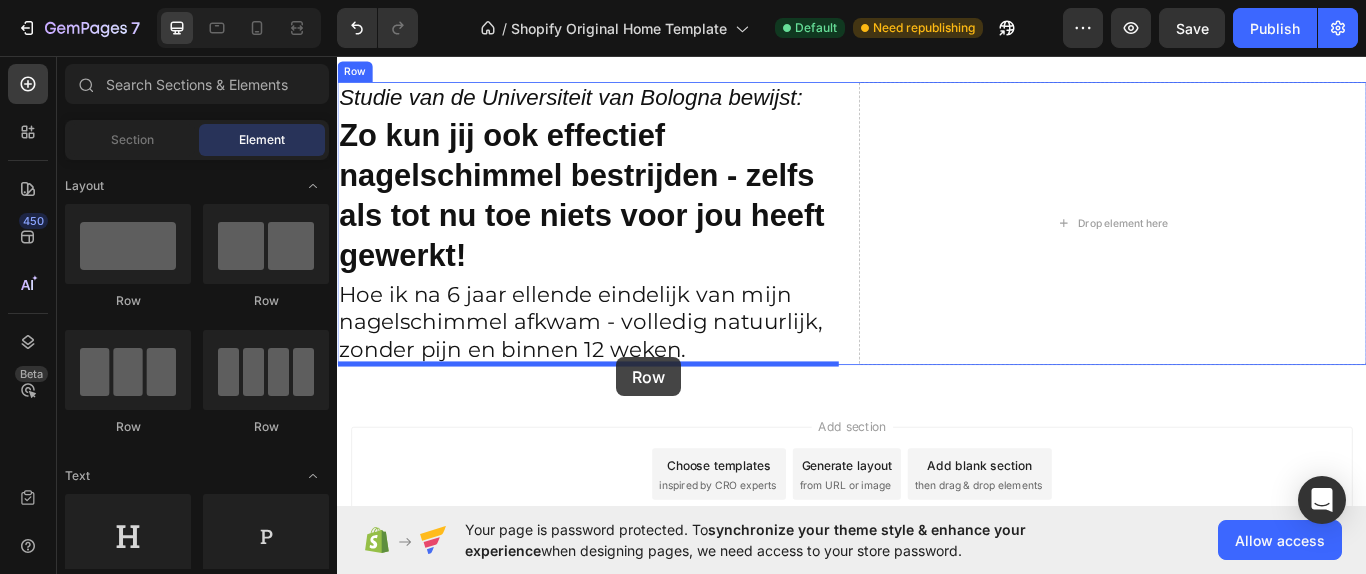 drag, startPoint x: 605, startPoint y: 311, endPoint x: 662, endPoint y: 408, distance: 112.507774 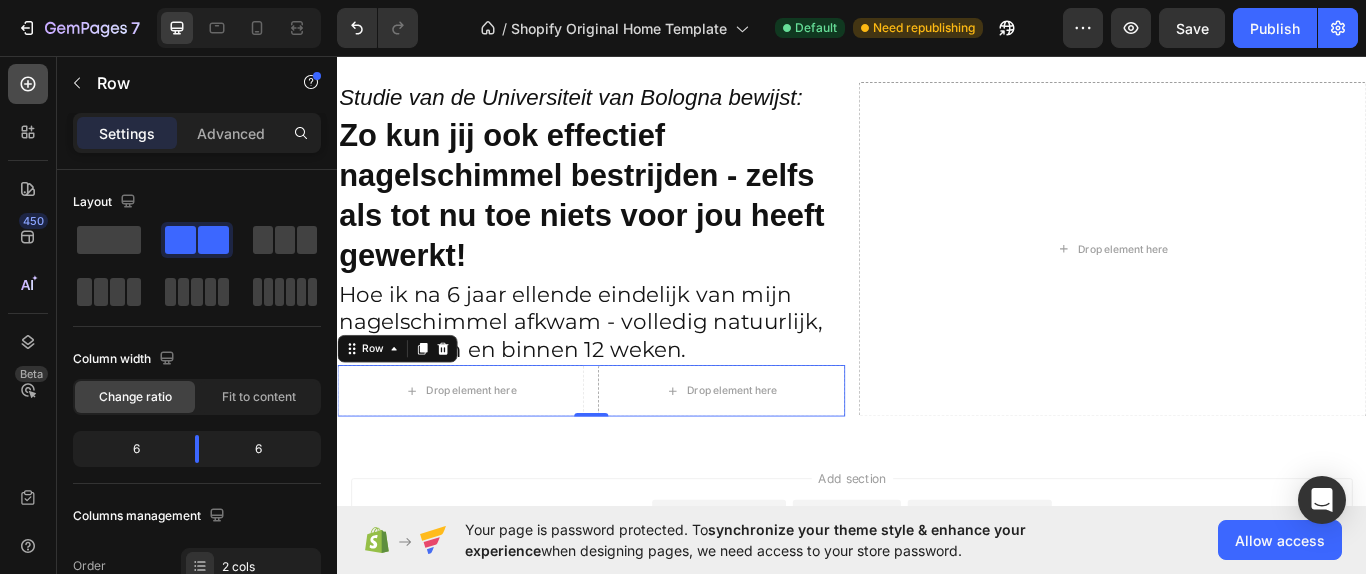 click 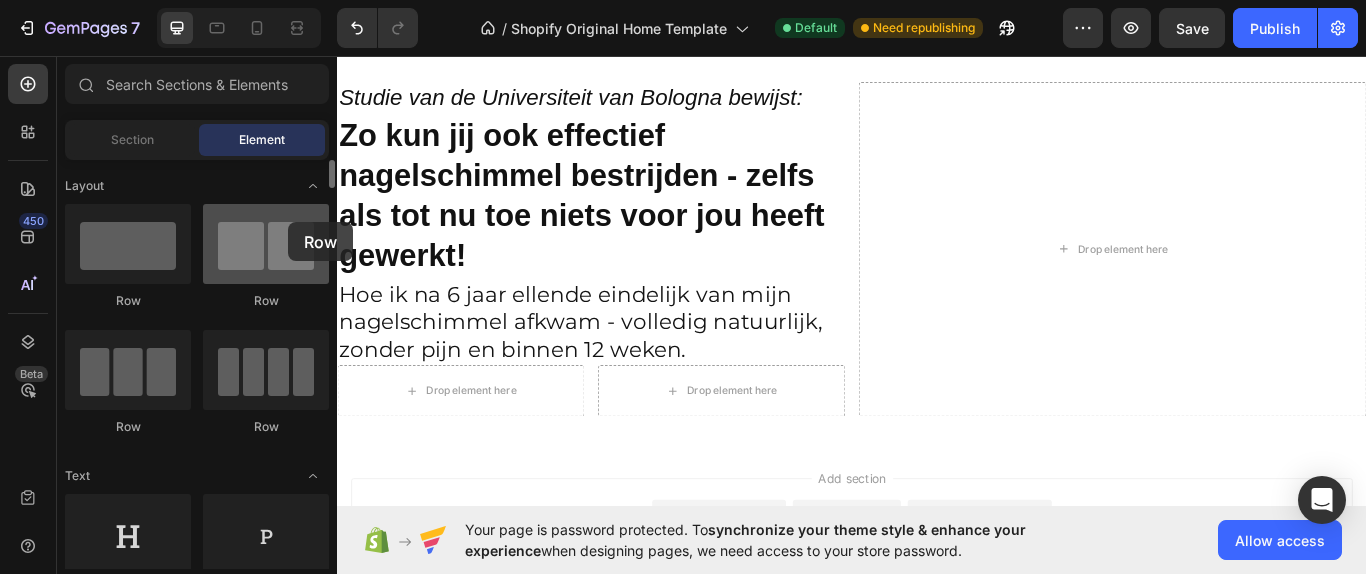 drag, startPoint x: 282, startPoint y: 281, endPoint x: 288, endPoint y: 222, distance: 59.3043 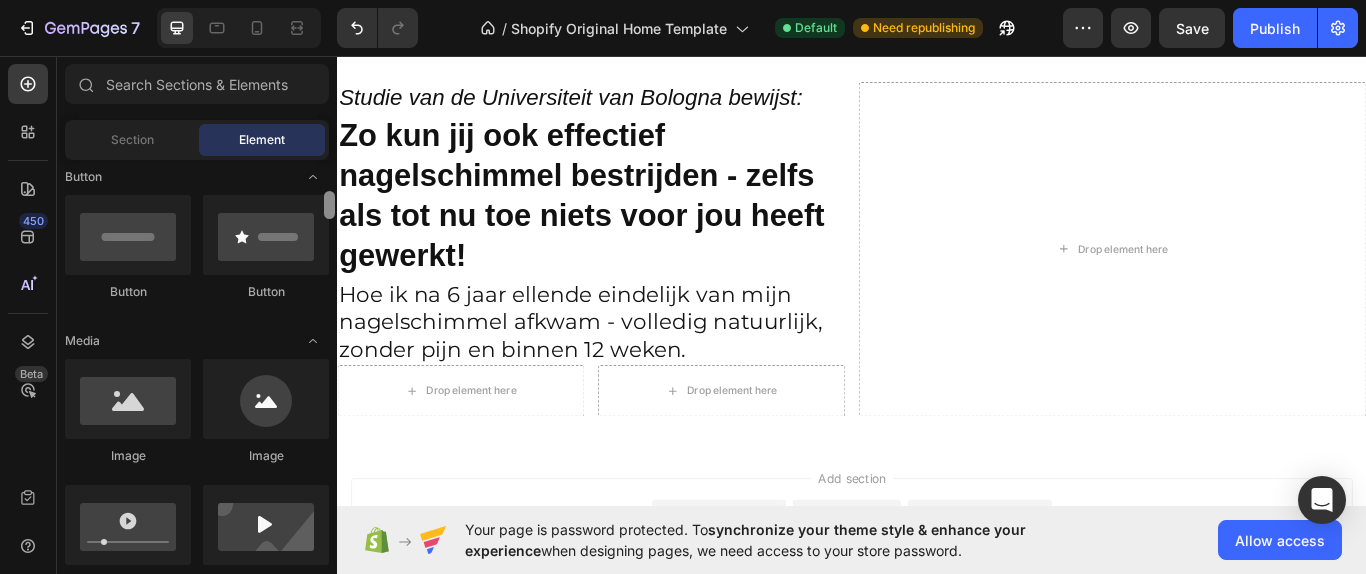 scroll, scrollTop: 579, scrollLeft: 0, axis: vertical 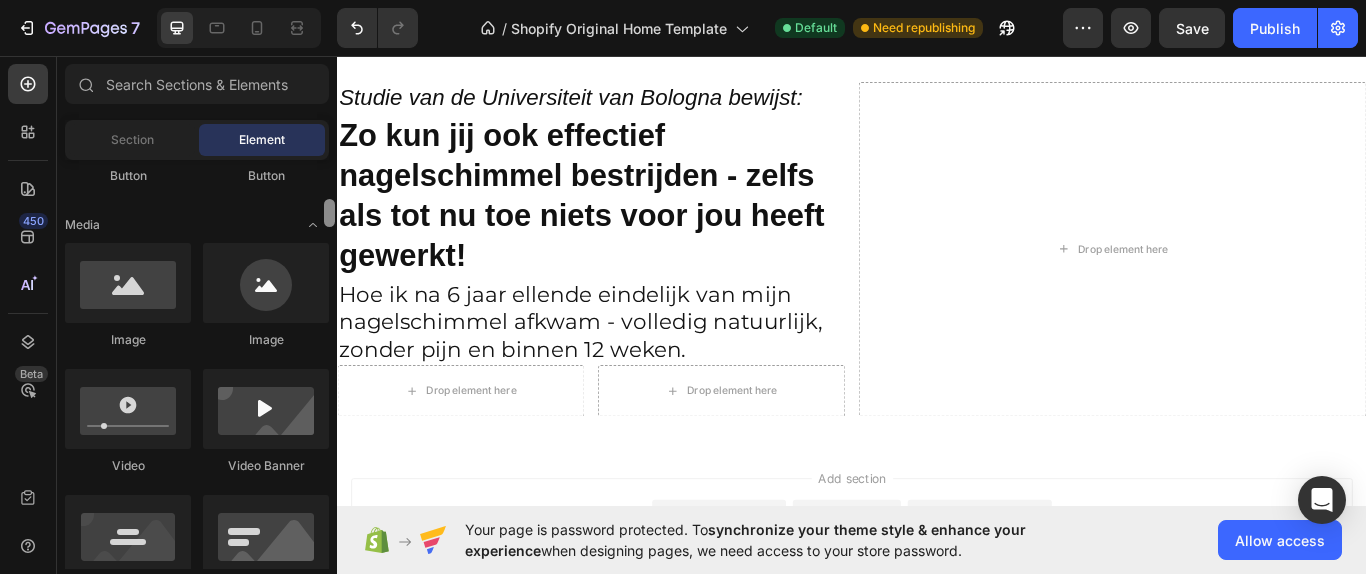 drag, startPoint x: 331, startPoint y: 181, endPoint x: 330, endPoint y: 221, distance: 40.012497 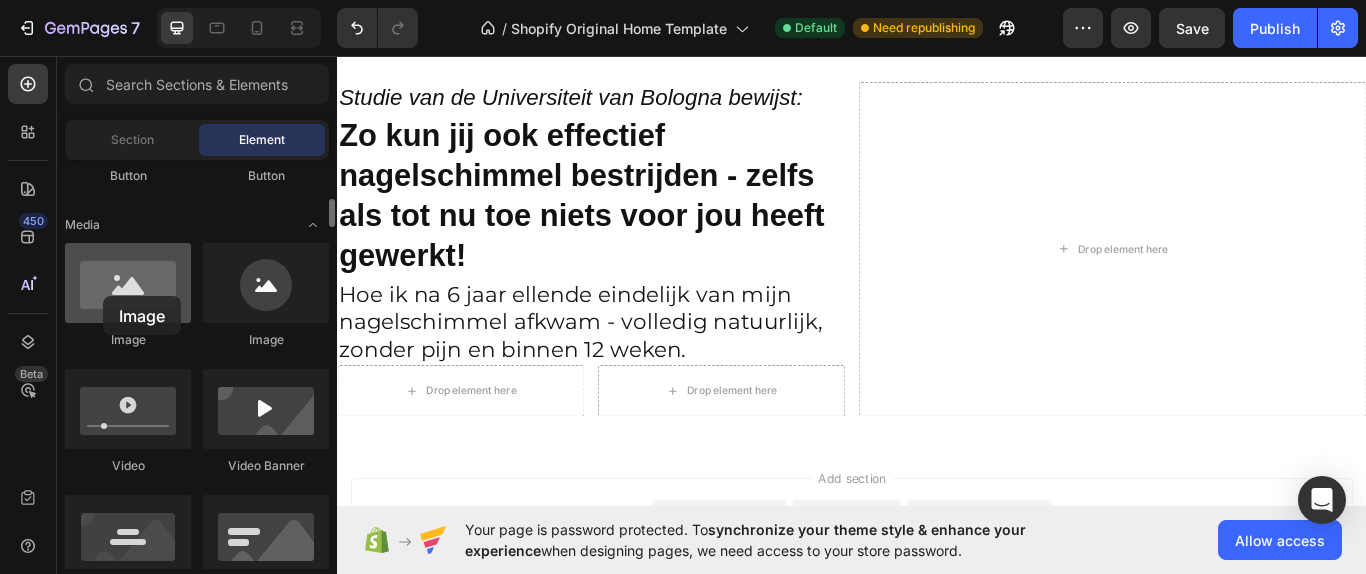drag, startPoint x: 114, startPoint y: 311, endPoint x: 103, endPoint y: 296, distance: 18.601076 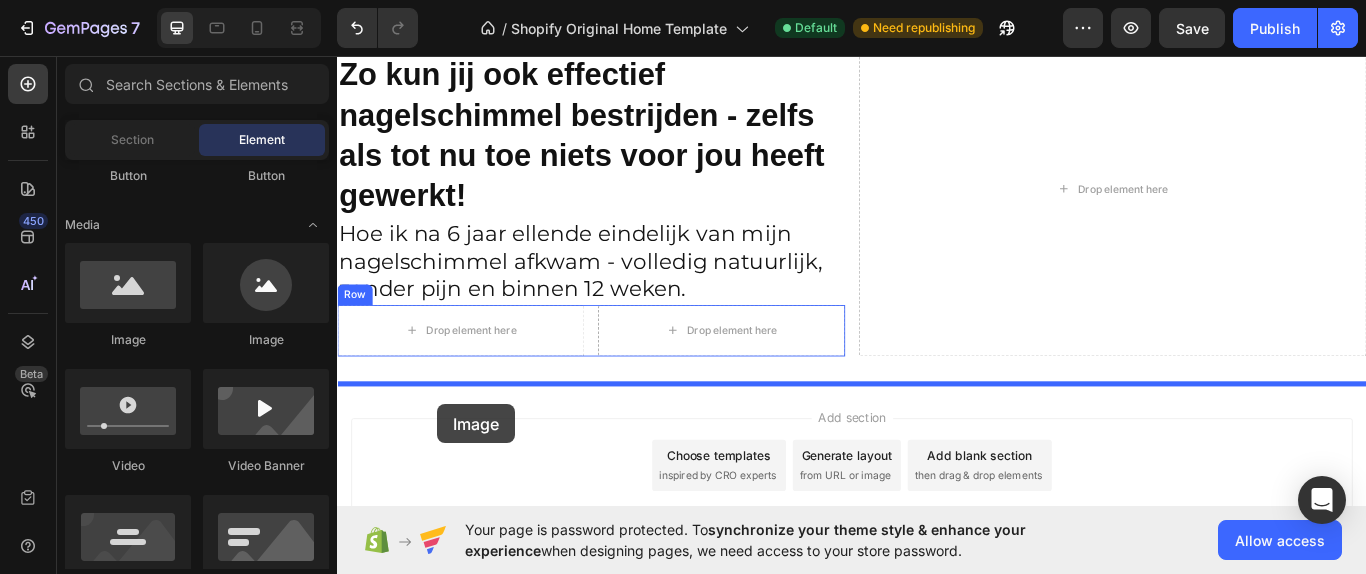 scroll, scrollTop: 561, scrollLeft: 0, axis: vertical 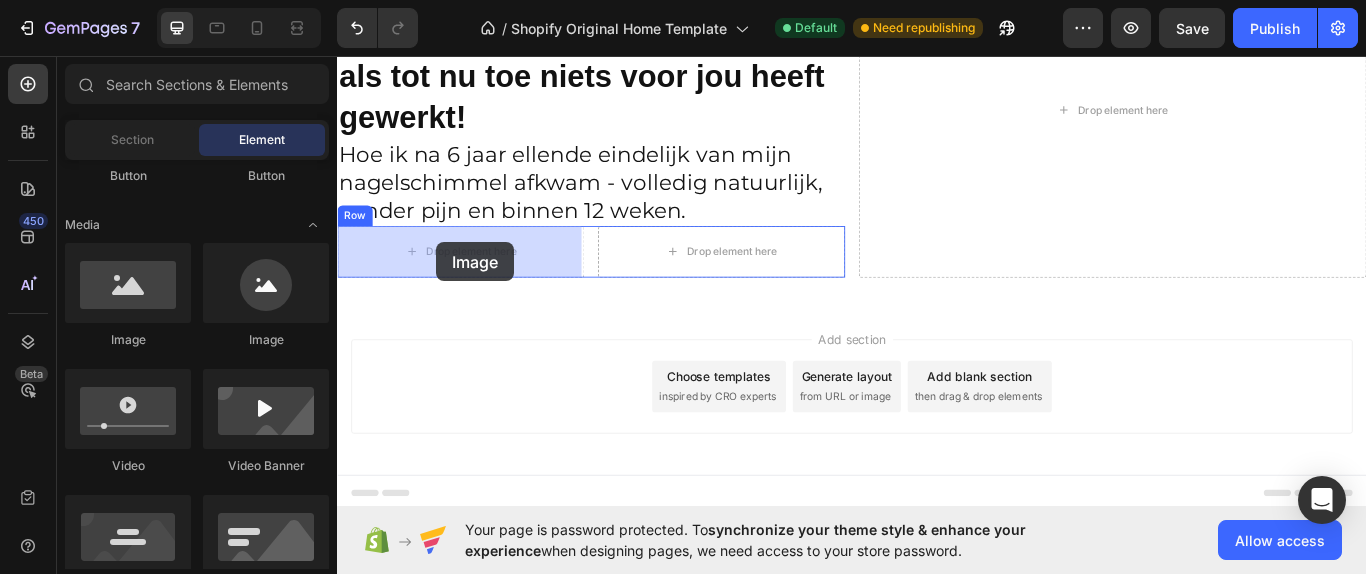 drag, startPoint x: 589, startPoint y: 345, endPoint x: 452, endPoint y: 274, distance: 154.30489 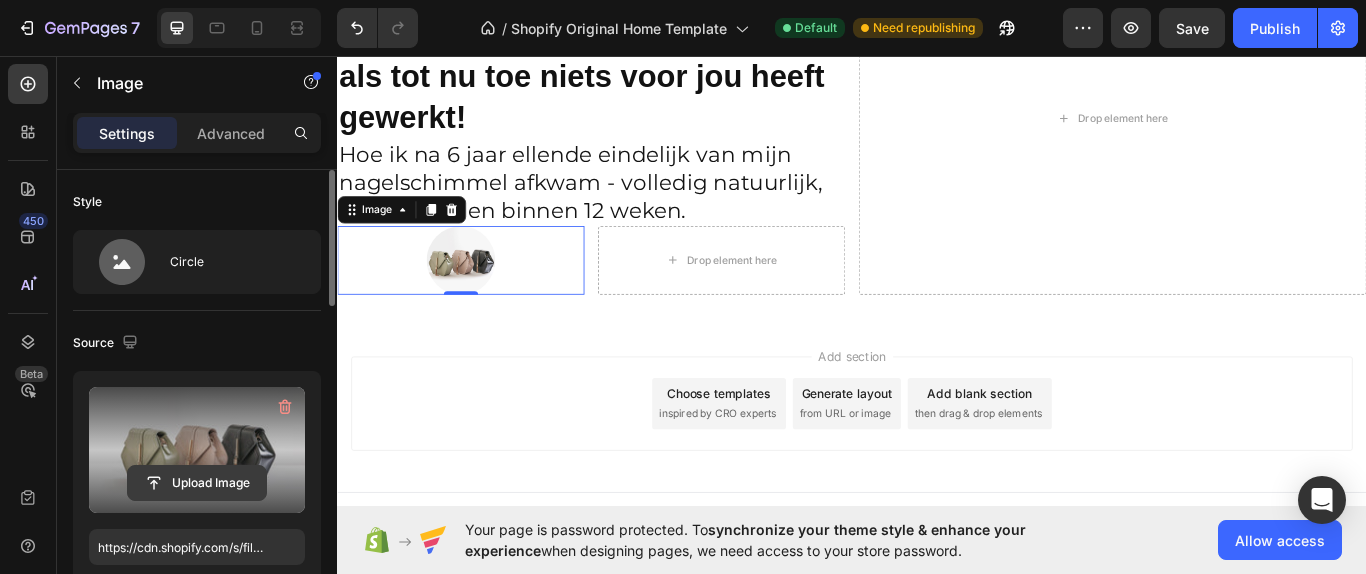 click 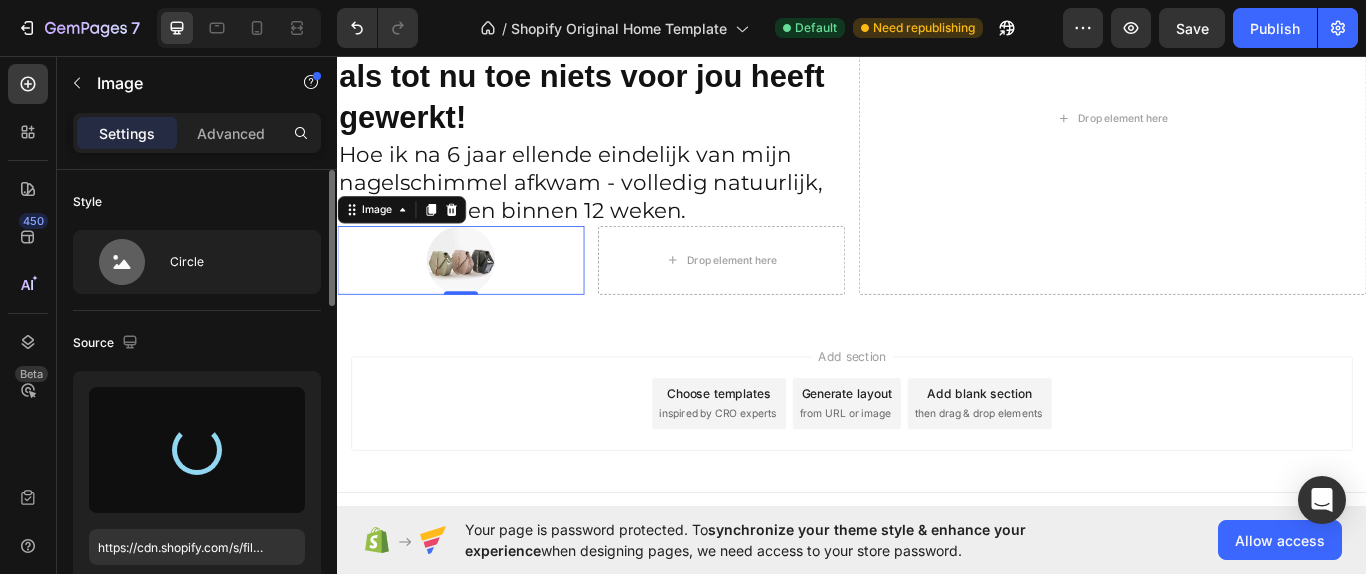 type on "https://cdn.shopify.com\/s\/files\/[ID]\/[ID]\/[ID]\/[FILENAME].jpg" 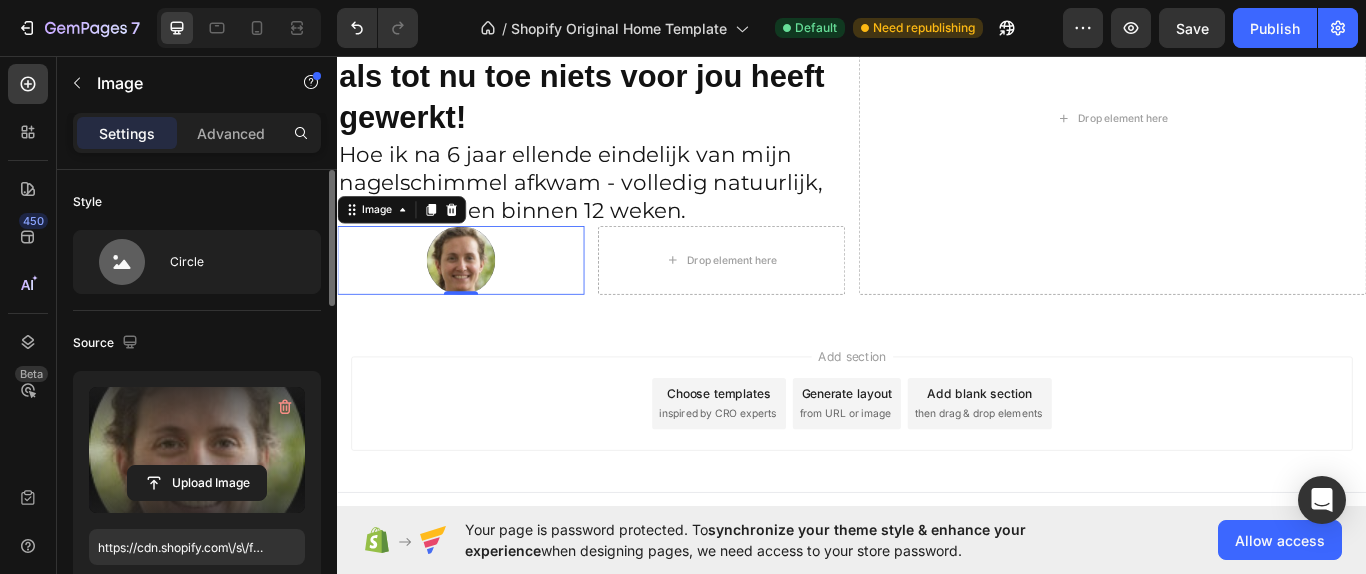 click at bounding box center (481, 295) 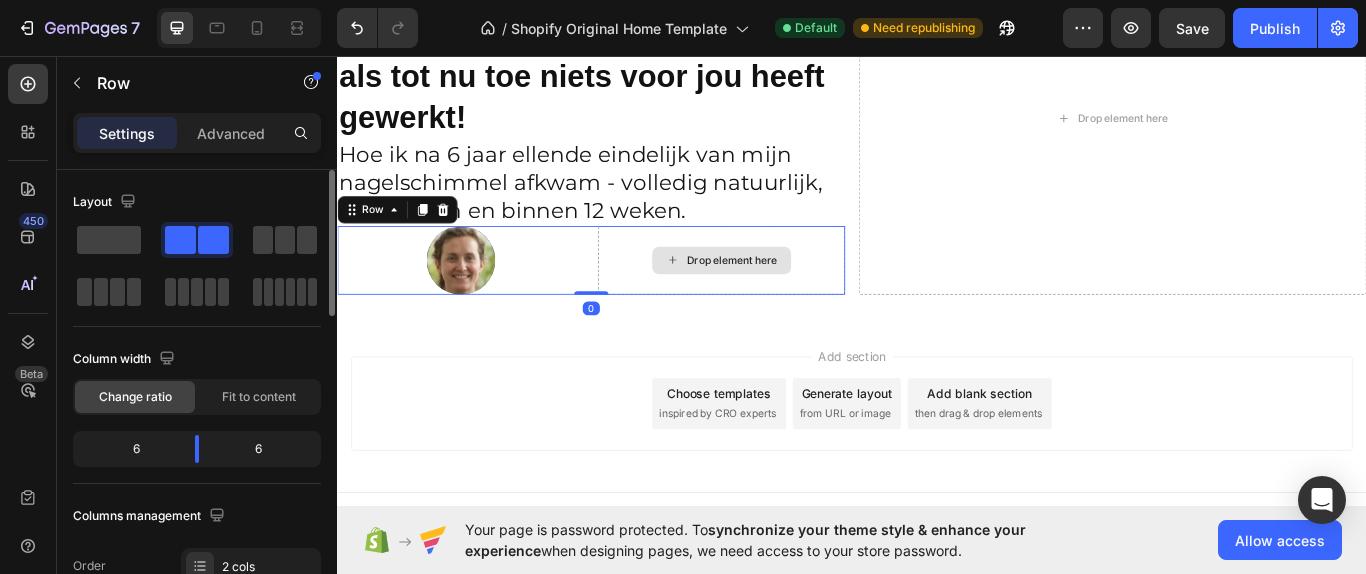 click on "Drop element here" at bounding box center [785, 295] 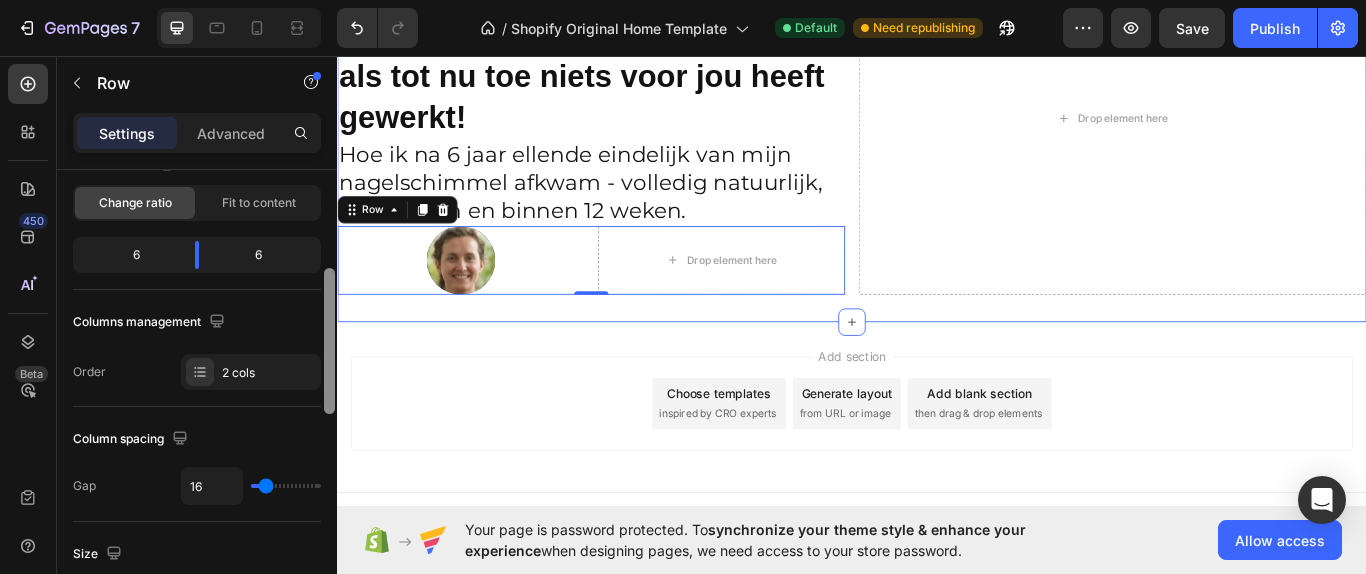 scroll, scrollTop: 222, scrollLeft: 0, axis: vertical 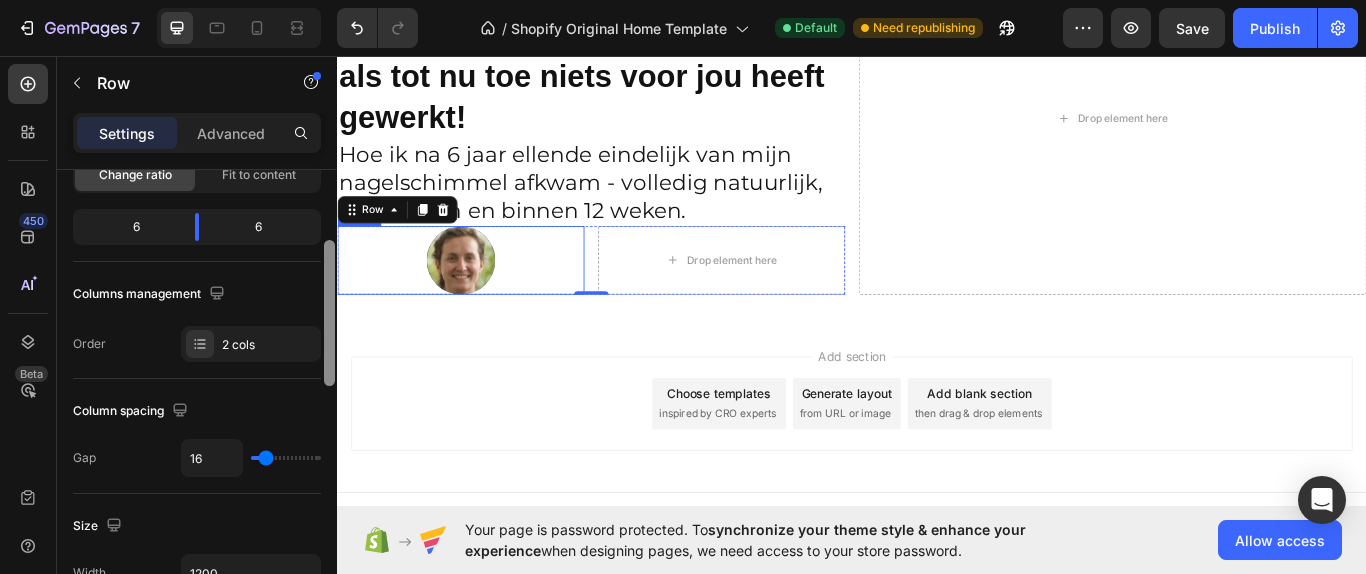 drag, startPoint x: 667, startPoint y: 241, endPoint x: 339, endPoint y: 219, distance: 328.73697 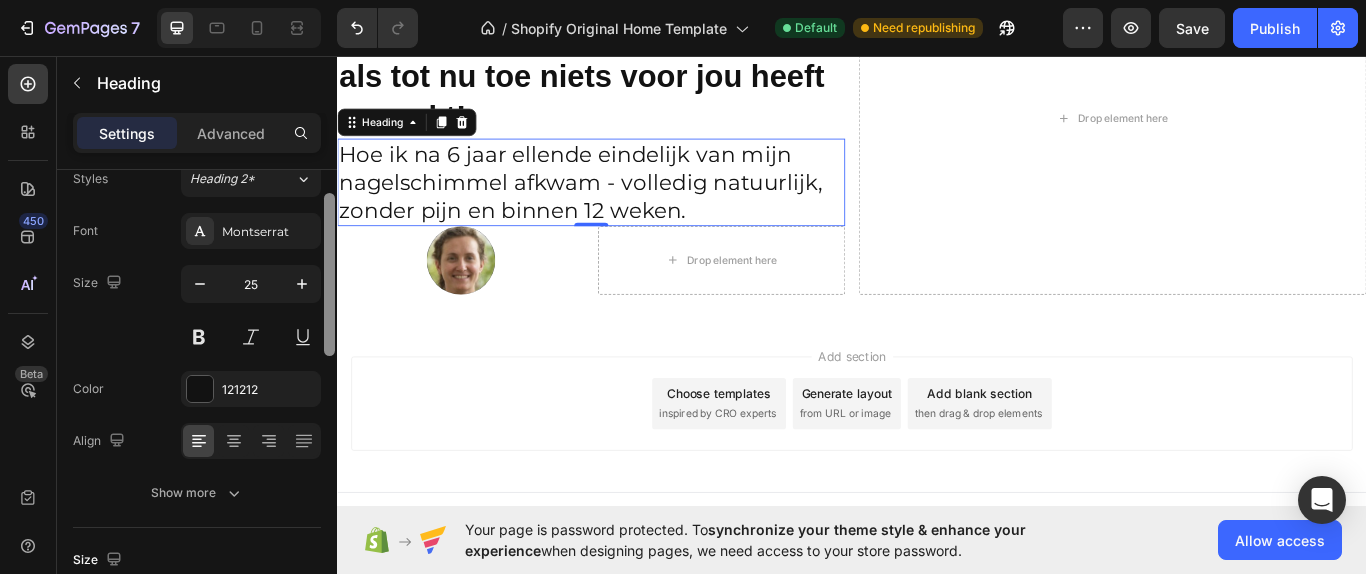 scroll, scrollTop: 71, scrollLeft: 0, axis: vertical 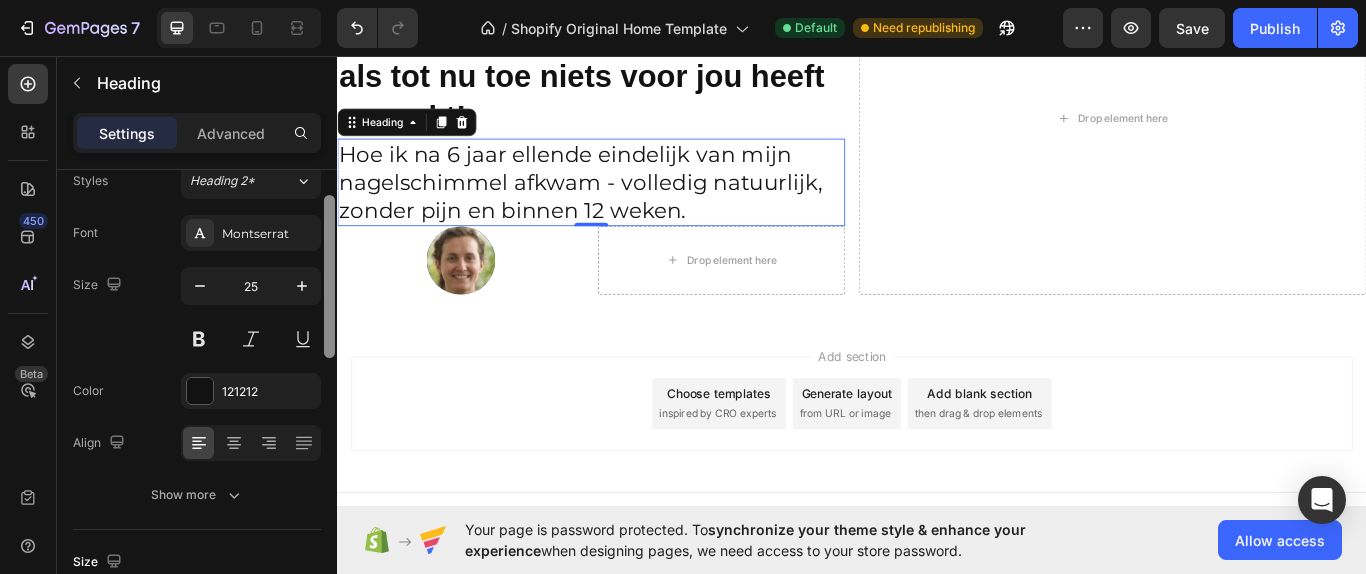 drag, startPoint x: 328, startPoint y: 298, endPoint x: 329, endPoint y: 203, distance: 95.005264 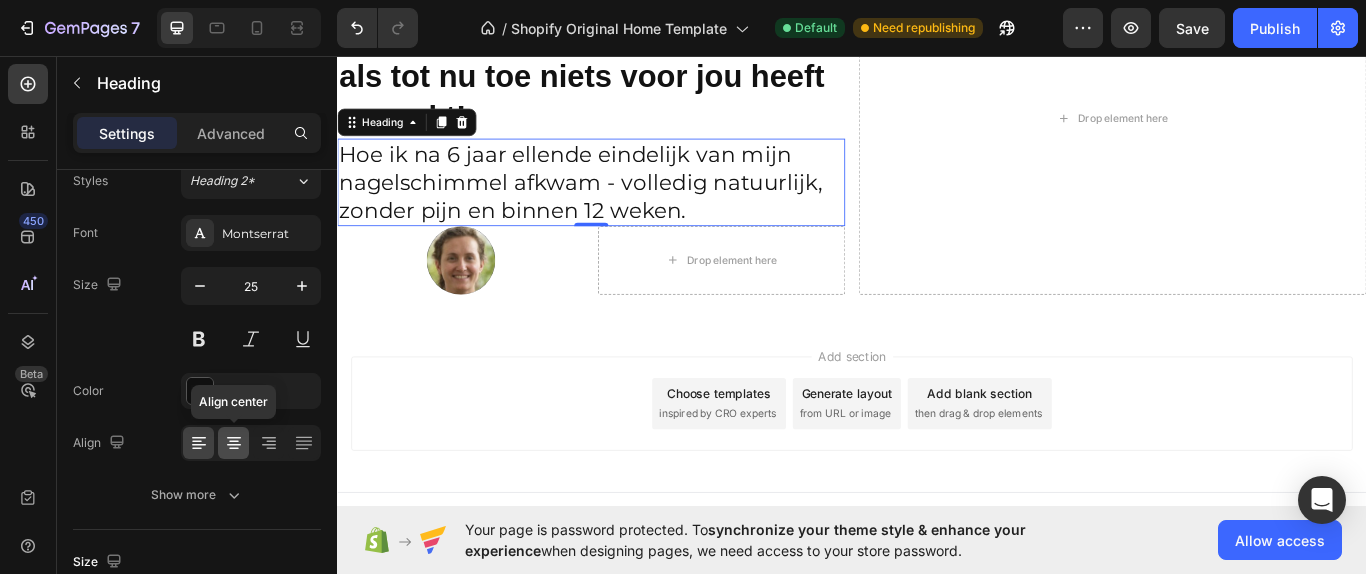 click 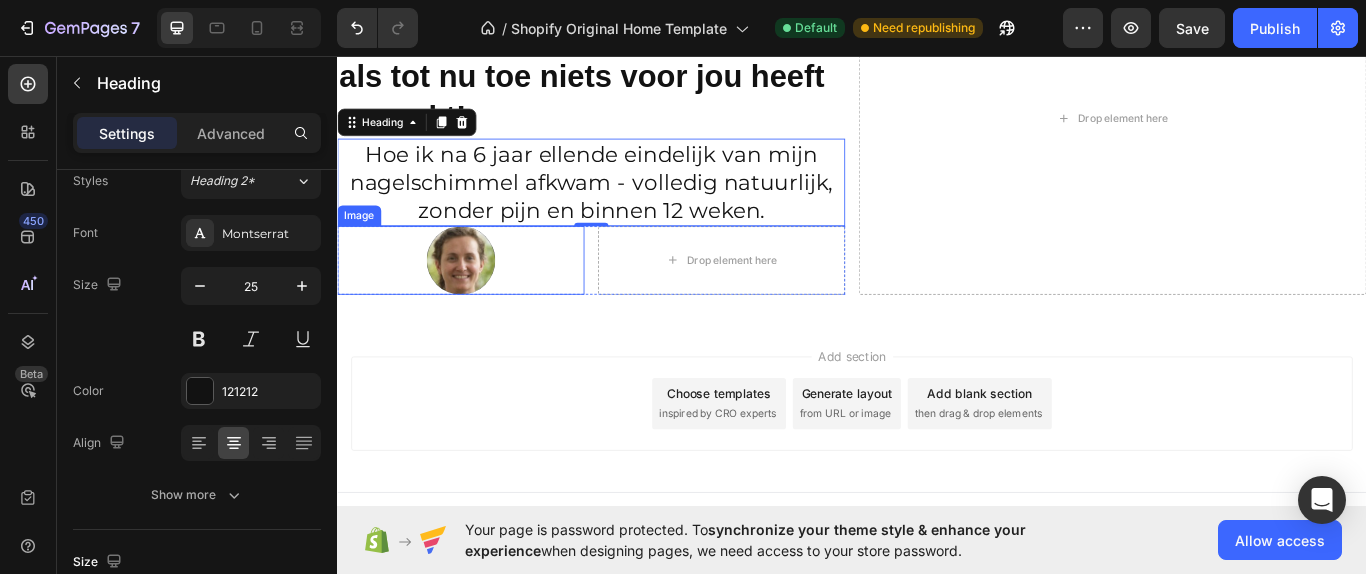 click at bounding box center [481, 295] 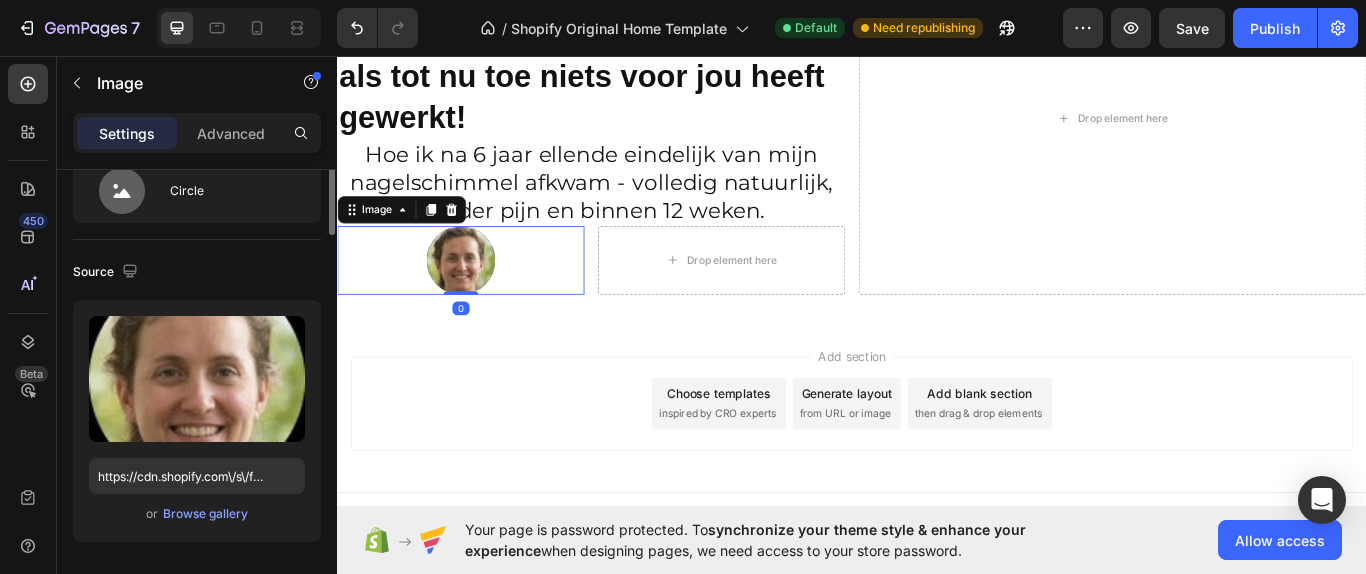 scroll, scrollTop: 0, scrollLeft: 0, axis: both 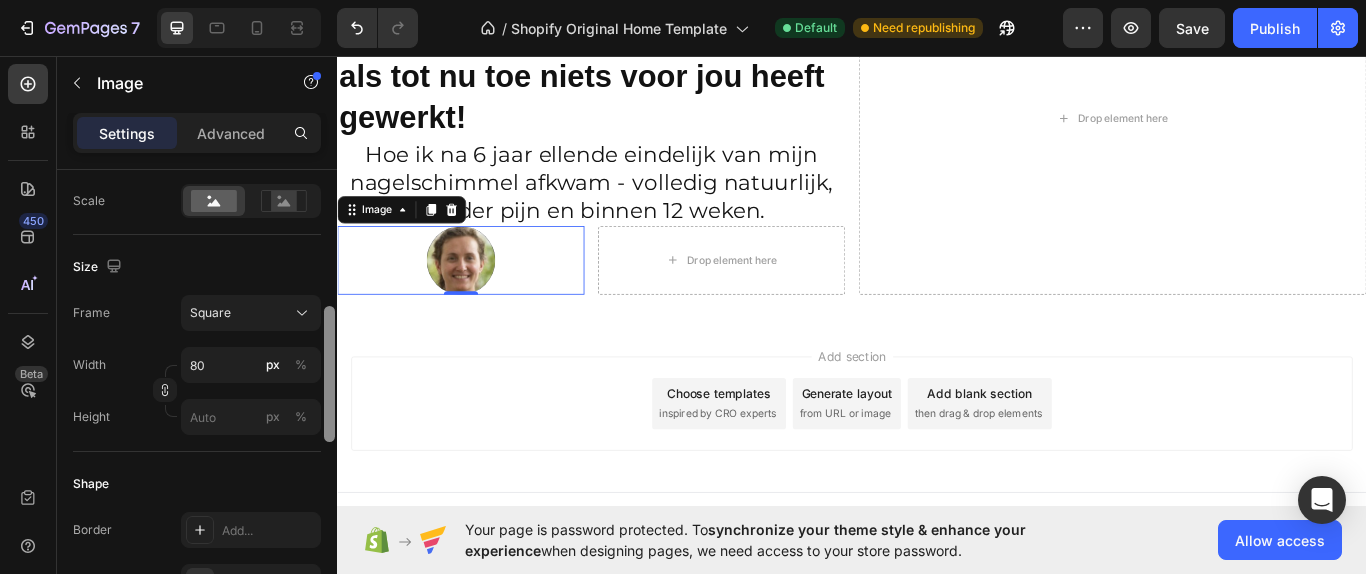 drag, startPoint x: 323, startPoint y: 246, endPoint x: 325, endPoint y: 278, distance: 32.06244 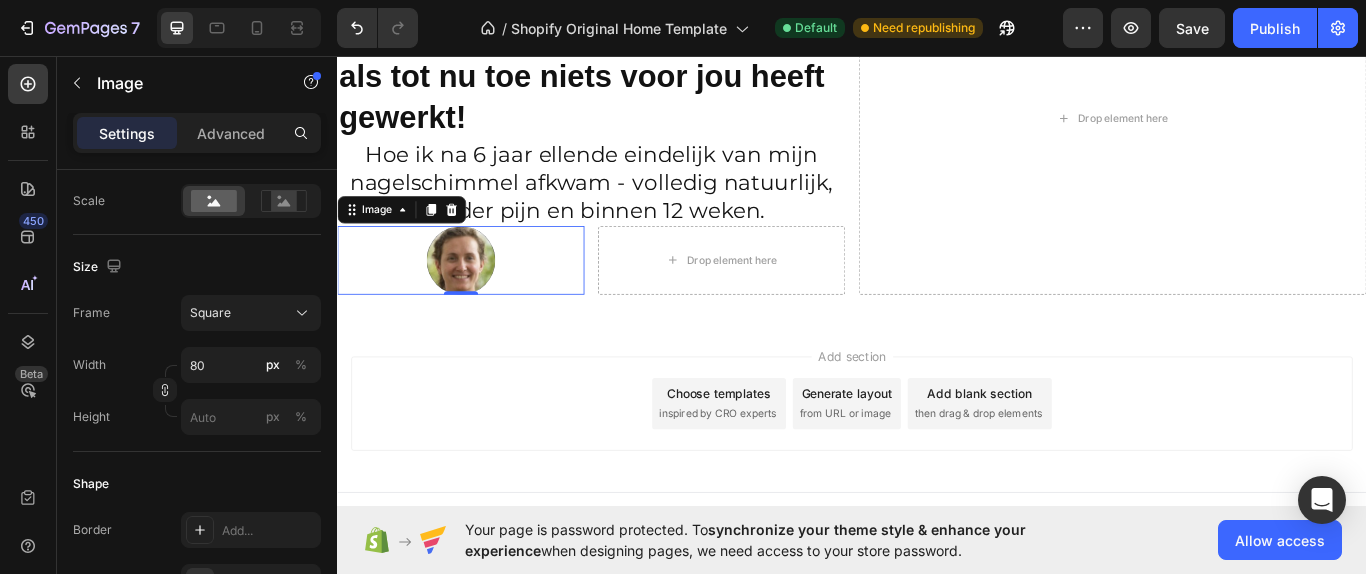 click at bounding box center [481, 295] 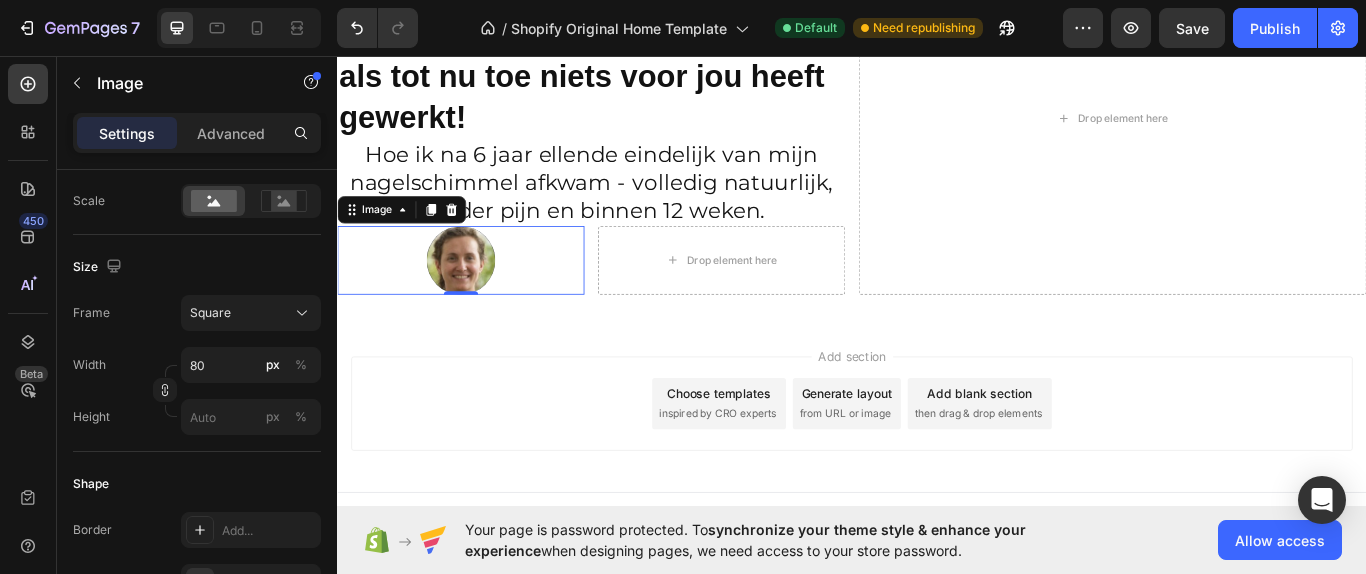 click on "Add section Choose templates inspired by CRO experts Generate layout from URL or image Add blank section then drag & drop elements" at bounding box center (937, 462) 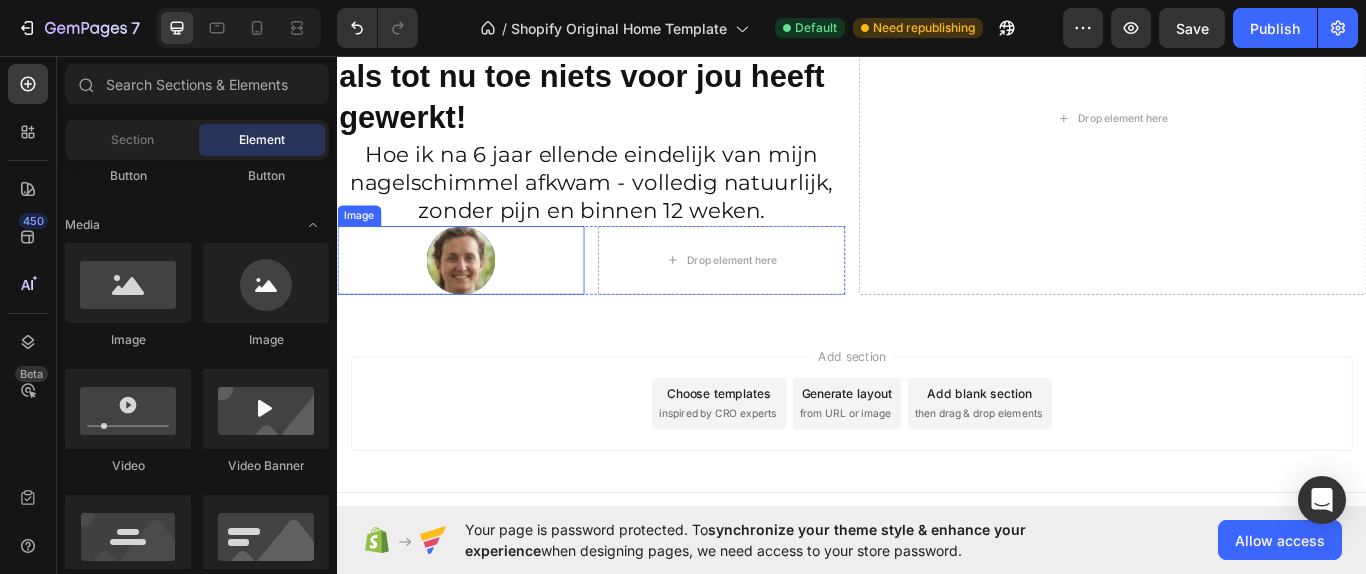 click at bounding box center (481, 295) 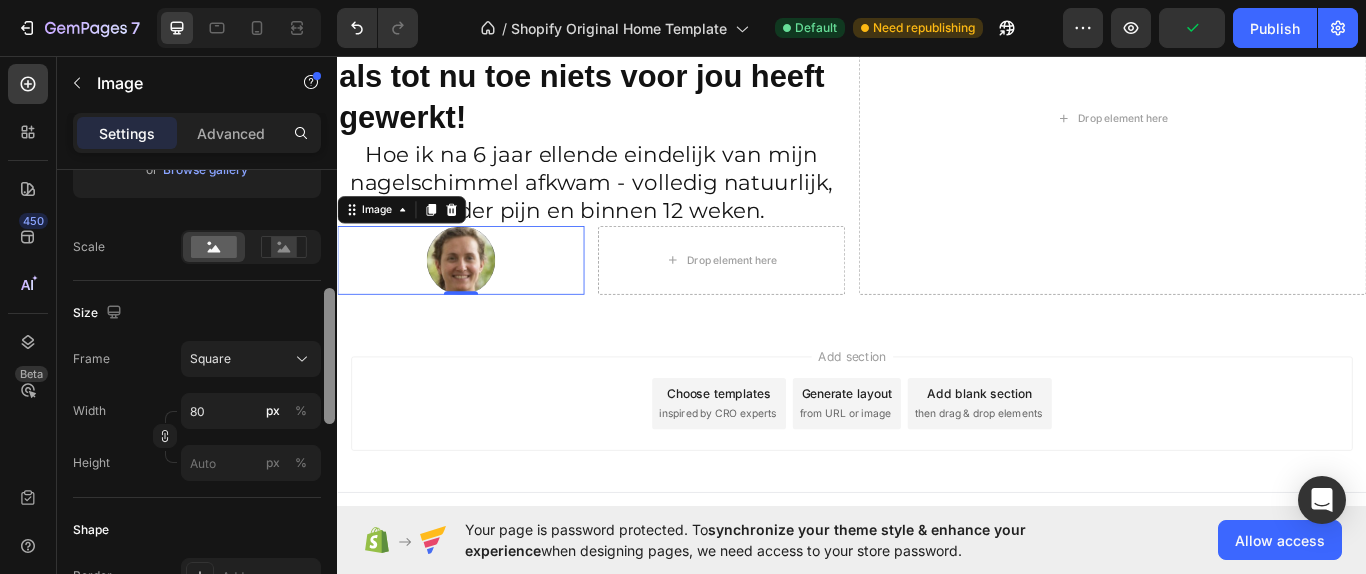 scroll, scrollTop: 422, scrollLeft: 0, axis: vertical 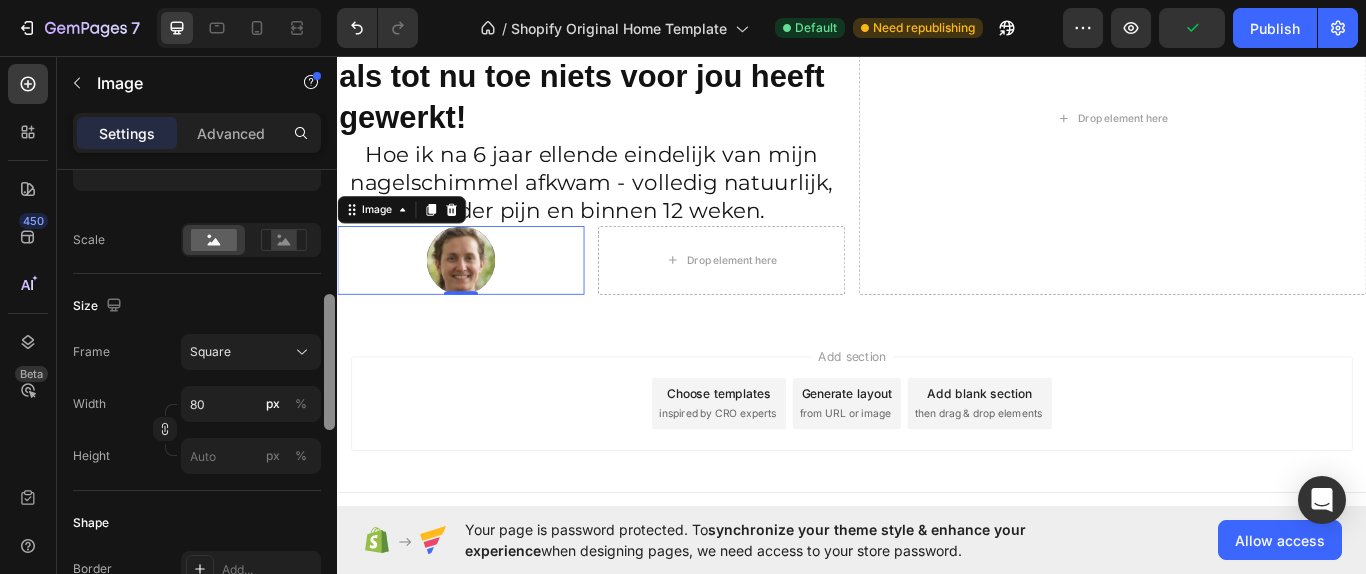 drag, startPoint x: 329, startPoint y: 291, endPoint x: 335, endPoint y: 416, distance: 125.14392 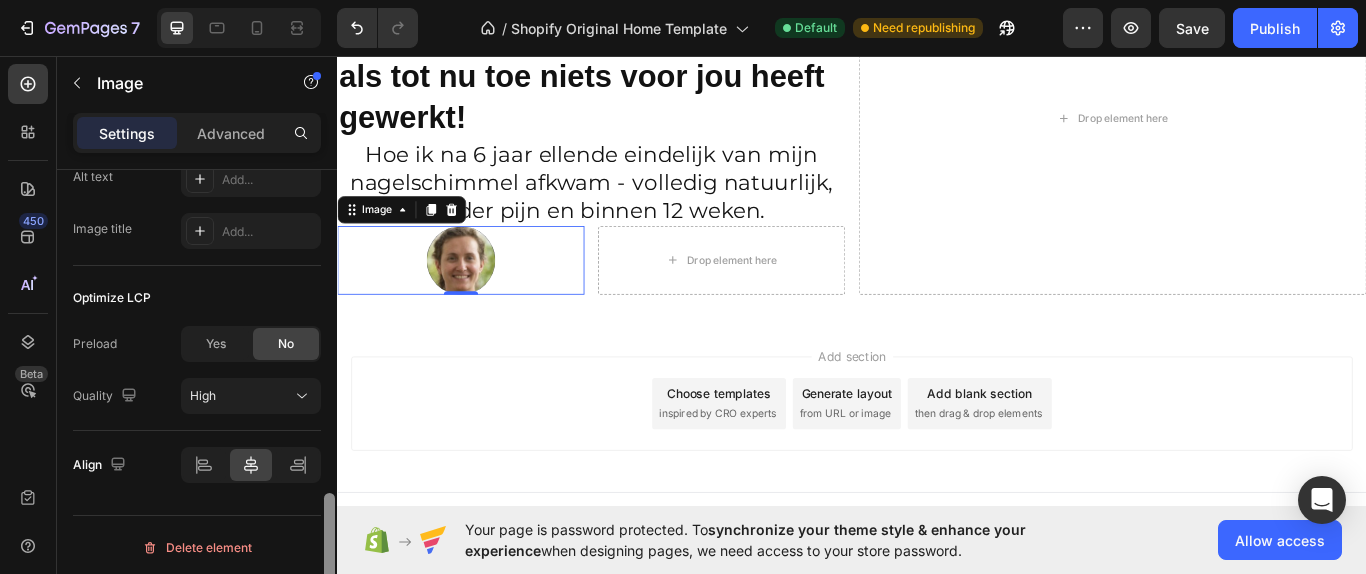 scroll, scrollTop: 1099, scrollLeft: 0, axis: vertical 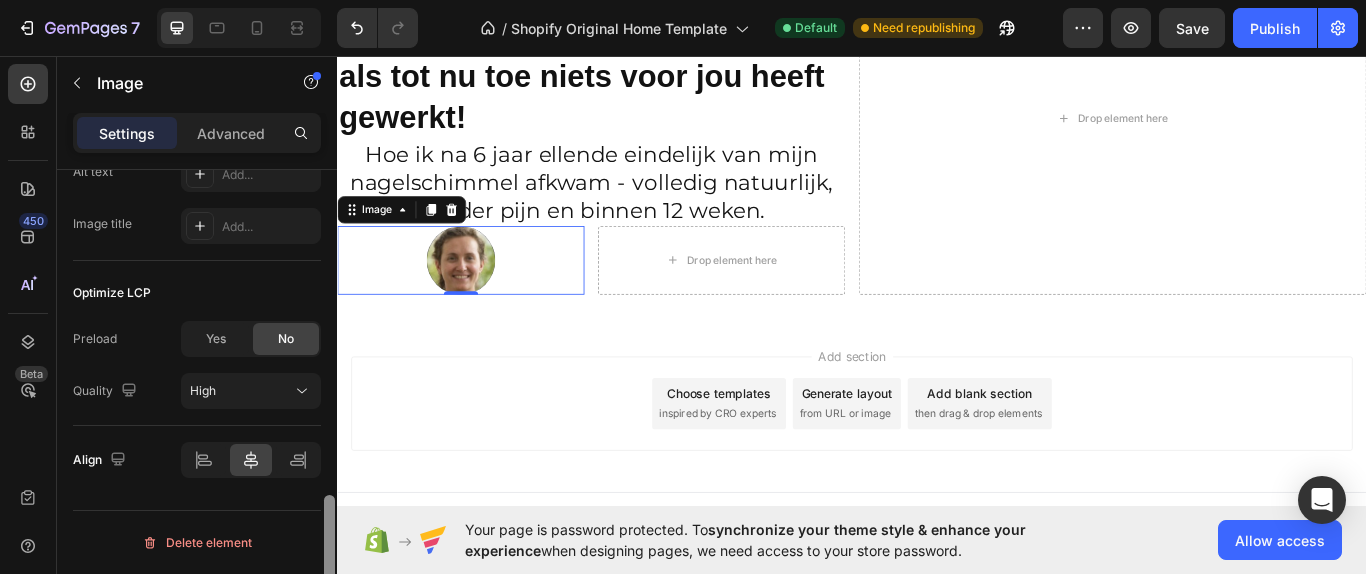 drag, startPoint x: 327, startPoint y: 393, endPoint x: 346, endPoint y: 569, distance: 177.0226 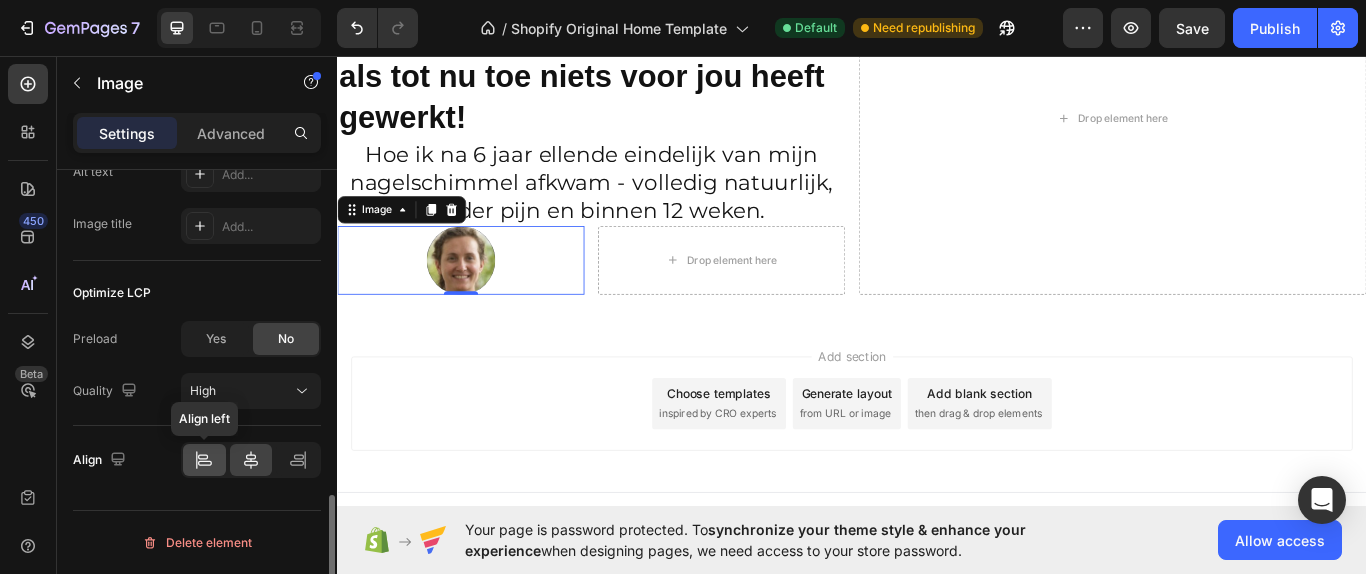 click 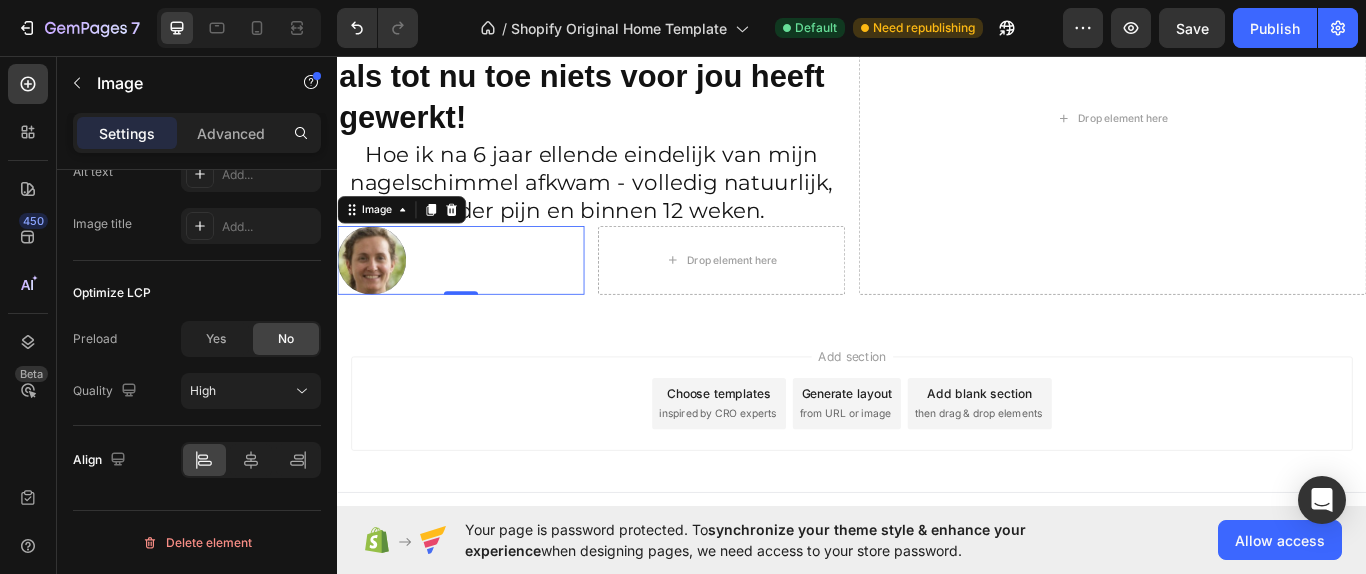 click on "Add section Choose templates inspired by CRO experts Generate layout from URL or image Add blank section then drag & drop elements" at bounding box center (937, 462) 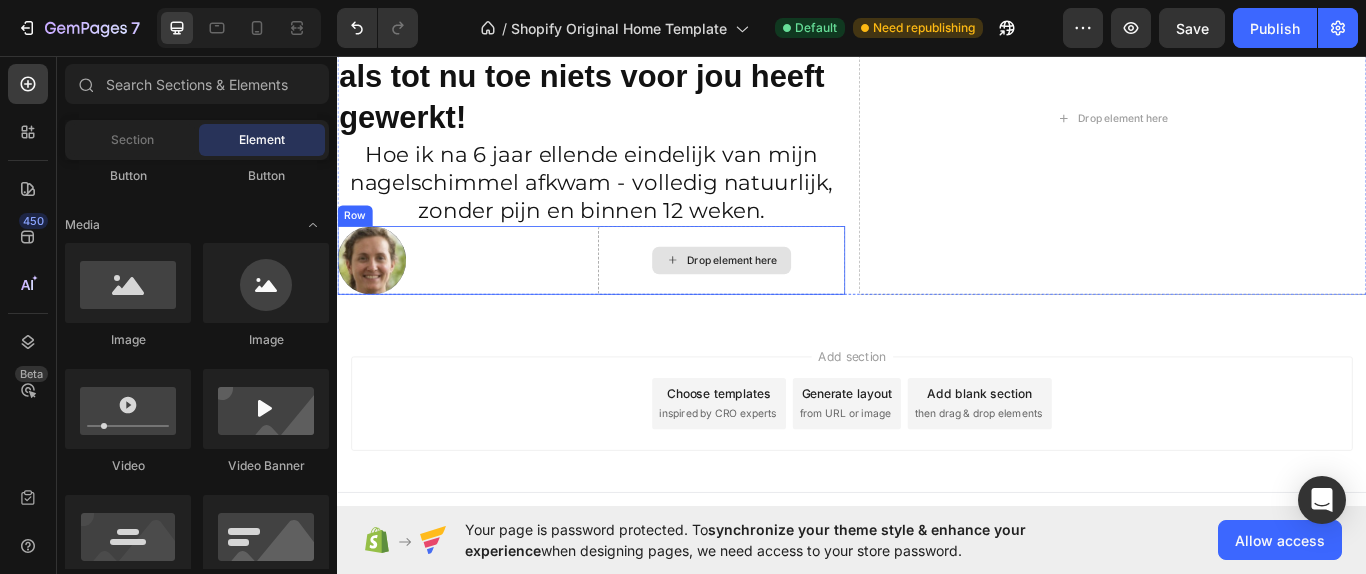 click on "Drop element here" at bounding box center (785, 295) 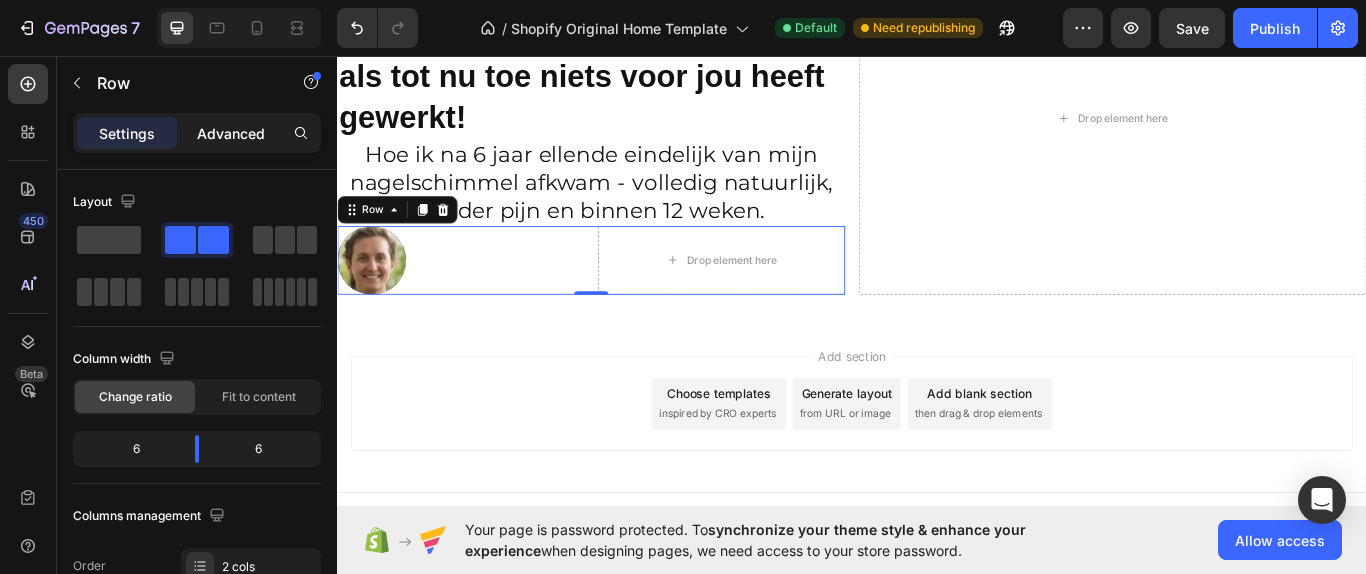 click on "Advanced" at bounding box center (231, 133) 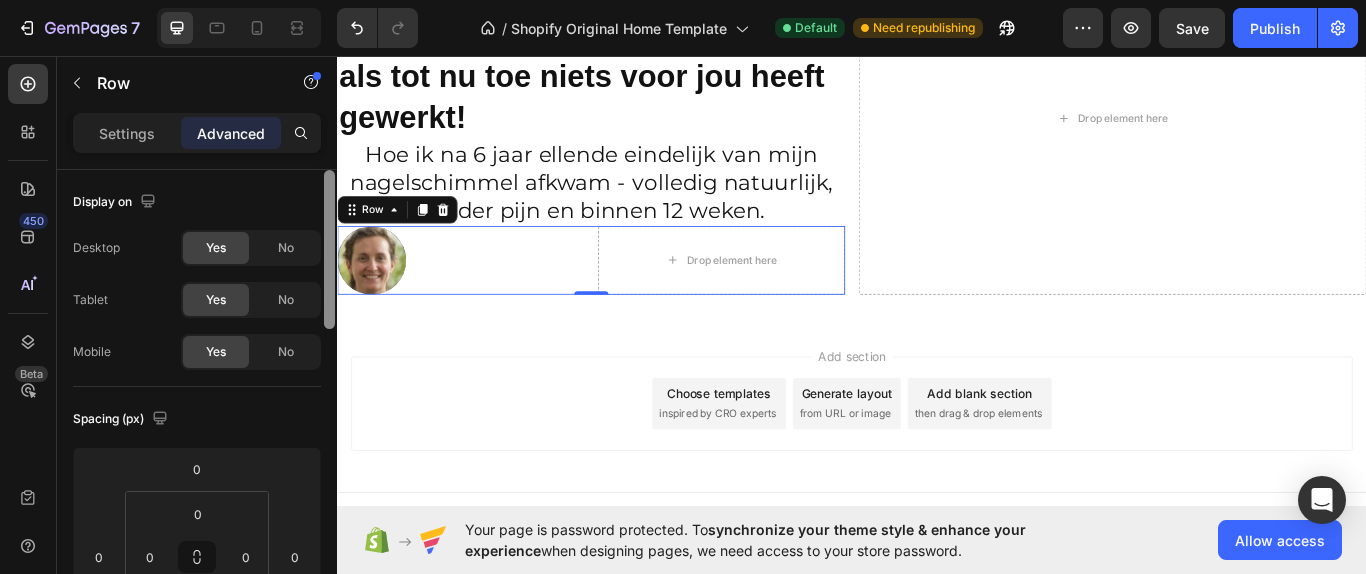 scroll, scrollTop: 461, scrollLeft: 0, axis: vertical 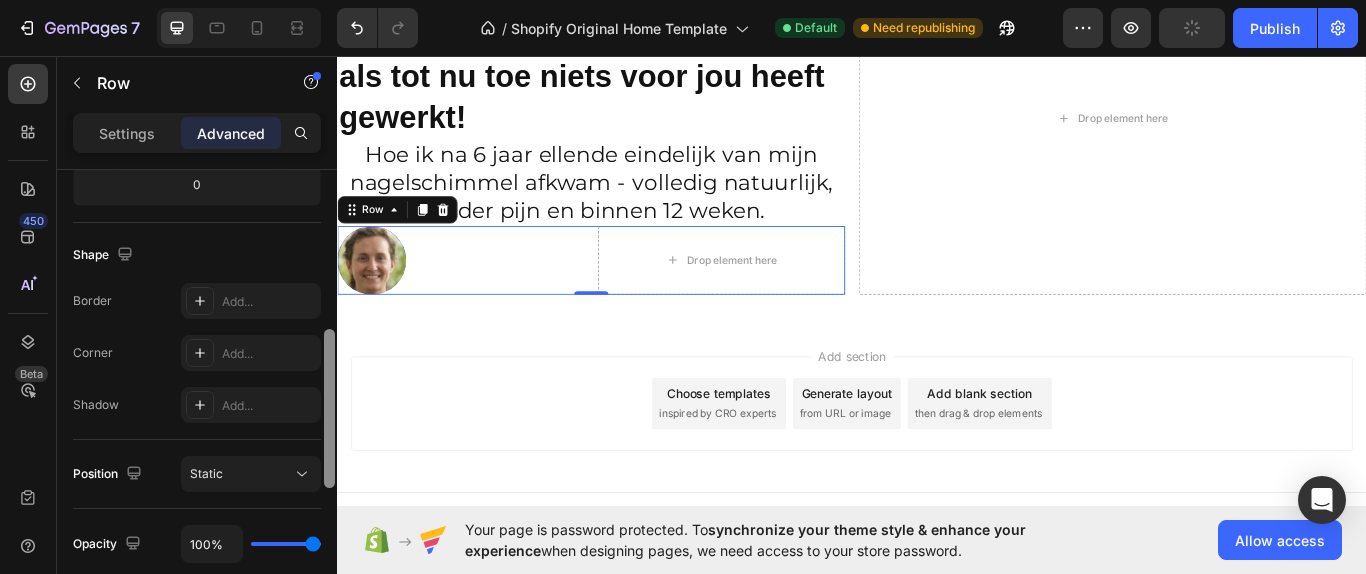 drag, startPoint x: 322, startPoint y: 295, endPoint x: 325, endPoint y: 311, distance: 16.27882 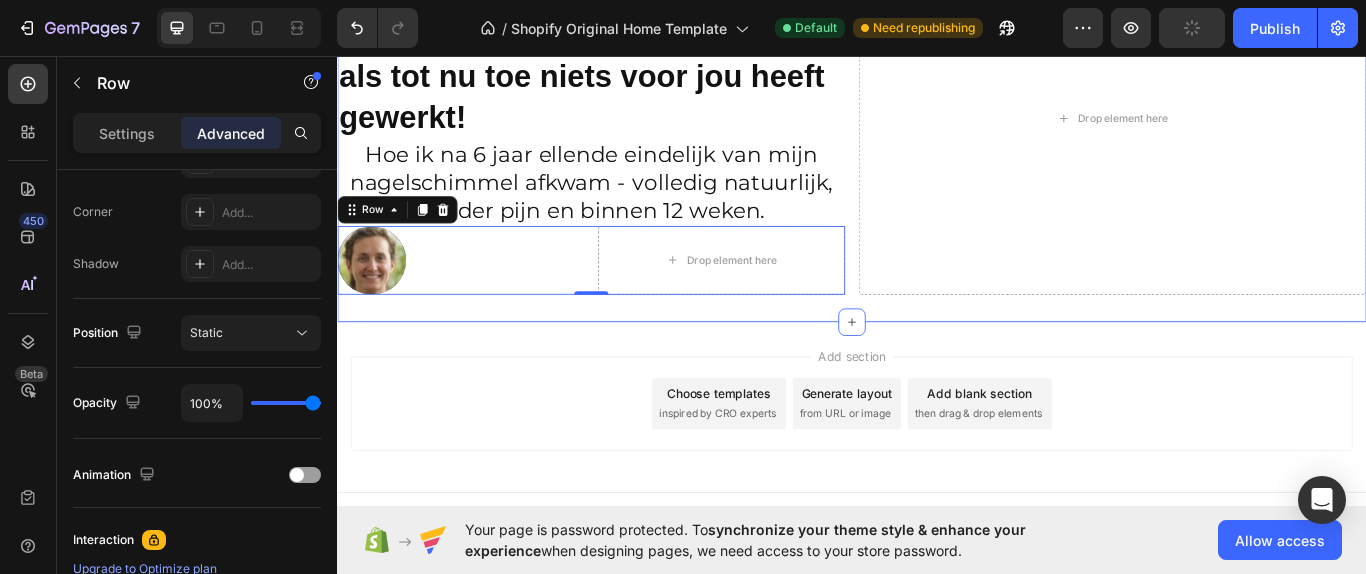 scroll, scrollTop: 290, scrollLeft: 0, axis: vertical 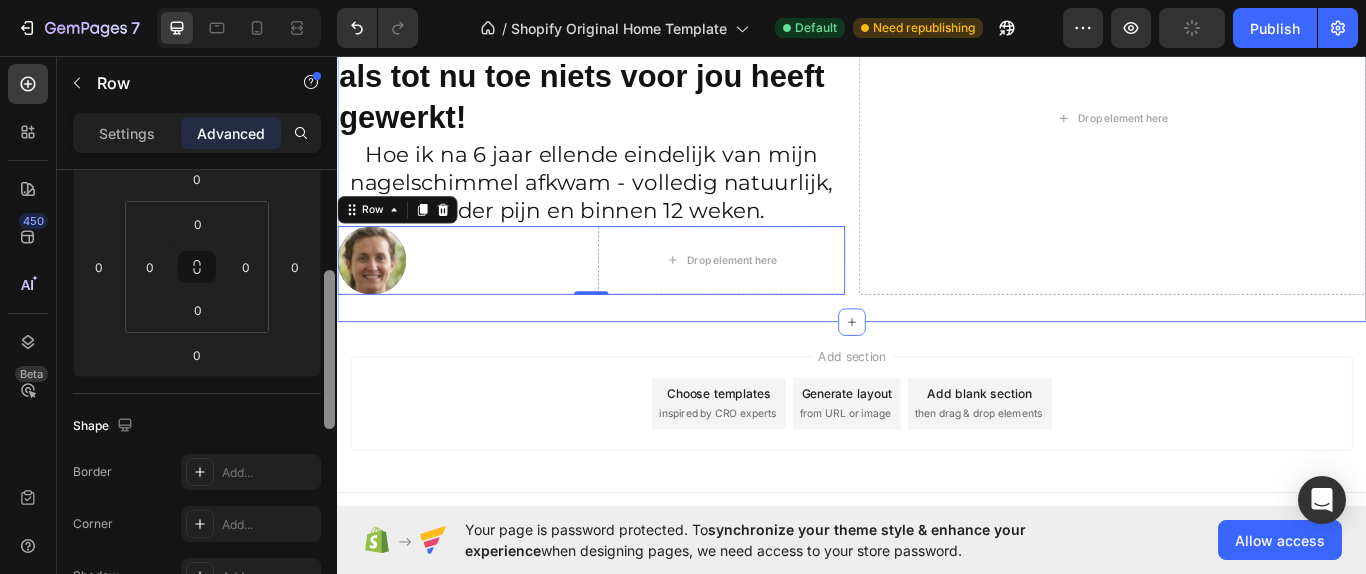 drag, startPoint x: 328, startPoint y: 367, endPoint x: 337, endPoint y: 308, distance: 59.682495 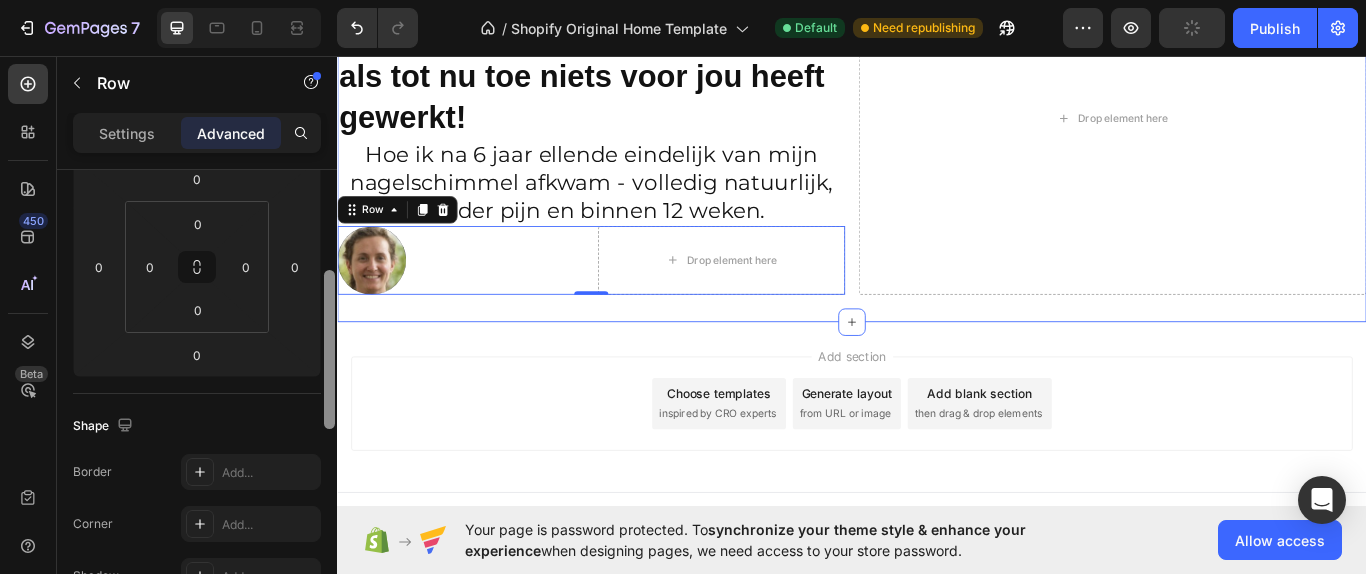click on "7   /  Shopify Original Home Template Default Need republishing Preview  Publish  450 Beta Sections(18) Elements(83) Section Element Hero Section Product Detail Brands Trusted Badges Guarantee Product Breakdown How to use Testimonials Compare Bundle FAQs Social Proof Brand Story Product List Collection Blog List Contact Sticky Add to Cart Custom Footer Browse Library 450 Layout
Row
Row
Row
Row Text
Heading
Text Block Button
Button
Button Media
Image
Image
Video" 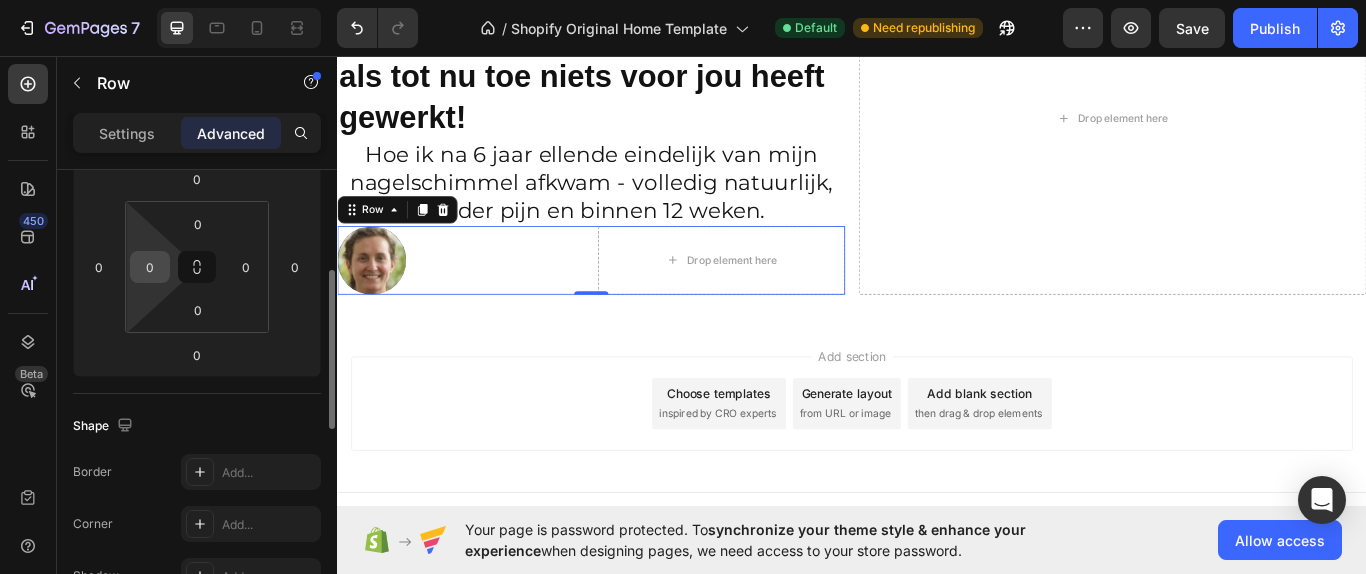 click on "0" at bounding box center (150, 267) 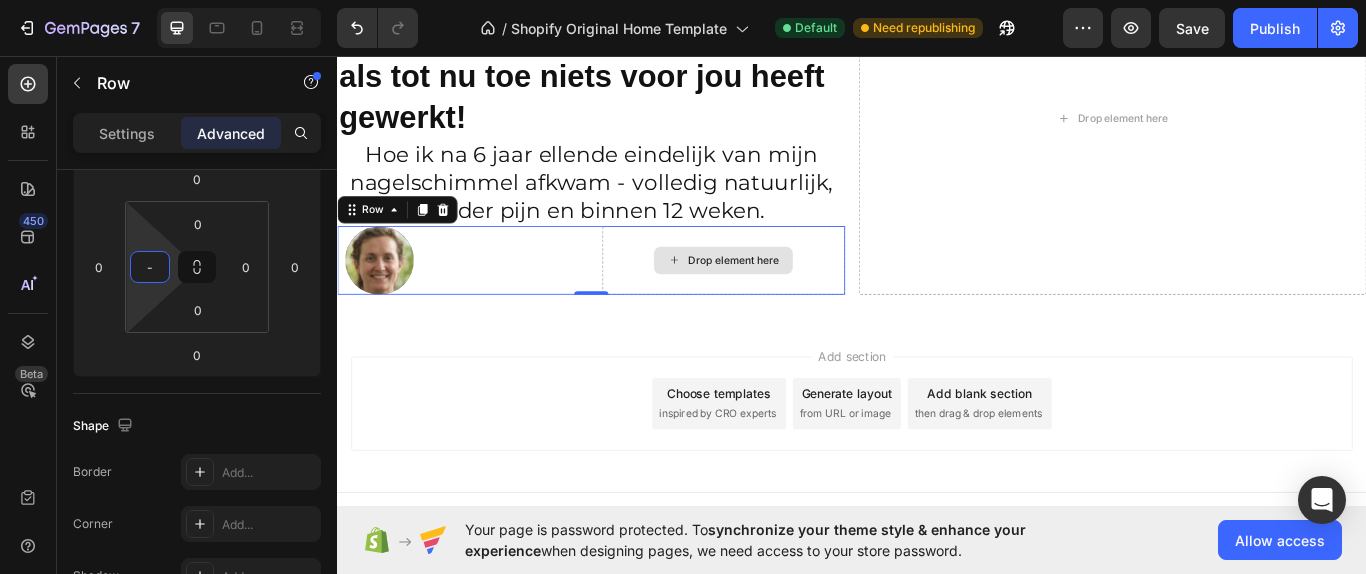 click on "Drop element here" at bounding box center [788, 295] 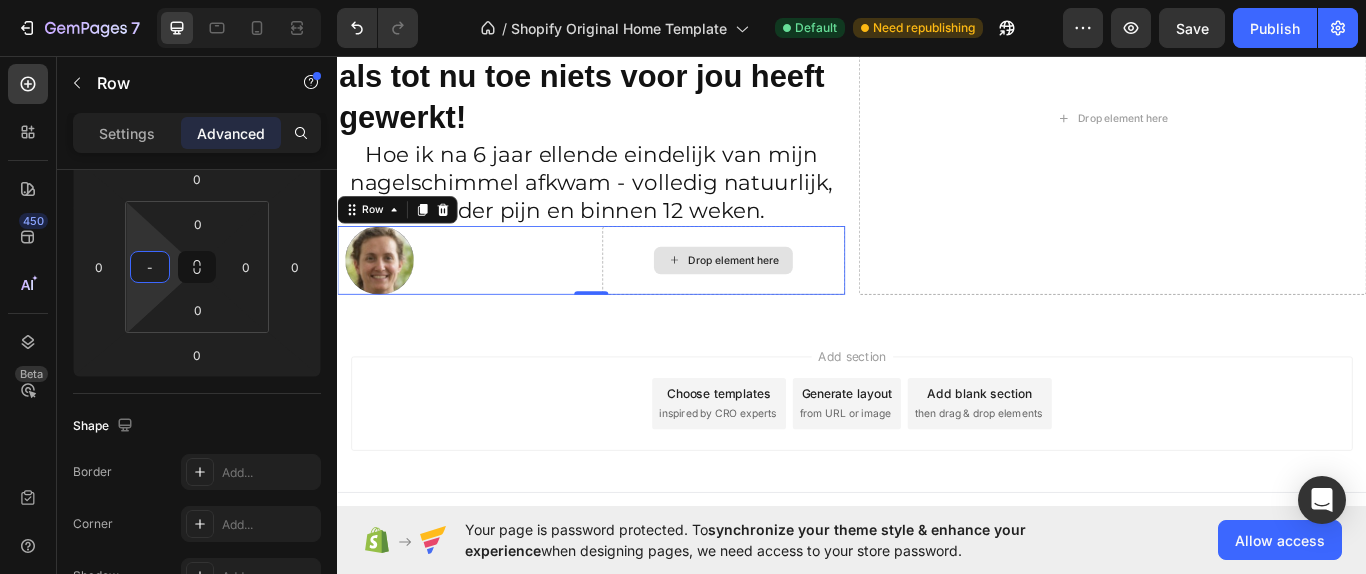 type on "0" 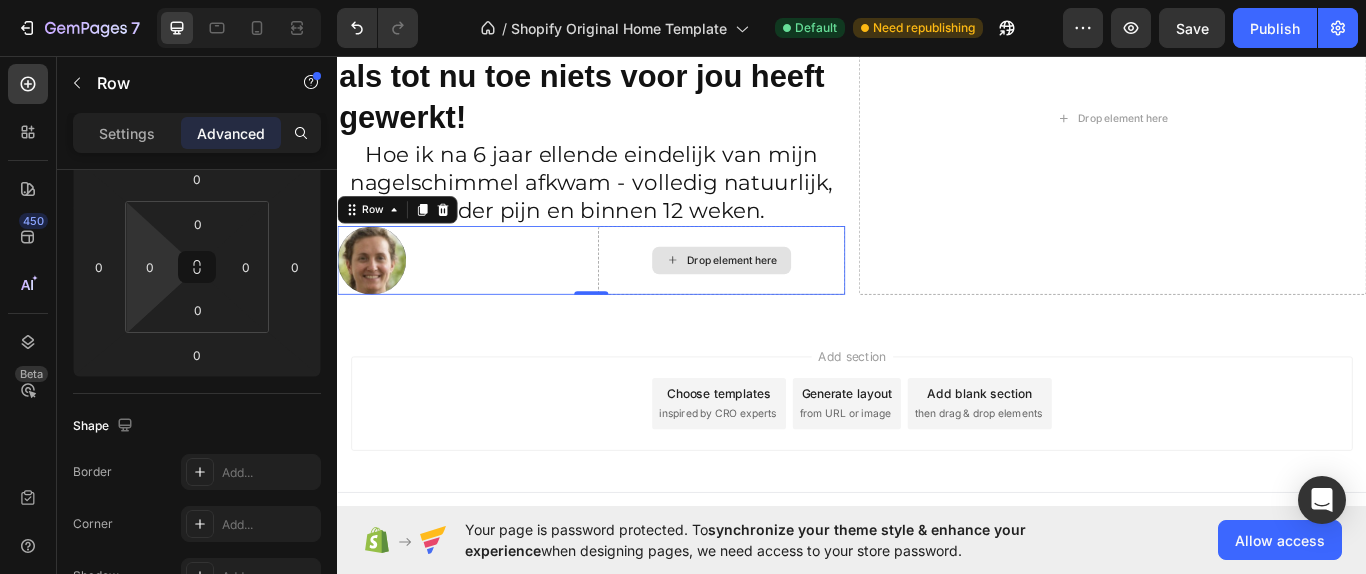 click on "Drop element here" at bounding box center [785, 295] 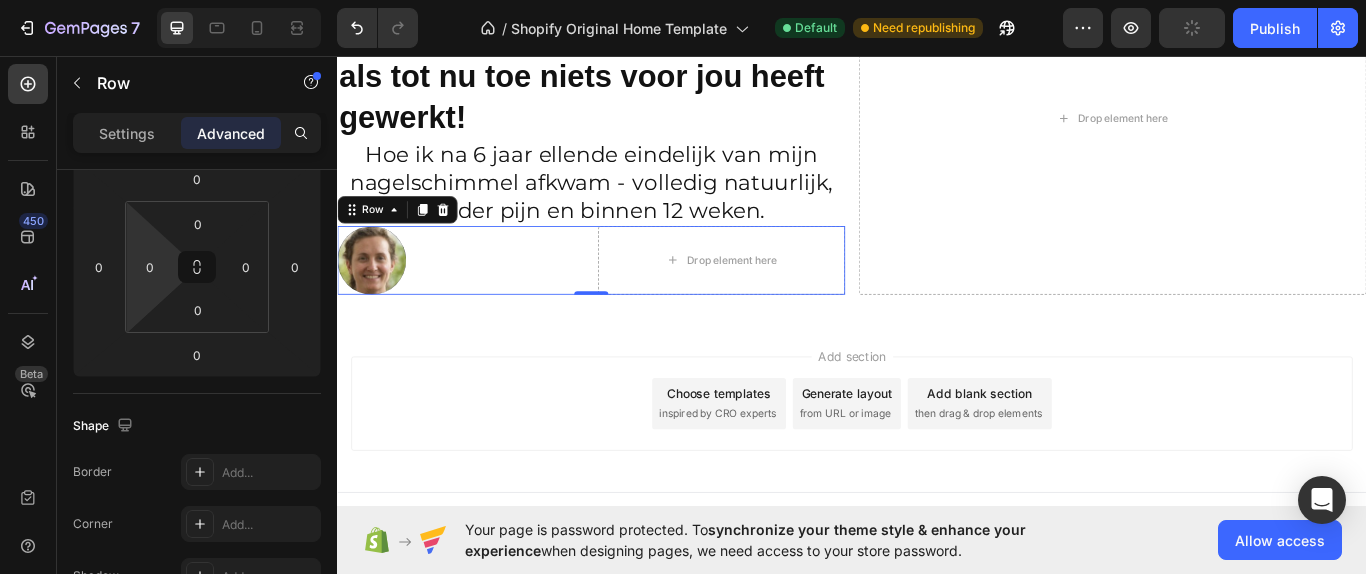 click on "Add section Choose templates inspired by CRO experts Generate layout from URL or image Add blank section then drag & drop elements" at bounding box center (937, 462) 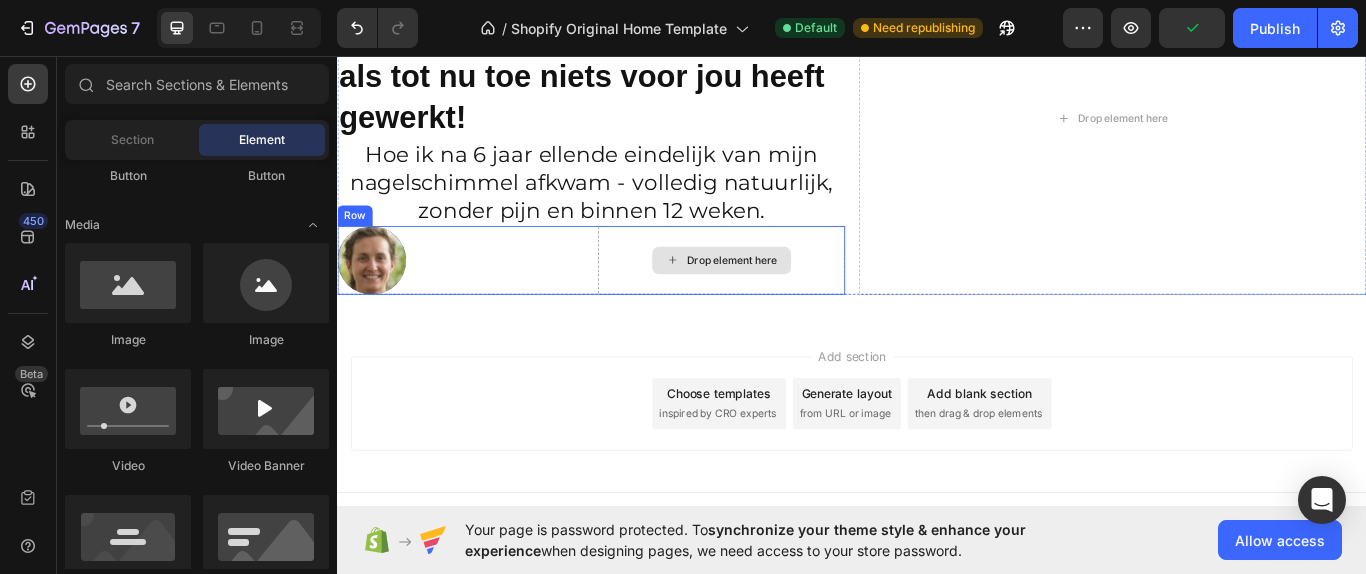 click on "Drop element here" at bounding box center [785, 295] 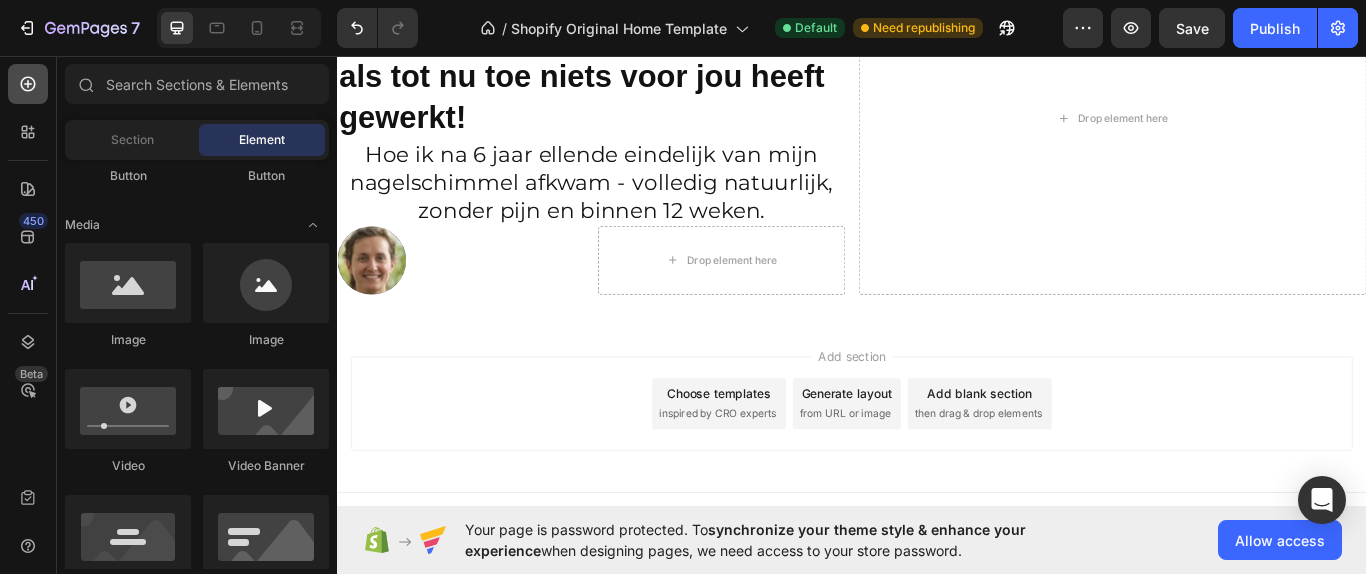 click 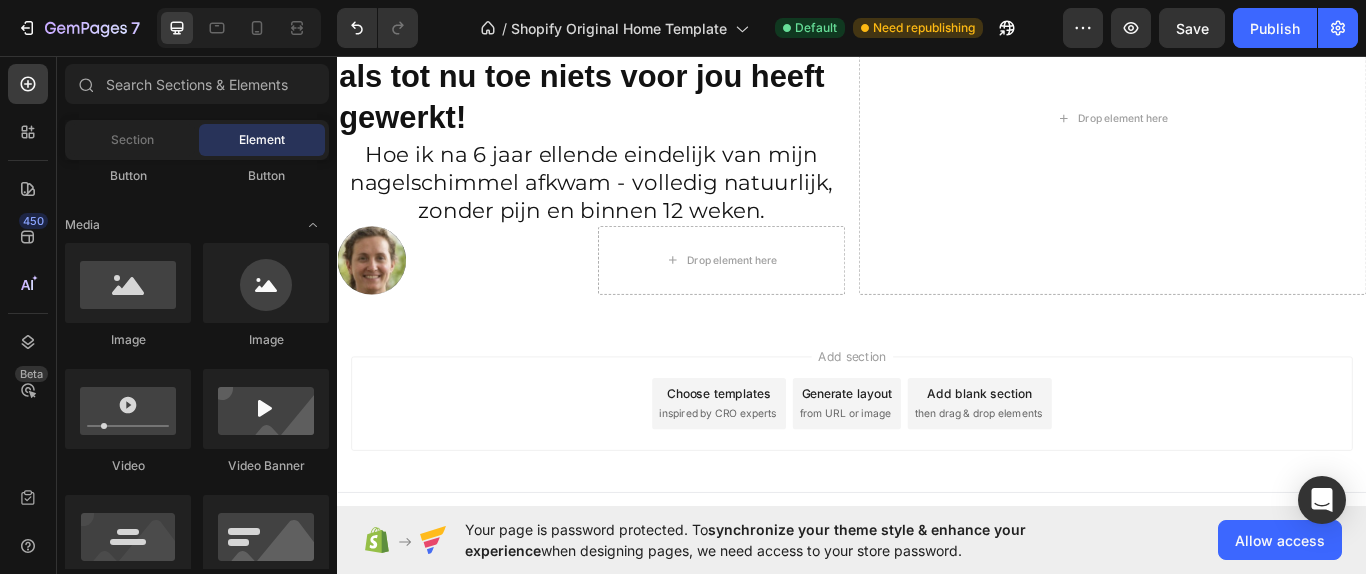 click on "Section Element" at bounding box center (197, 140) 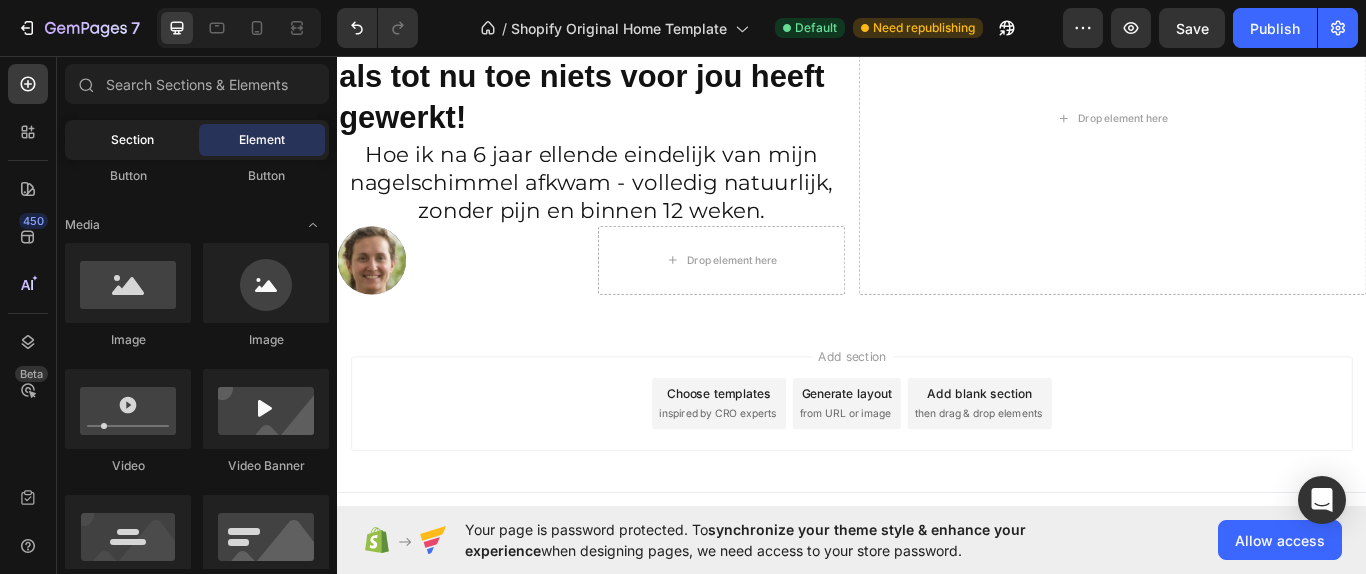 click on "Section" at bounding box center [132, 140] 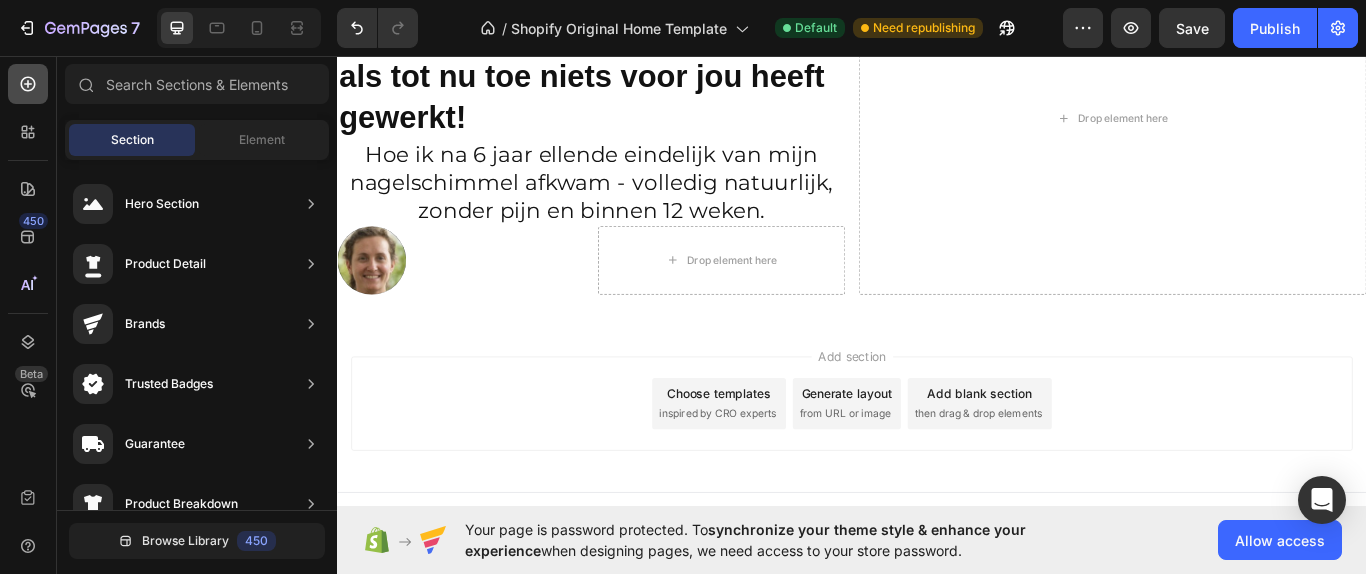 click 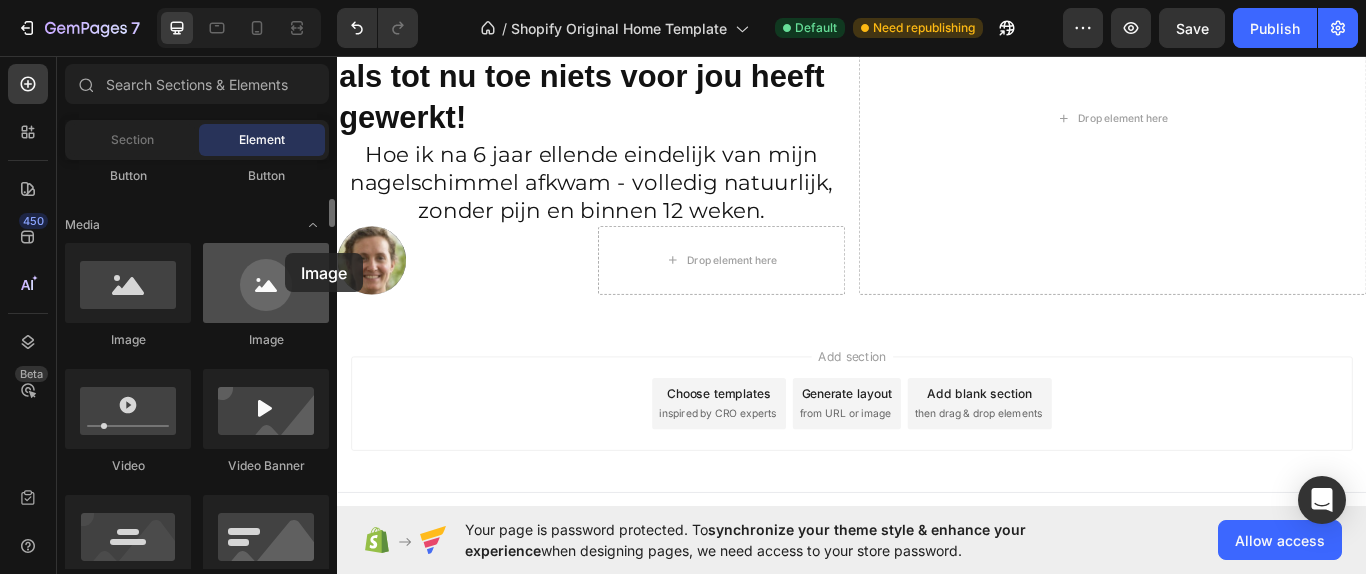 drag, startPoint x: 281, startPoint y: 284, endPoint x: 285, endPoint y: 253, distance: 31.257 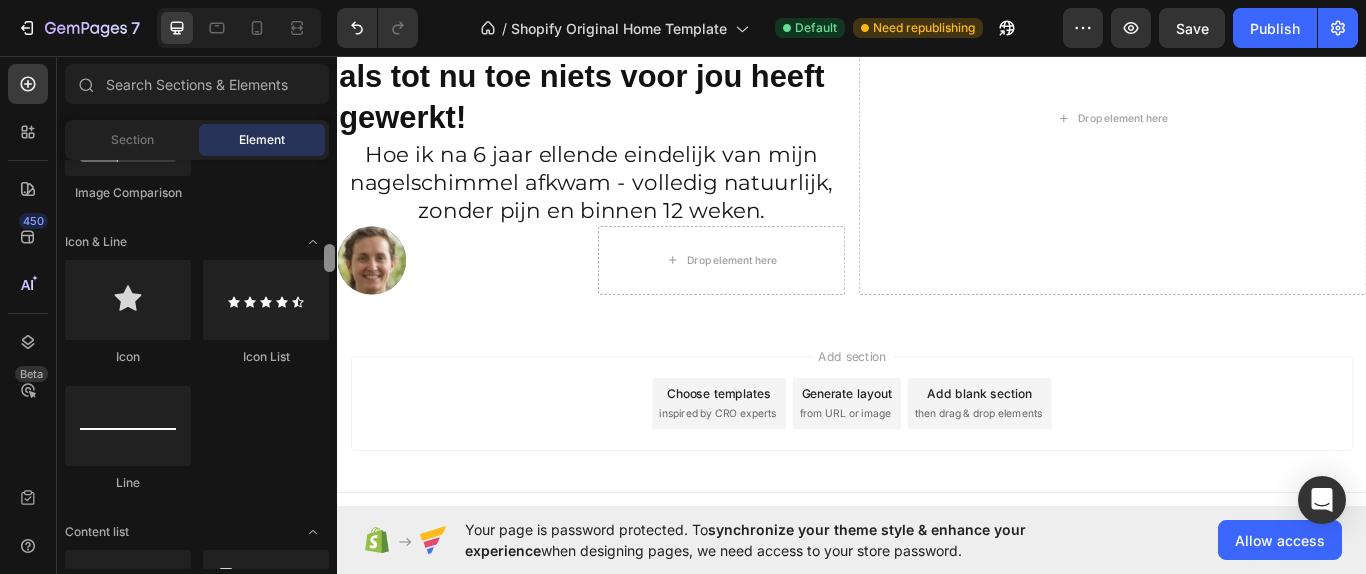 scroll, scrollTop: 723, scrollLeft: 0, axis: vertical 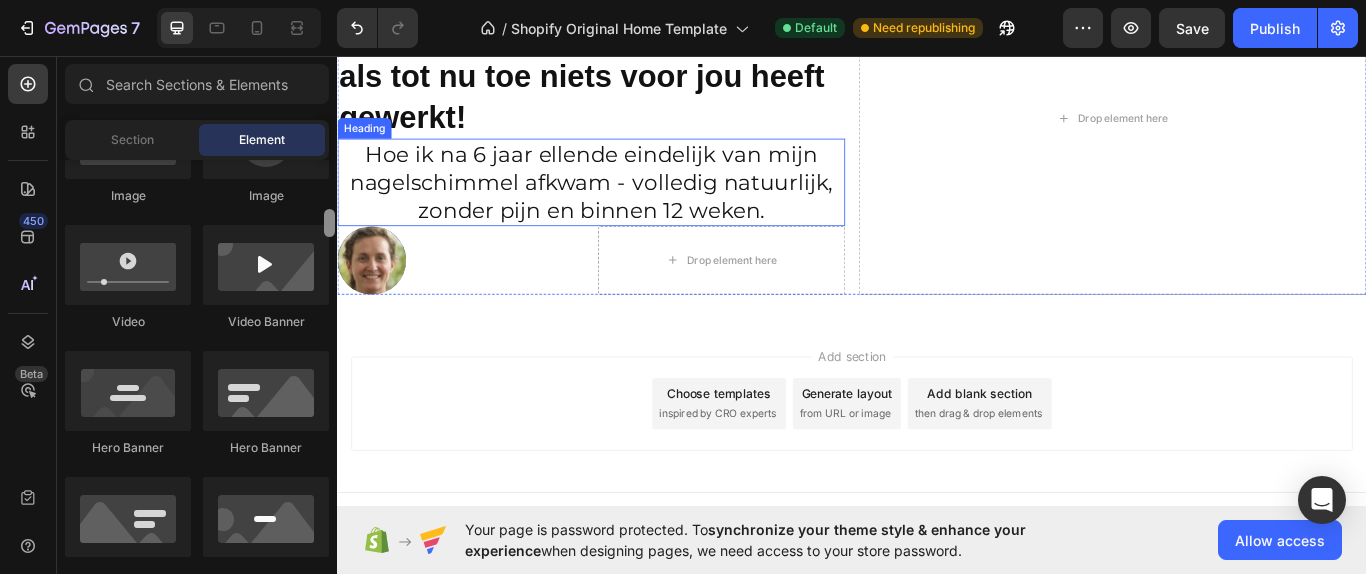 drag, startPoint x: 668, startPoint y: 265, endPoint x: 338, endPoint y: 205, distance: 335.4102 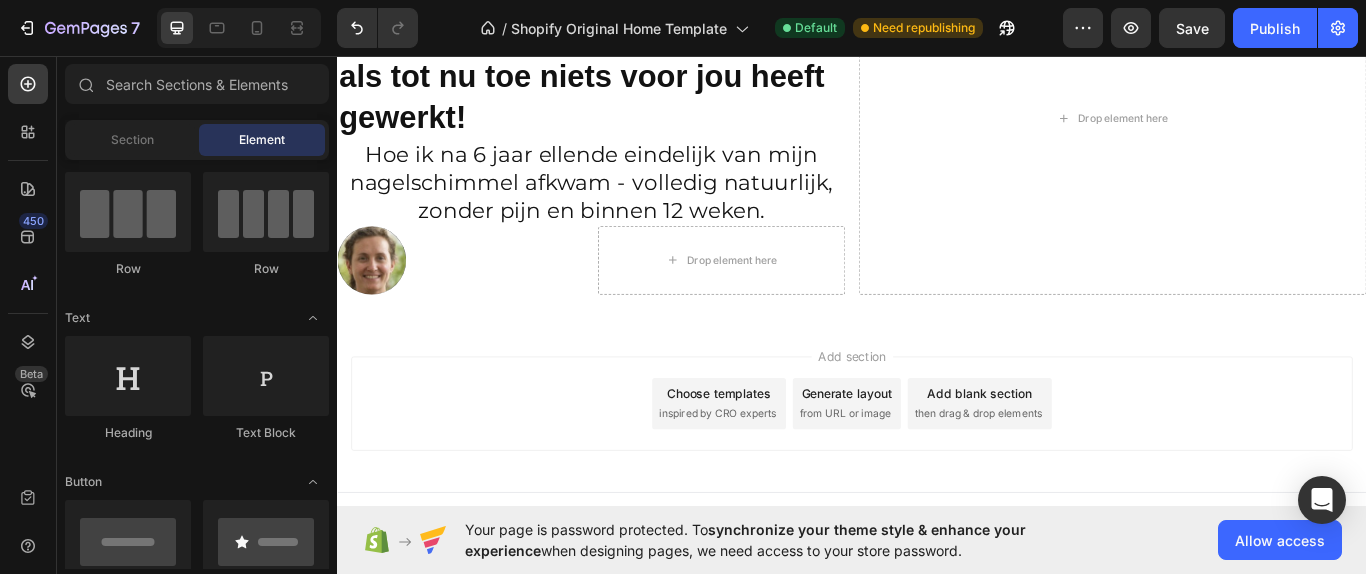 scroll, scrollTop: 85, scrollLeft: 0, axis: vertical 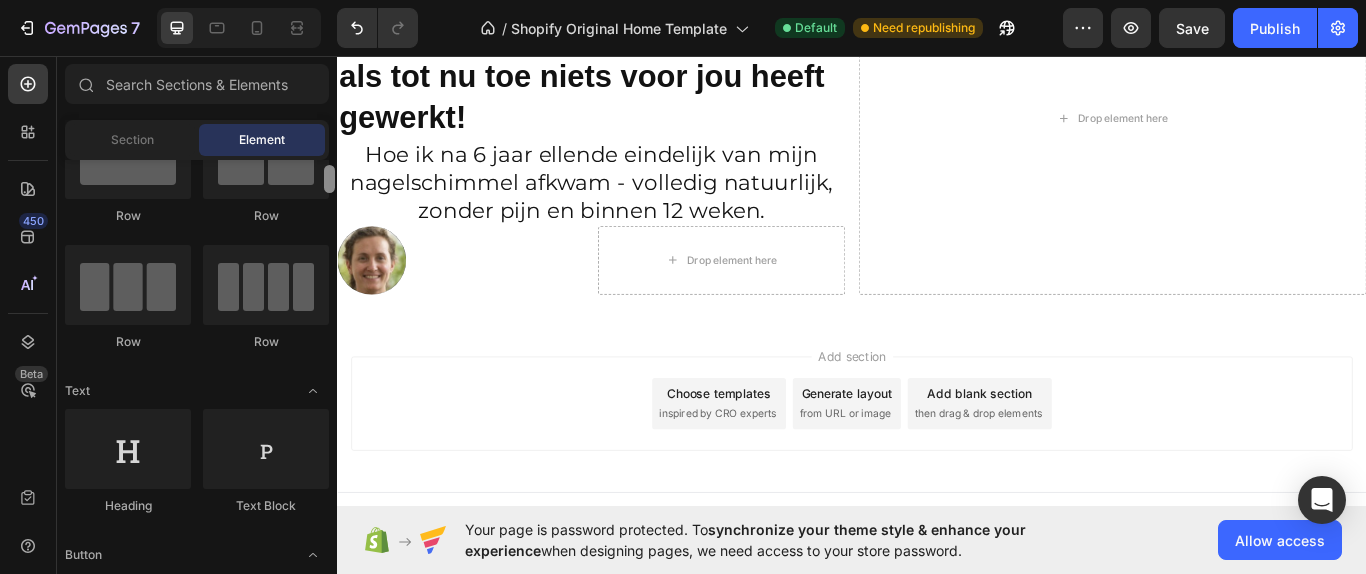 drag, startPoint x: 327, startPoint y: 220, endPoint x: 329, endPoint y: 180, distance: 40.04997 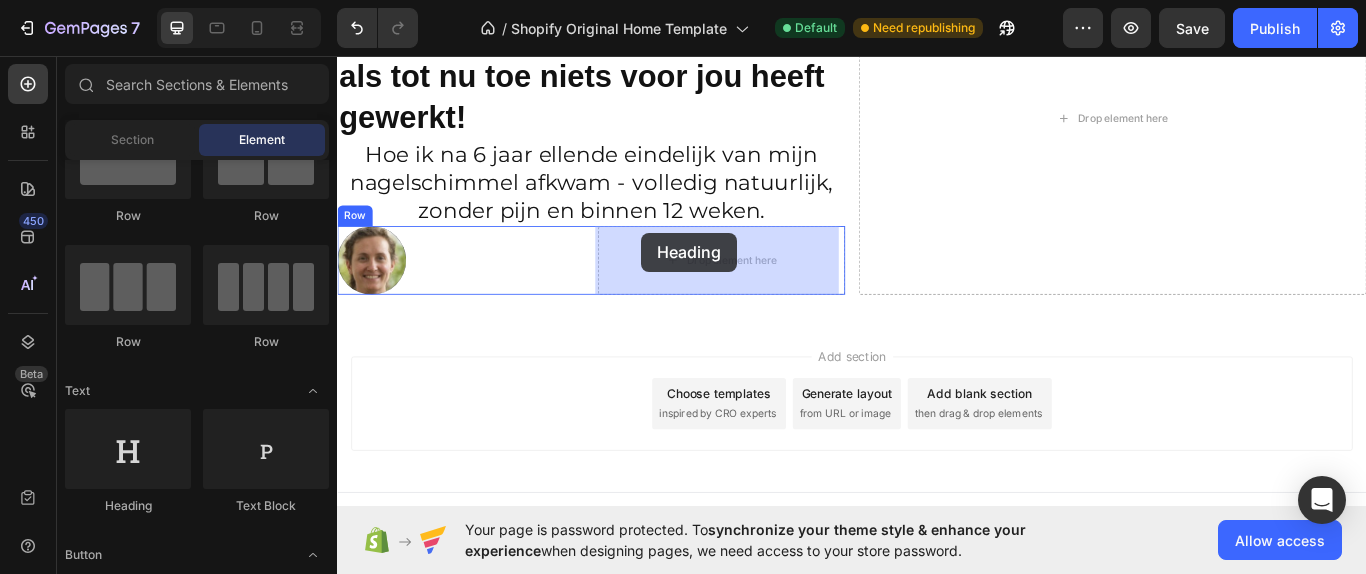 drag, startPoint x: 521, startPoint y: 371, endPoint x: 691, endPoint y: 263, distance: 201.40506 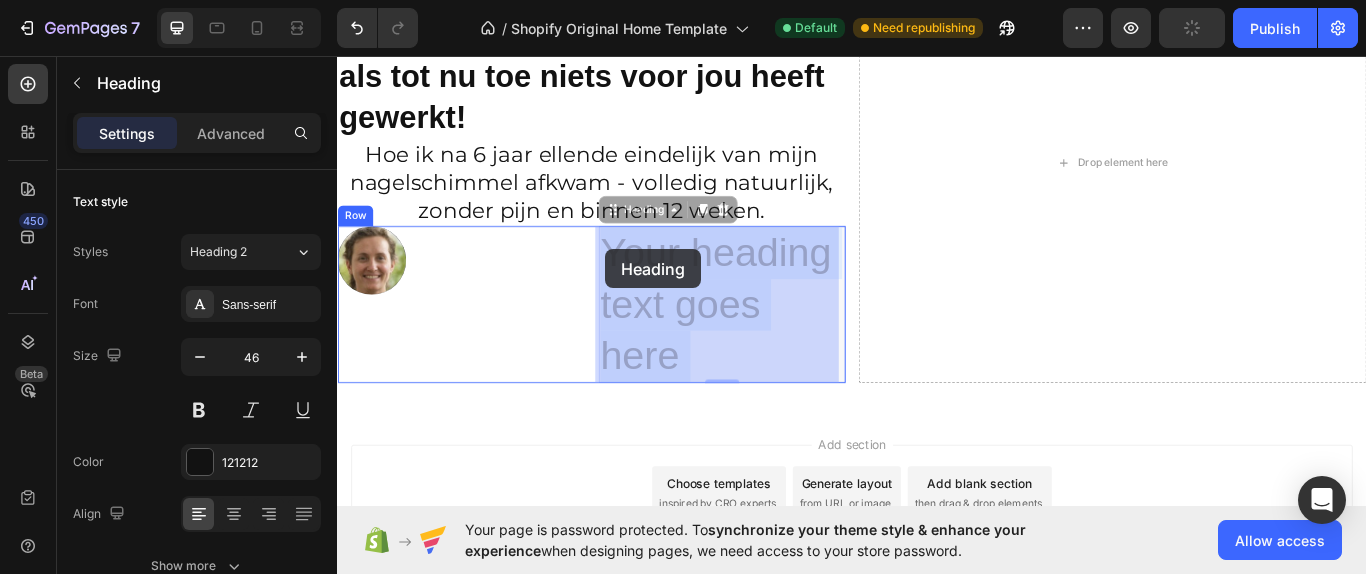 drag, startPoint x: 748, startPoint y: 409, endPoint x: 657, endPoint y: 286, distance: 153.00327 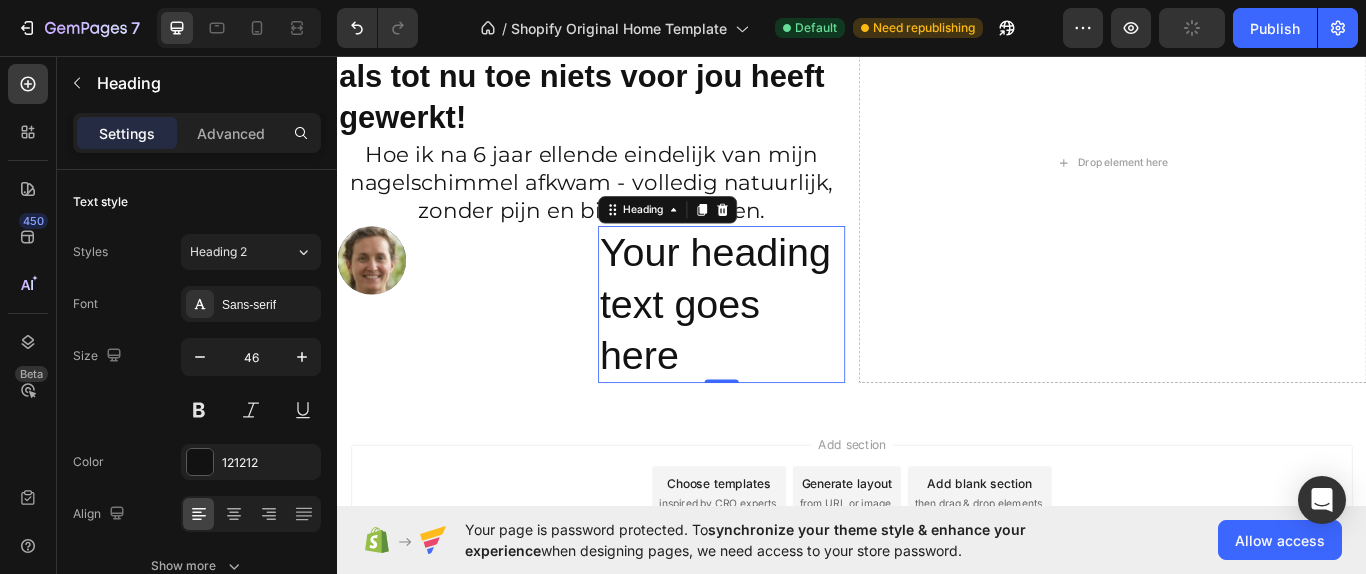 drag, startPoint x: 685, startPoint y: 322, endPoint x: 693, endPoint y: 359, distance: 37.85499 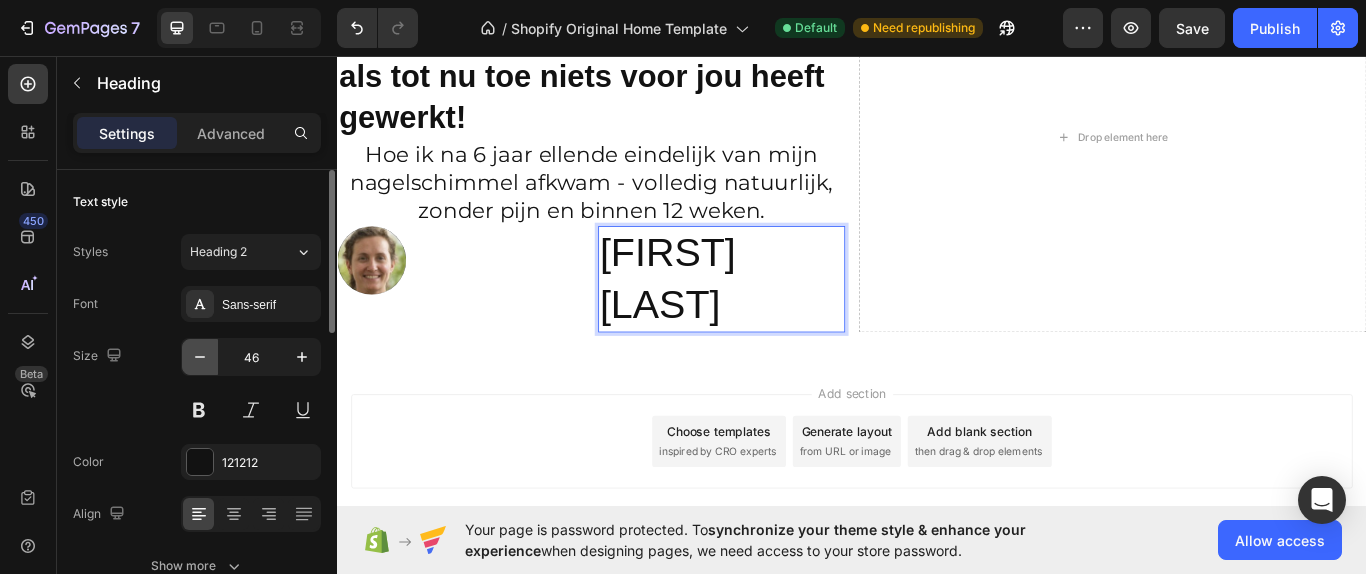 click 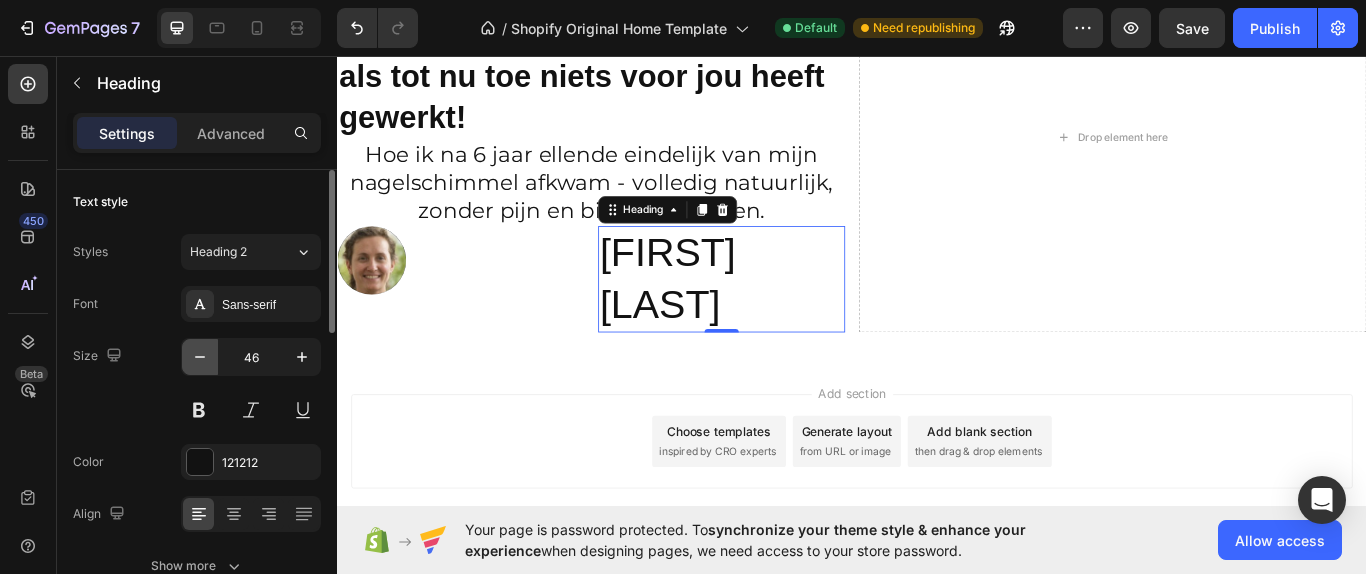 click 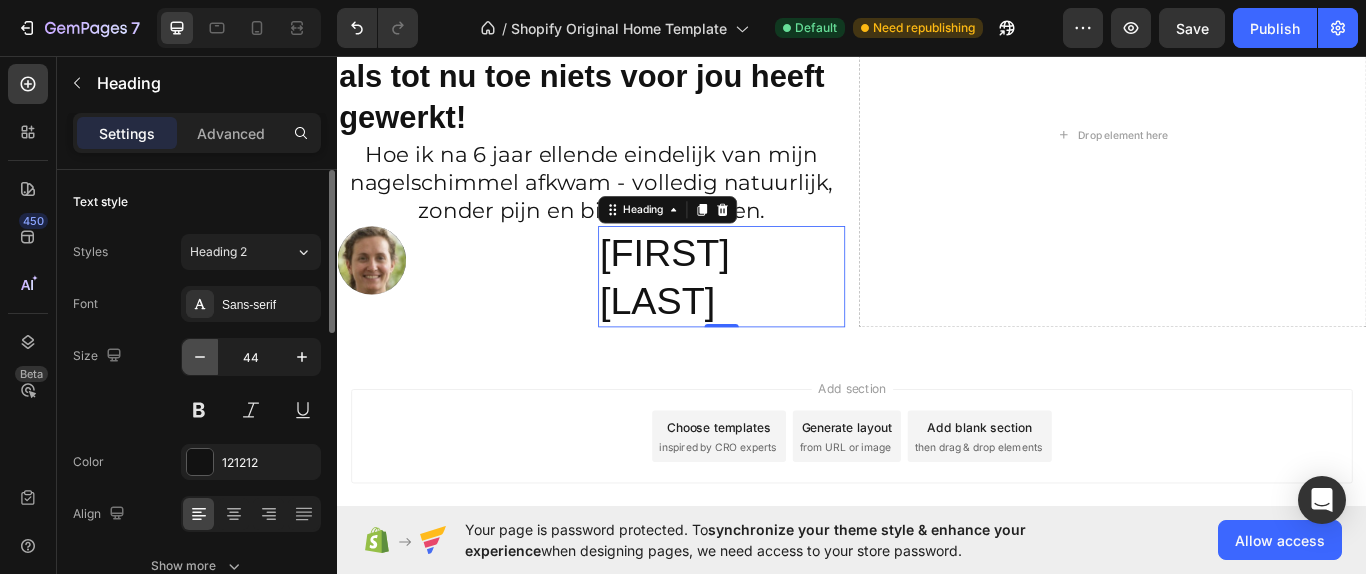 click 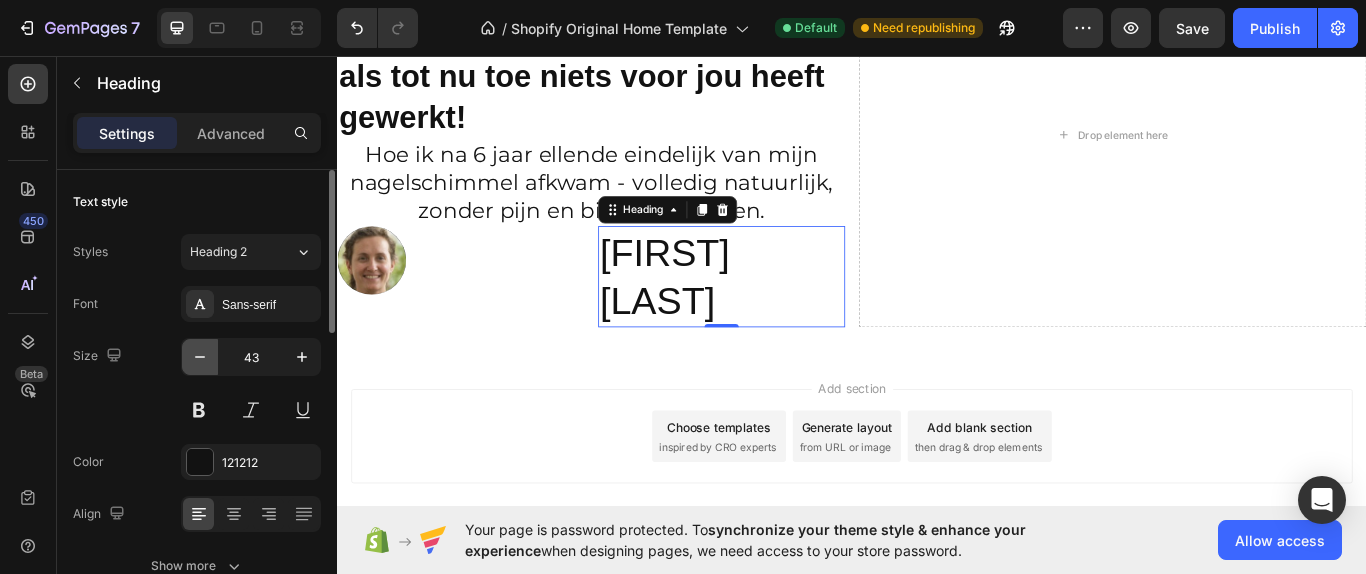 click 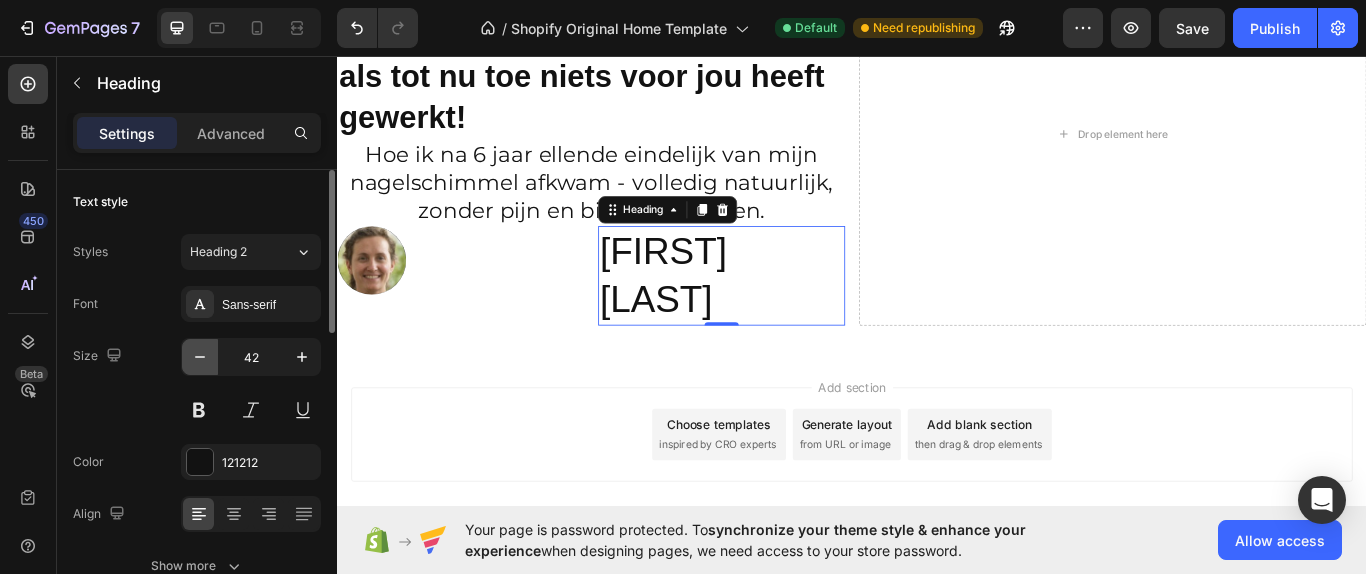 click 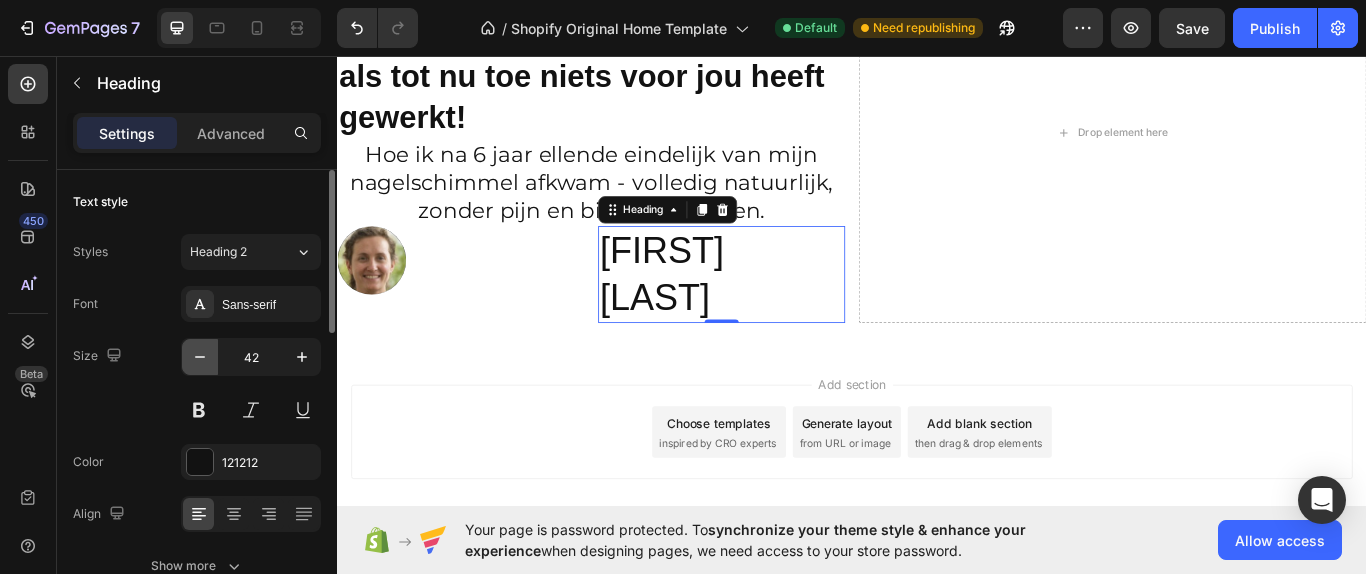 click 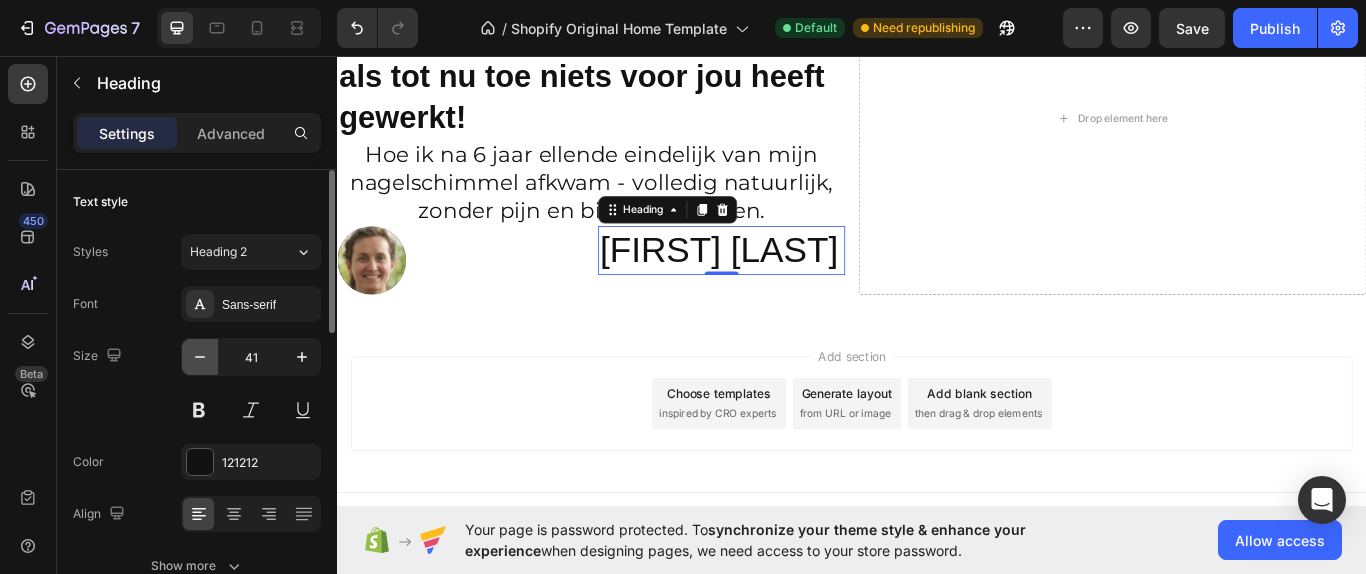 click 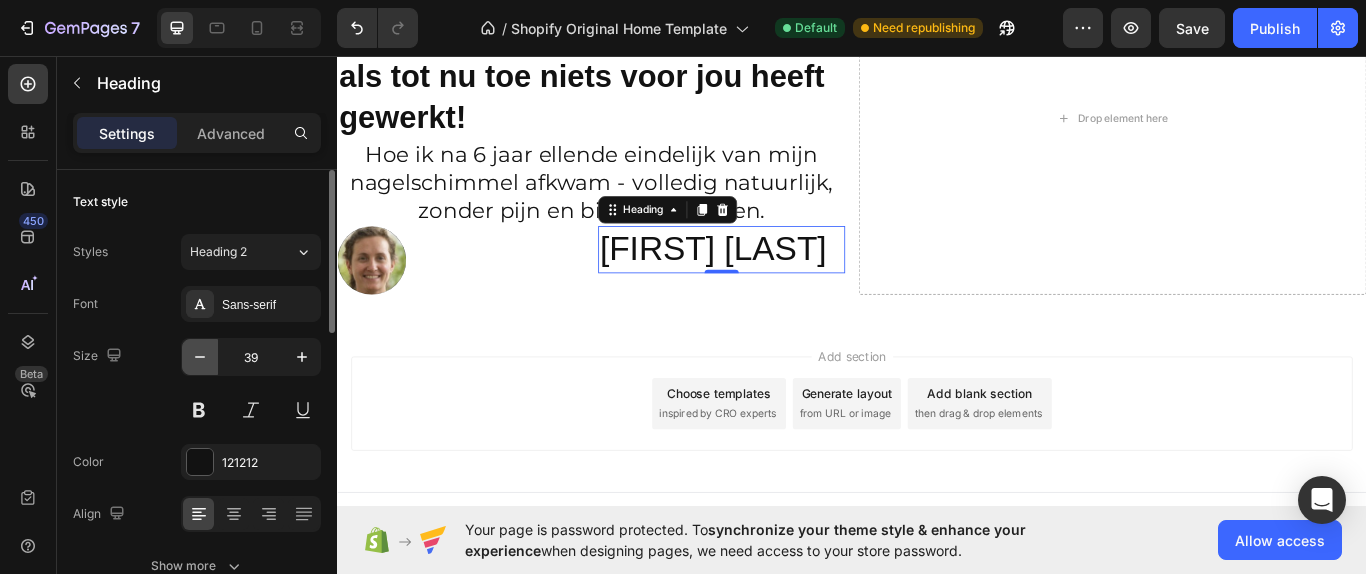 click 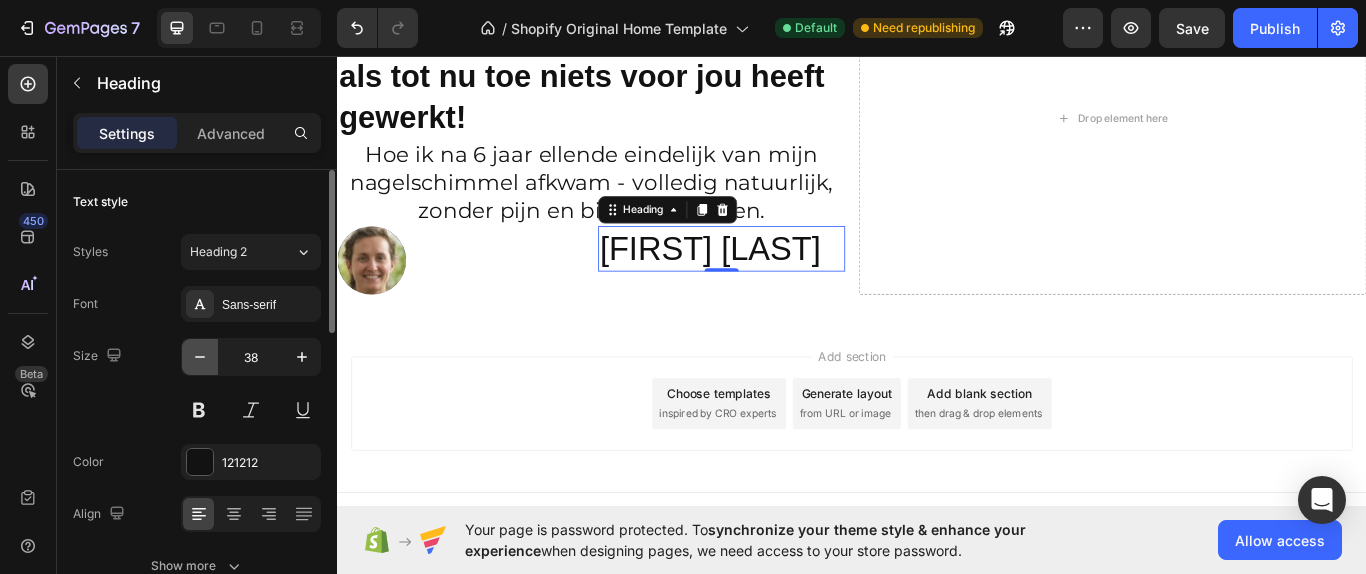 click 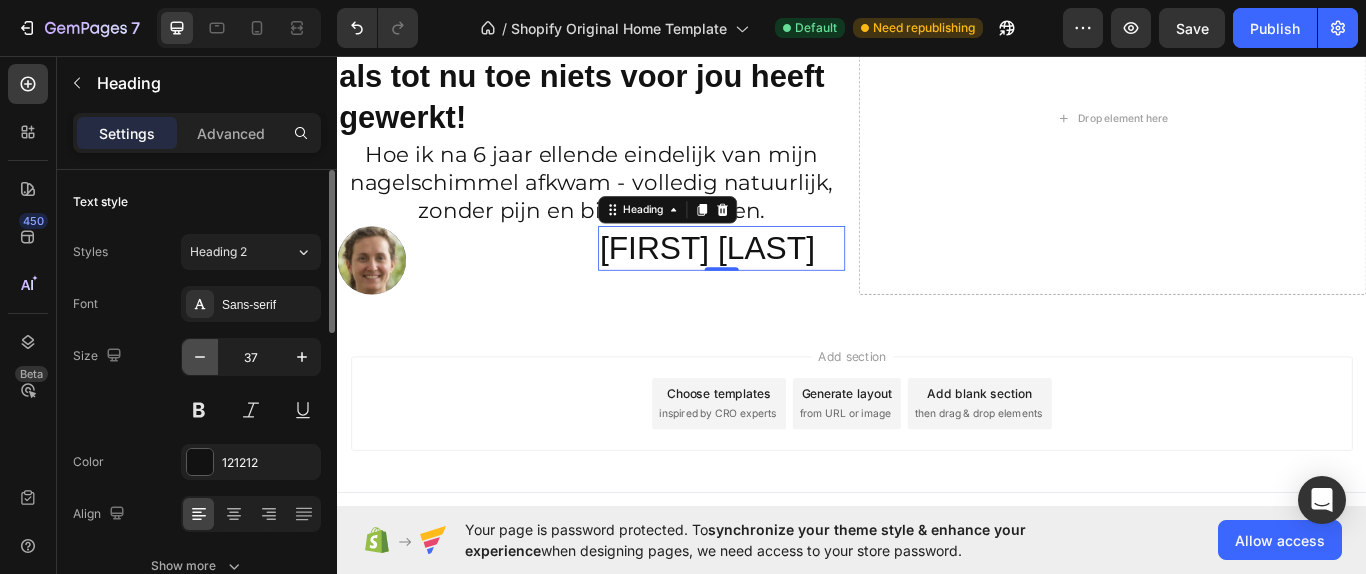 click 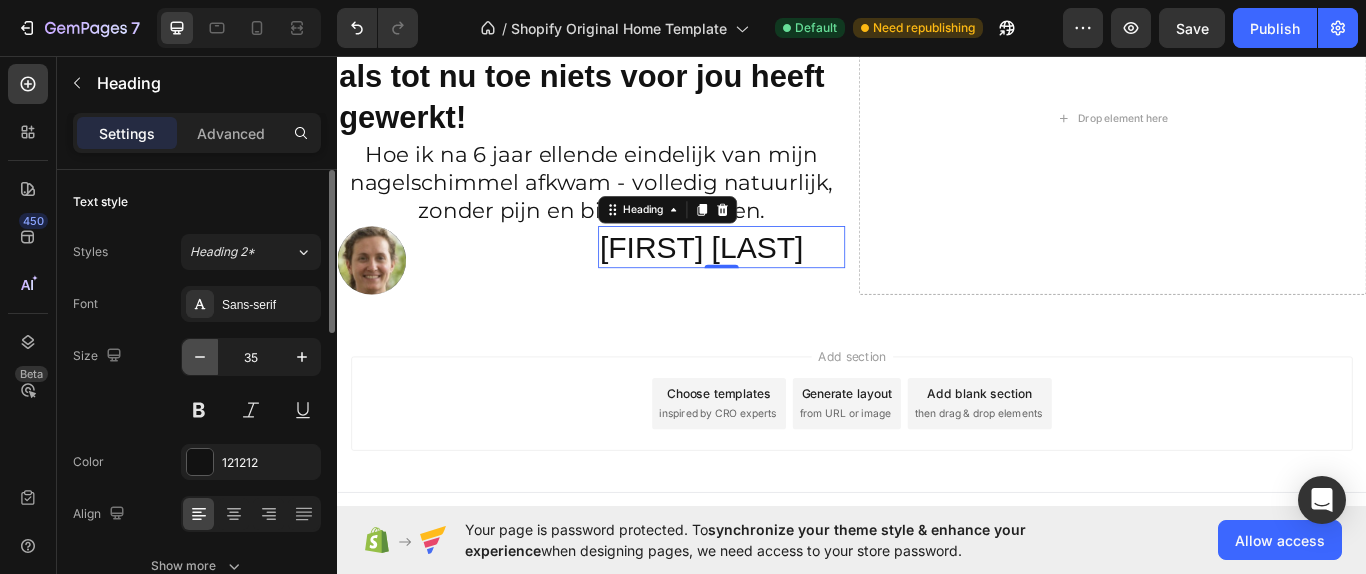 click 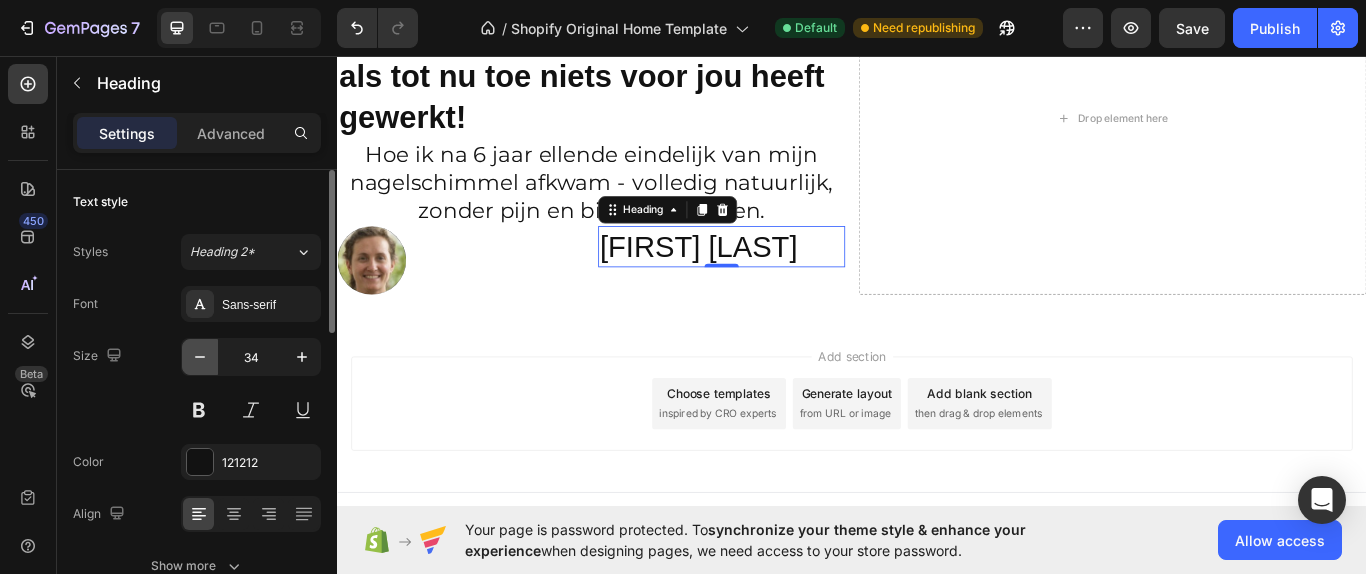 click 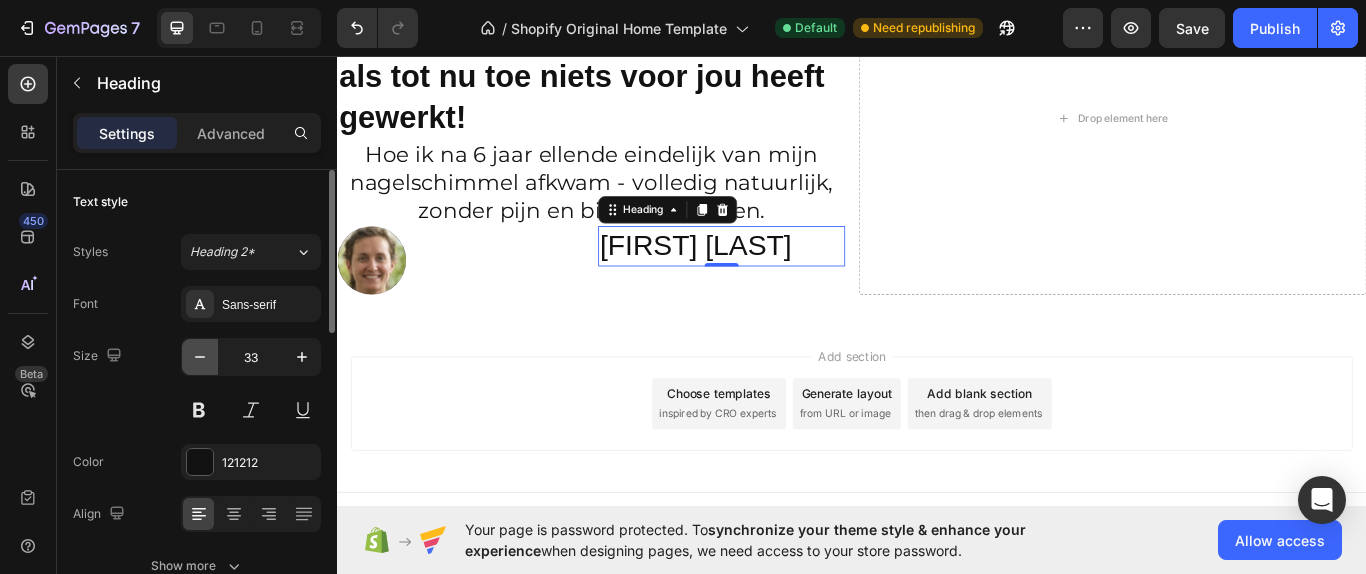 click 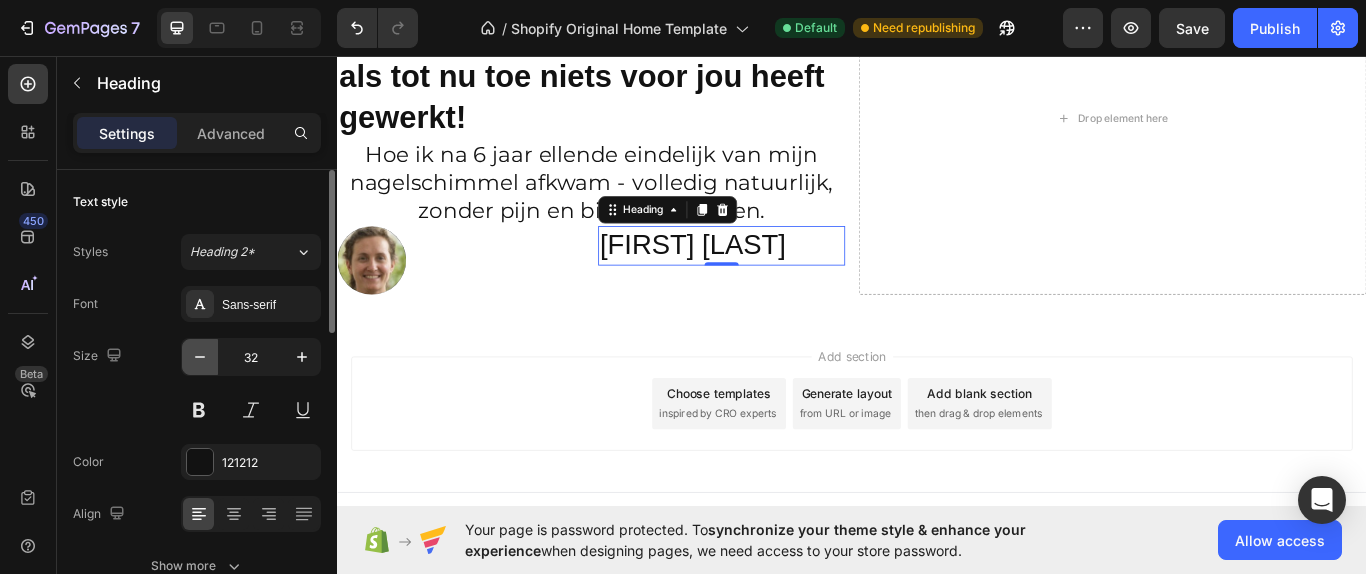click 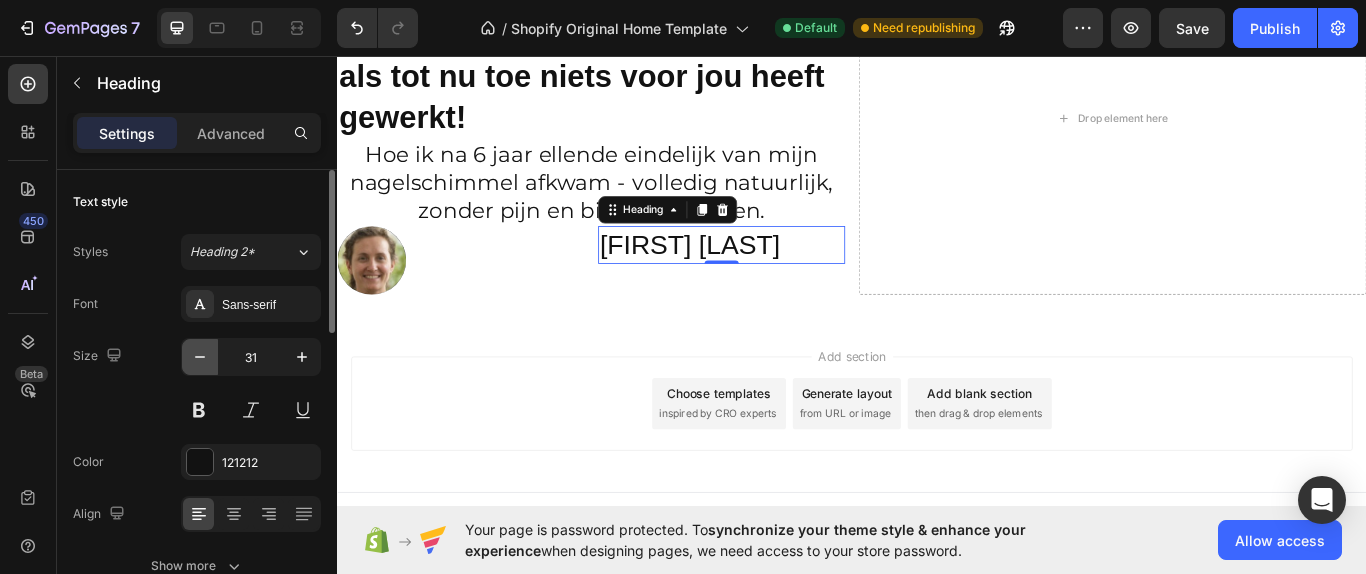 click 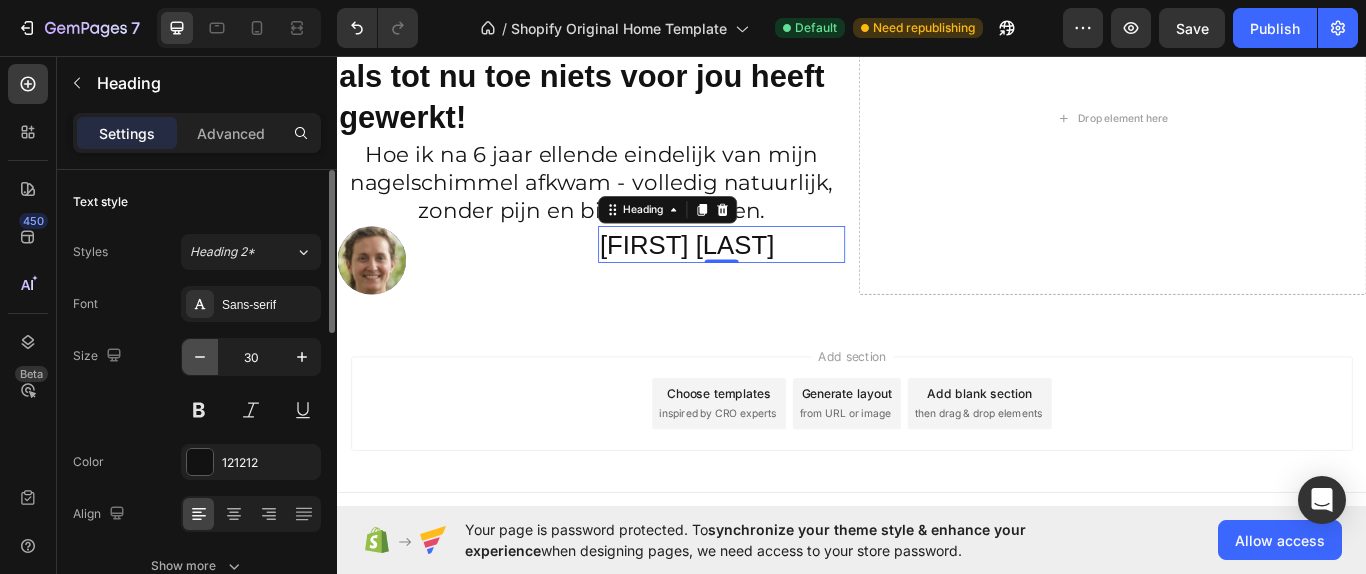 click 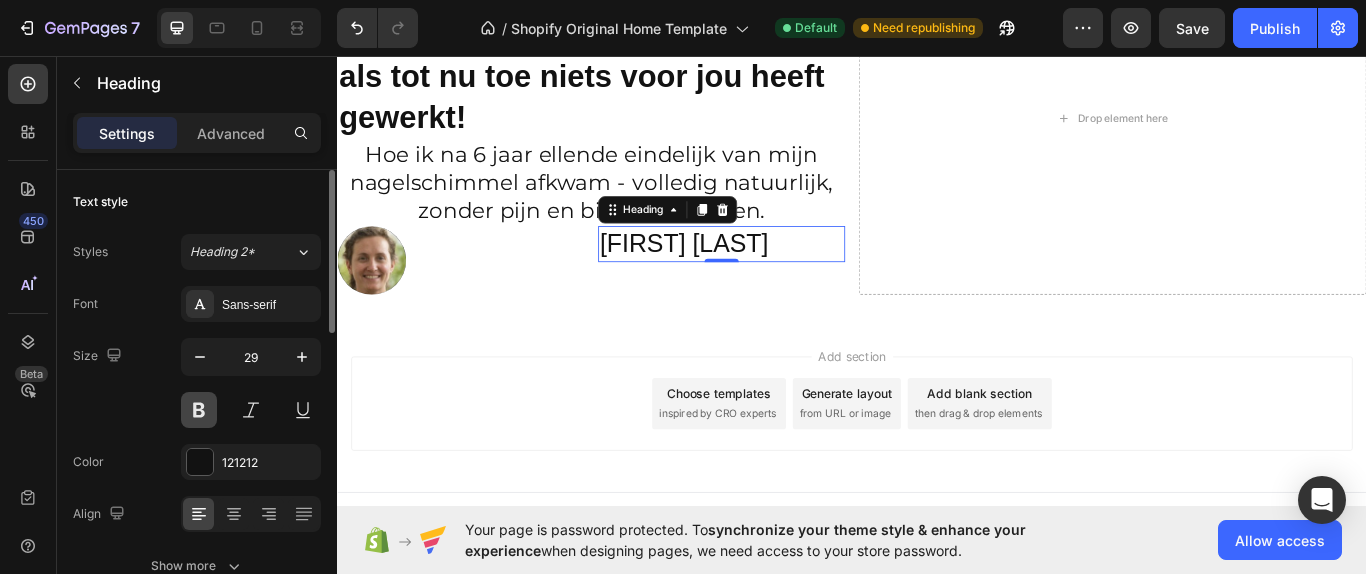 click at bounding box center (199, 410) 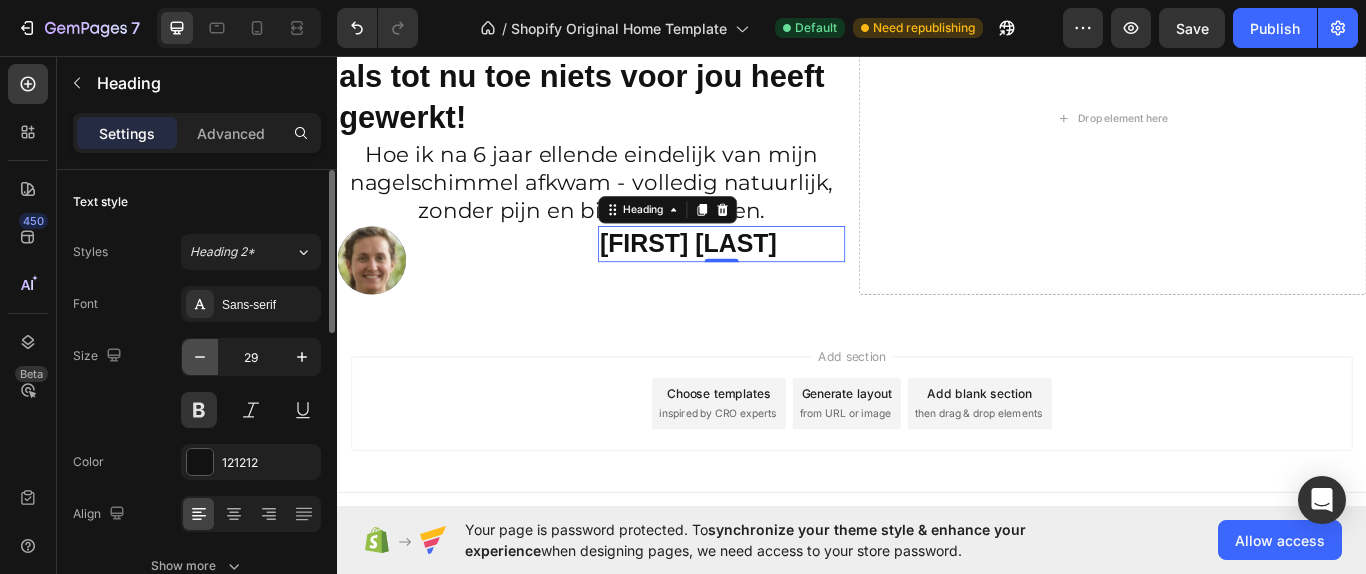 click at bounding box center (200, 357) 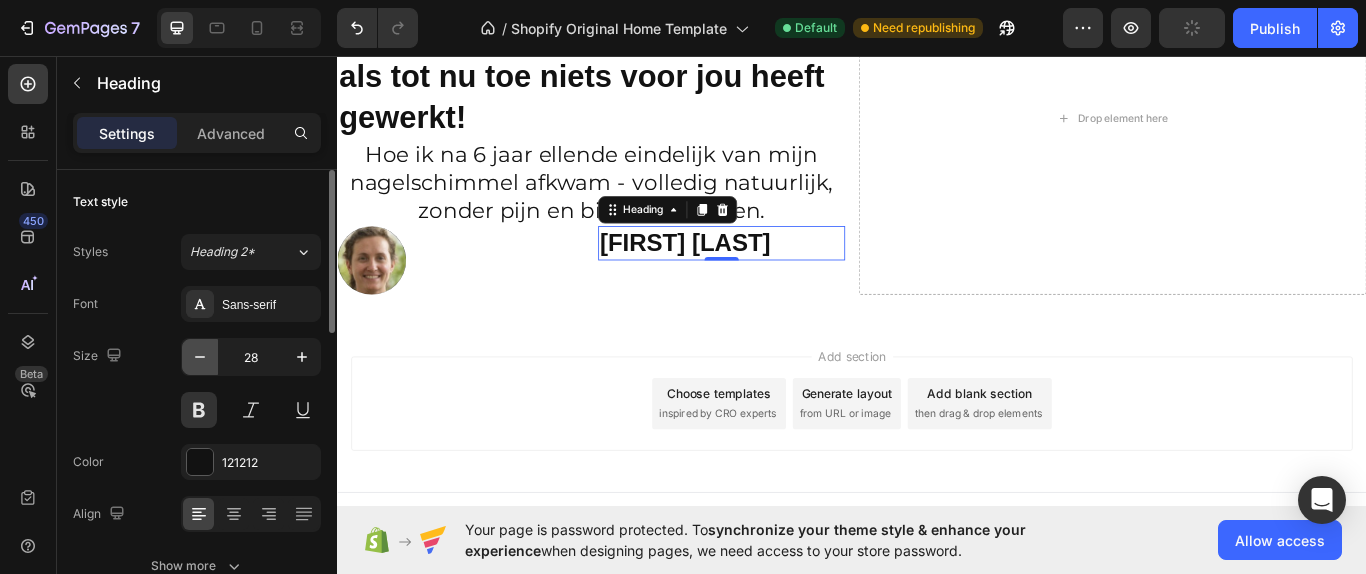 click at bounding box center [200, 357] 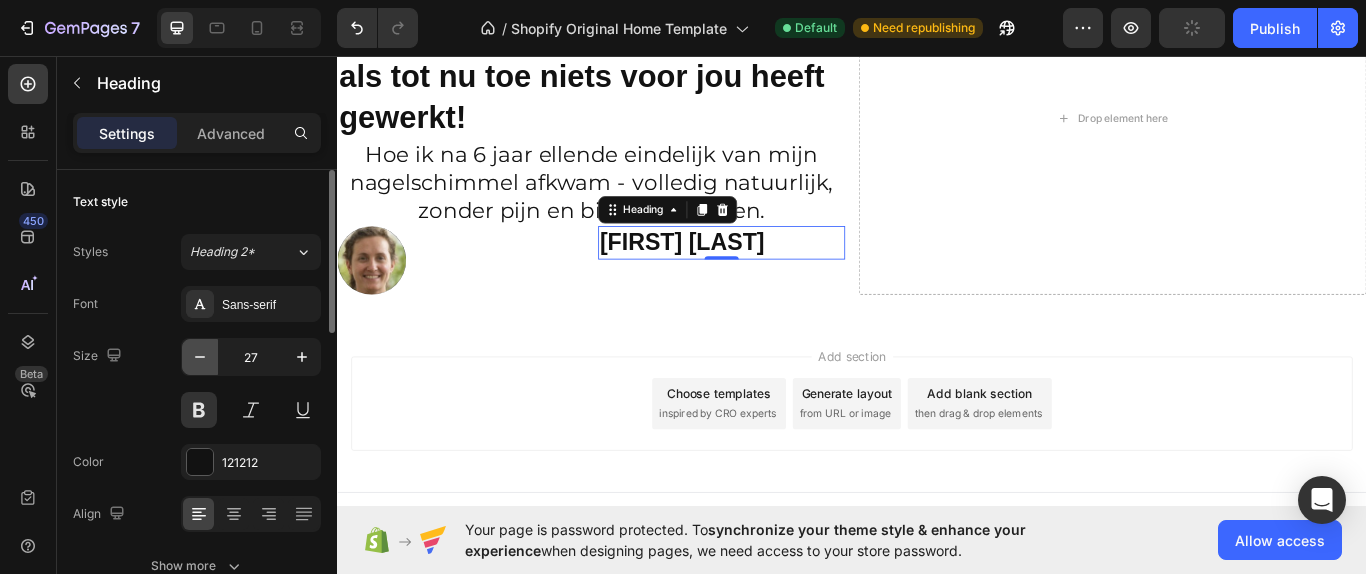 click at bounding box center (200, 357) 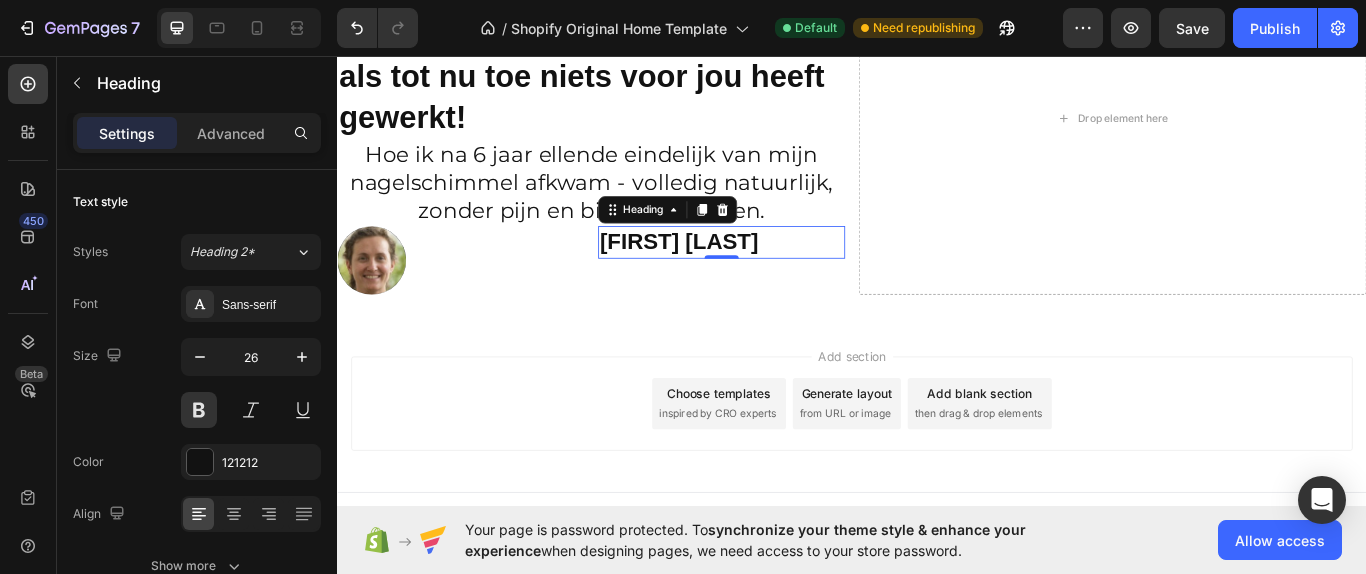 click on "Add section Choose templates inspired by CRO experts Generate layout from URL or image Add blank section then drag & drop elements" at bounding box center (937, 462) 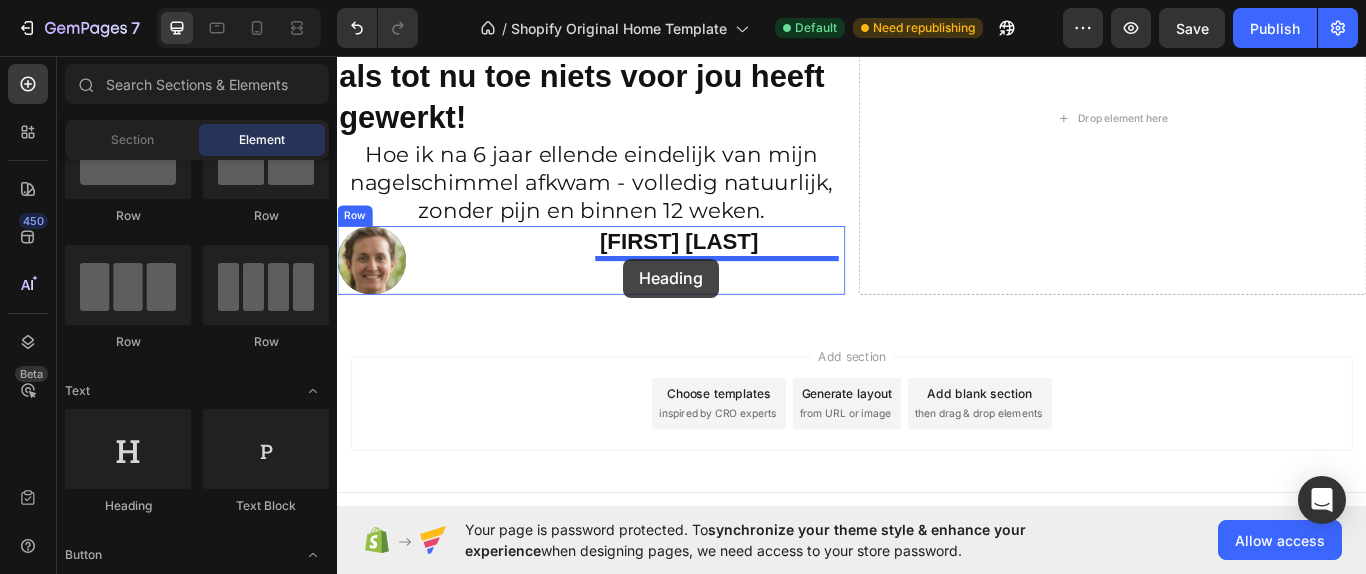 drag, startPoint x: 544, startPoint y: 393, endPoint x: 975, endPoint y: 55, distance: 547.7271 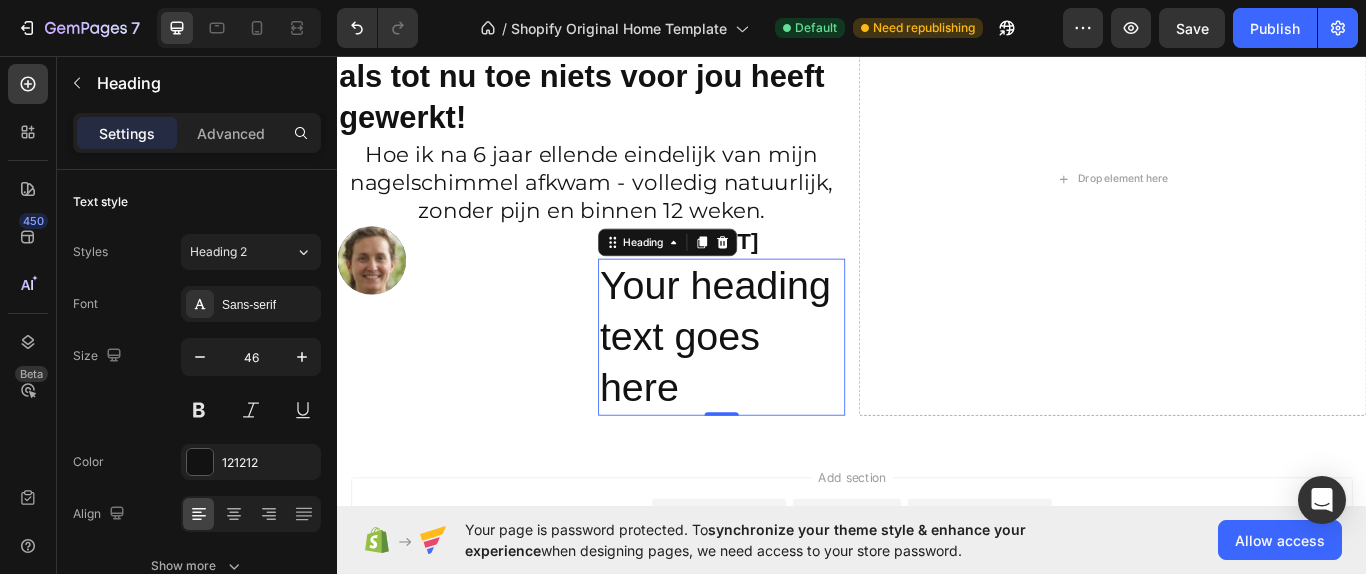 click on "Your heading text goes here" at bounding box center (785, 384) 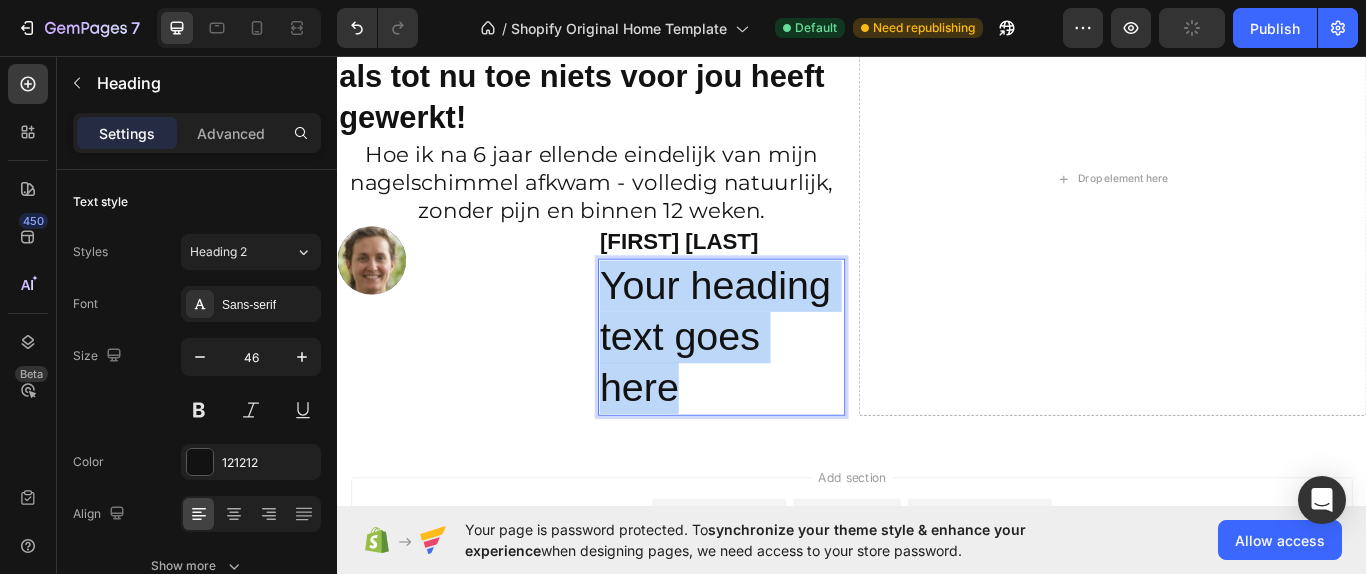drag, startPoint x: 735, startPoint y: 441, endPoint x: 642, endPoint y: 309, distance: 161.47136 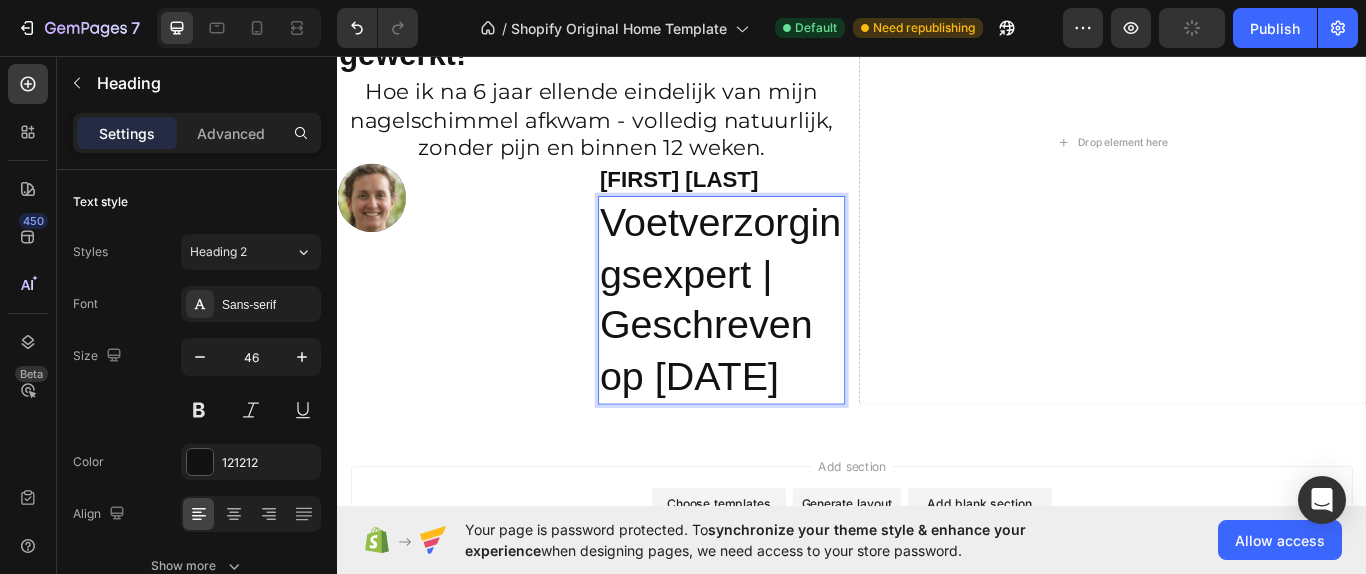 scroll, scrollTop: 642, scrollLeft: 0, axis: vertical 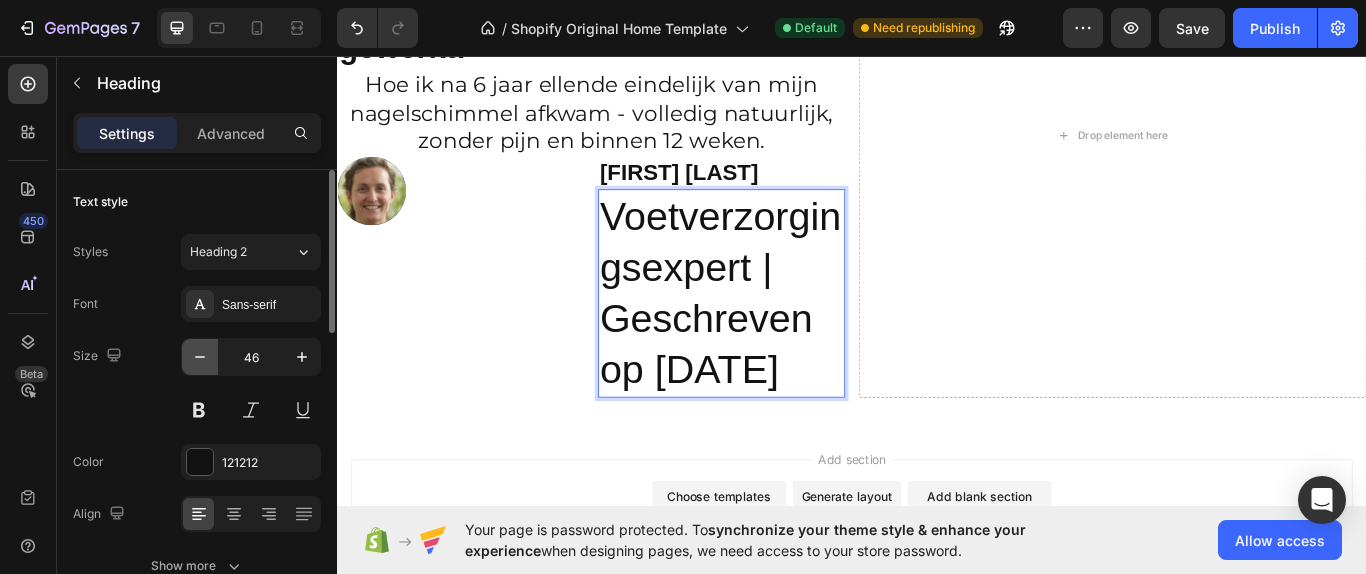 click 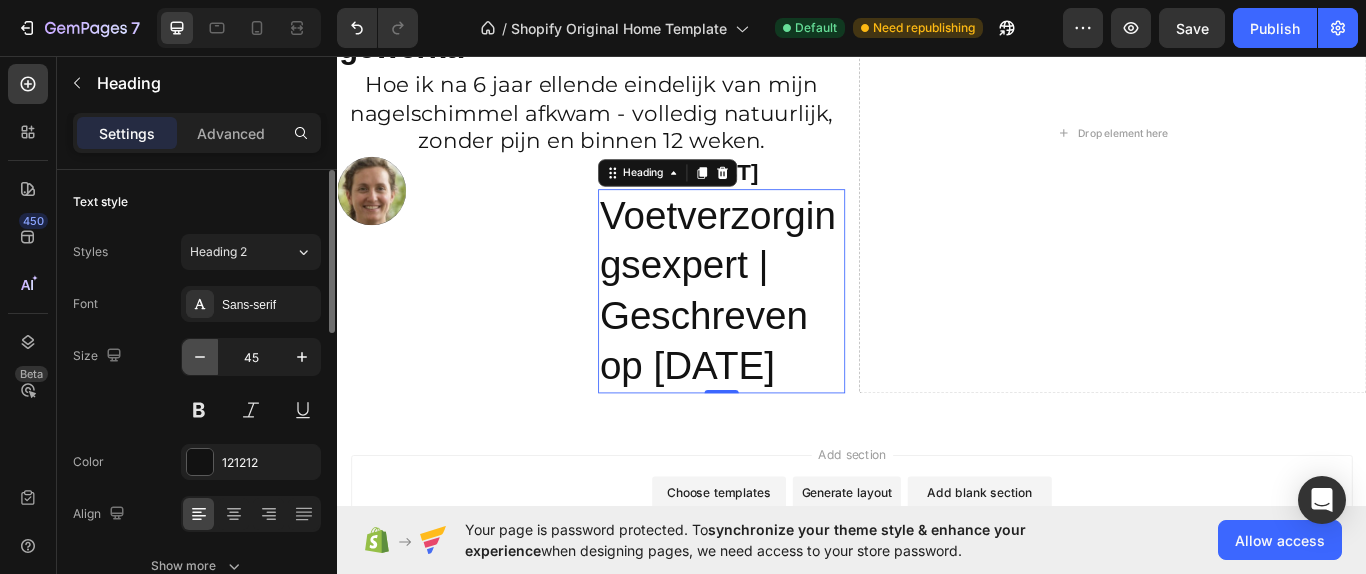click 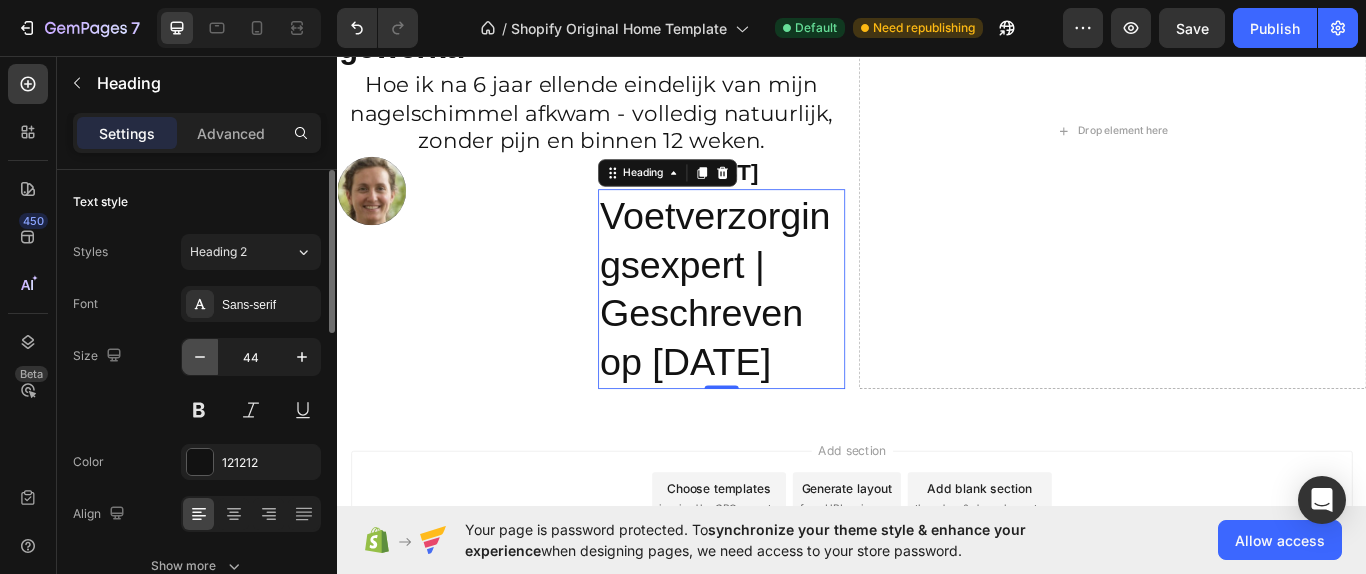 click 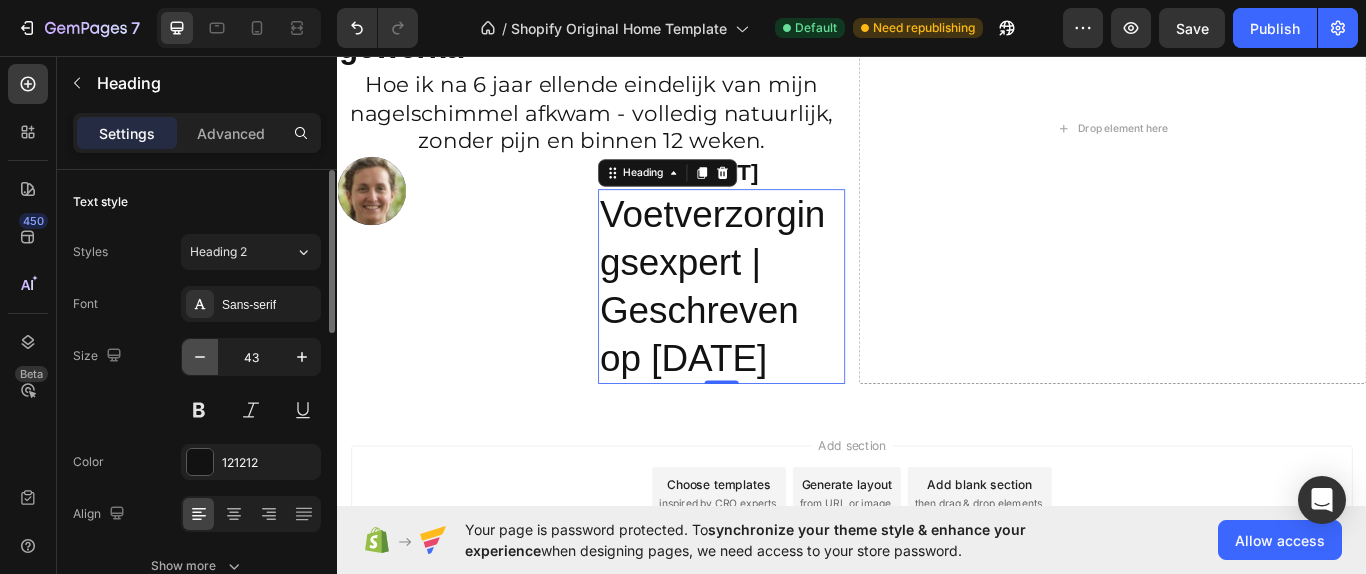 click 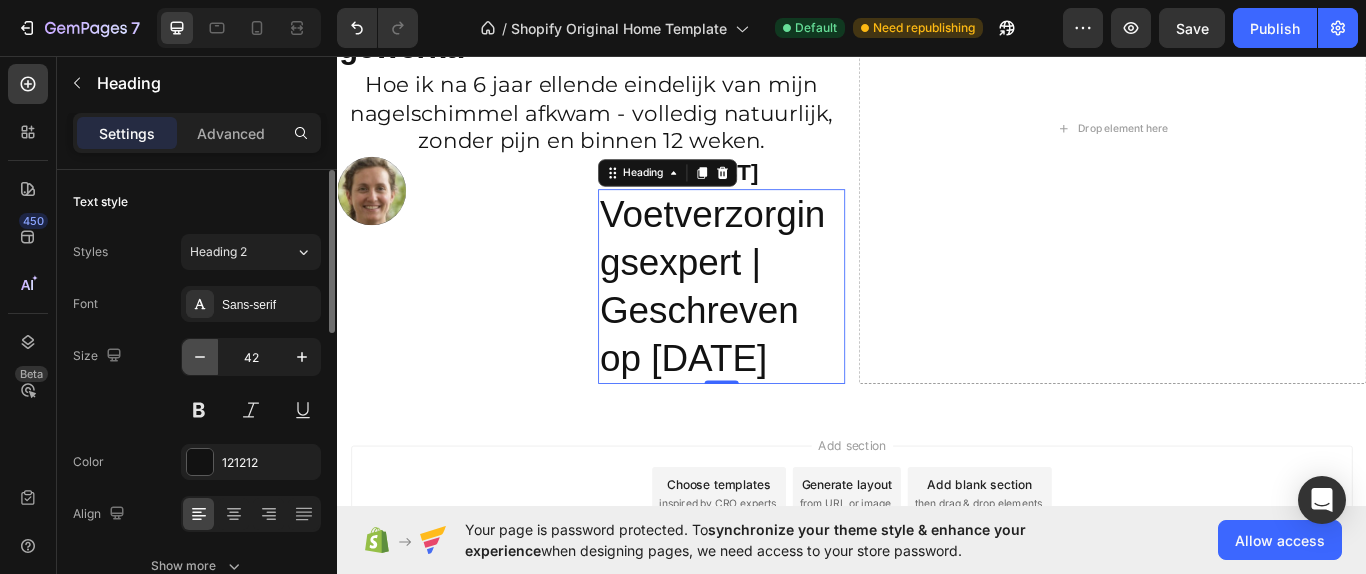 click 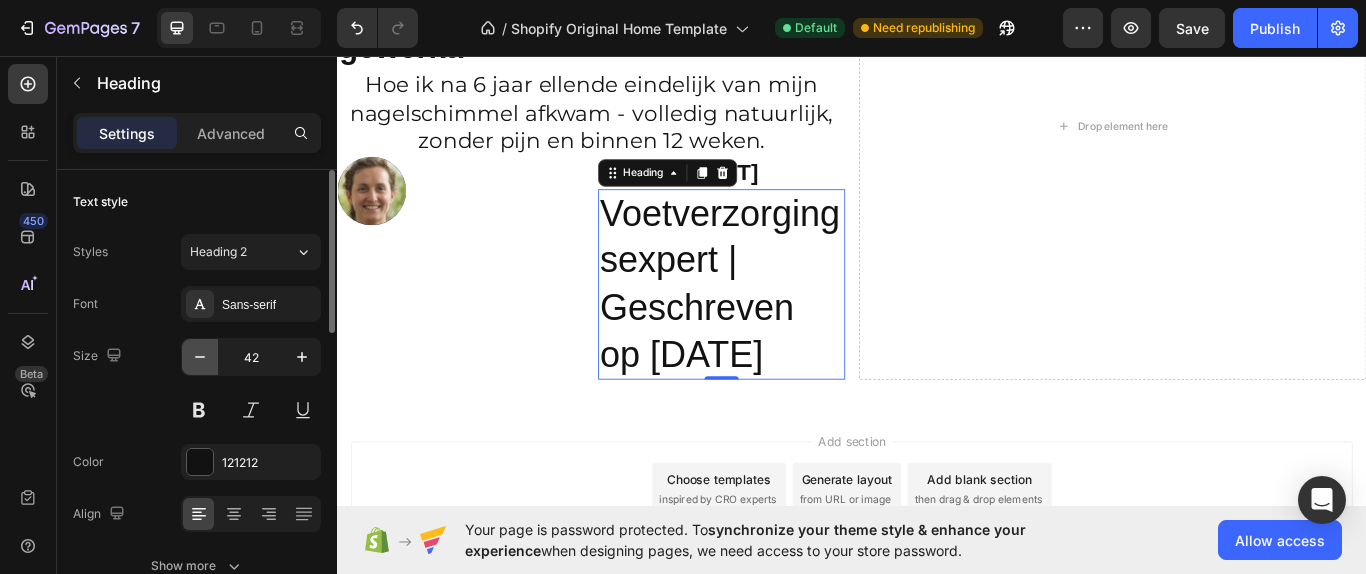 click 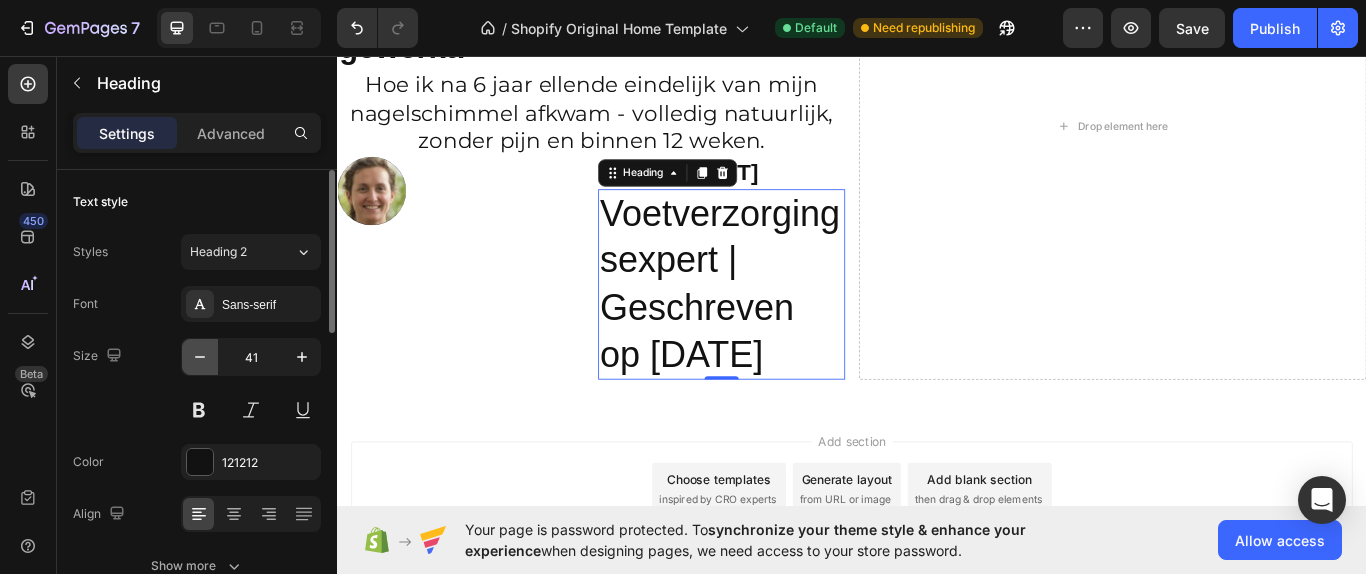 click 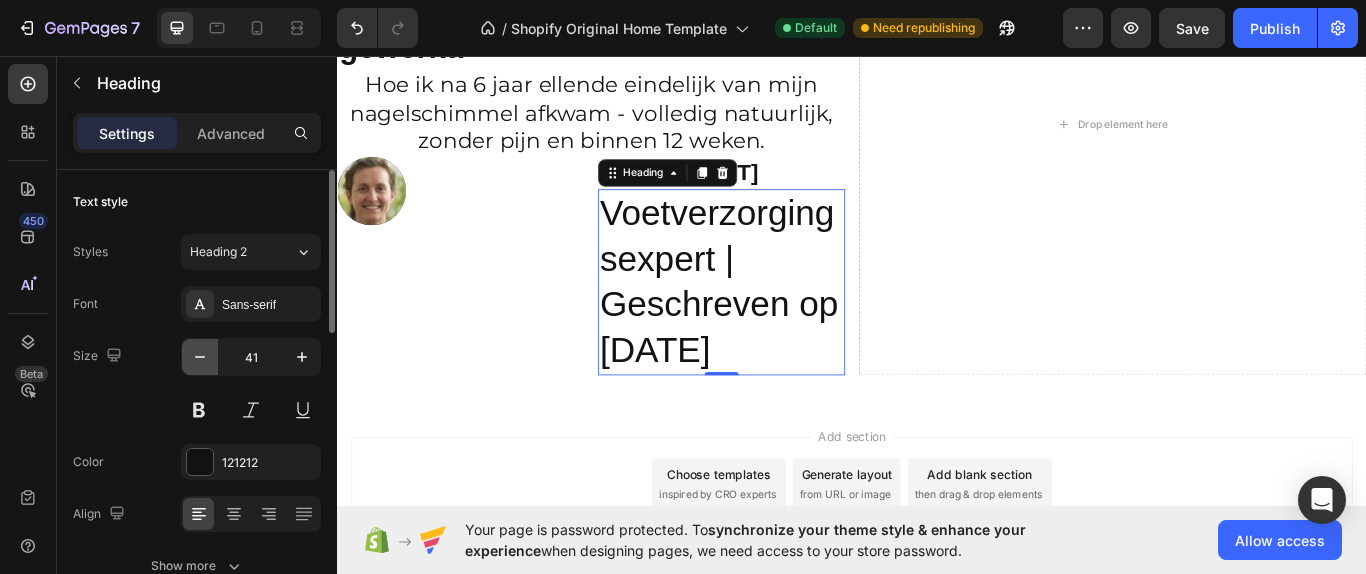 click 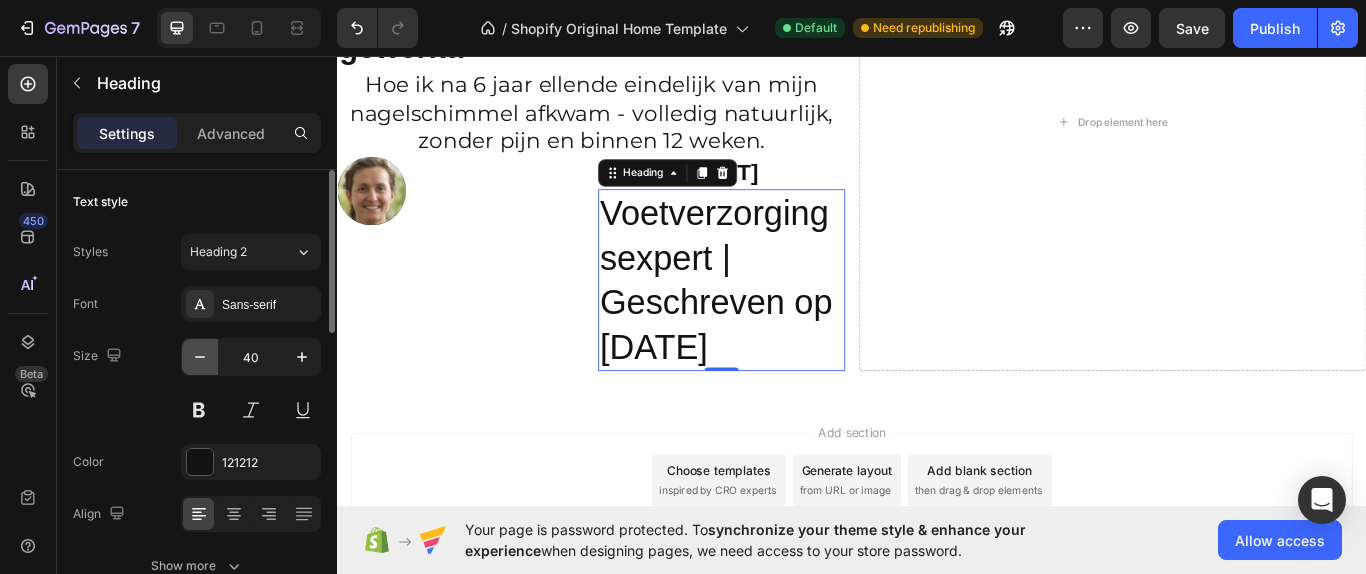 click 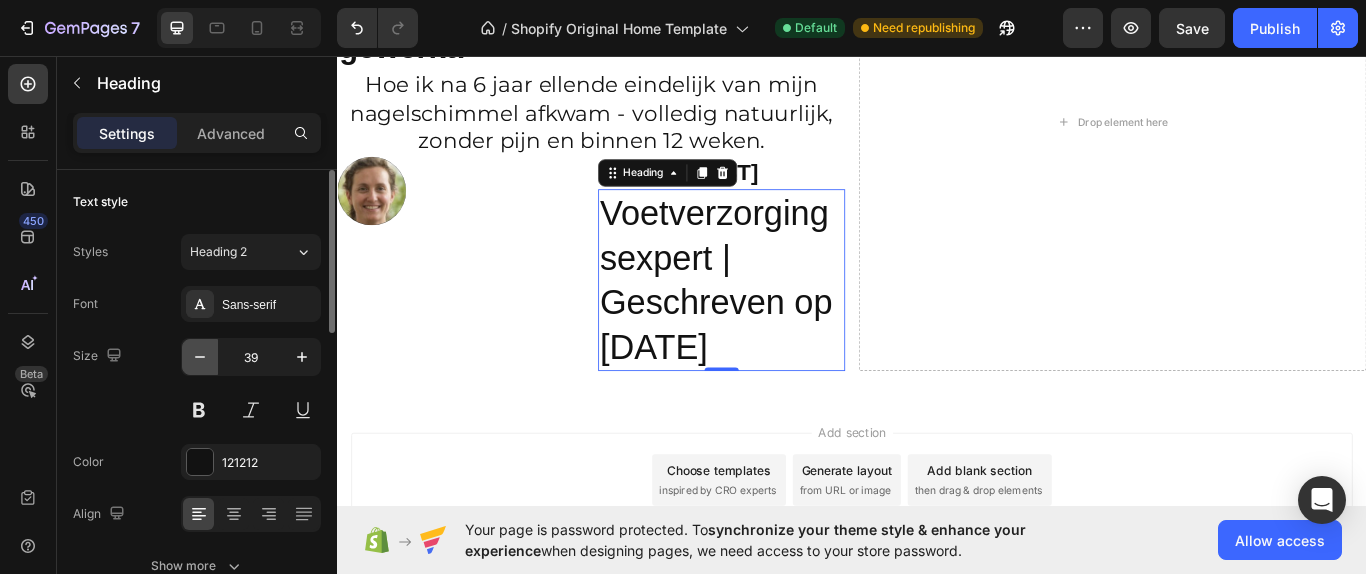 click 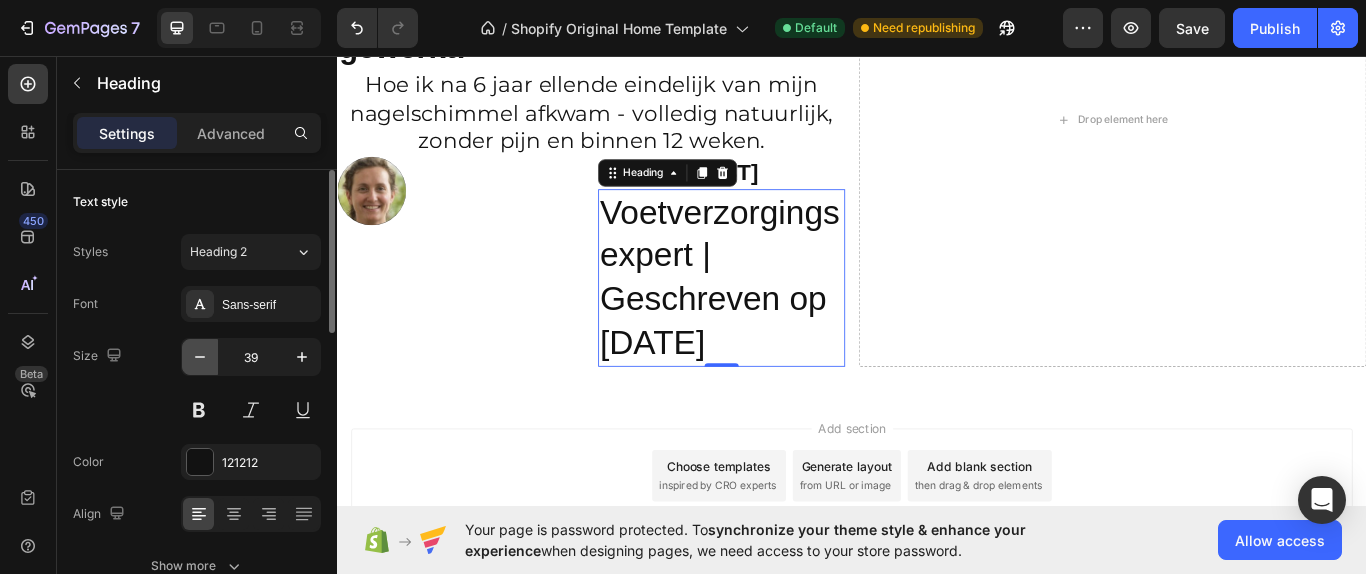 click 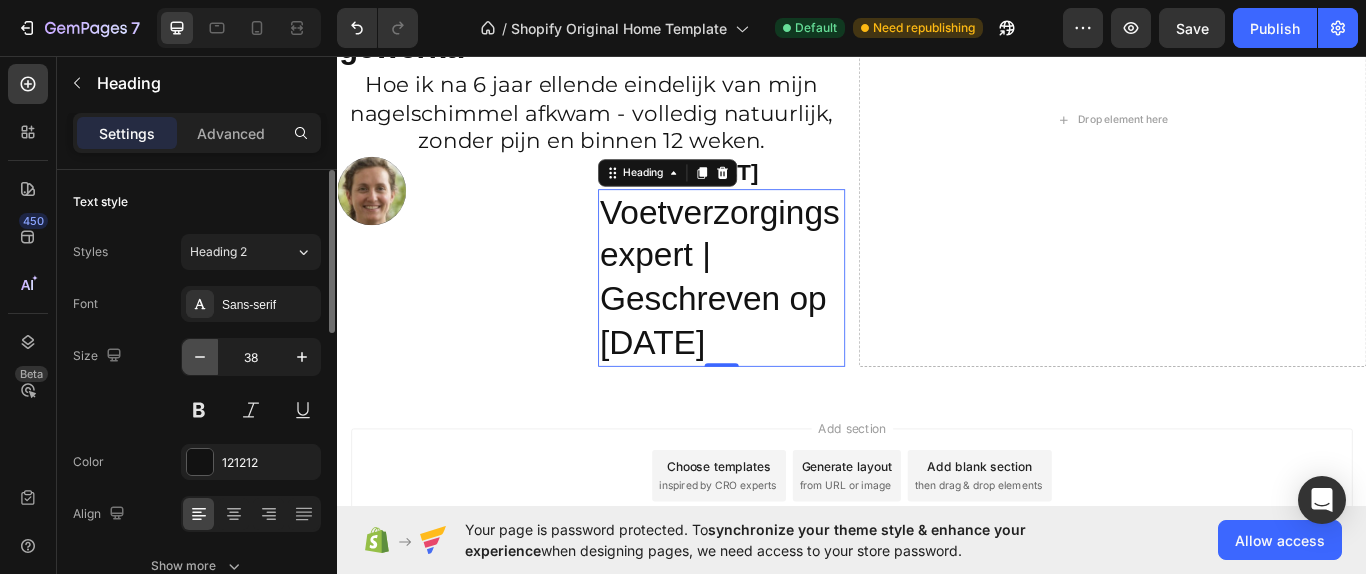 click 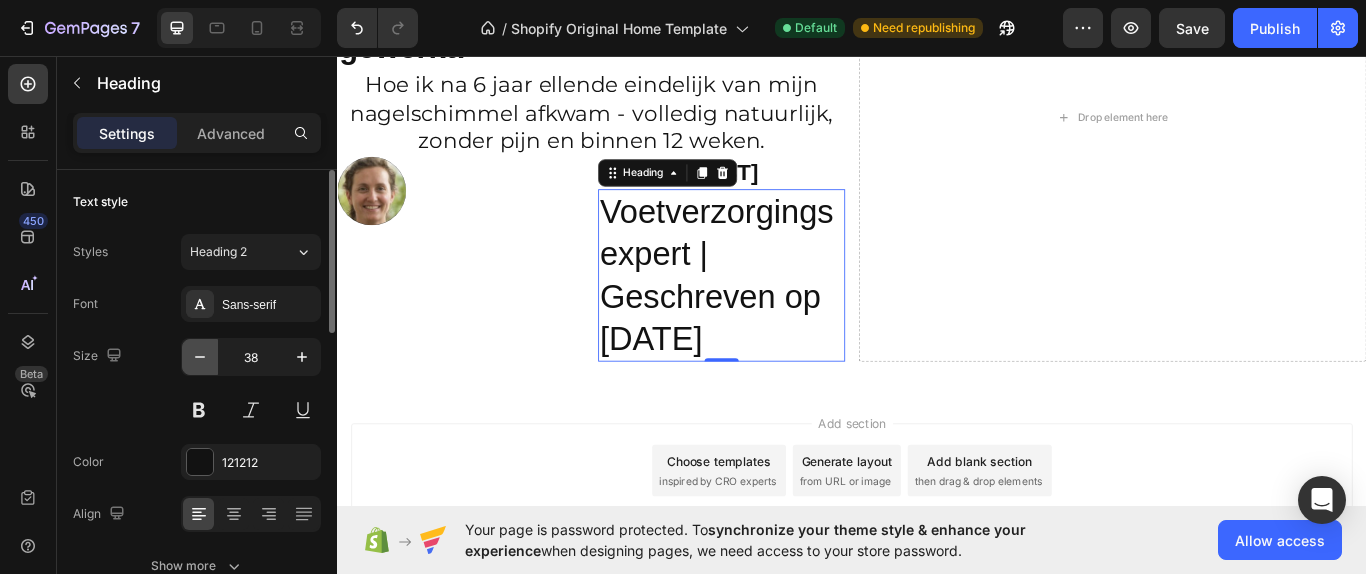 click 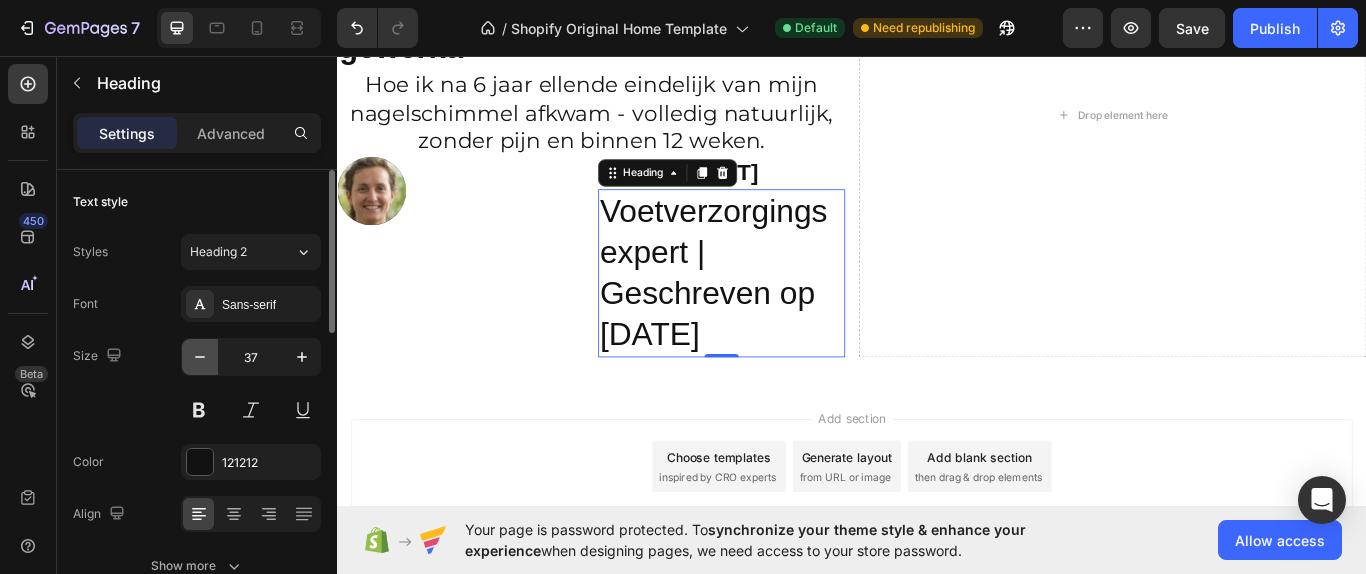 click 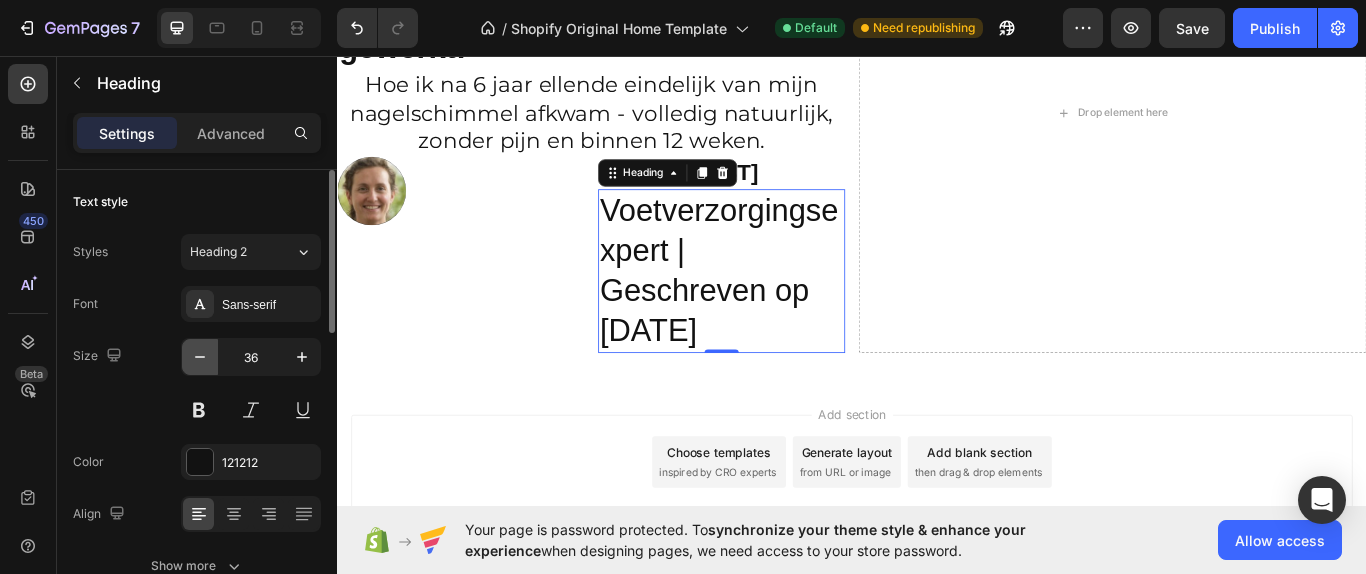 click 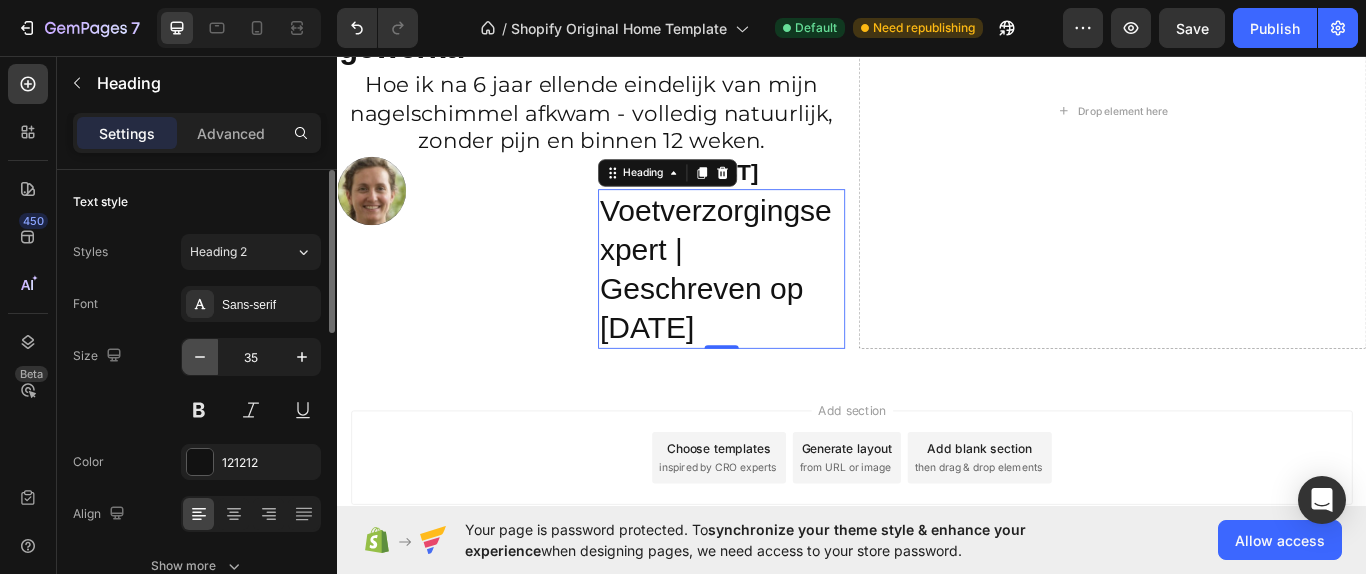 click 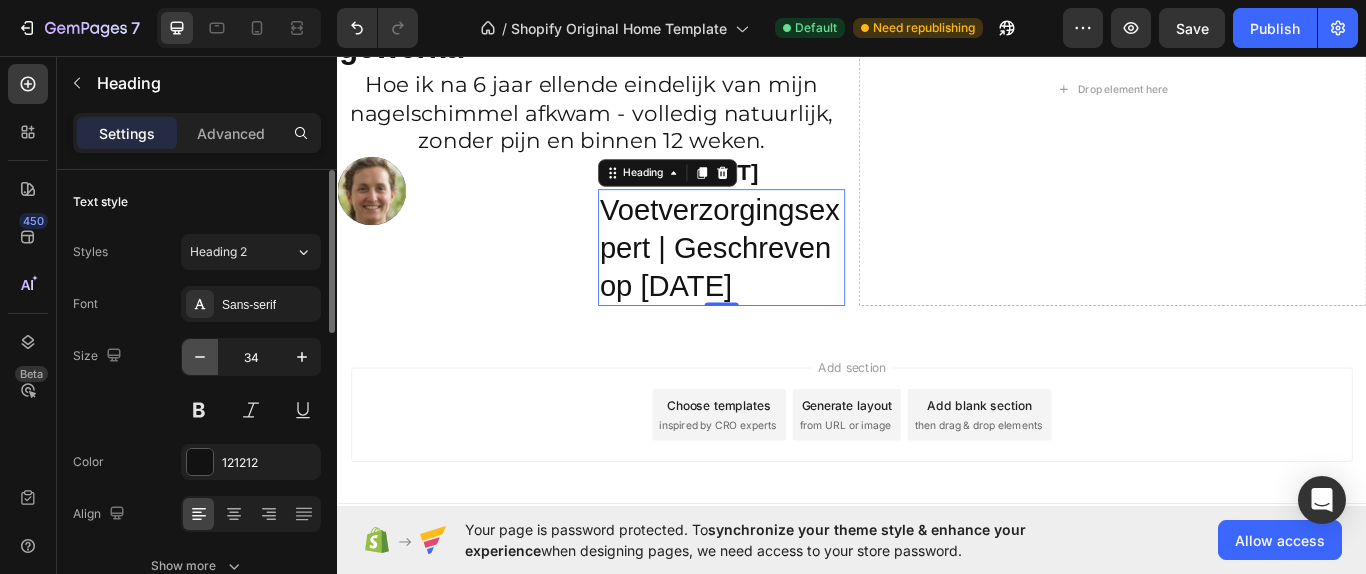 click 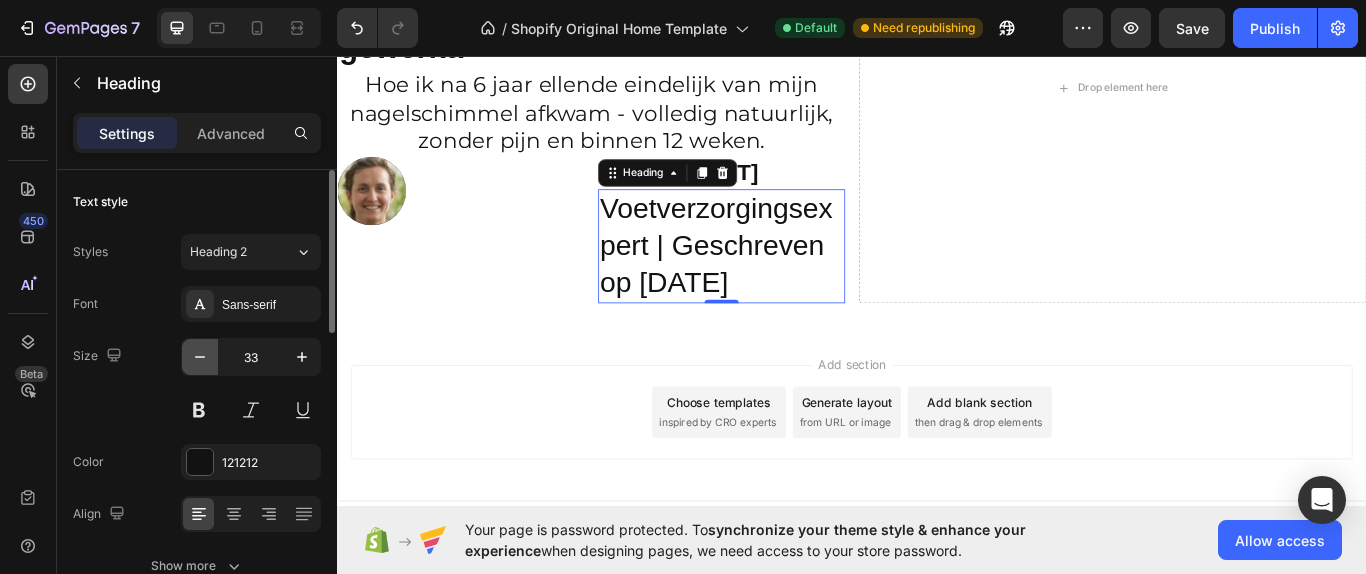 click 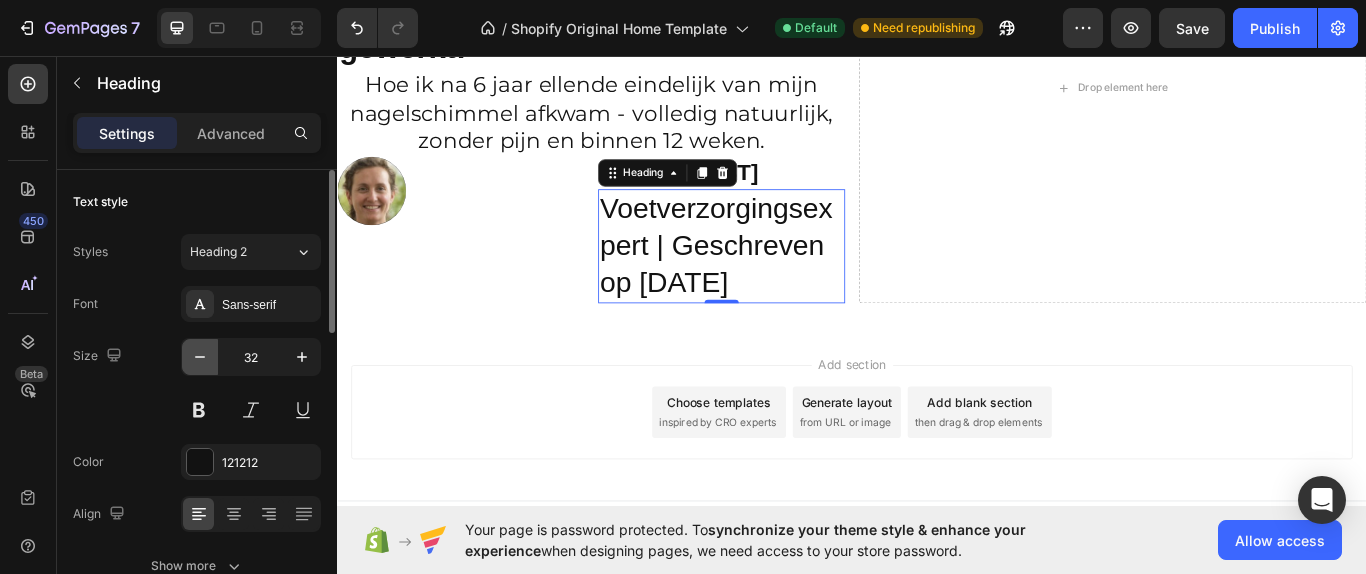 click 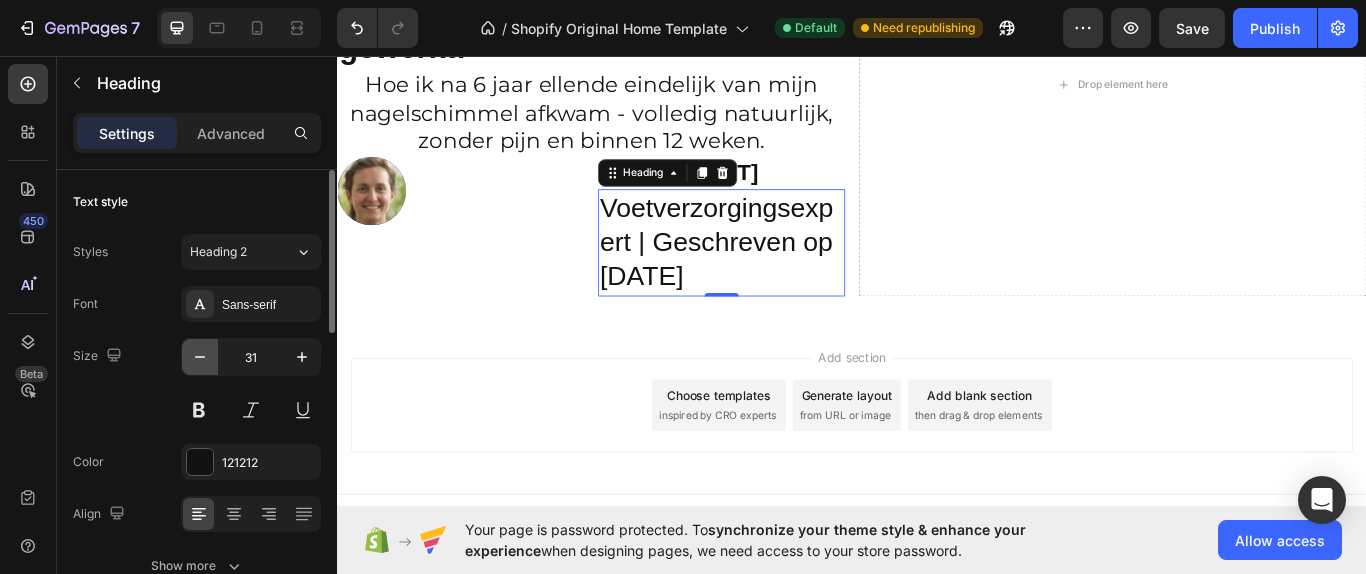 click 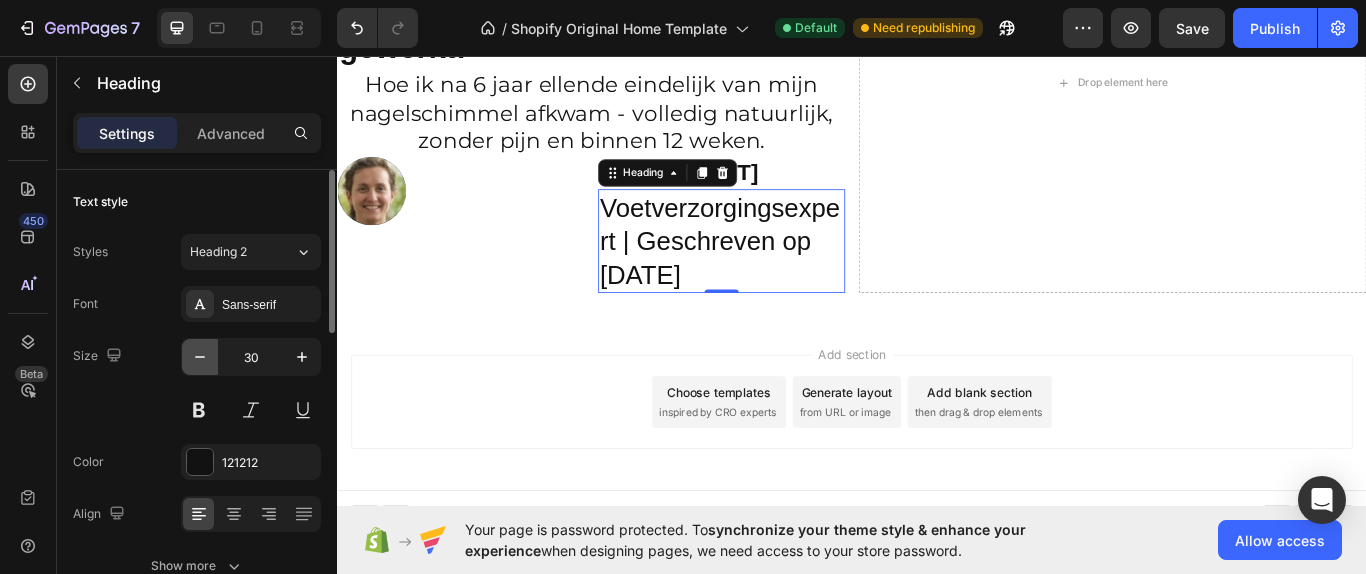click 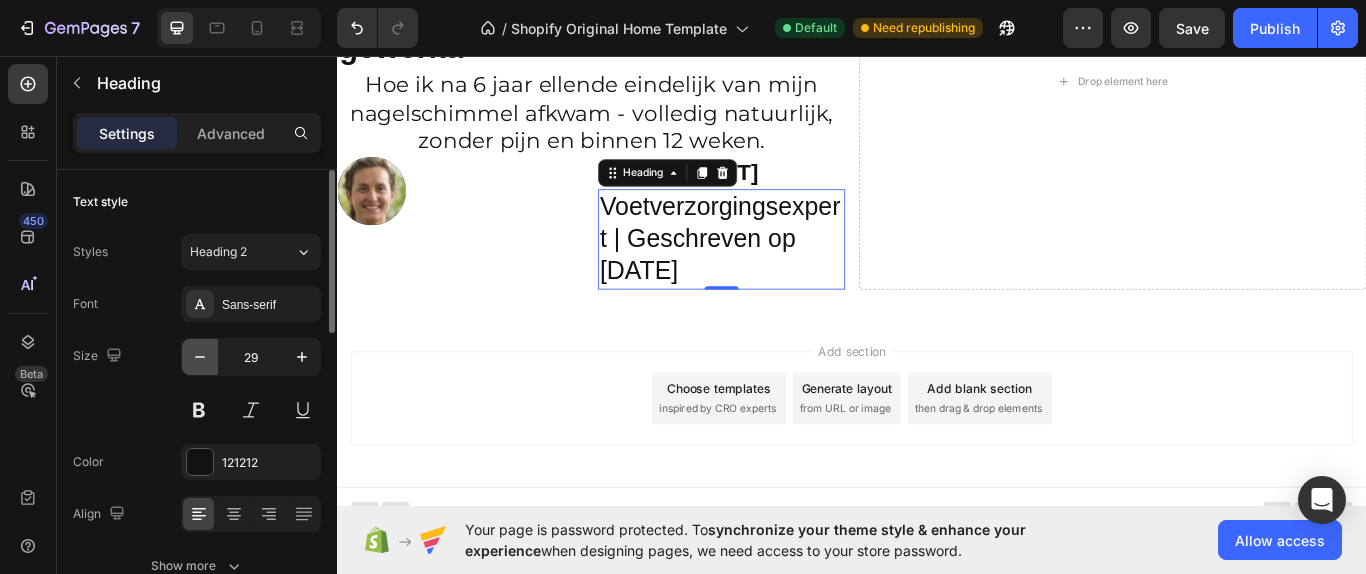 click 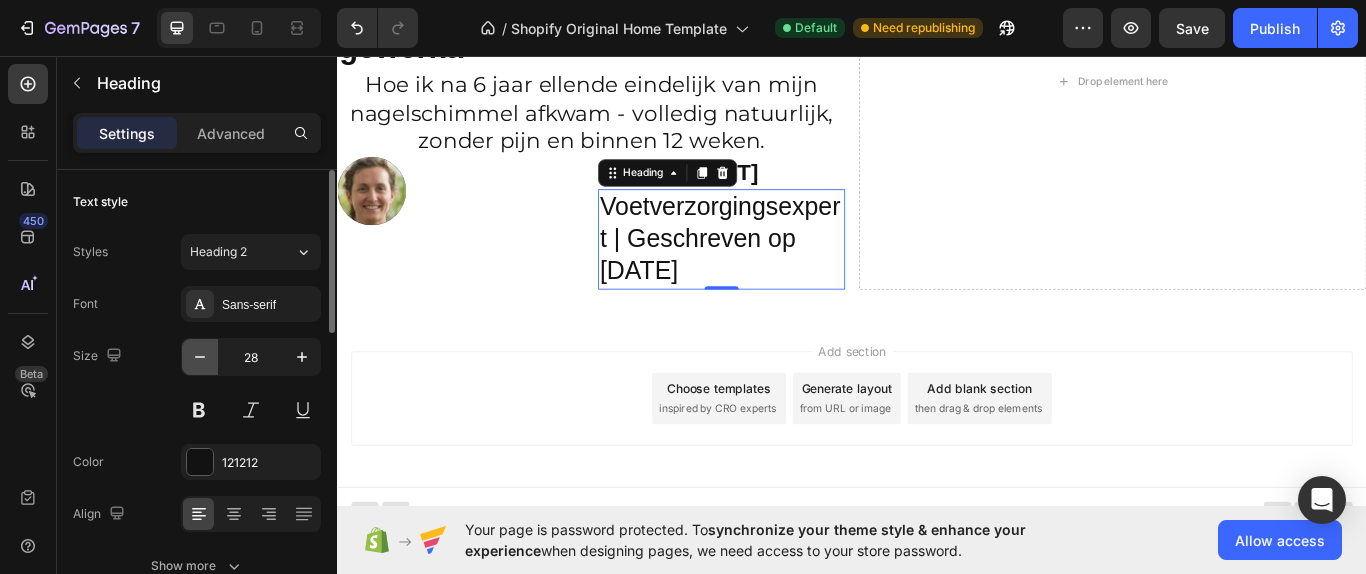 click 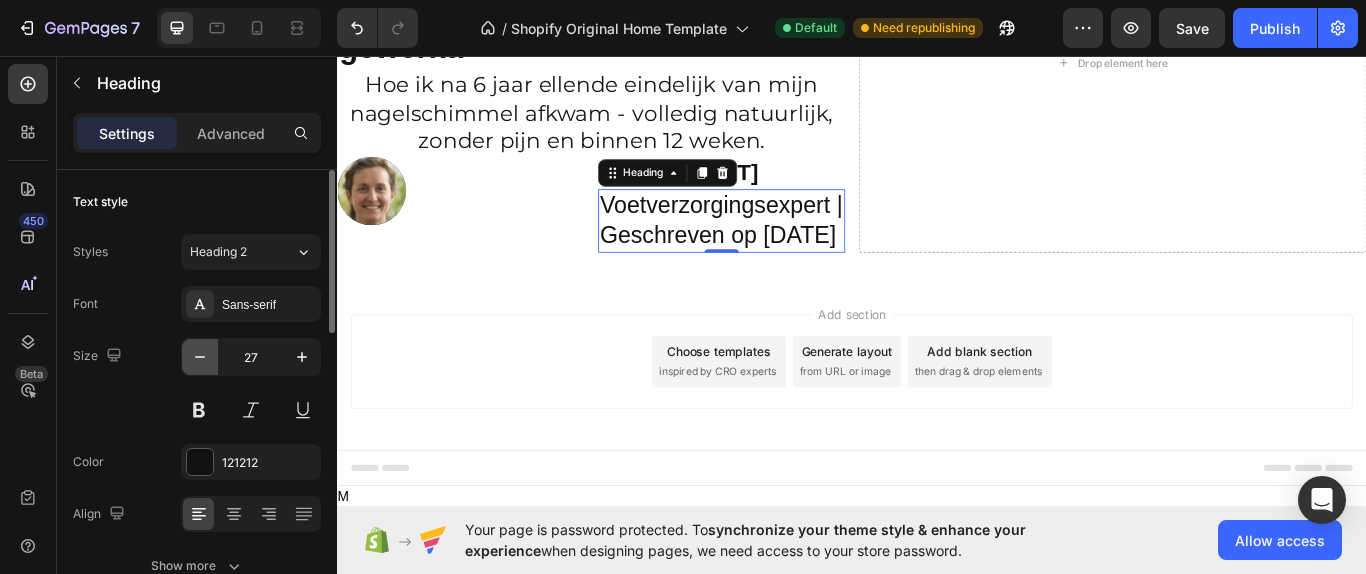 click 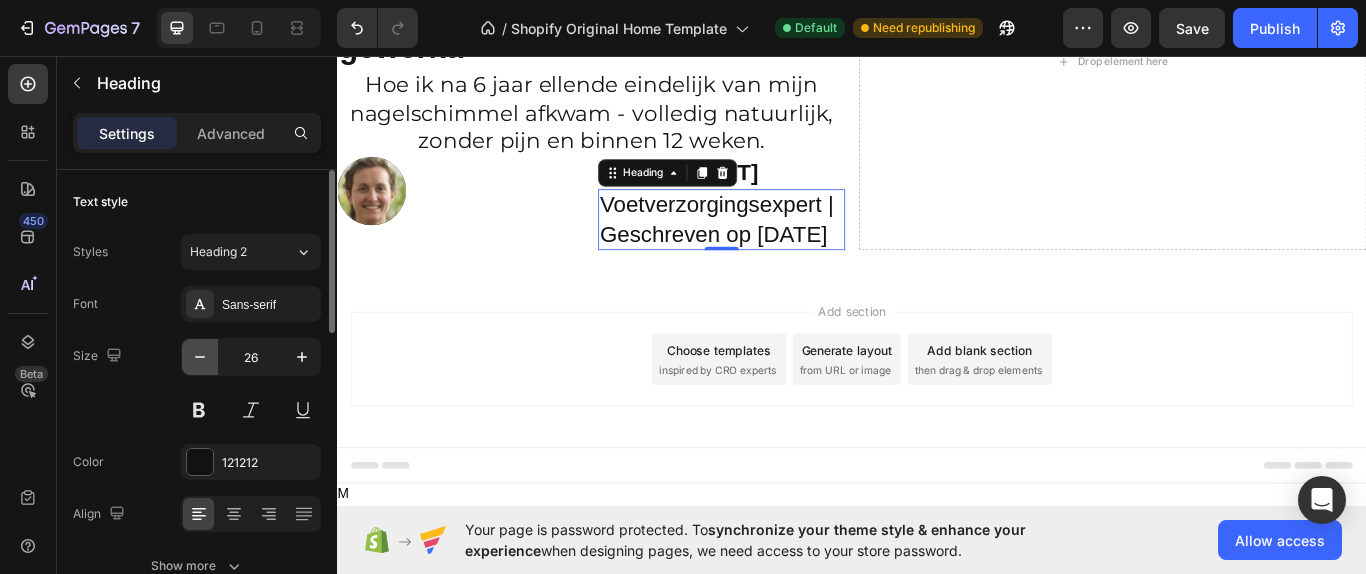 click 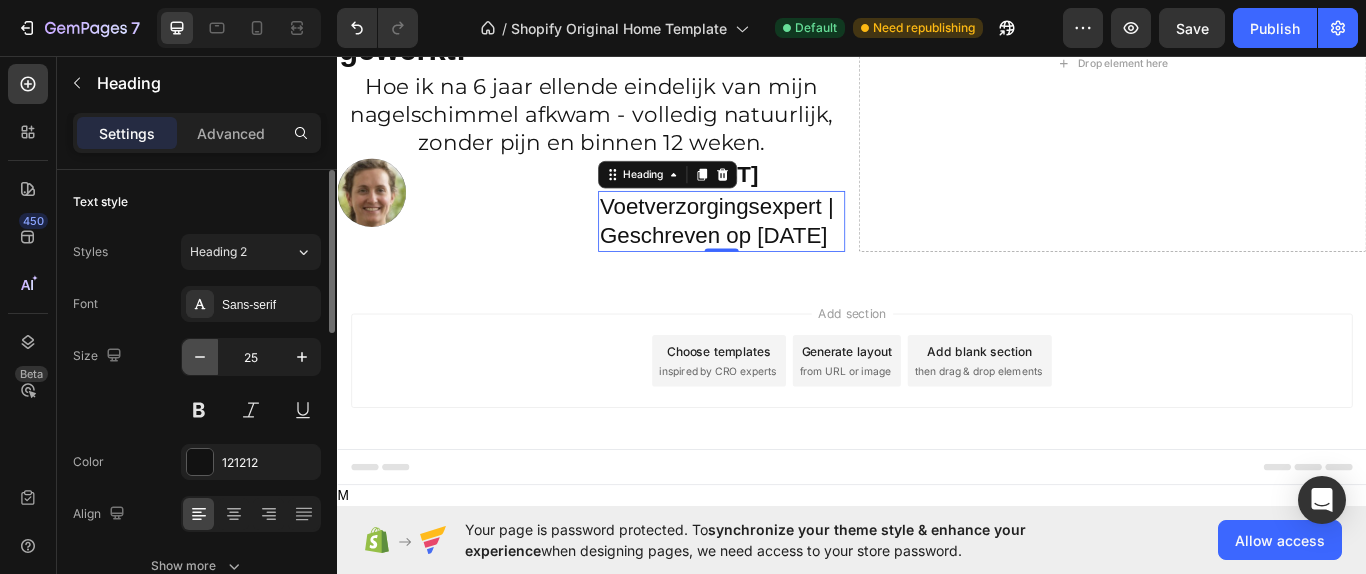 click 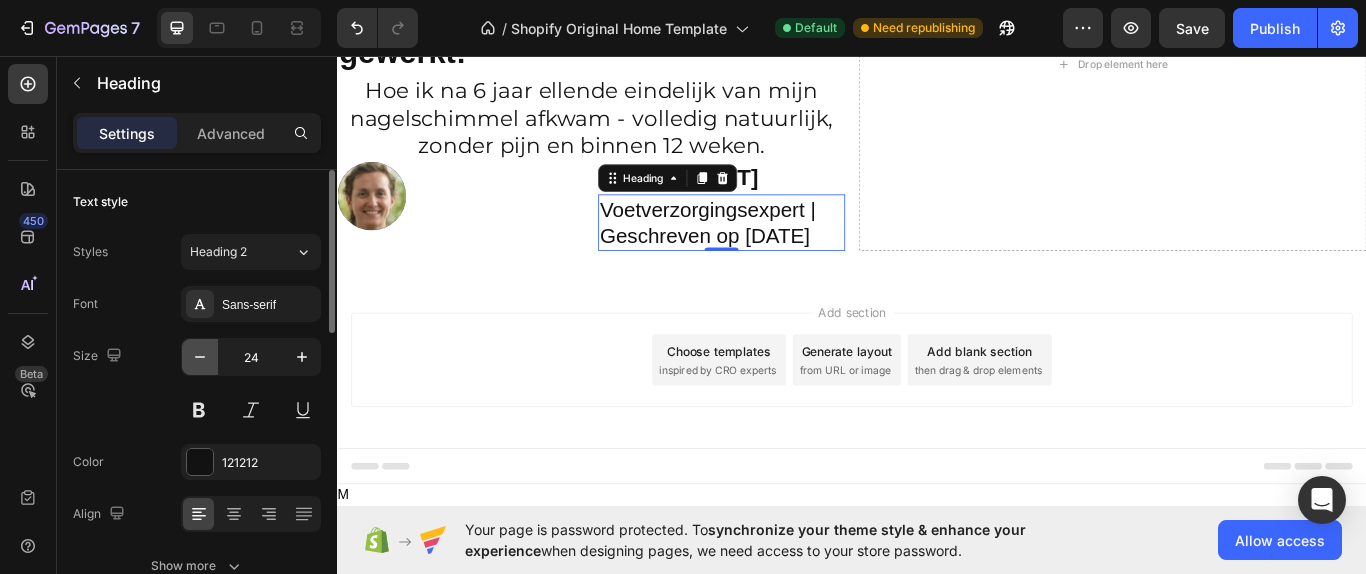 click 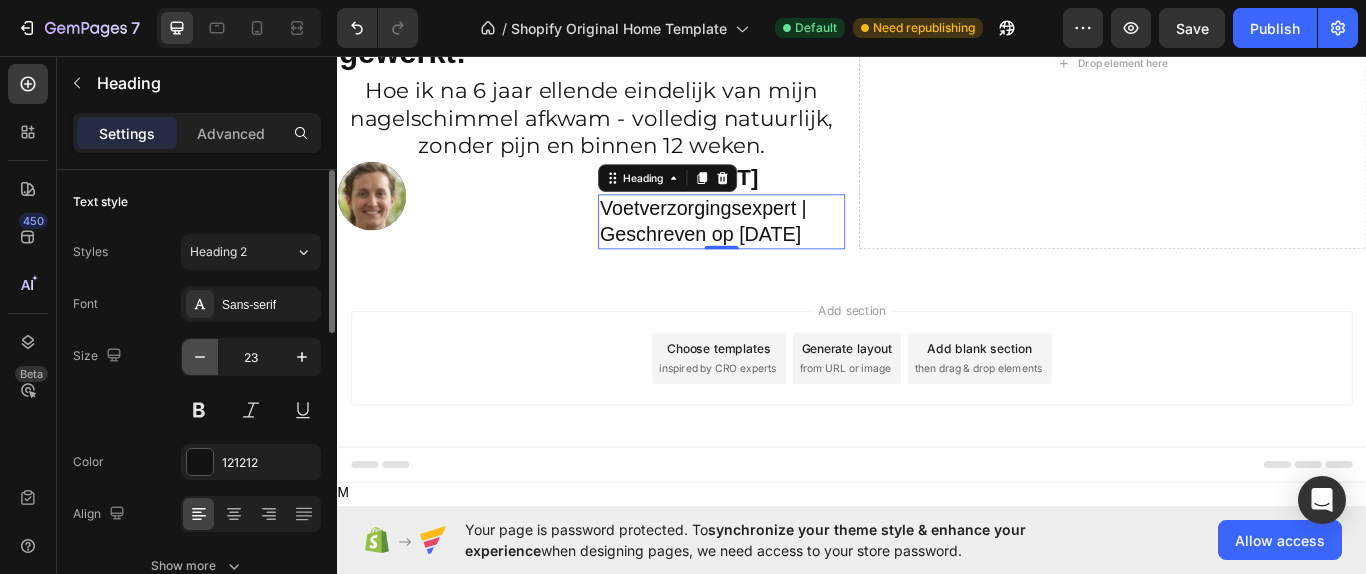 click 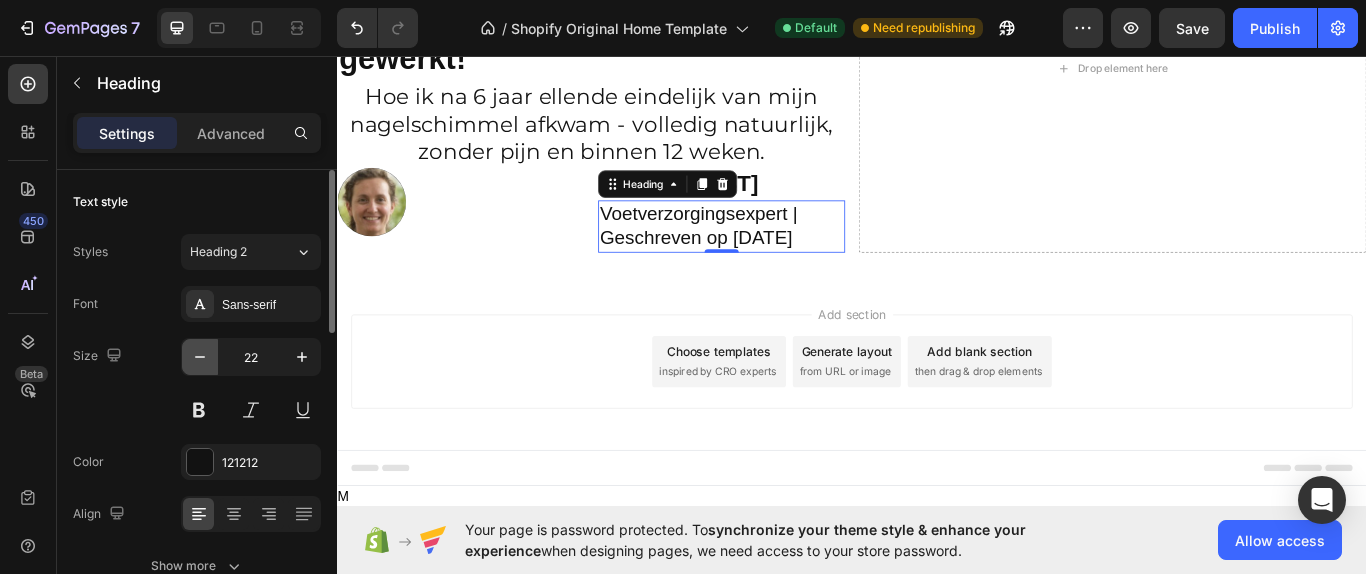 click 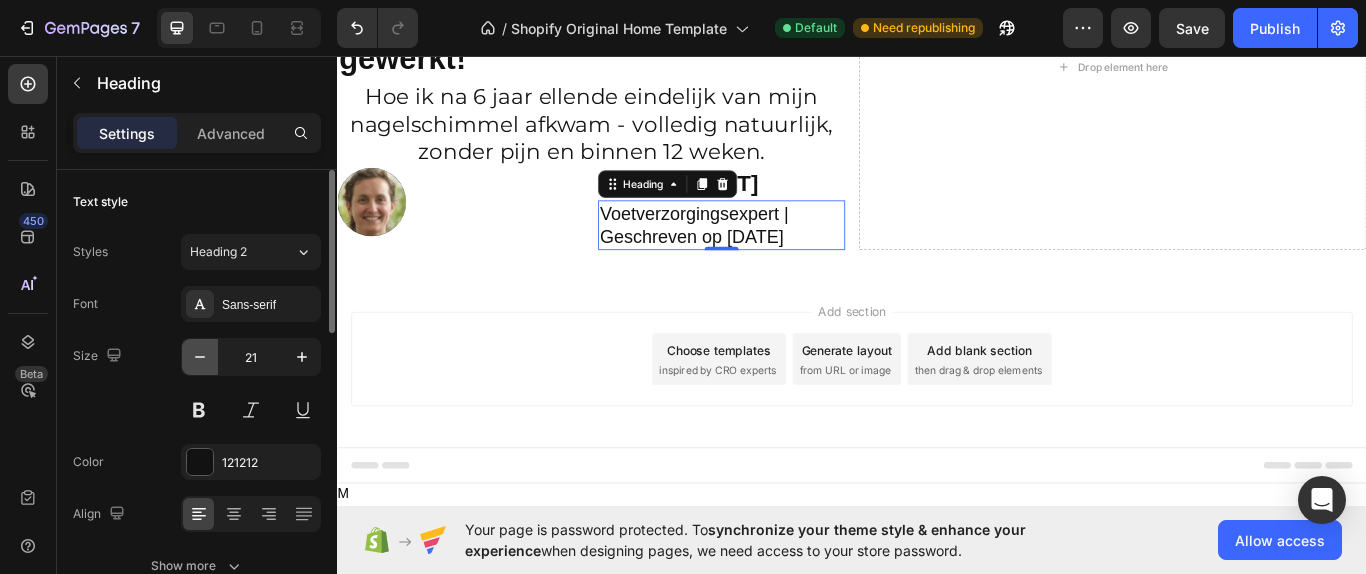 click 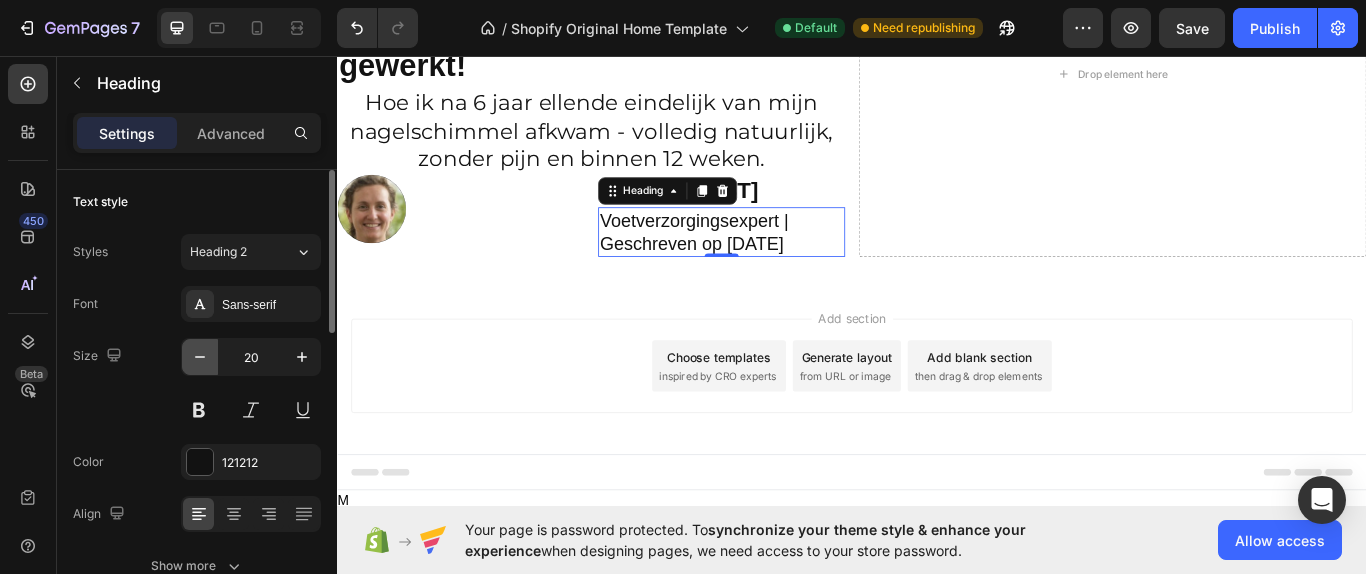 click 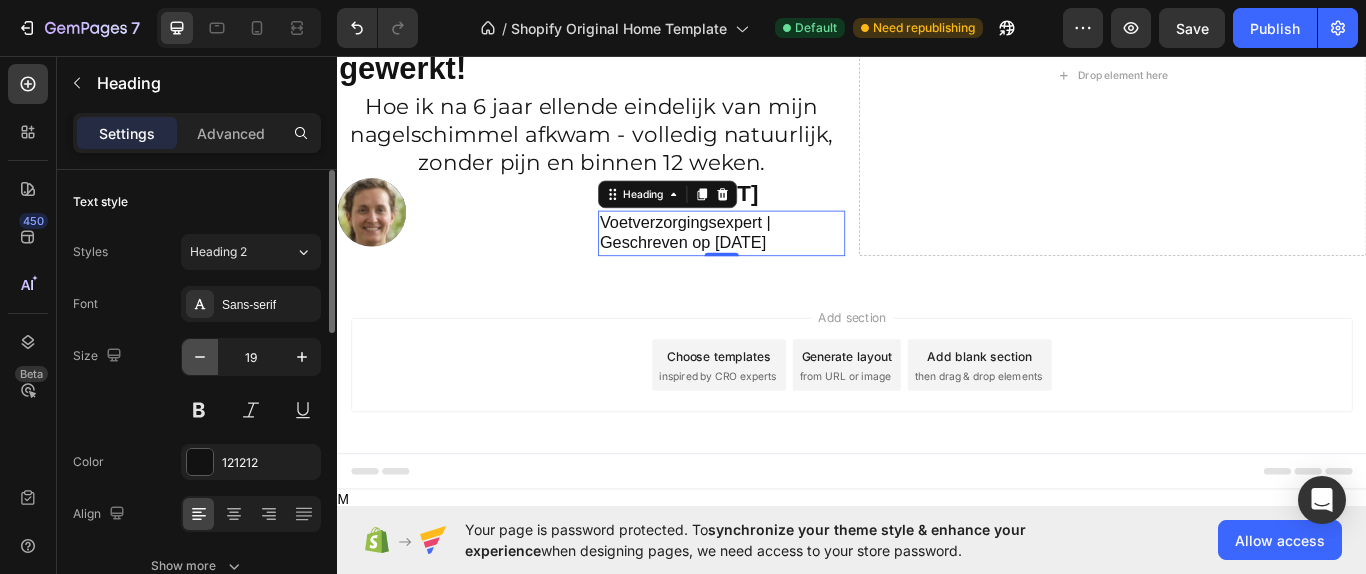 click 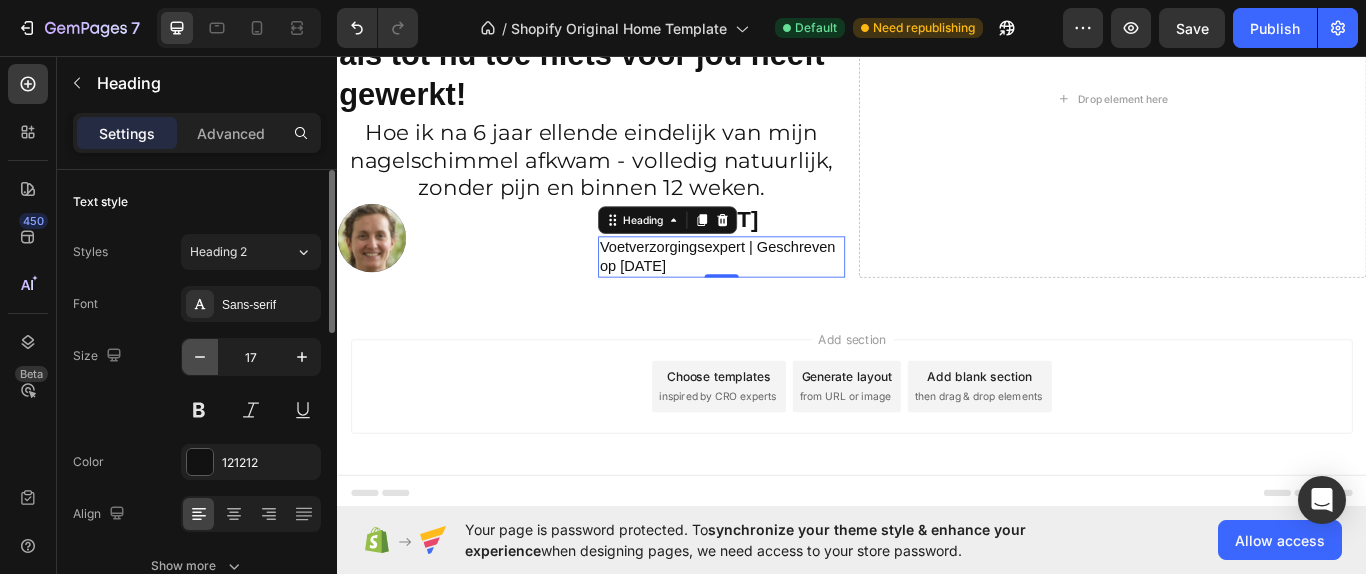click 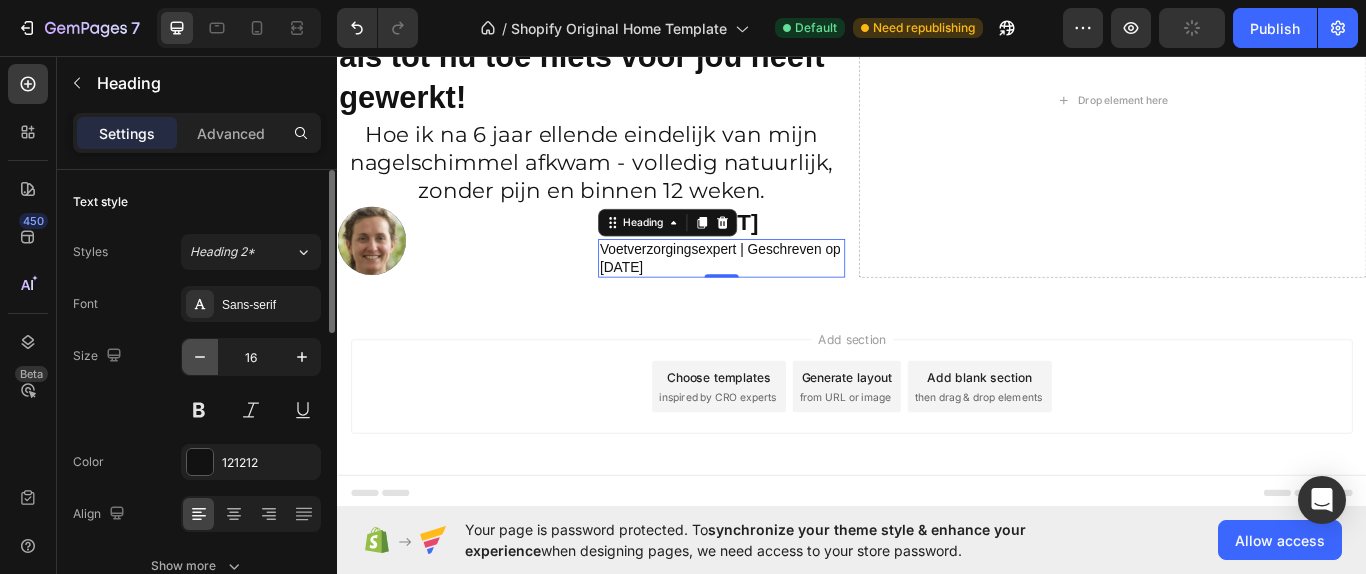 click 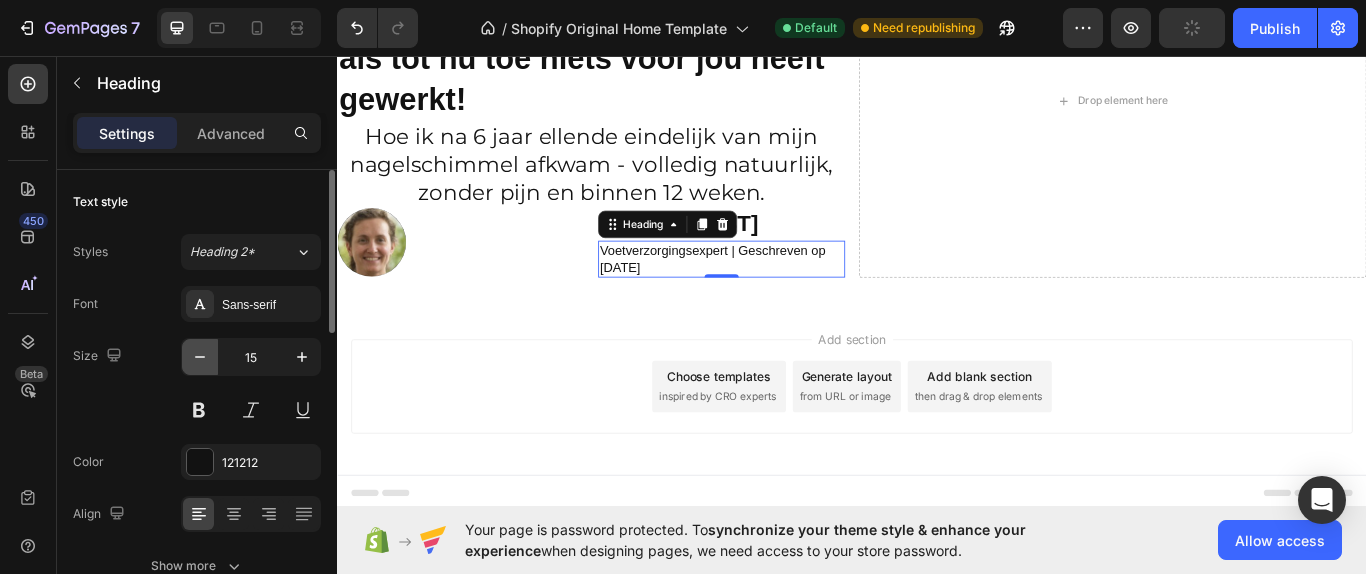 click 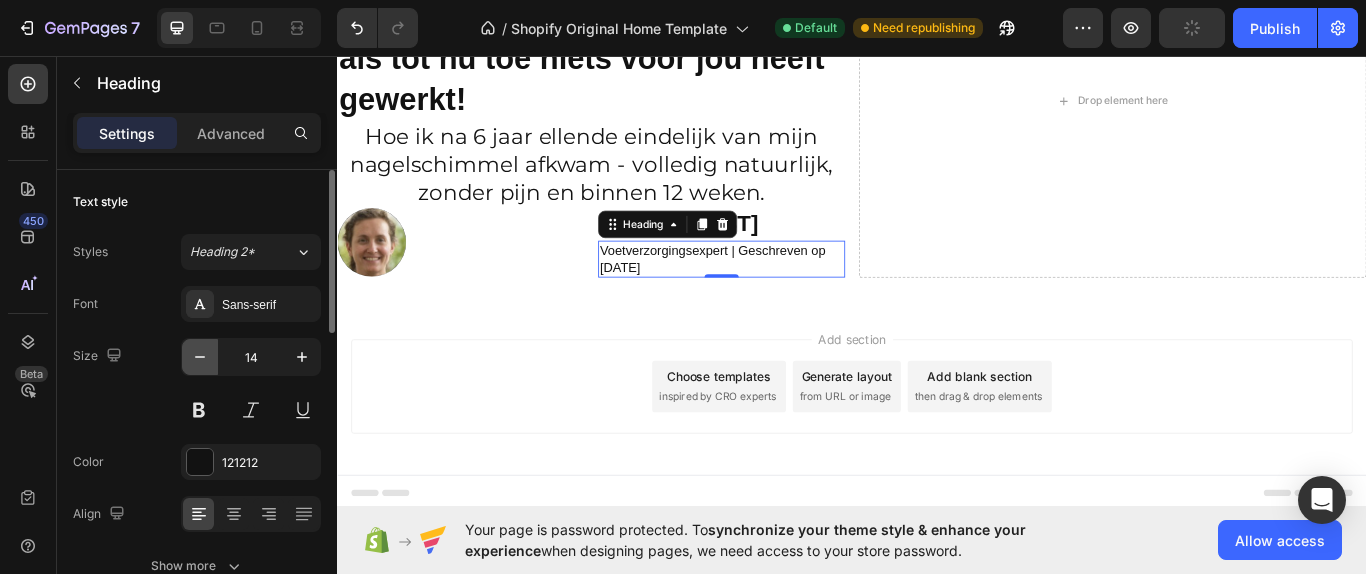 scroll, scrollTop: 581, scrollLeft: 0, axis: vertical 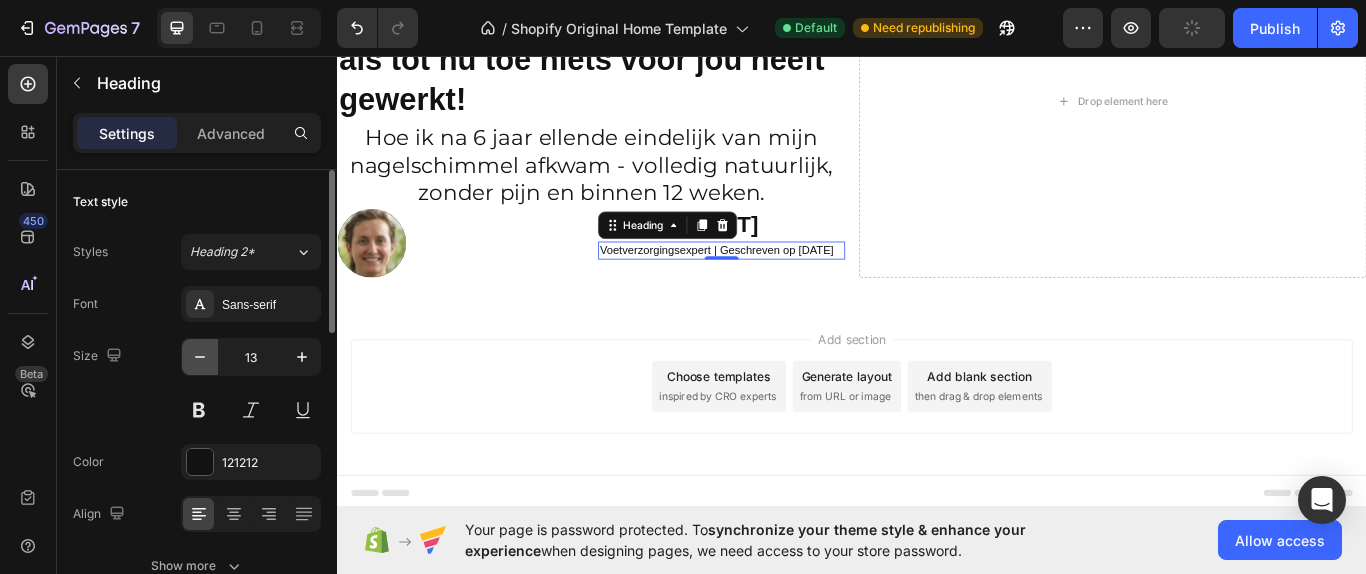 click 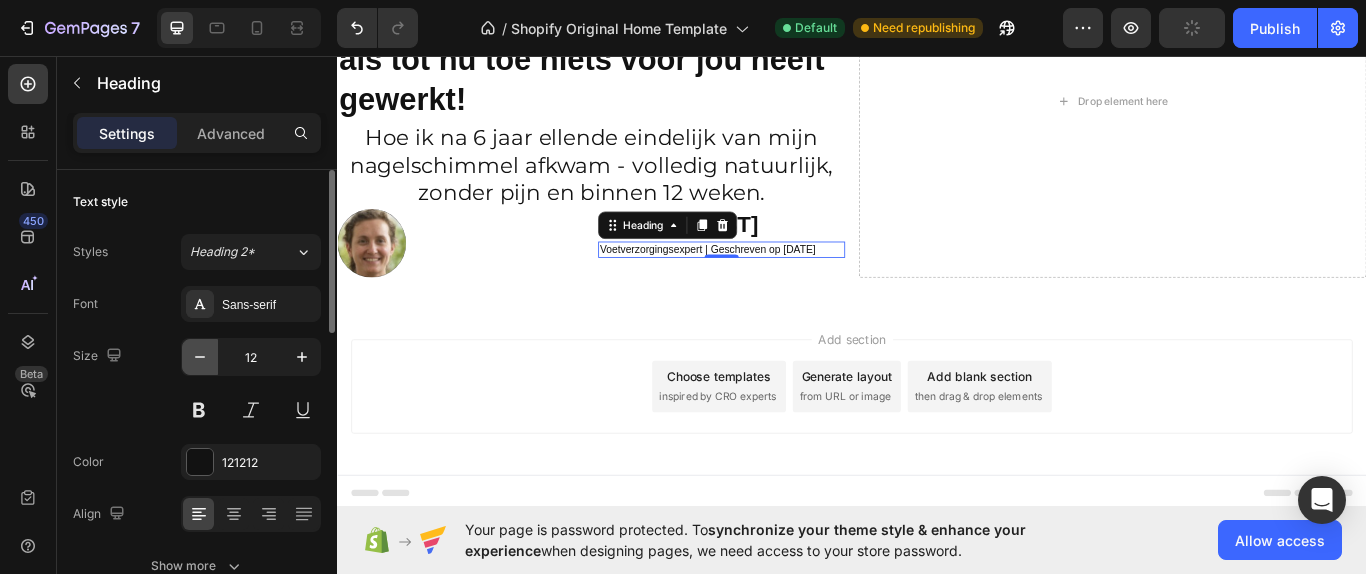 click 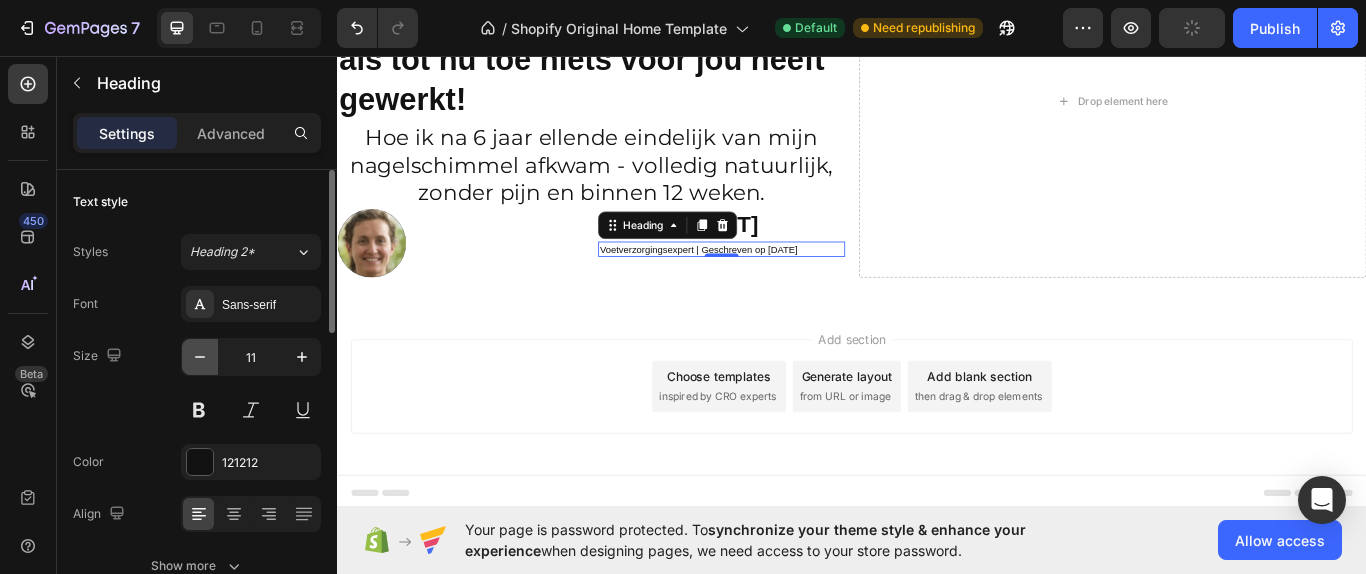 type on "10" 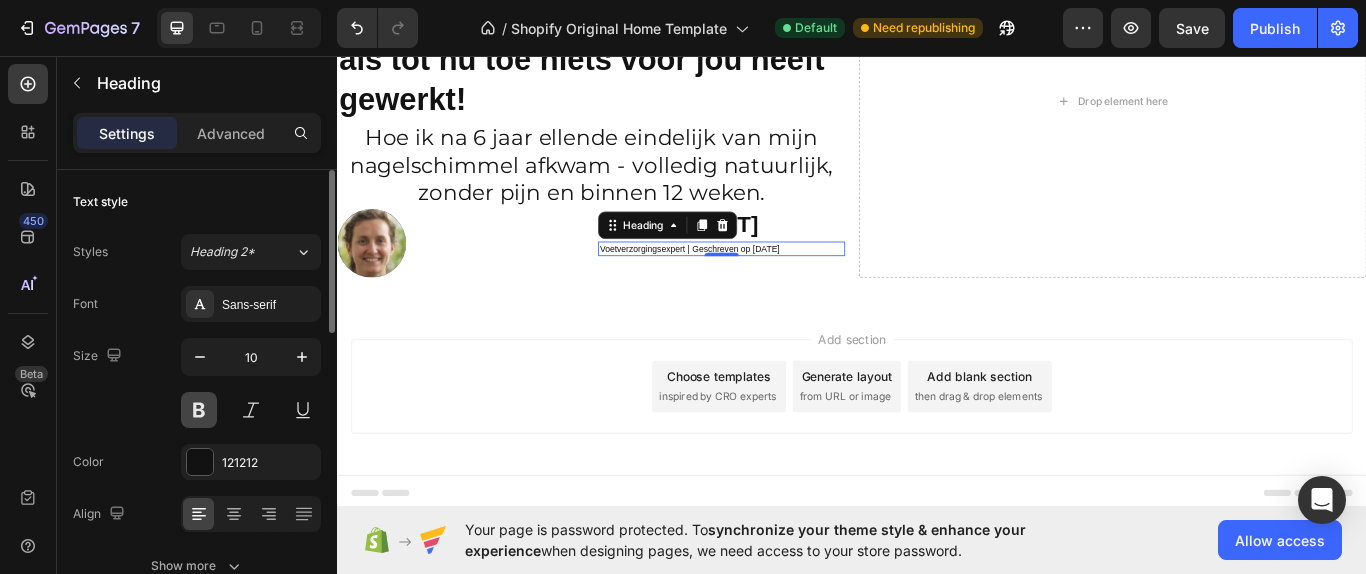 click at bounding box center (199, 410) 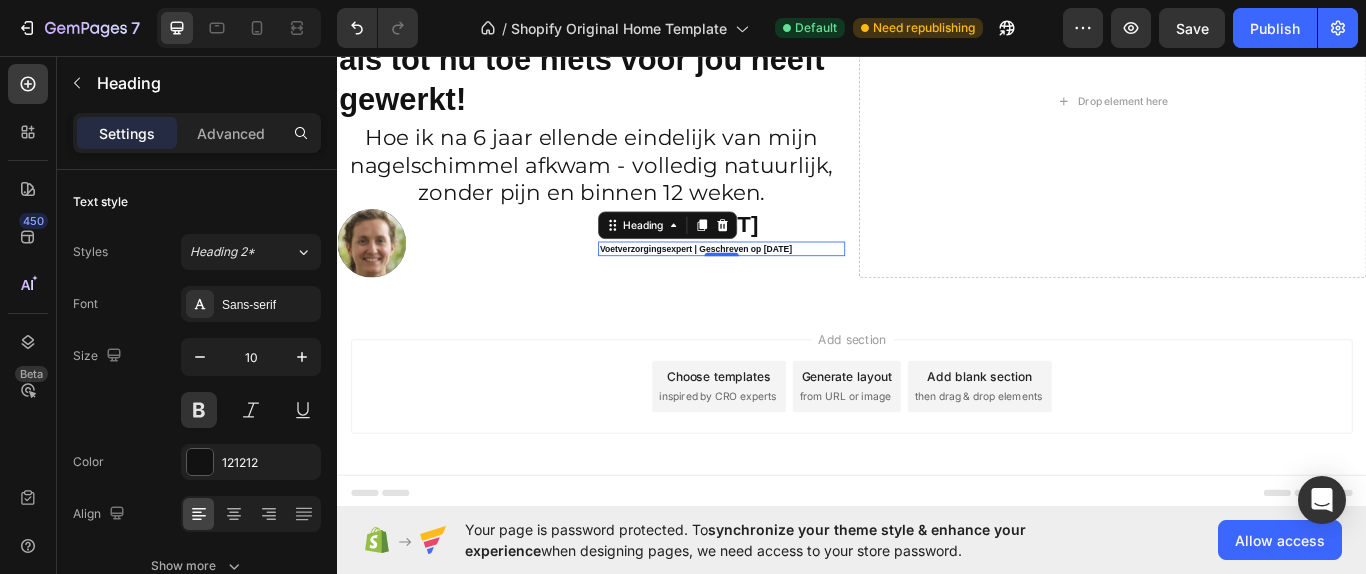 click on "Add section Choose templates inspired by CRO experts Generate layout from URL or image Add blank section then drag & drop elements" at bounding box center (937, 446) 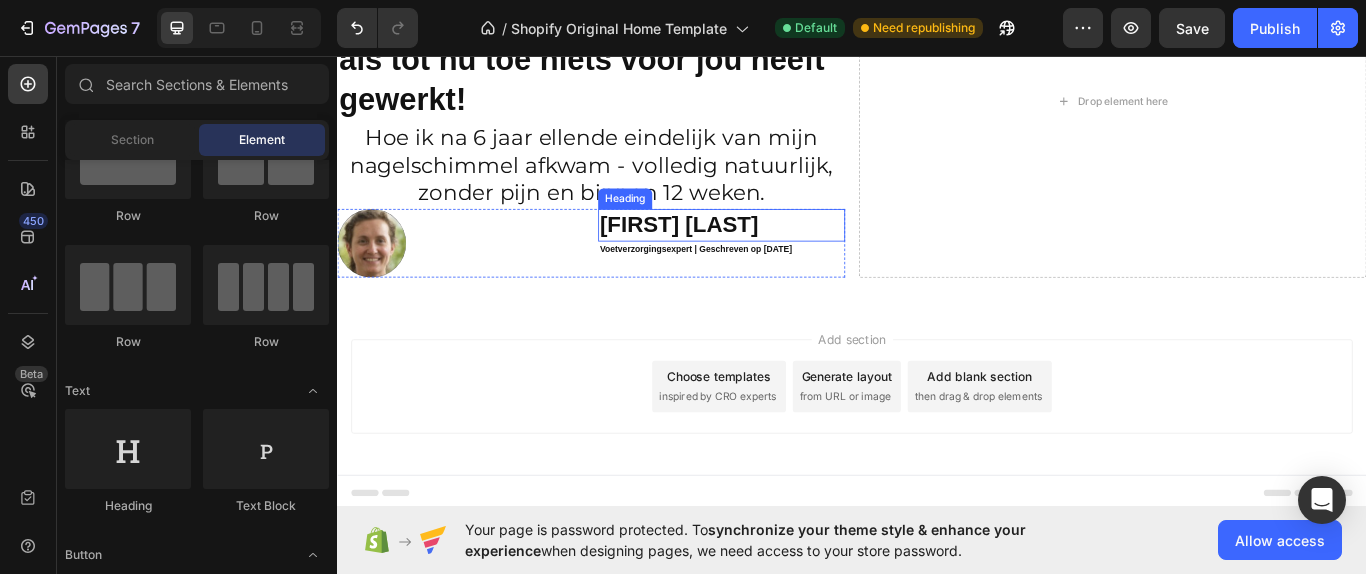 click on "[FIRST] [LAST]" at bounding box center (785, 254) 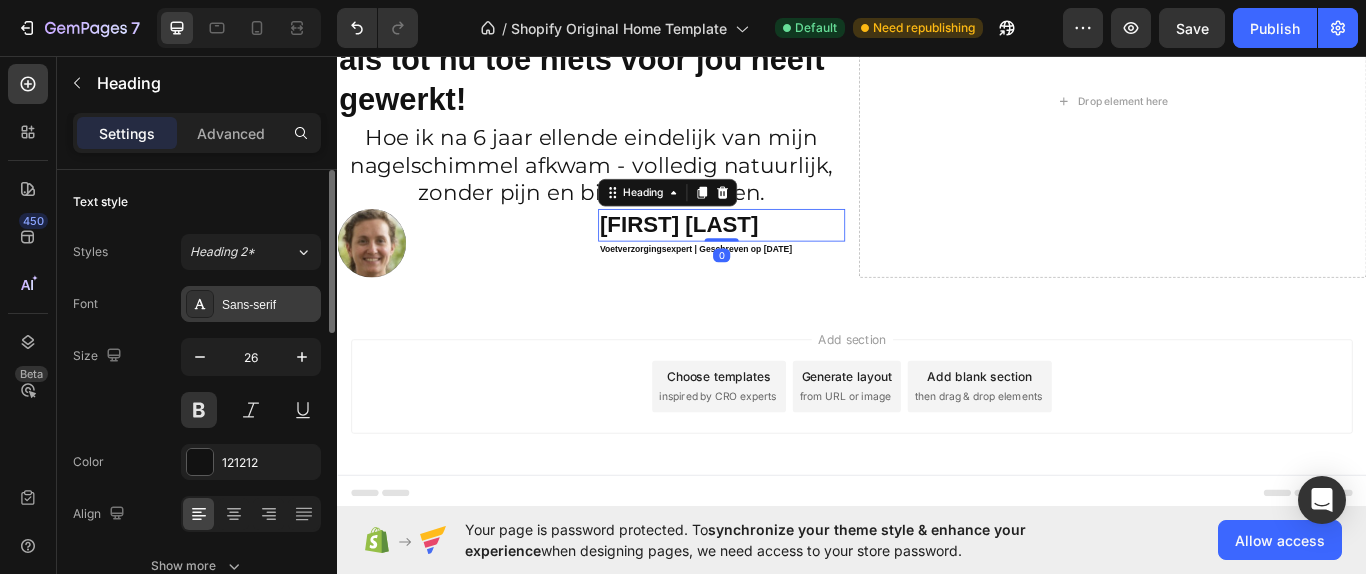 click on "Sans-serif" at bounding box center (269, 305) 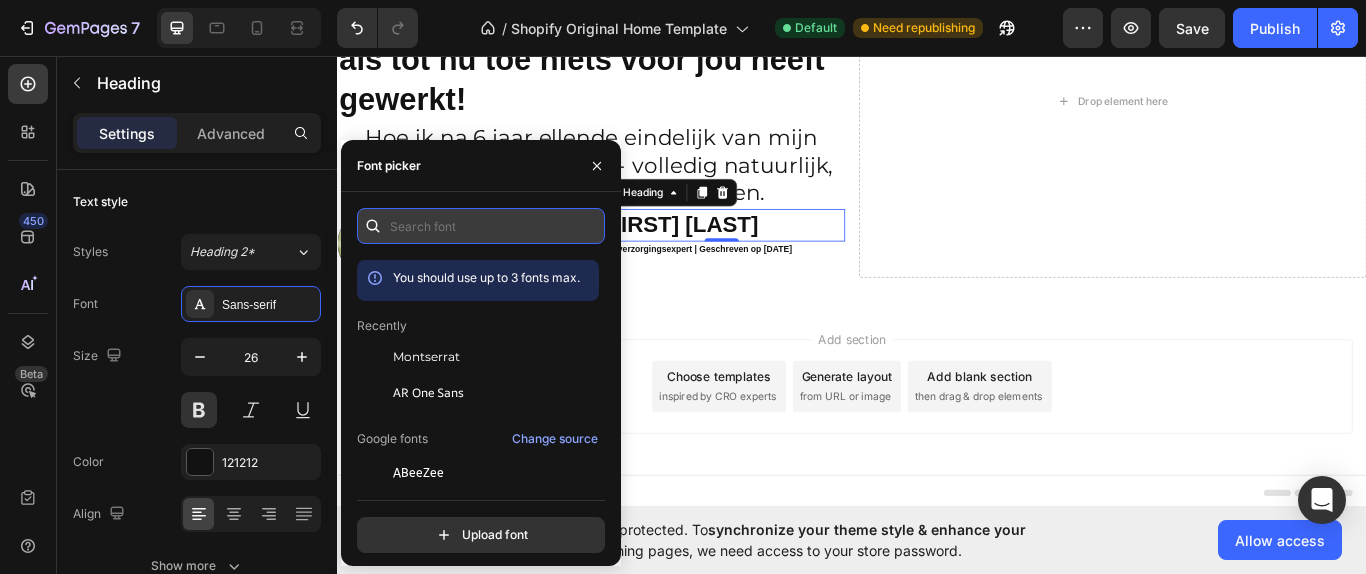 paste on "montserrat - 700" 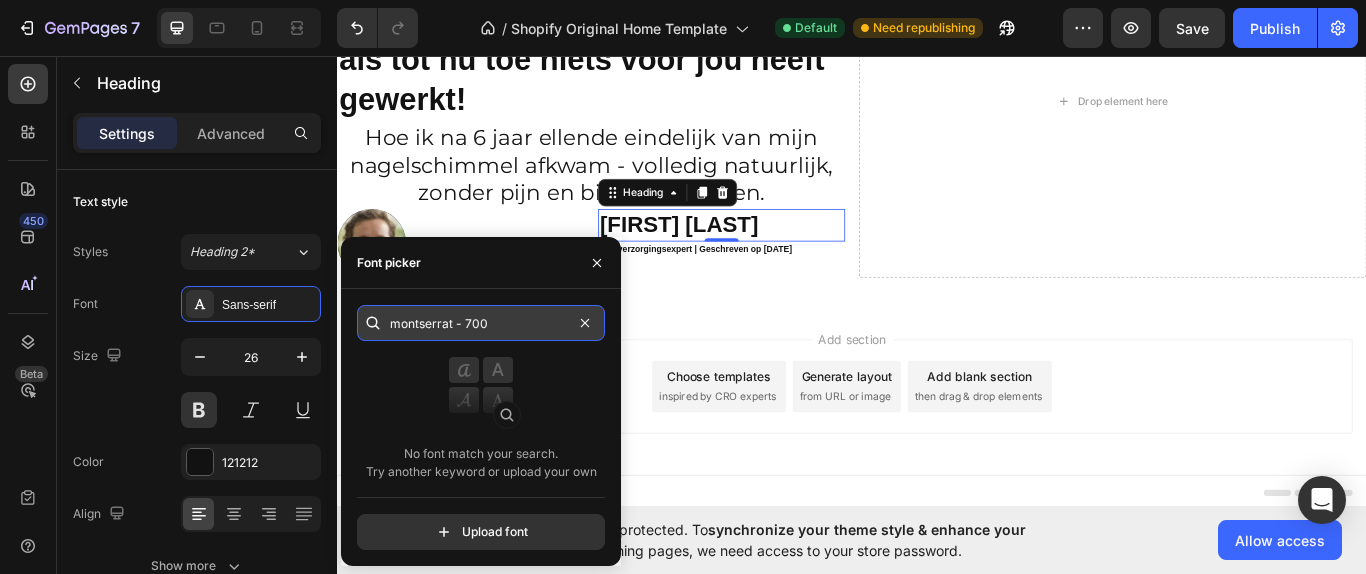 drag, startPoint x: 512, startPoint y: 319, endPoint x: 457, endPoint y: 323, distance: 55.145264 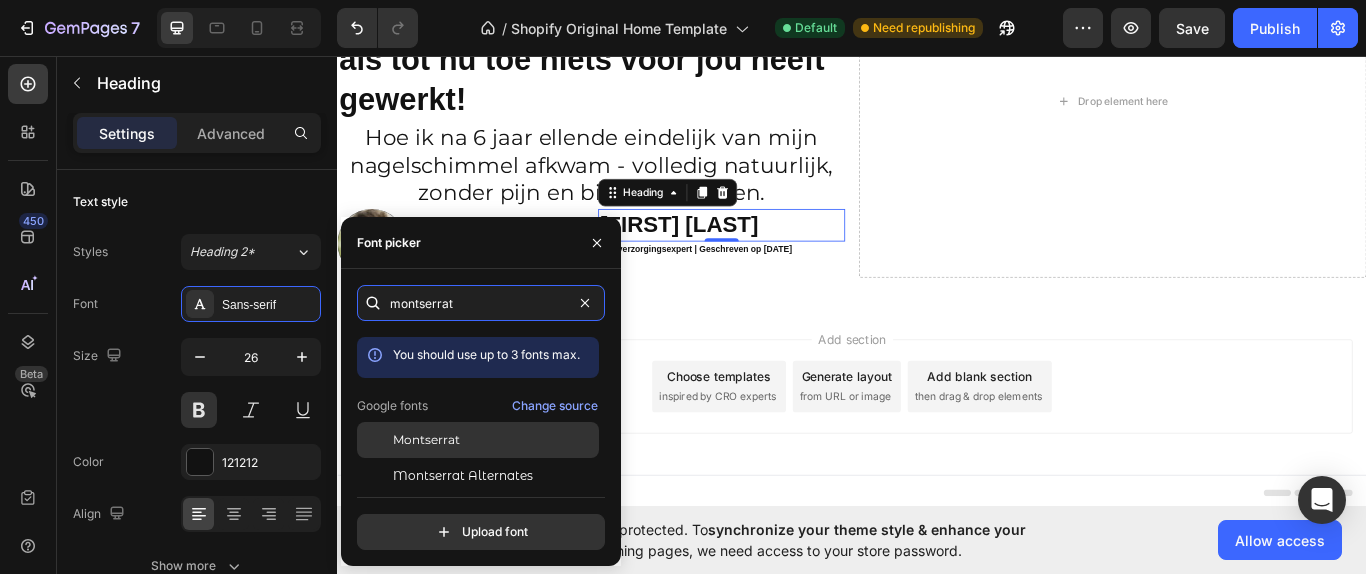 type on "montserrat" 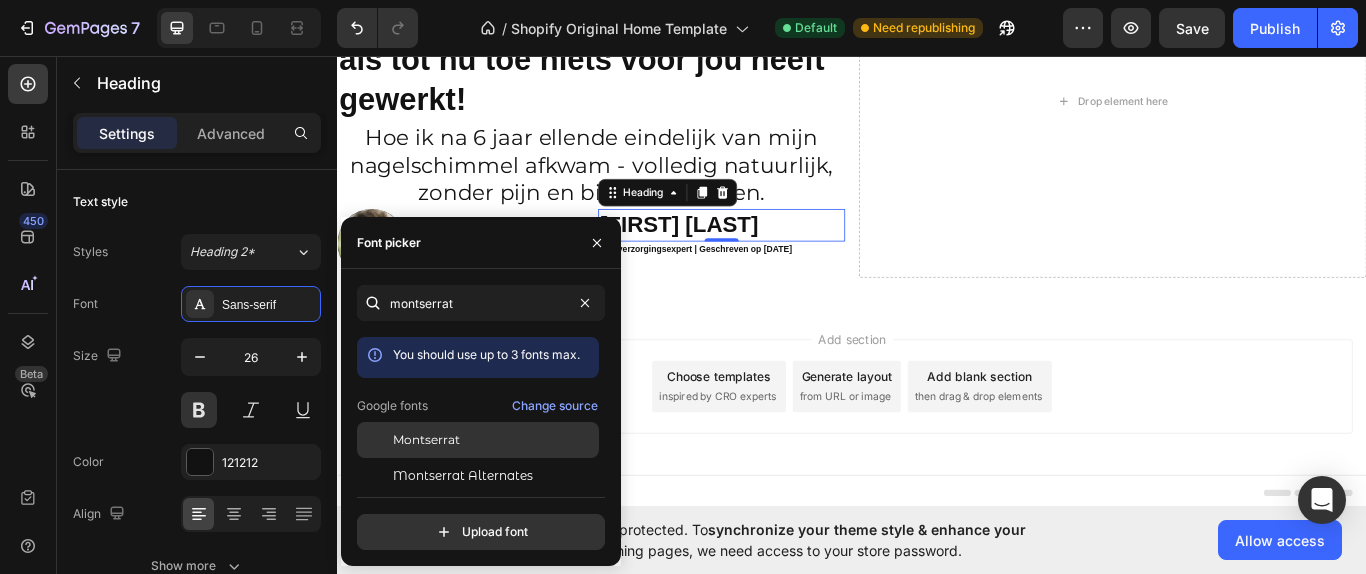 click on "Montserrat" at bounding box center (494, 440) 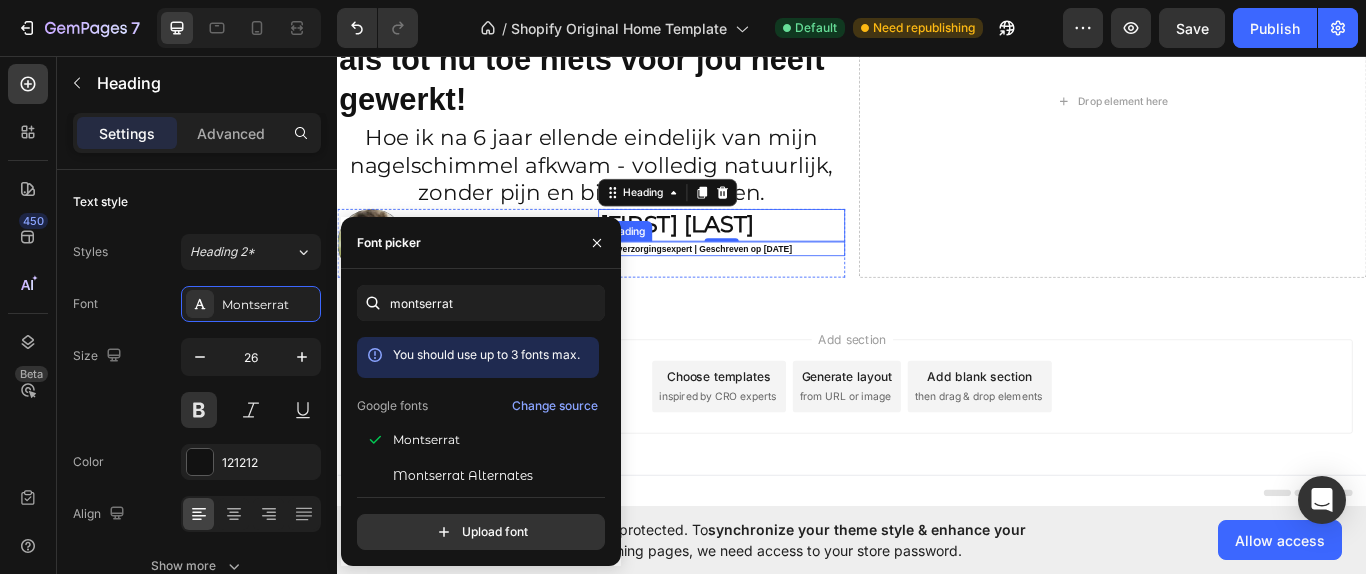 click on "Voetverzorgingsexpert | Geschreven op [DATE]" at bounding box center [785, 281] 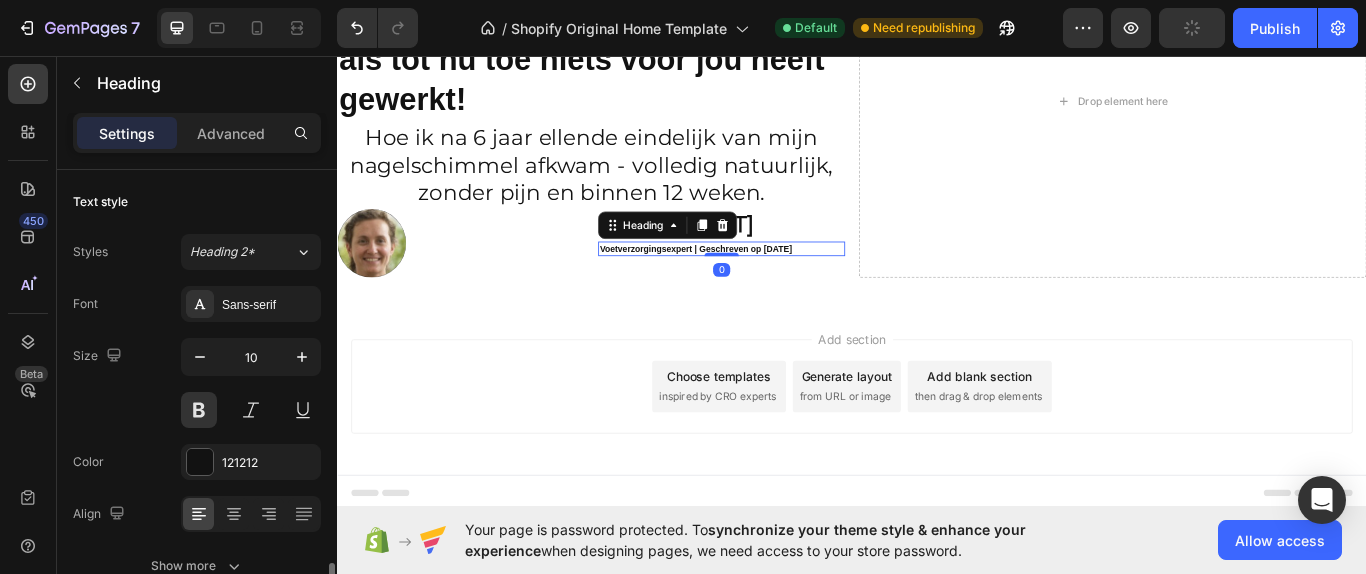 scroll, scrollTop: 290, scrollLeft: 0, axis: vertical 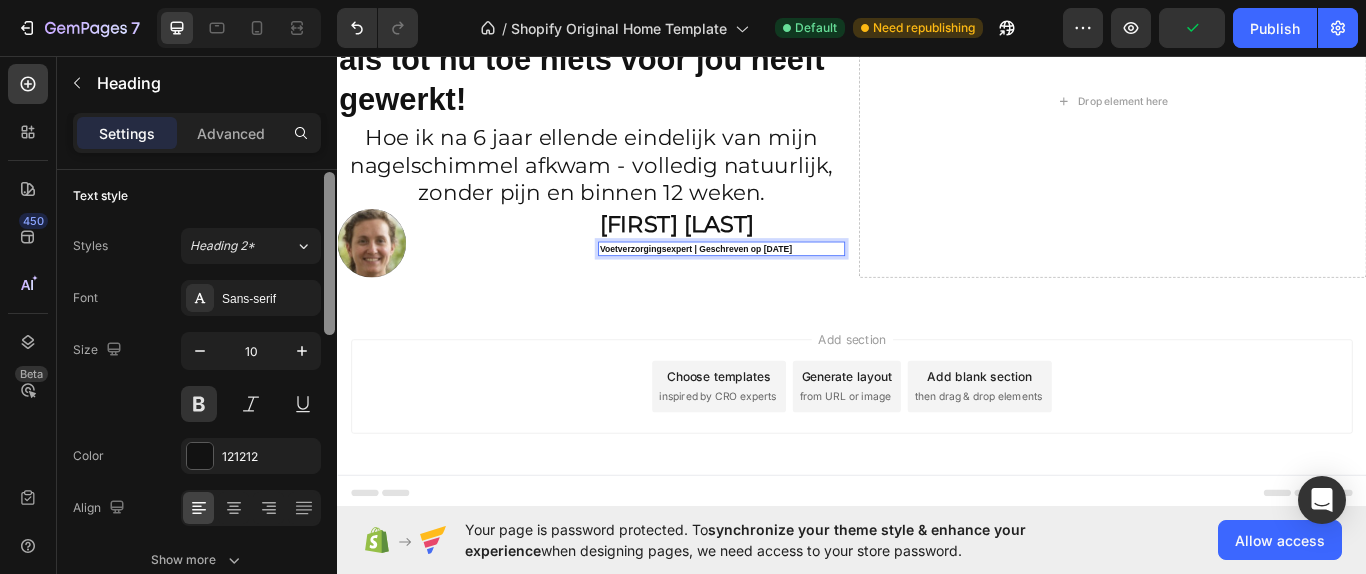 drag, startPoint x: 331, startPoint y: 334, endPoint x: 330, endPoint y: 239, distance: 95.005264 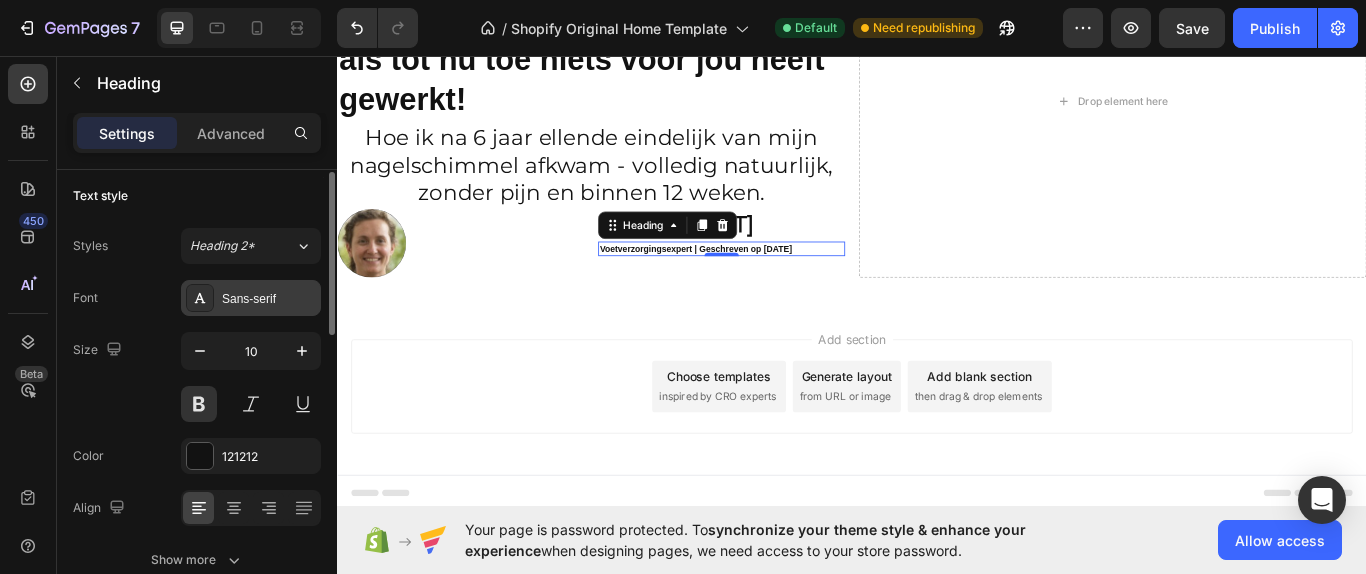click on "Sans-serif" at bounding box center (251, 298) 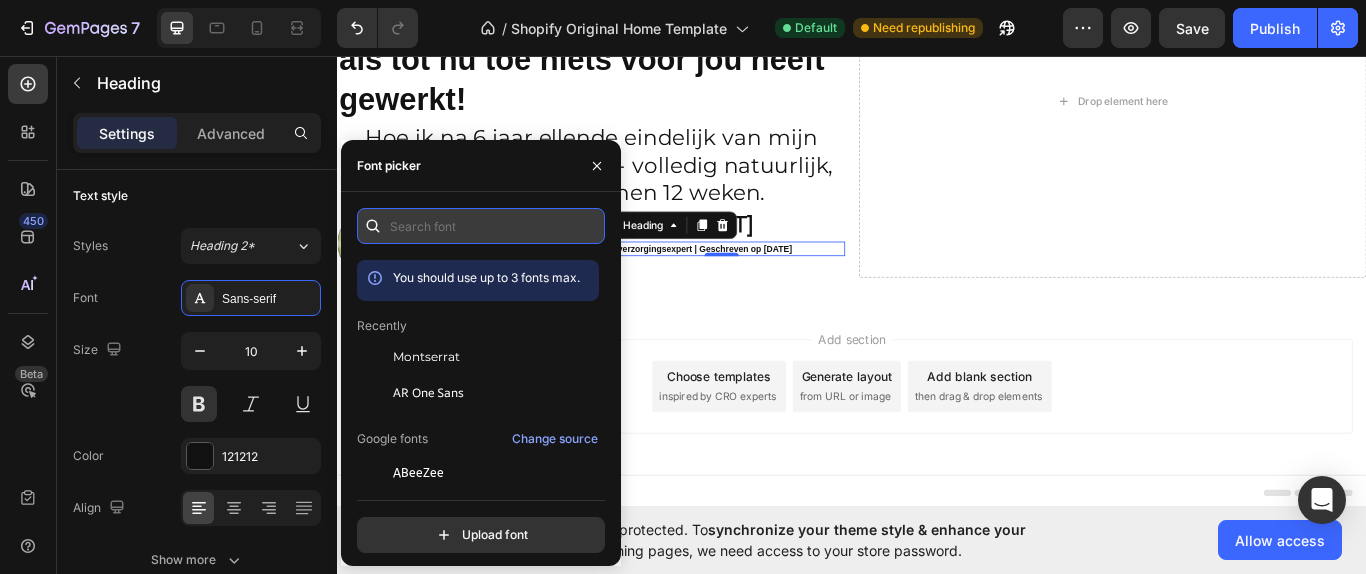 paste on "montserrat - 700" 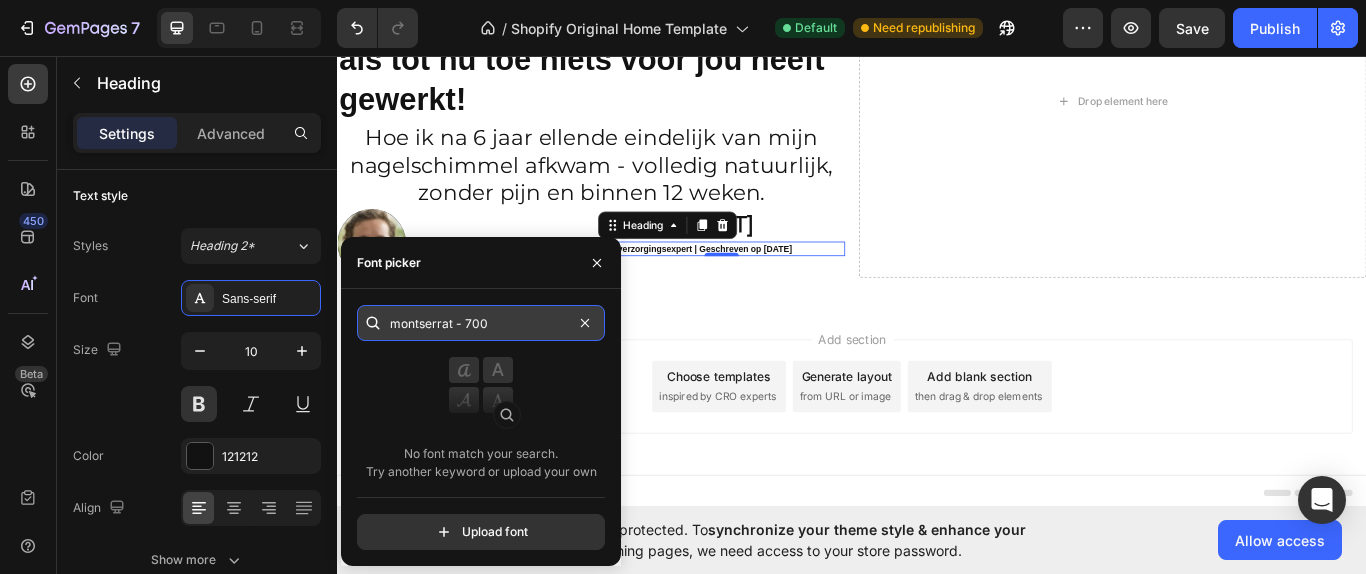 drag, startPoint x: 486, startPoint y: 323, endPoint x: 452, endPoint y: 323, distance: 34 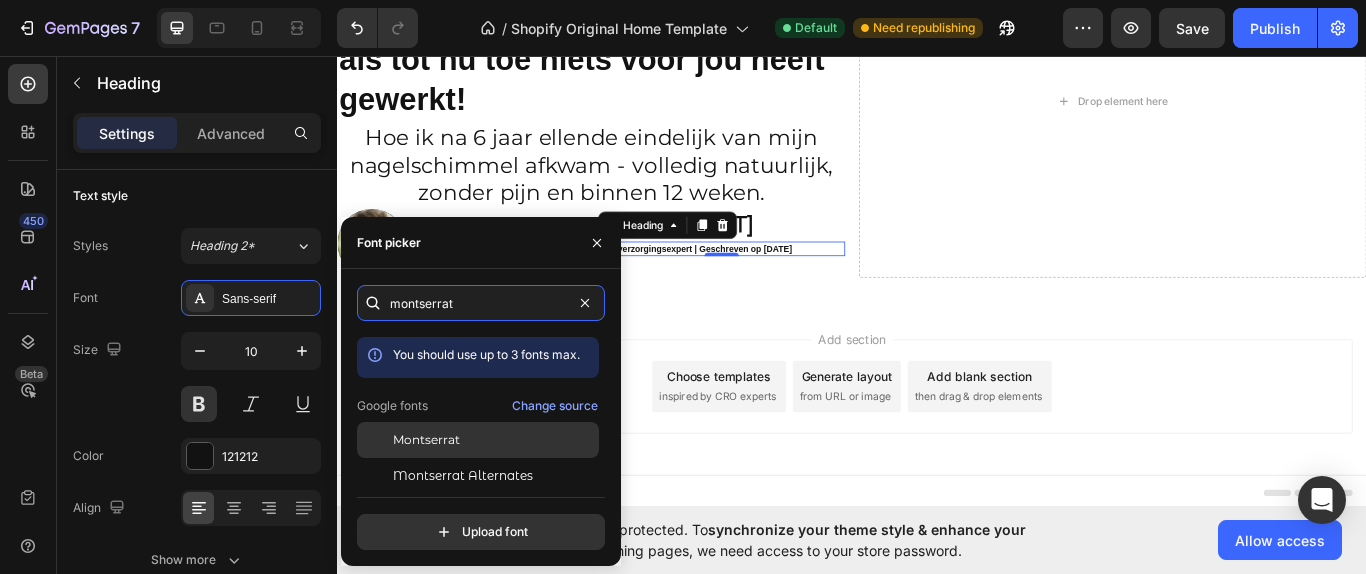 type on "montserrat" 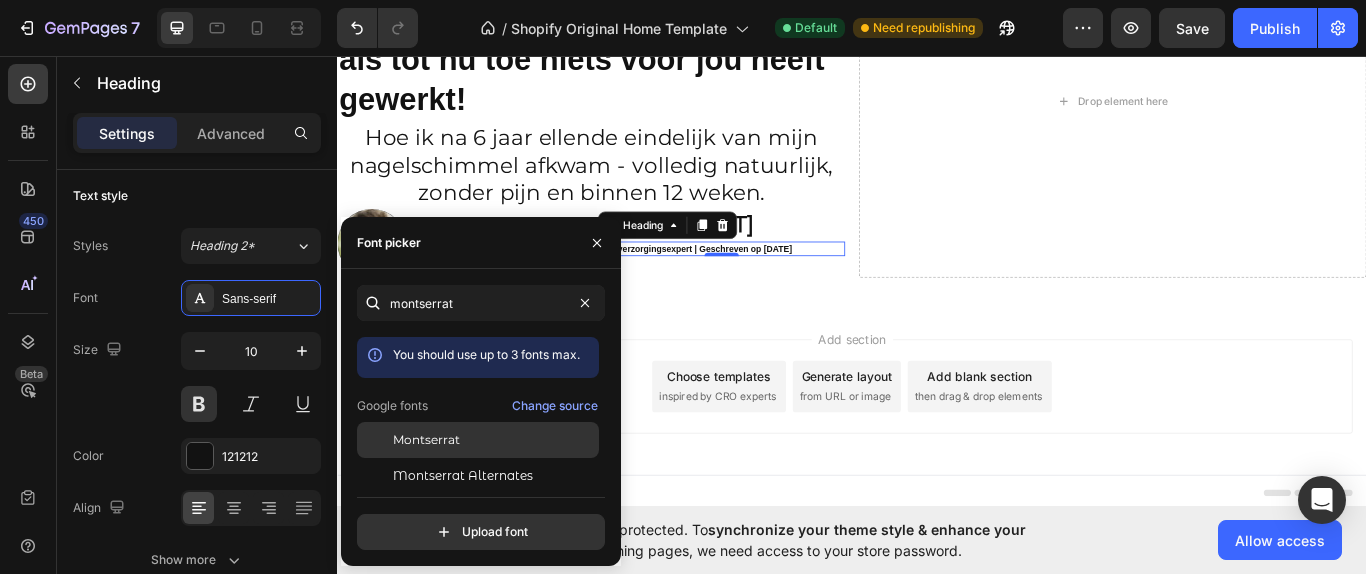 click on "Montserrat" at bounding box center [494, 440] 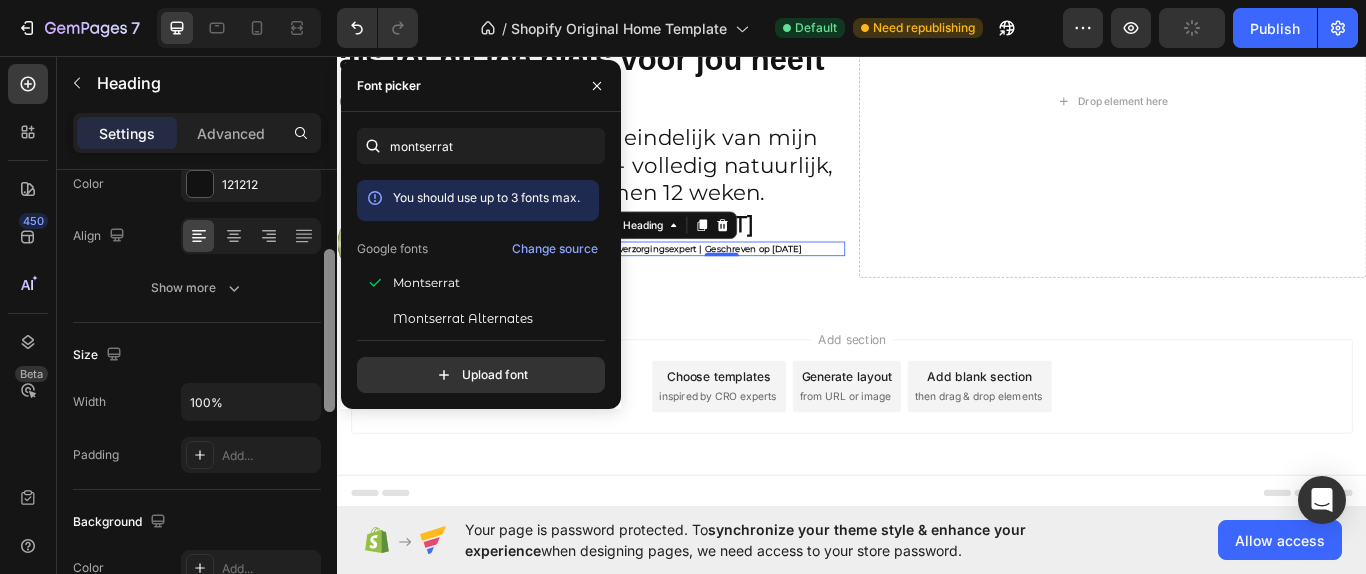 scroll, scrollTop: 255, scrollLeft: 0, axis: vertical 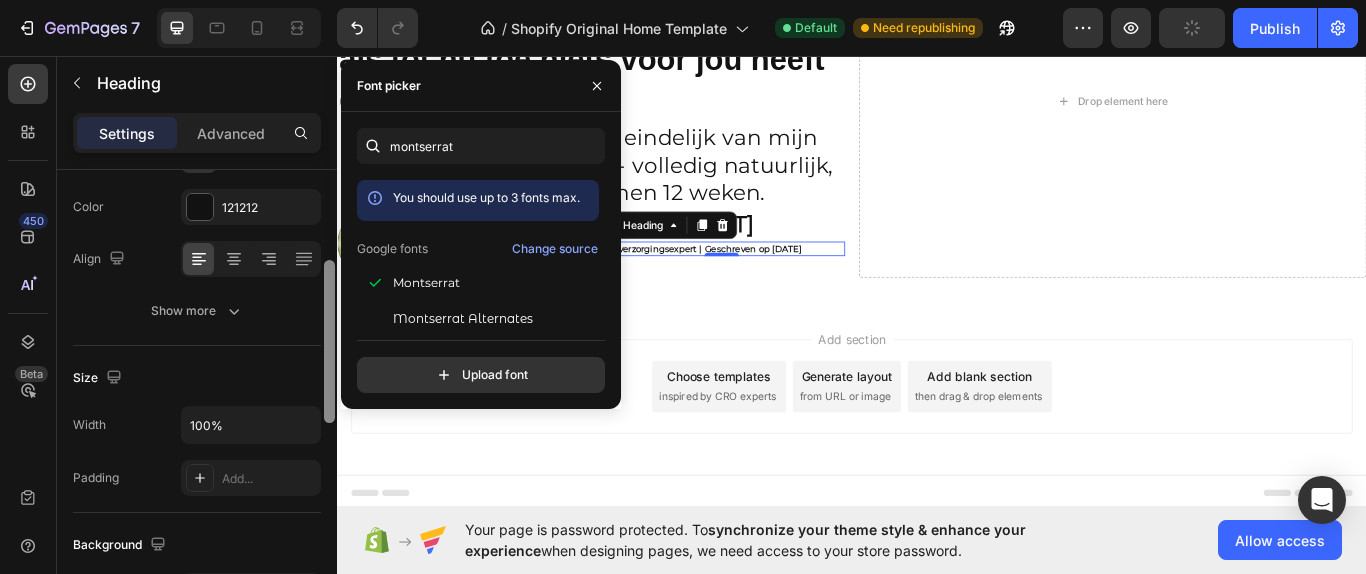 drag, startPoint x: 331, startPoint y: 306, endPoint x: 321, endPoint y: 395, distance: 89.560036 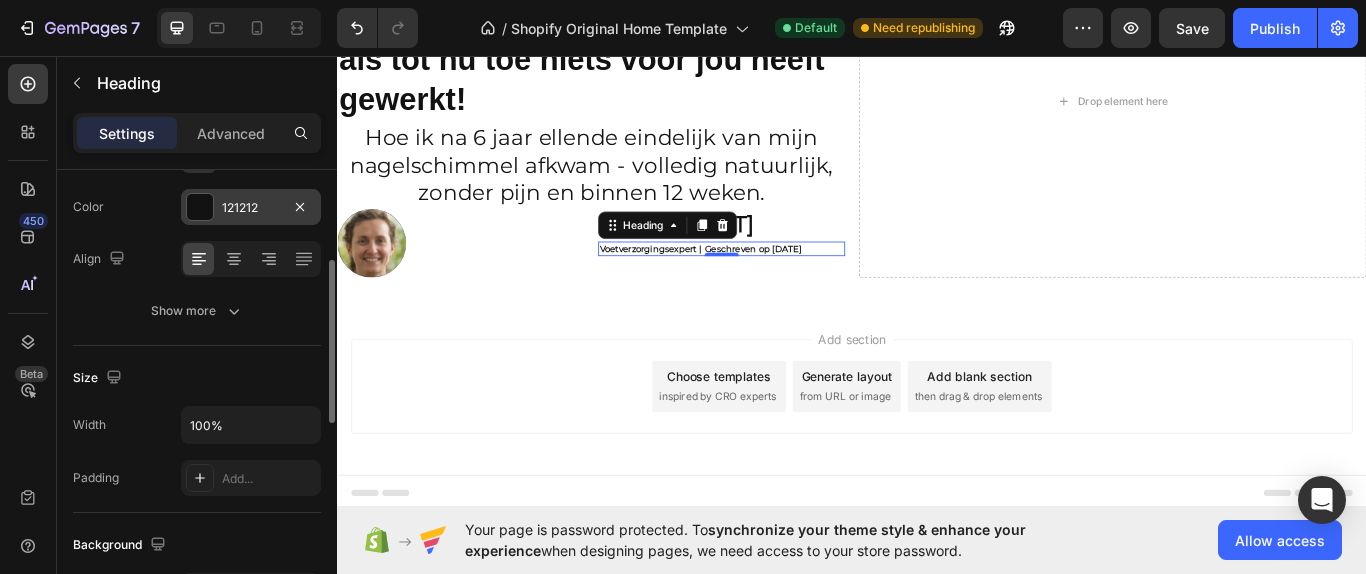 click on "121212" at bounding box center (251, 208) 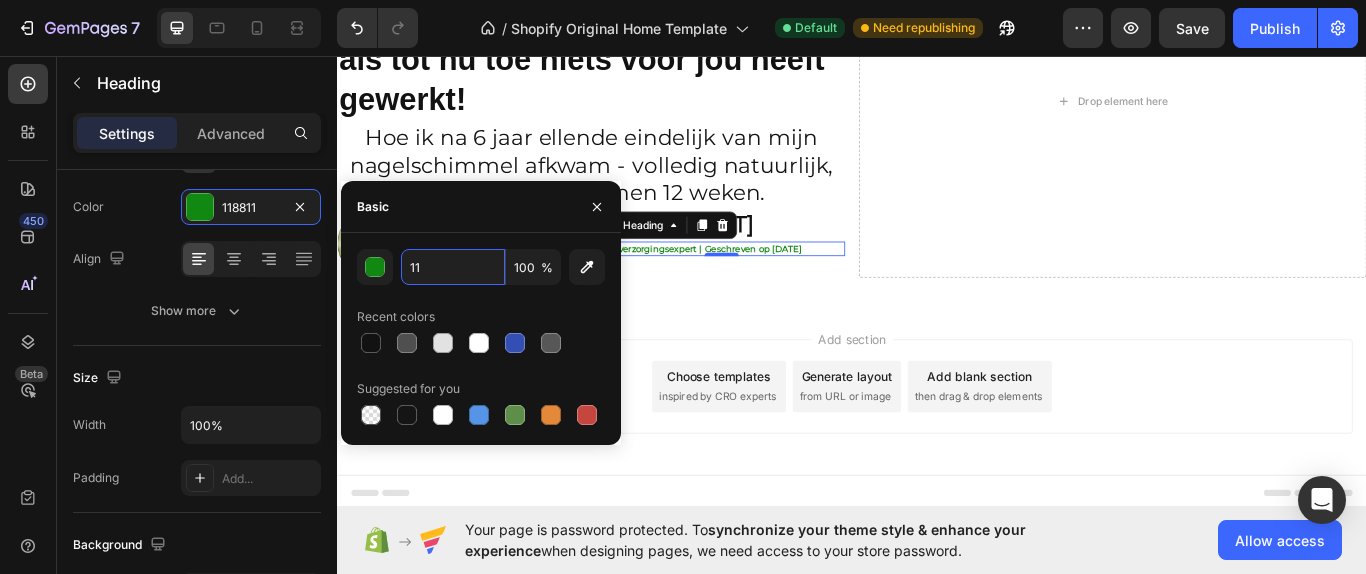 type on "1" 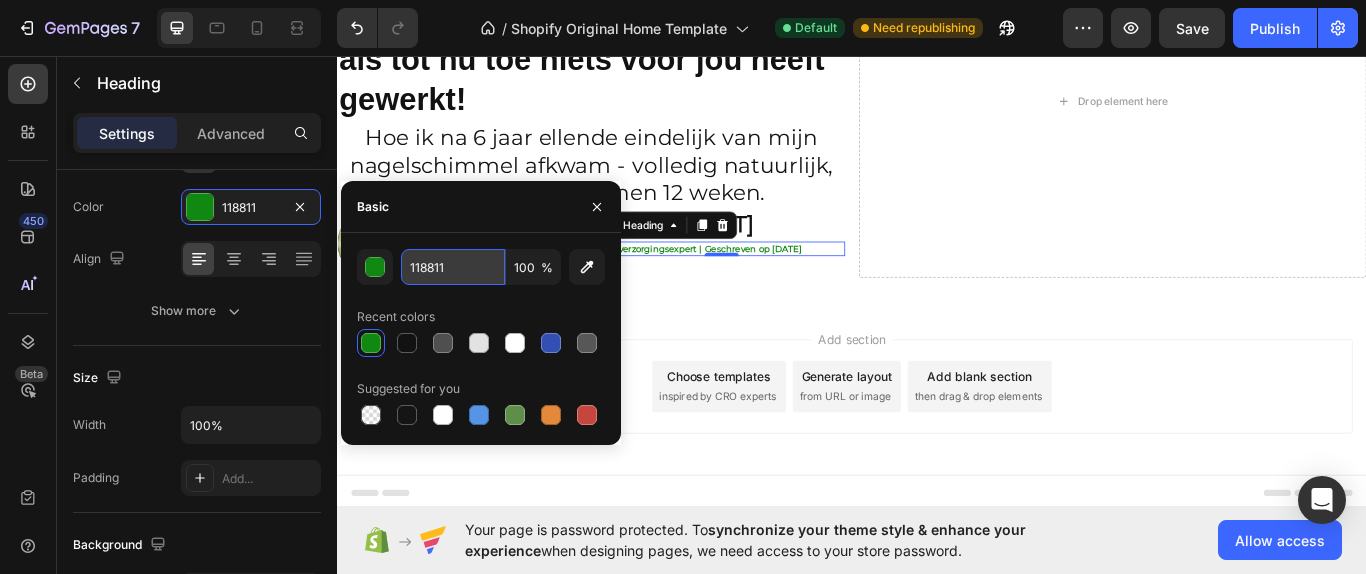 paste on "21212" 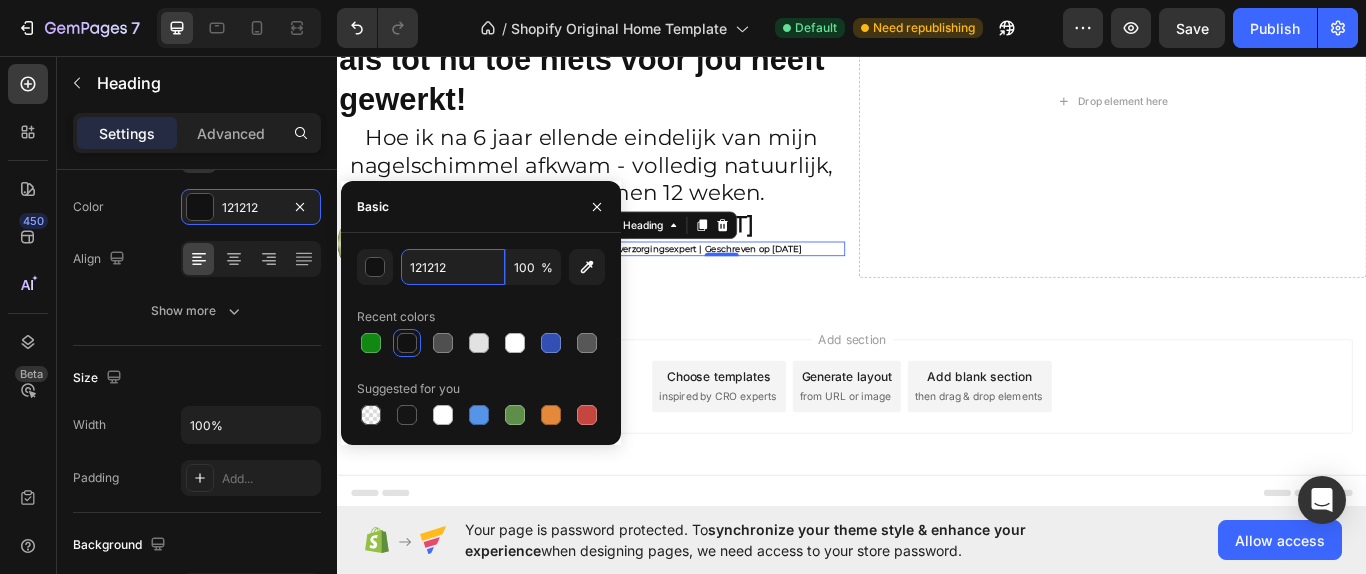 type on "121212" 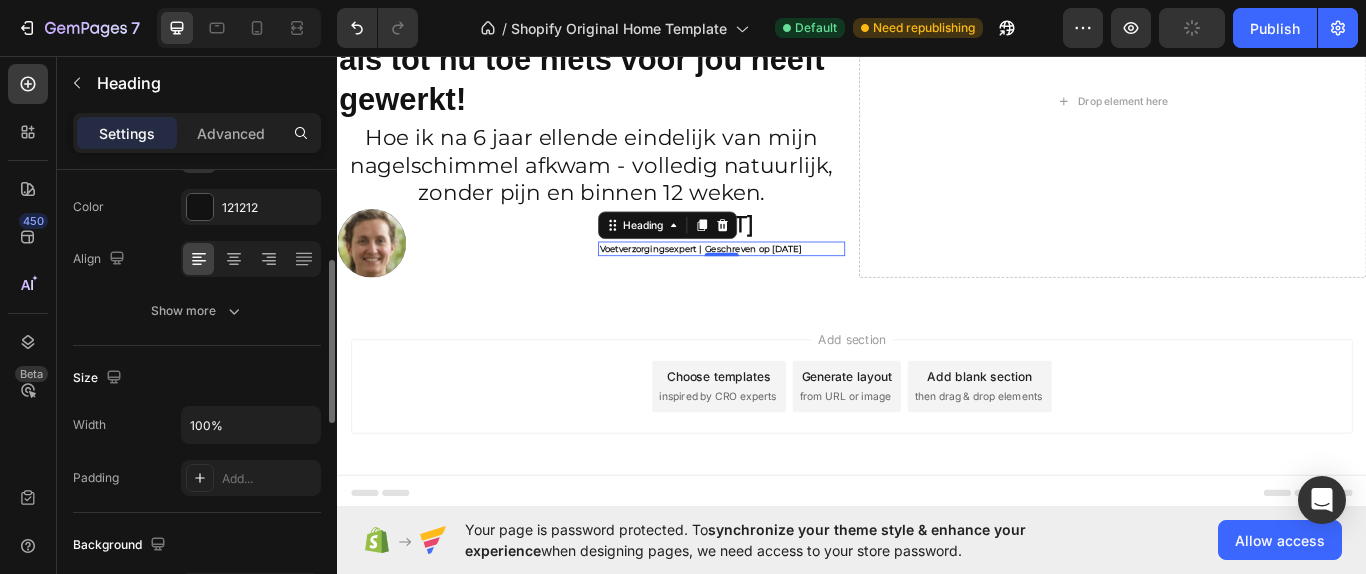 click on "Size" at bounding box center (197, 378) 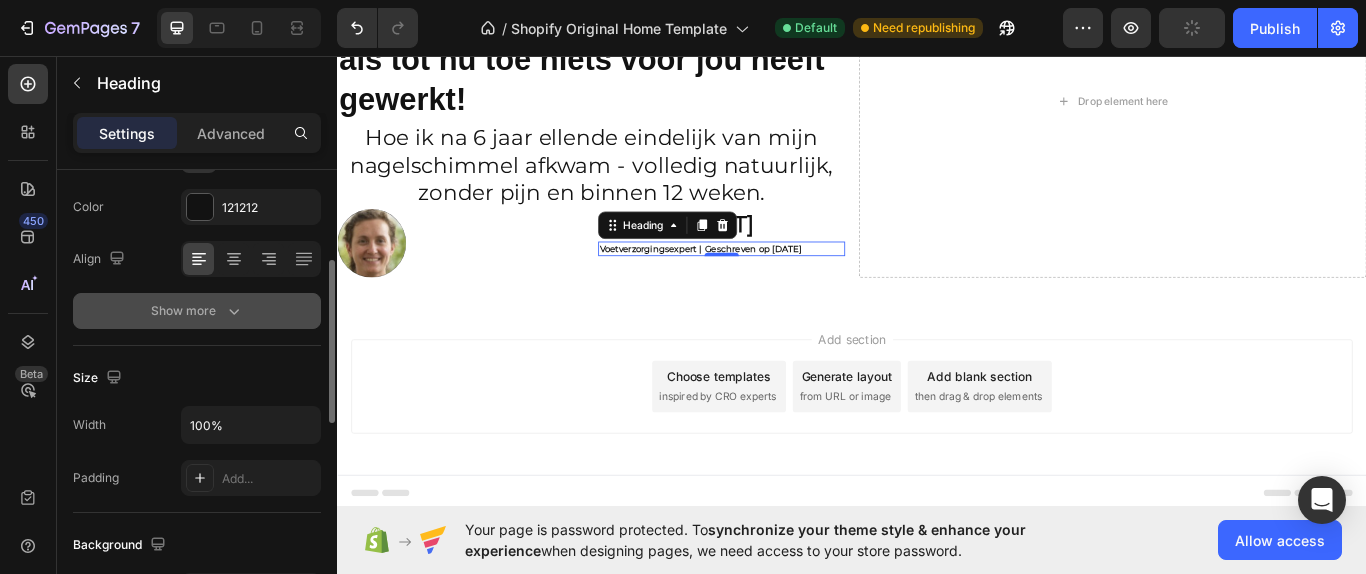 click on "Show more" at bounding box center (197, 311) 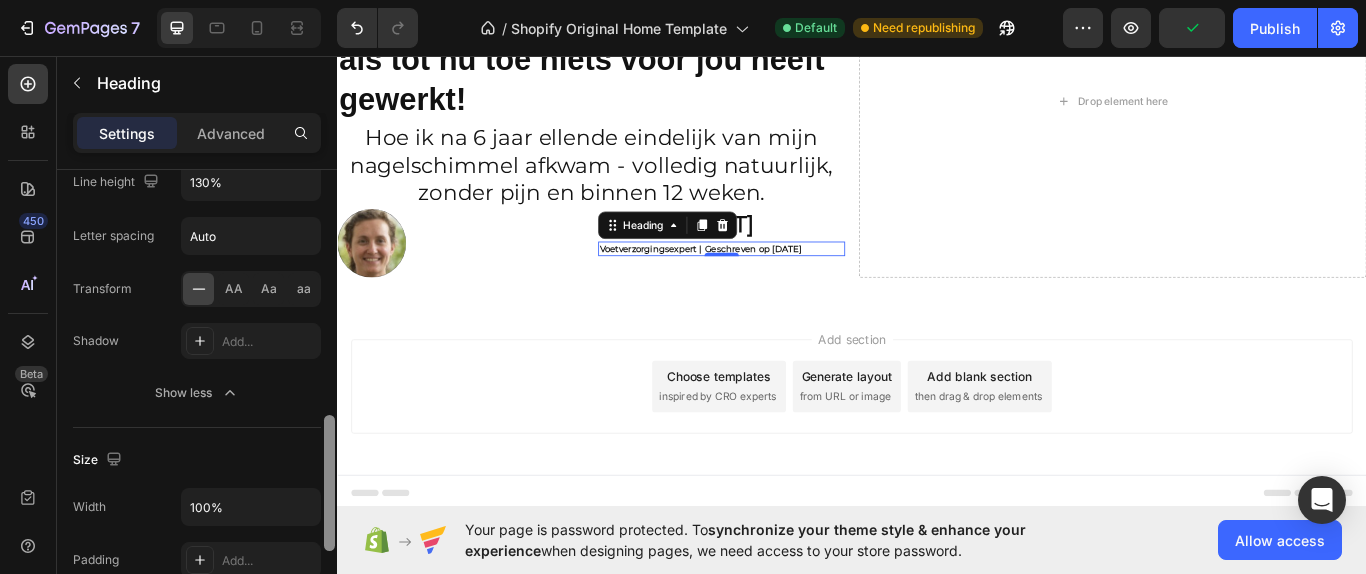 scroll, scrollTop: 563, scrollLeft: 0, axis: vertical 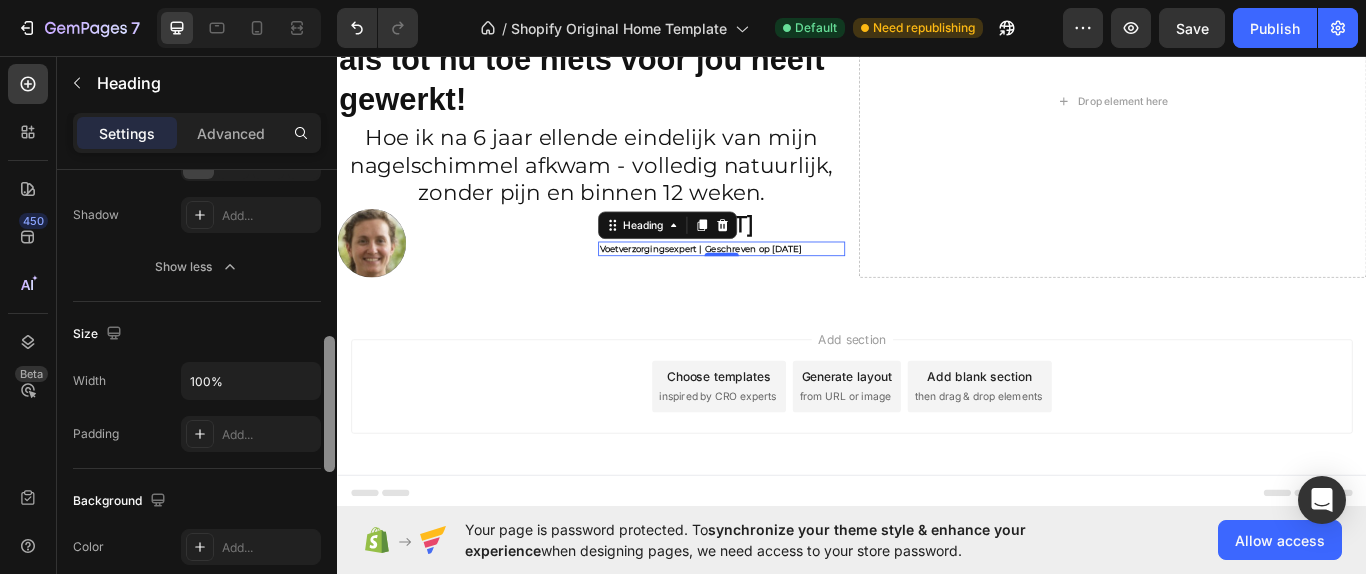 drag, startPoint x: 673, startPoint y: 412, endPoint x: 341, endPoint y: 547, distance: 358.39783 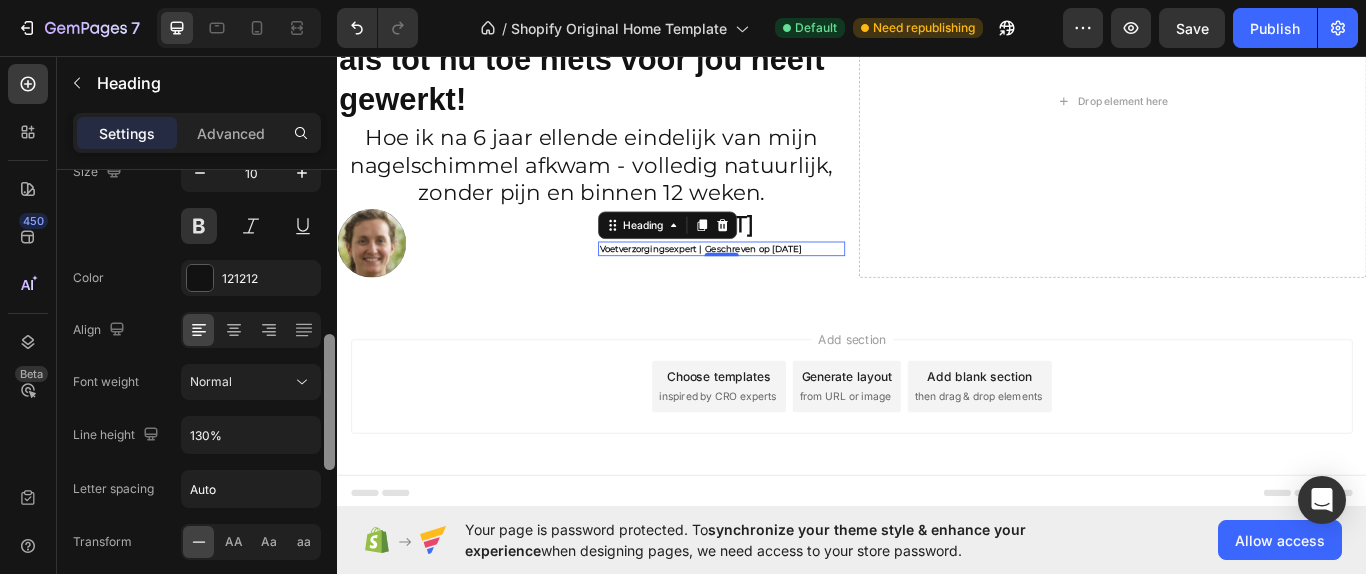 scroll, scrollTop: 272, scrollLeft: 0, axis: vertical 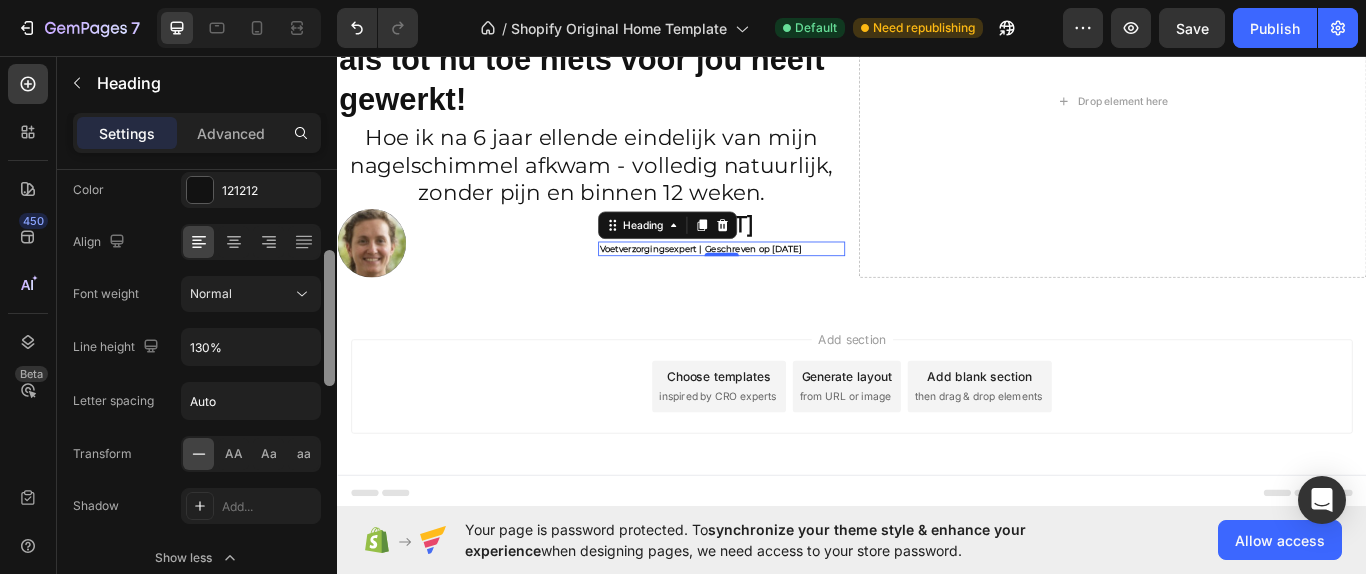 click at bounding box center [329, 318] 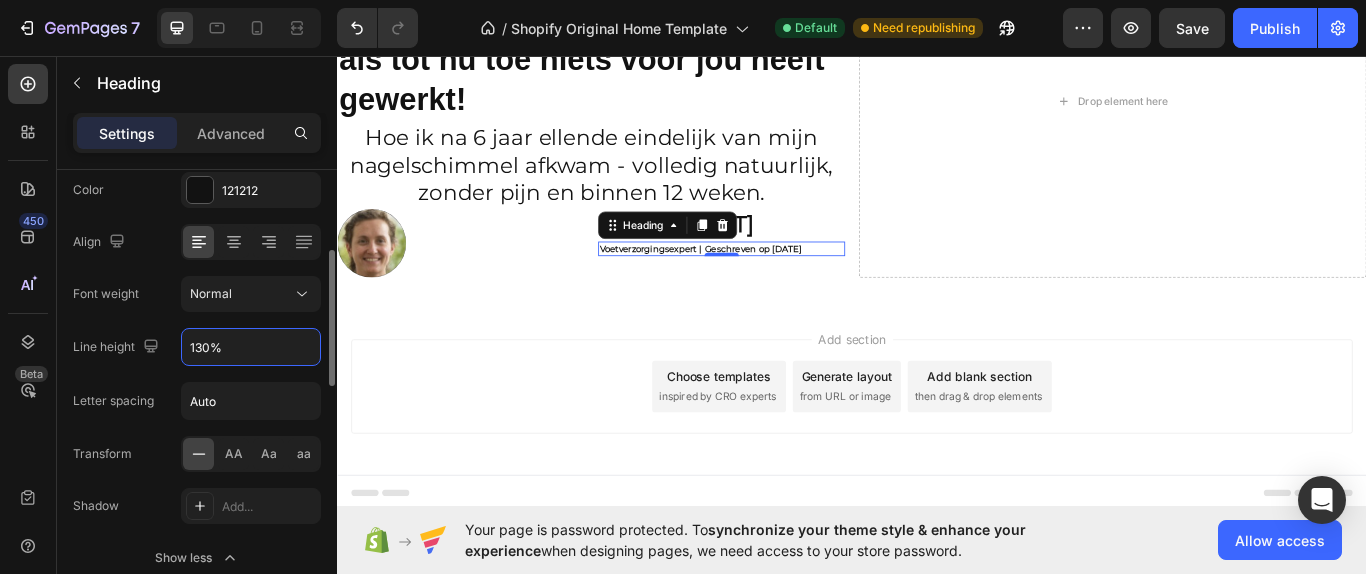 drag, startPoint x: 229, startPoint y: 354, endPoint x: 95, endPoint y: 339, distance: 134.83694 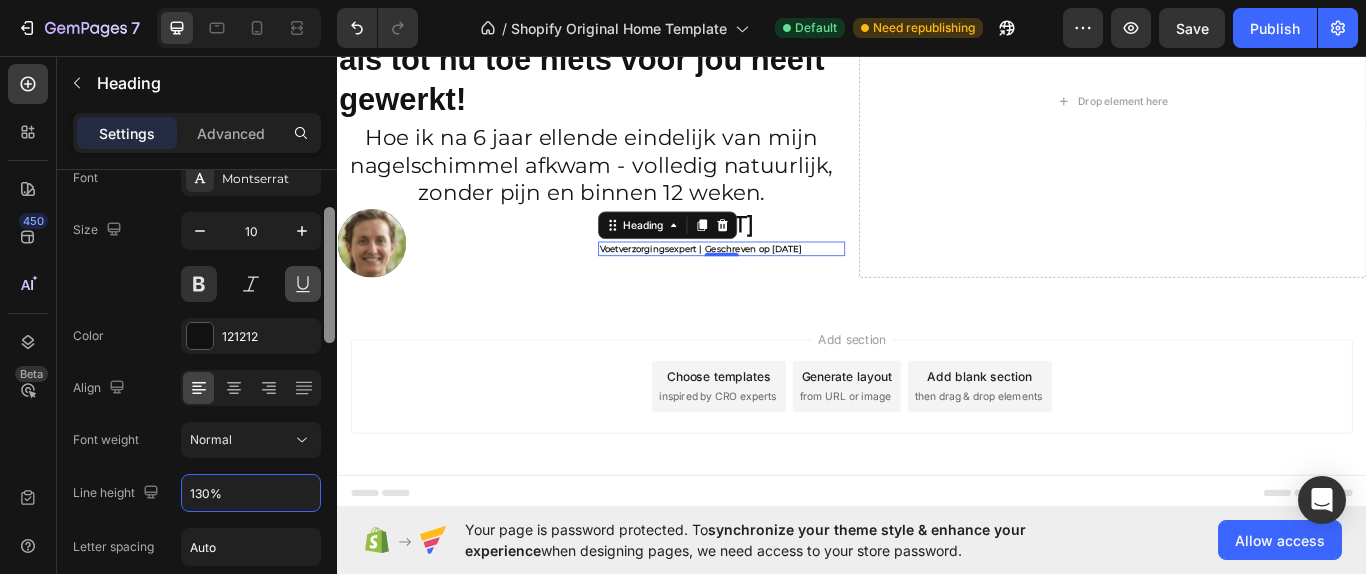 scroll, scrollTop: 106, scrollLeft: 0, axis: vertical 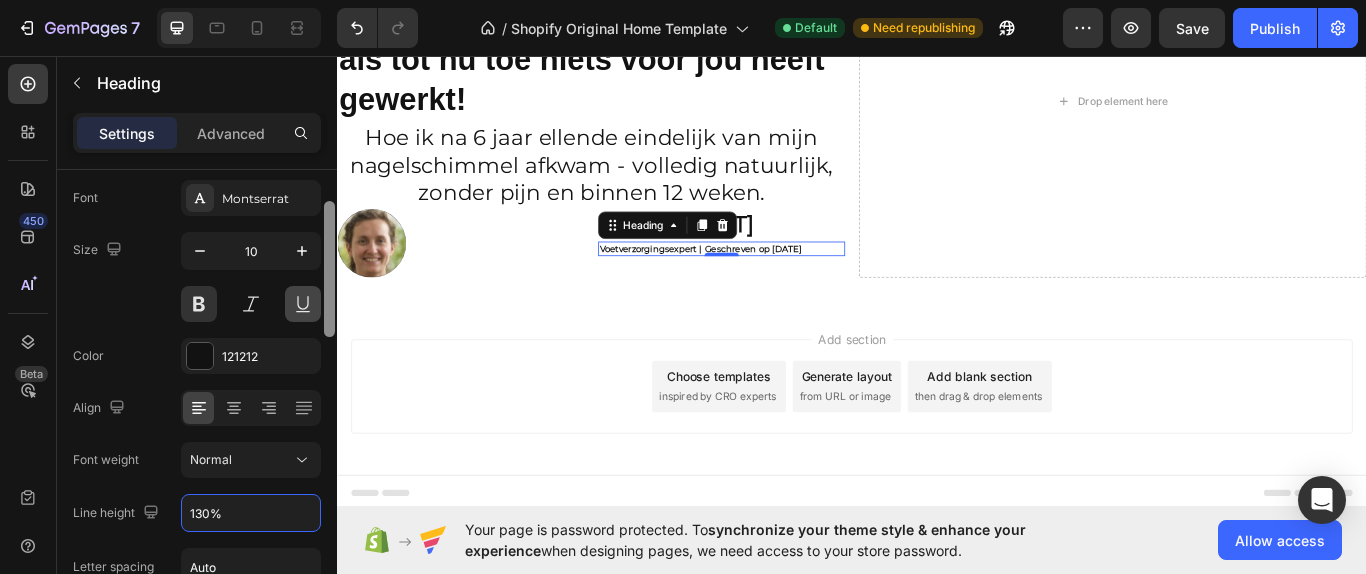 drag, startPoint x: 328, startPoint y: 332, endPoint x: 317, endPoint y: 283, distance: 50.219517 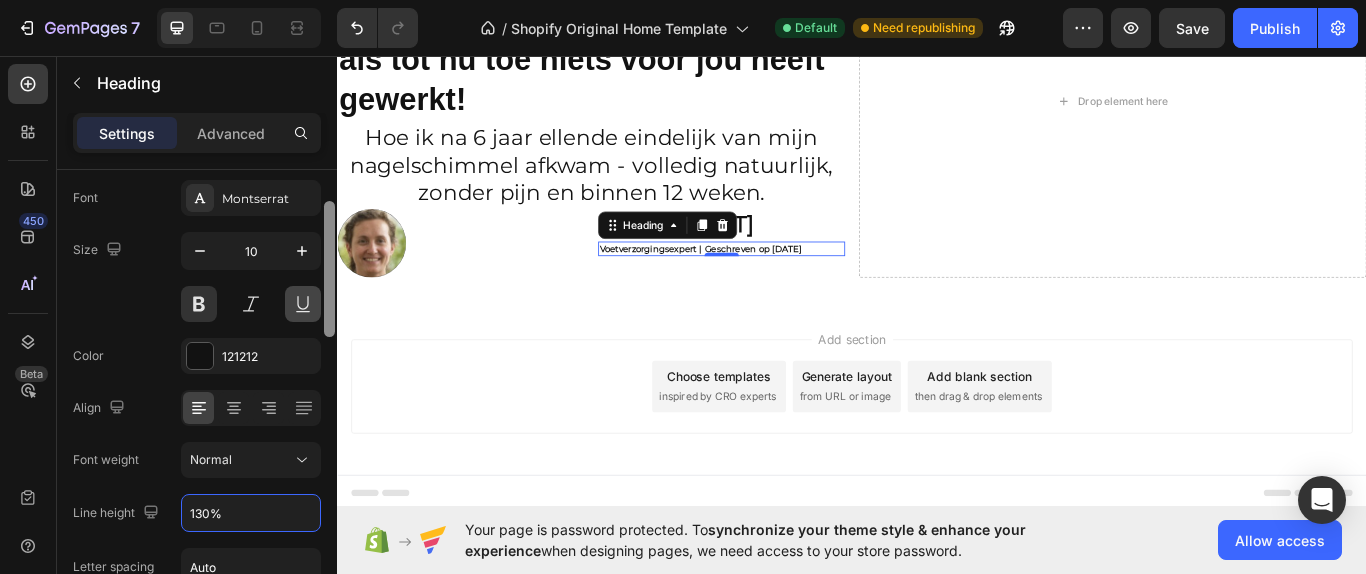 click on "Text style Styles Heading 2* Font Montserrat Size 10 Color 121212 Align Font weight Normal Line height 130% Letter spacing Auto Transform AA Aa aa Shadow Add... Show less Size Width 100% Padding Add... Background The changes might be hidden by  the video. Color Add... Image Add... Shape Border Add... Corner Add... Shadow Add... SEO HTML tag H2 Align Delete element" at bounding box center [197, 400] 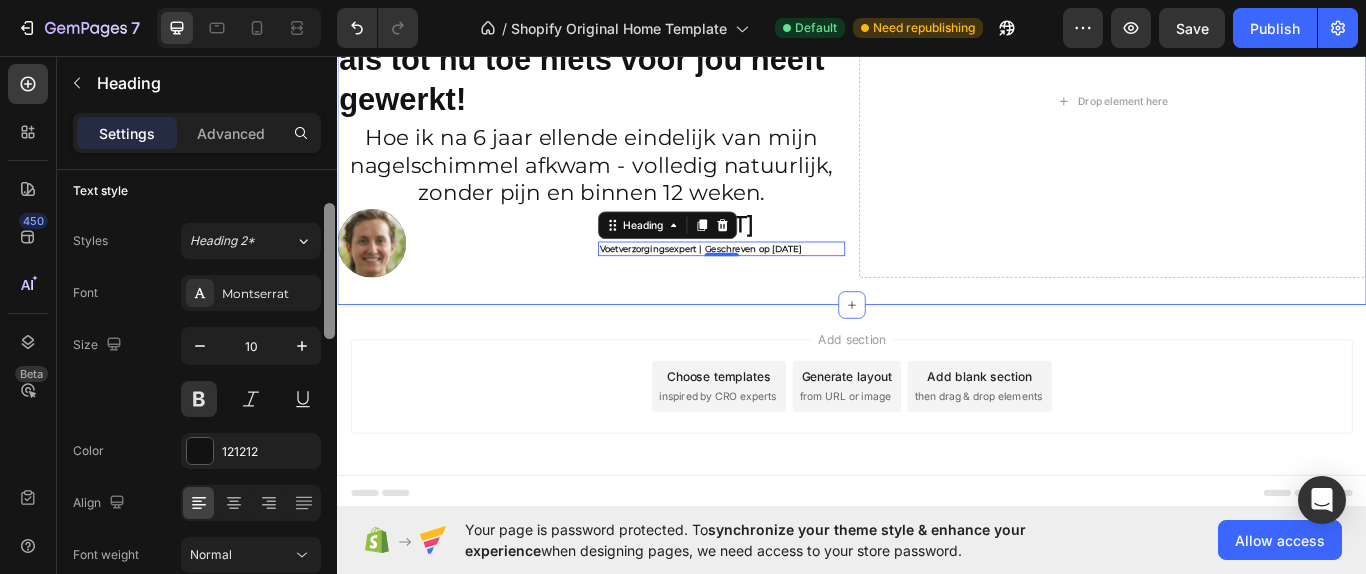 scroll, scrollTop: 34, scrollLeft: 0, axis: vertical 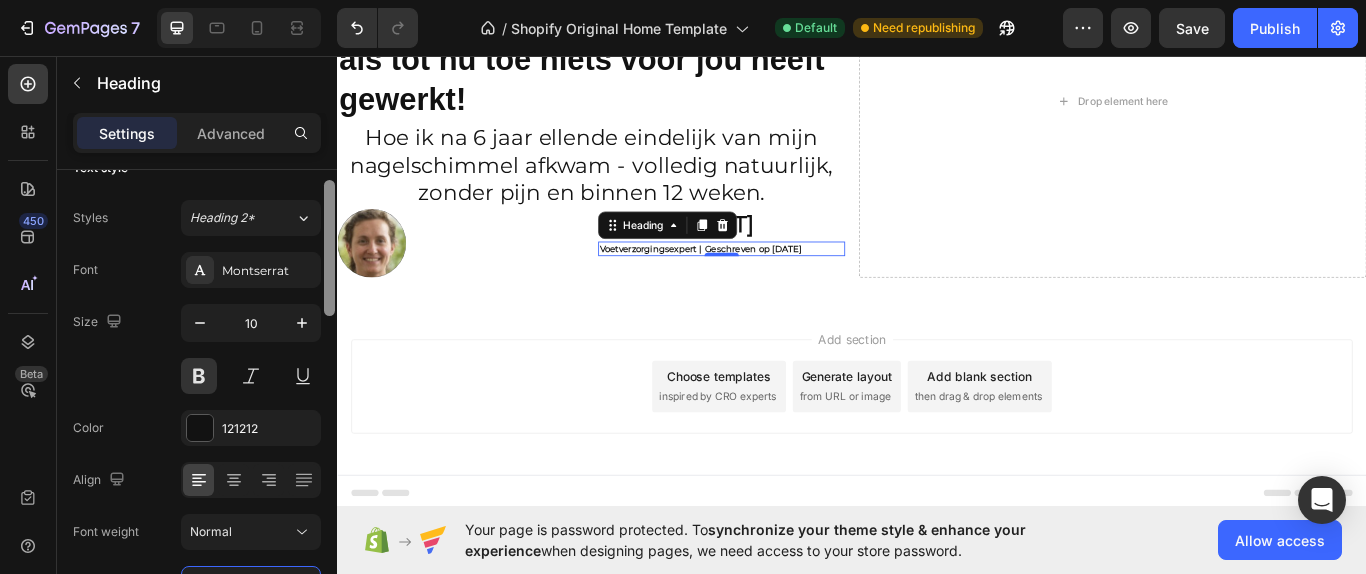 drag, startPoint x: 666, startPoint y: 343, endPoint x: 343, endPoint y: 390, distance: 326.40158 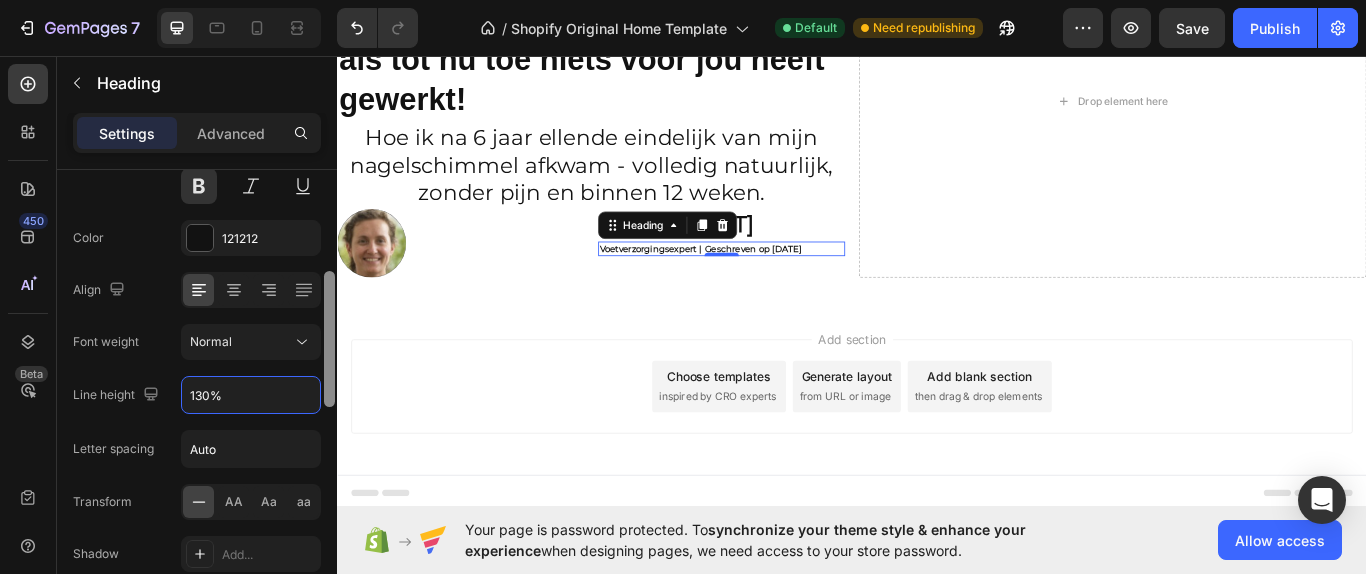 scroll, scrollTop: 251, scrollLeft: 0, axis: vertical 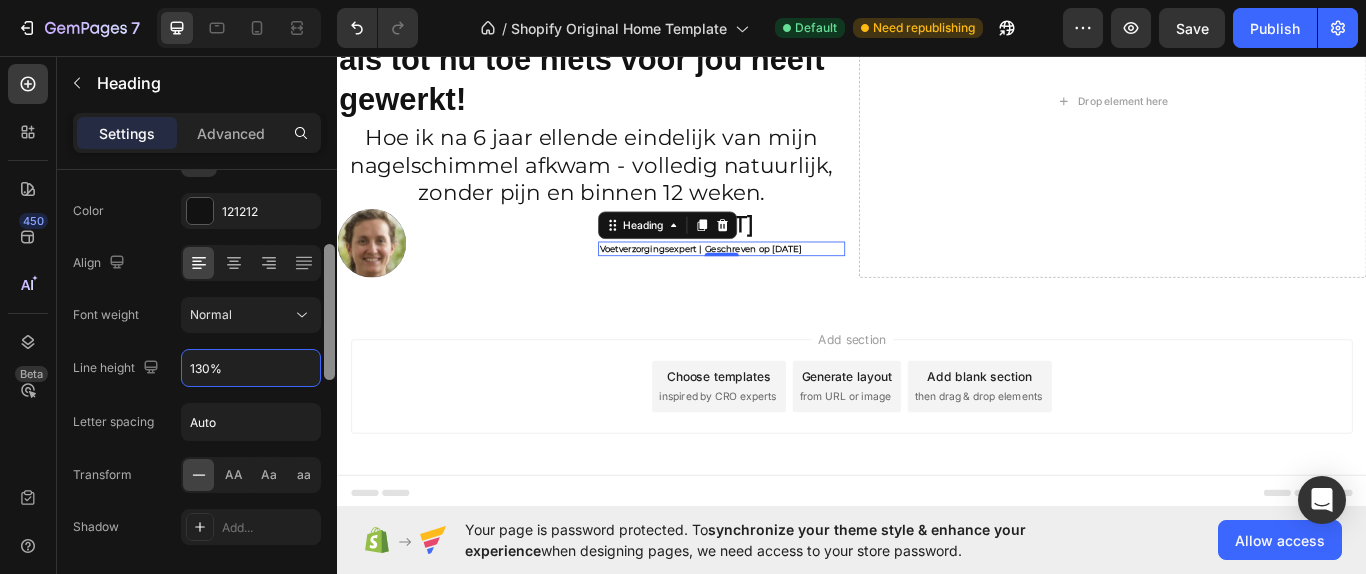 drag, startPoint x: 1, startPoint y: 332, endPoint x: 331, endPoint y: 335, distance: 330.01364 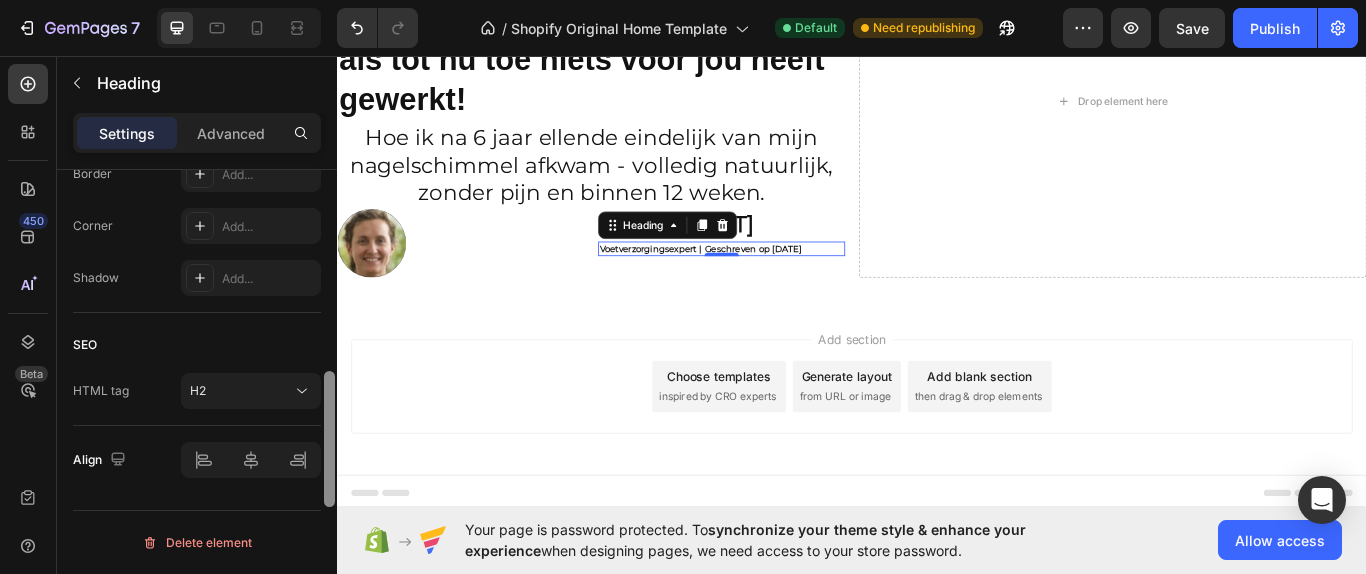 scroll, scrollTop: 952, scrollLeft: 0, axis: vertical 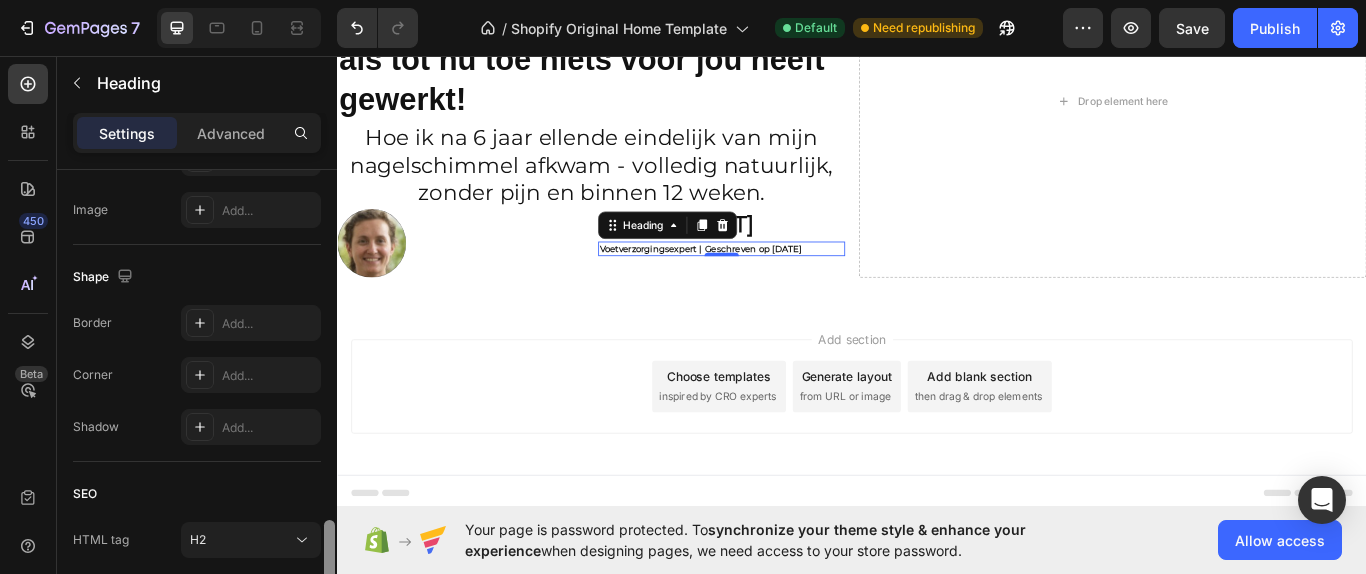 drag, startPoint x: 669, startPoint y: 354, endPoint x: 342, endPoint y: 528, distance: 370.41193 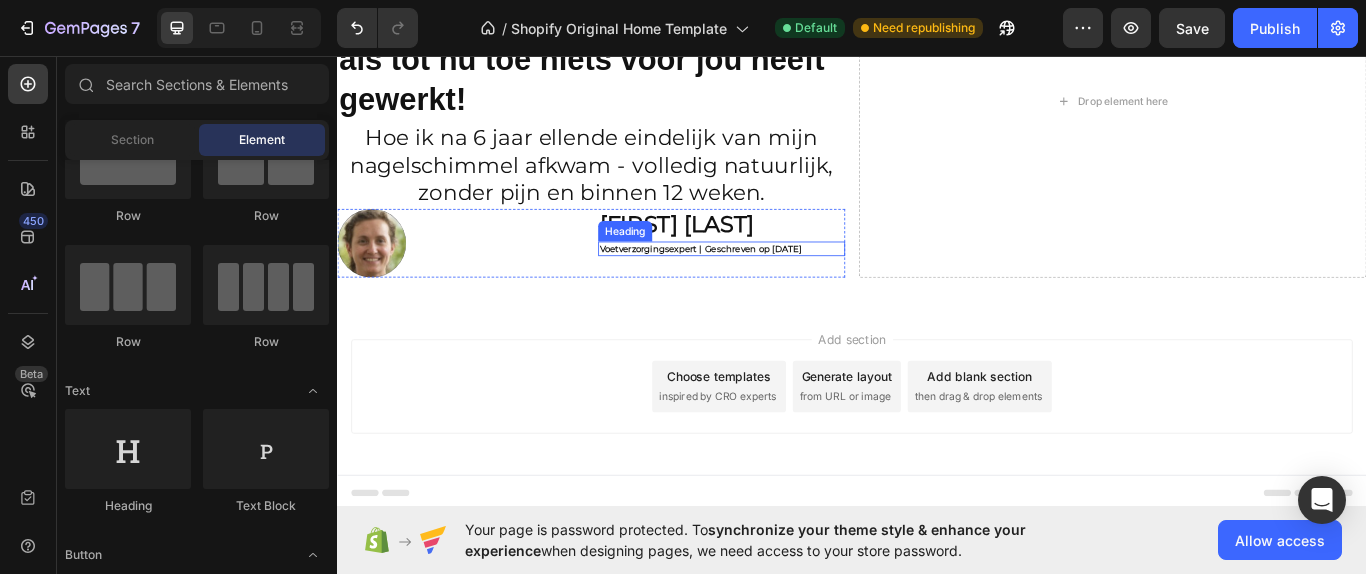 click on "Voetverzorgingsexpert | Geschreven op [DATE]" at bounding box center [785, 281] 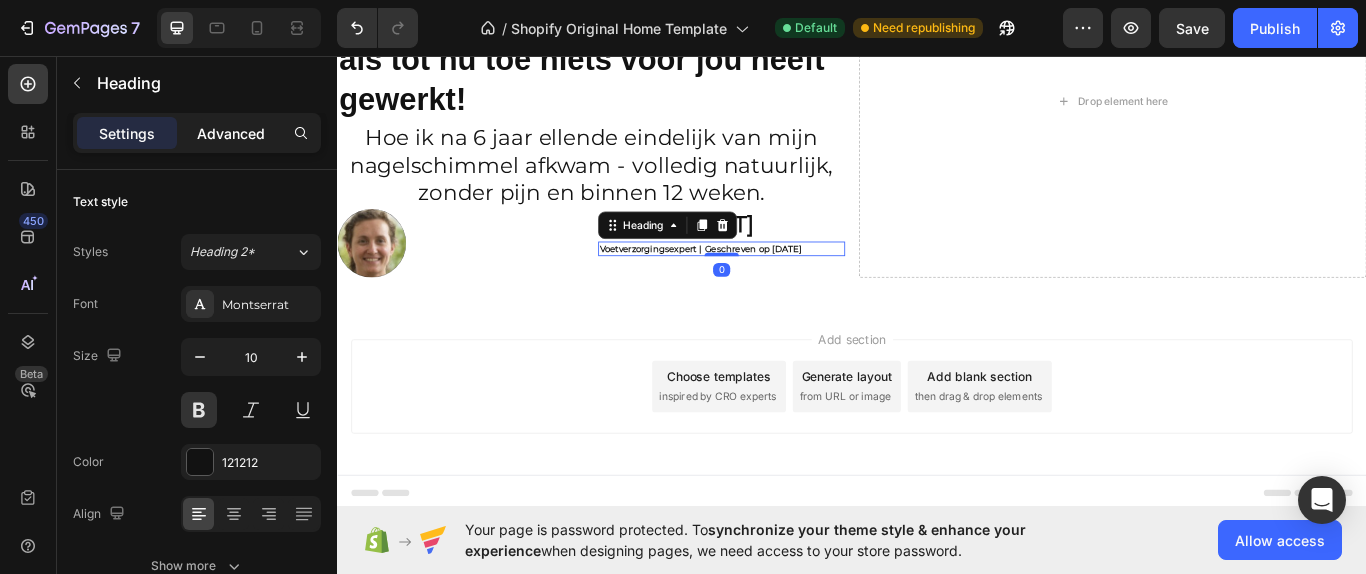 click on "Advanced" at bounding box center (231, 133) 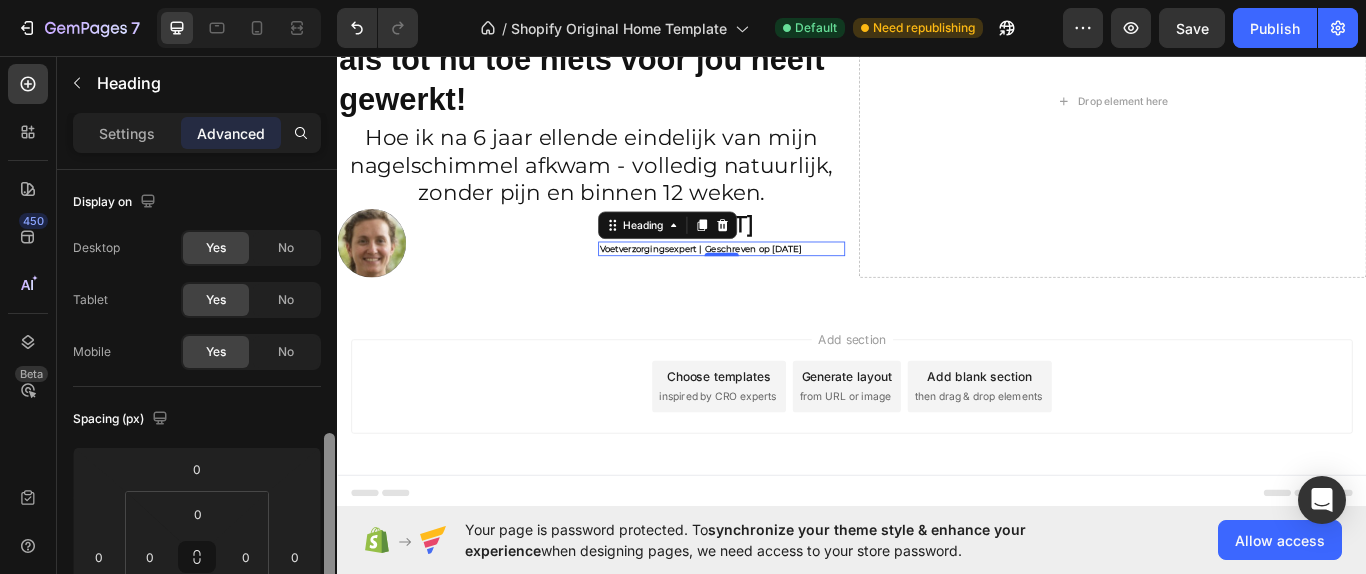 scroll, scrollTop: 196, scrollLeft: 0, axis: vertical 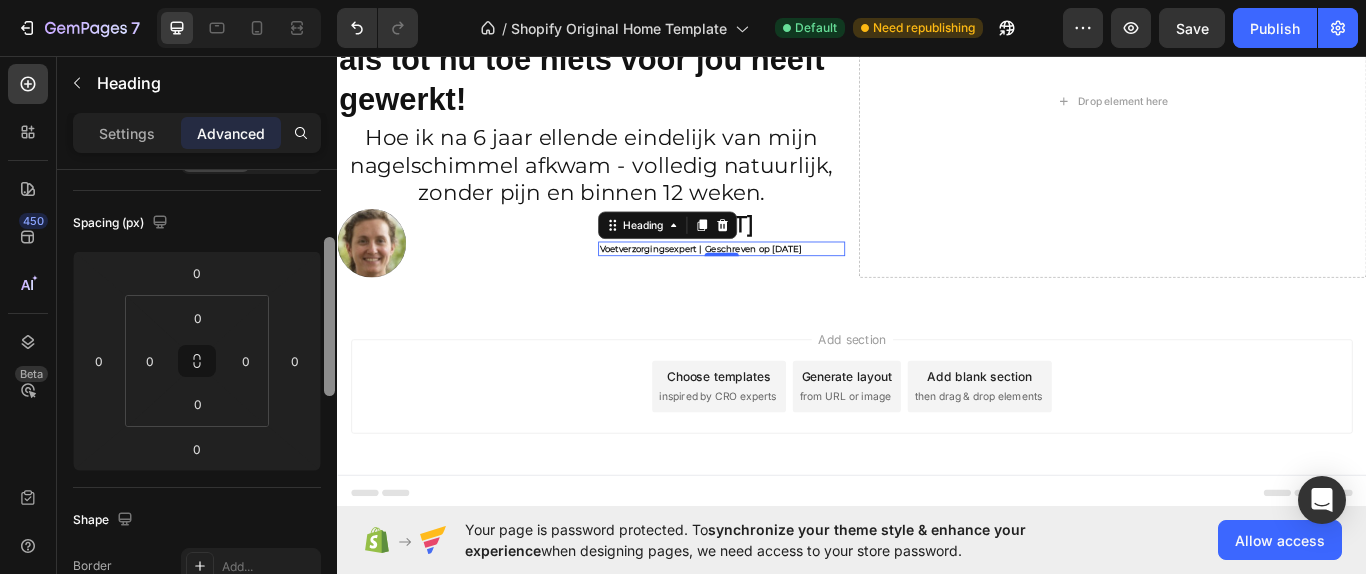 drag, startPoint x: 667, startPoint y: 320, endPoint x: 346, endPoint y: 475, distance: 356.4632 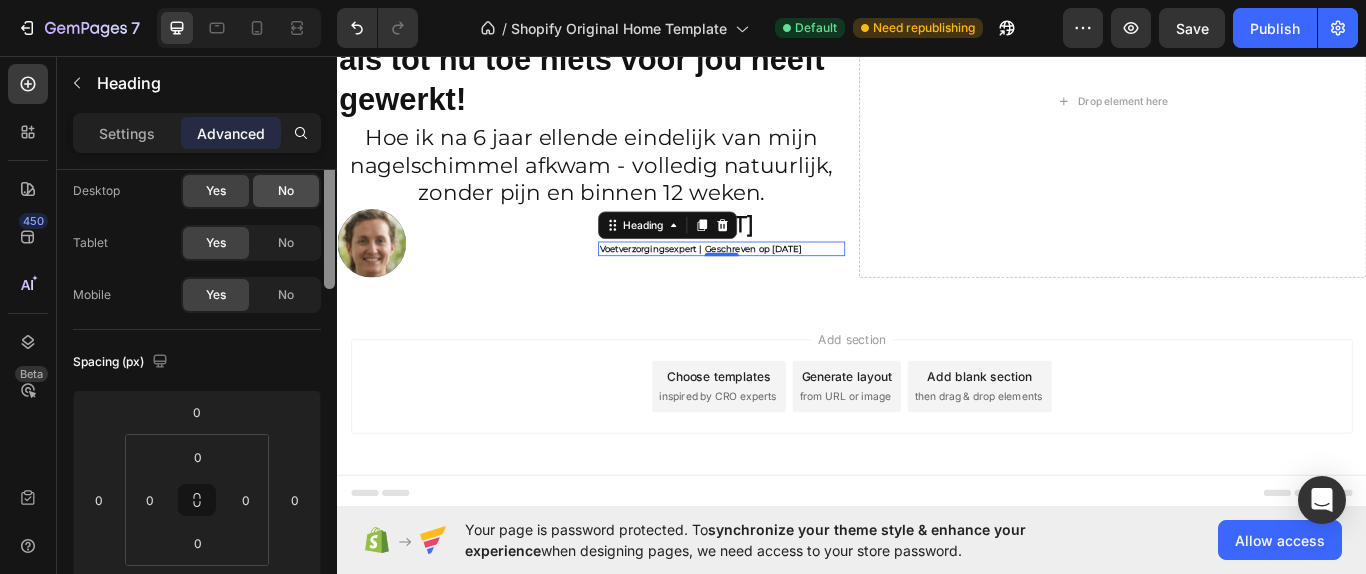 scroll, scrollTop: 0, scrollLeft: 0, axis: both 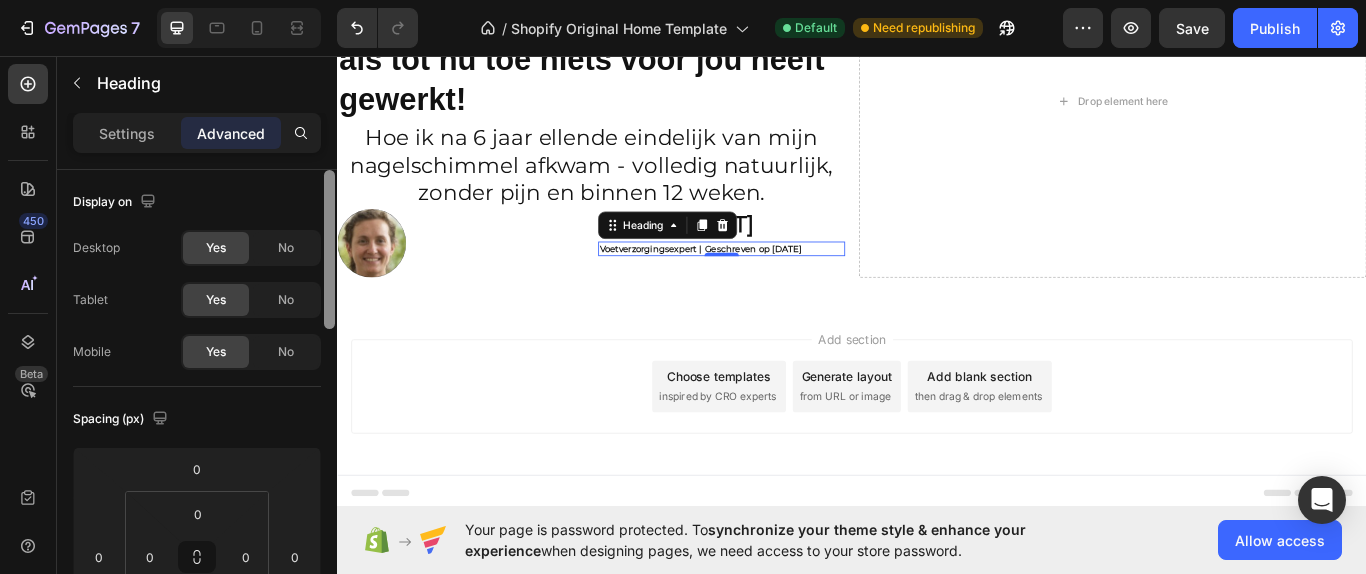 drag, startPoint x: 326, startPoint y: 364, endPoint x: 308, endPoint y: 229, distance: 136.19472 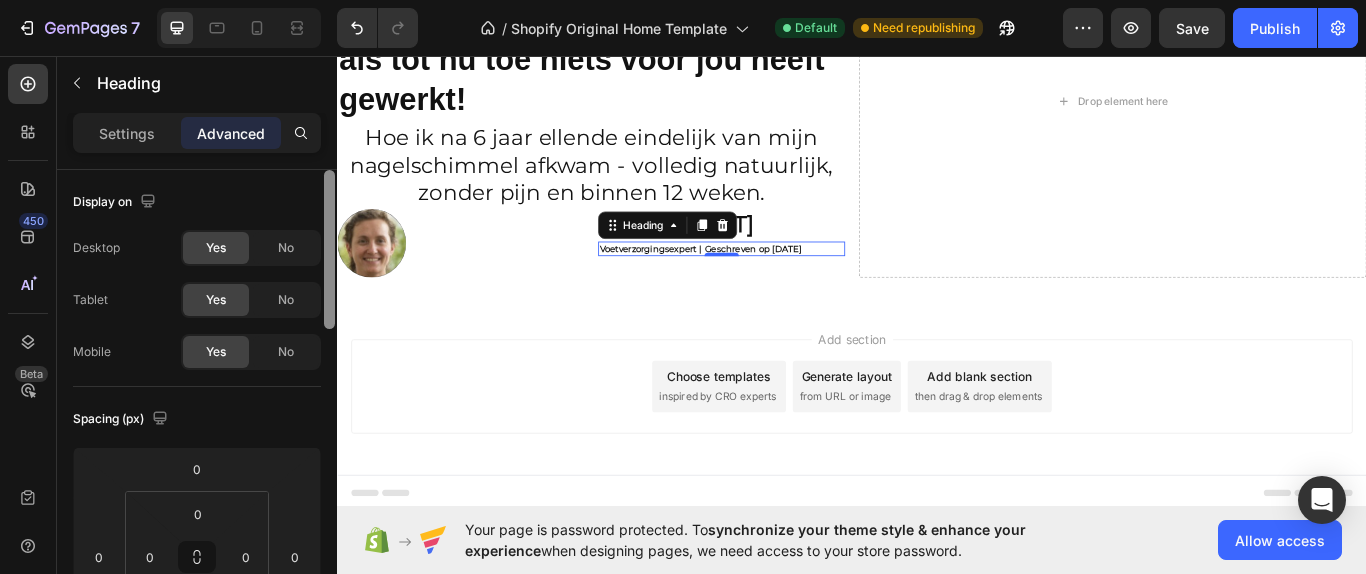 click on "Display on Desktop Yes No Tablet Yes No Mobile Yes No Spacing (px) 0 0 0 0 0 0 0 0 Shape Border Add... Corner Add... Shadow Add... Position Static Opacity 100% Animation Interaction Upgrade to Optimize plan  to unlock Interaction & other premium features. CSS class Delete element" at bounding box center [197, 400] 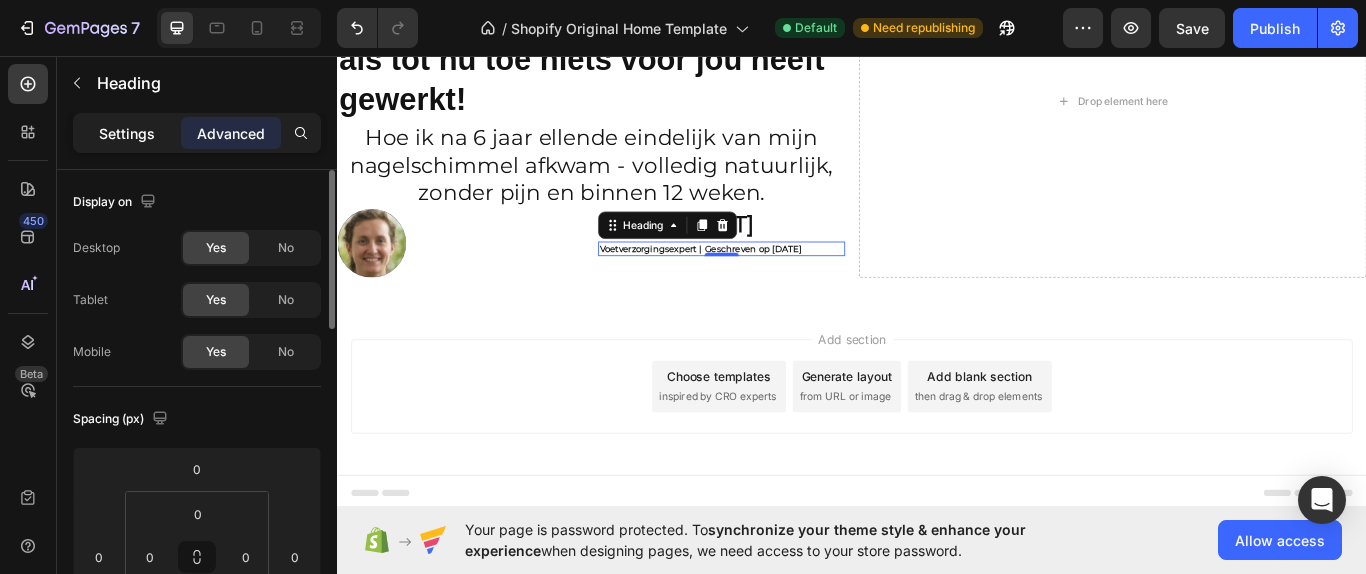 click on "Settings" at bounding box center (127, 133) 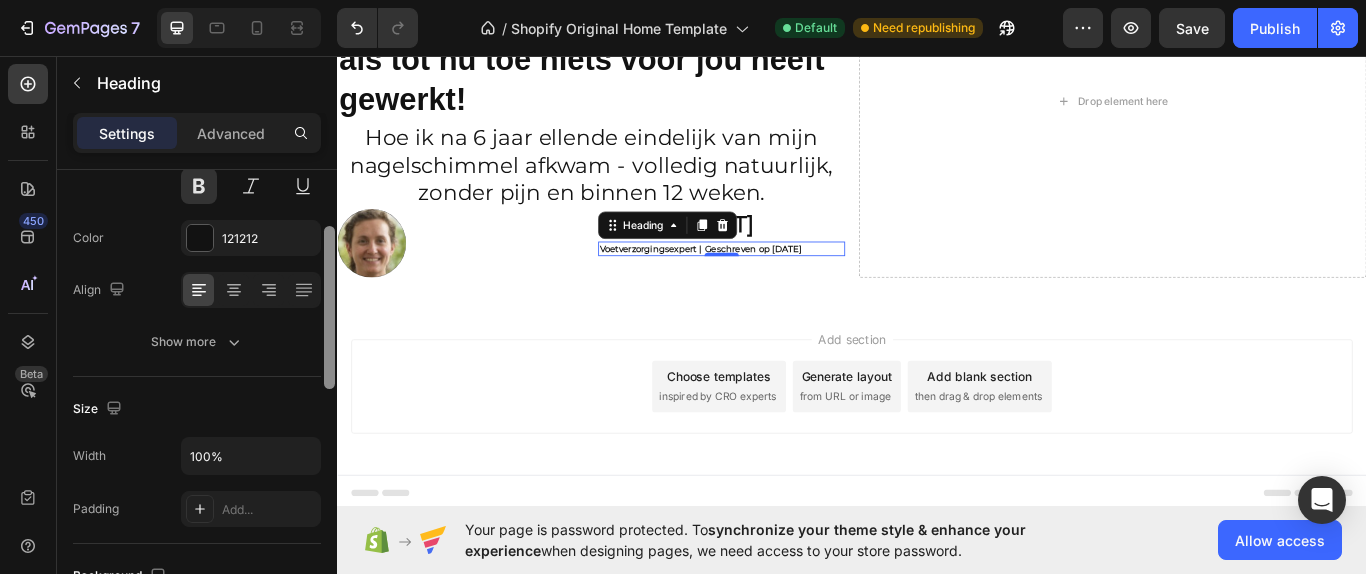 scroll, scrollTop: 207, scrollLeft: 0, axis: vertical 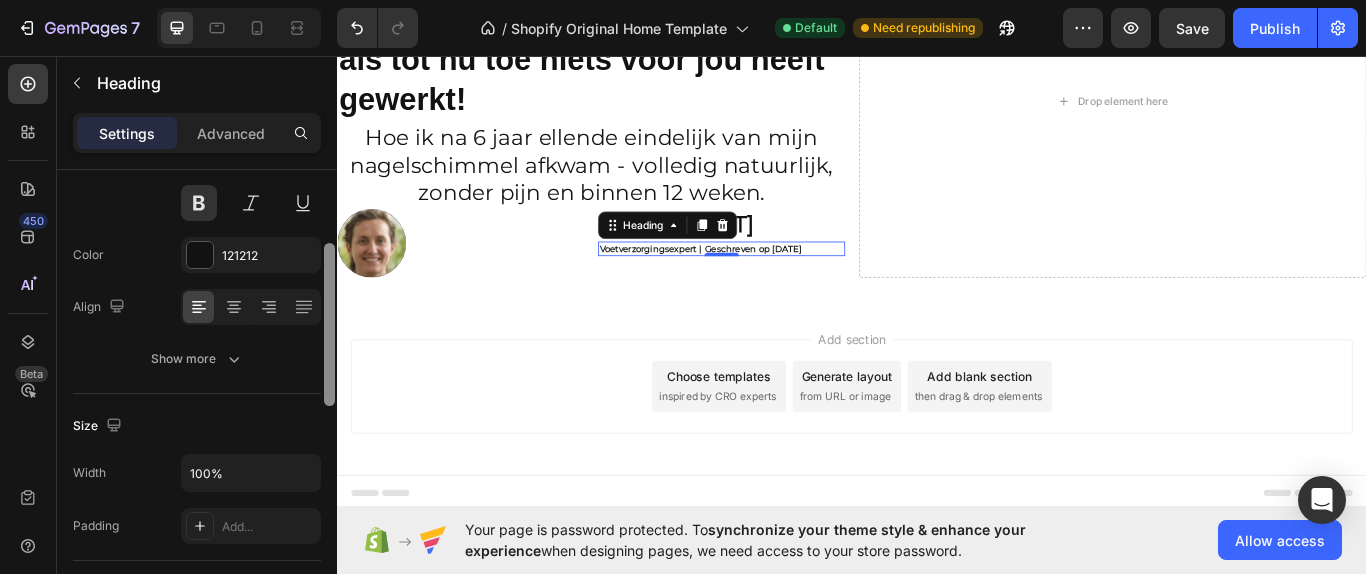 drag, startPoint x: 330, startPoint y: 309, endPoint x: 333, endPoint y: 383, distance: 74.06078 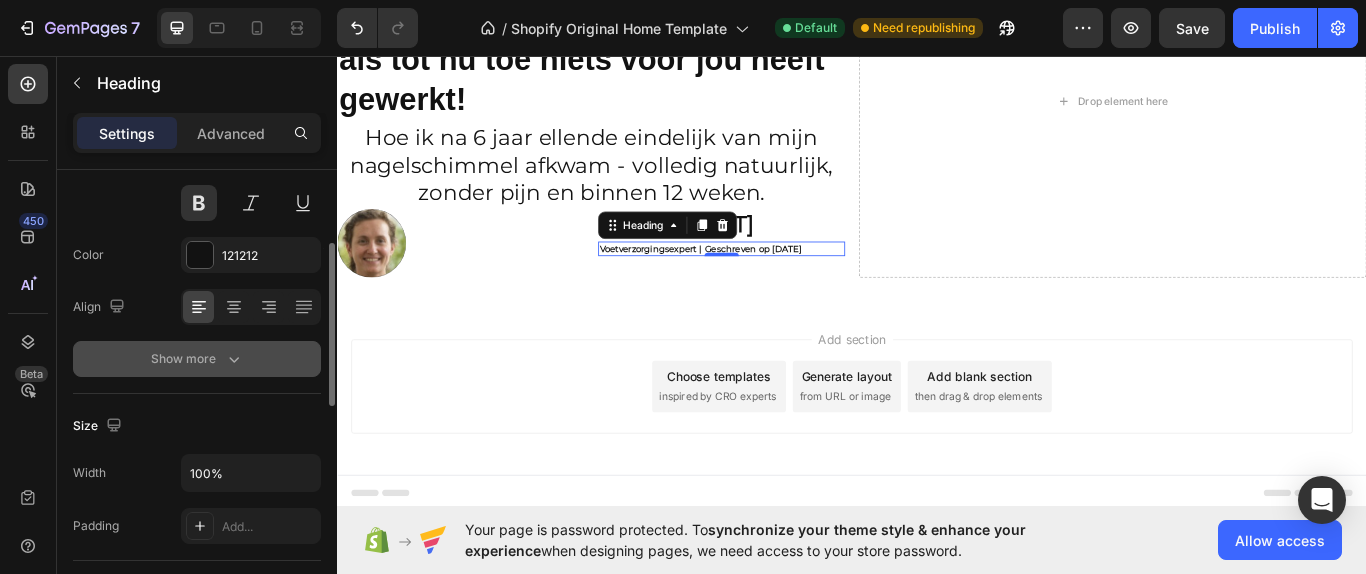 click on "Show more" at bounding box center (197, 359) 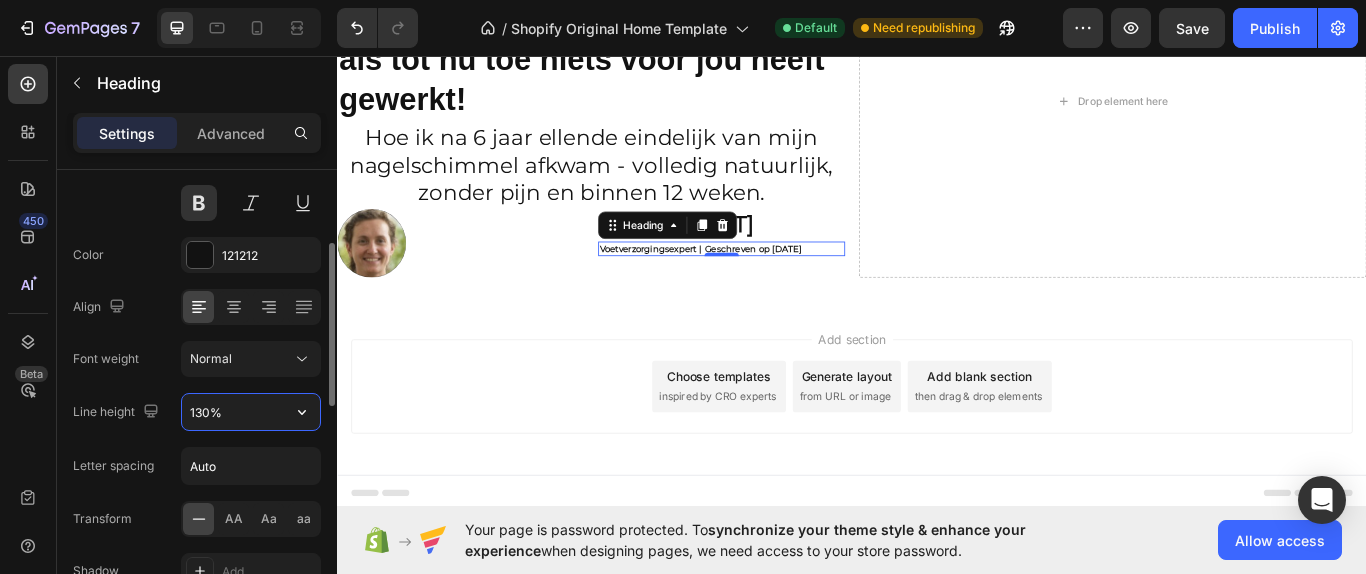 click on "130%" at bounding box center [251, 412] 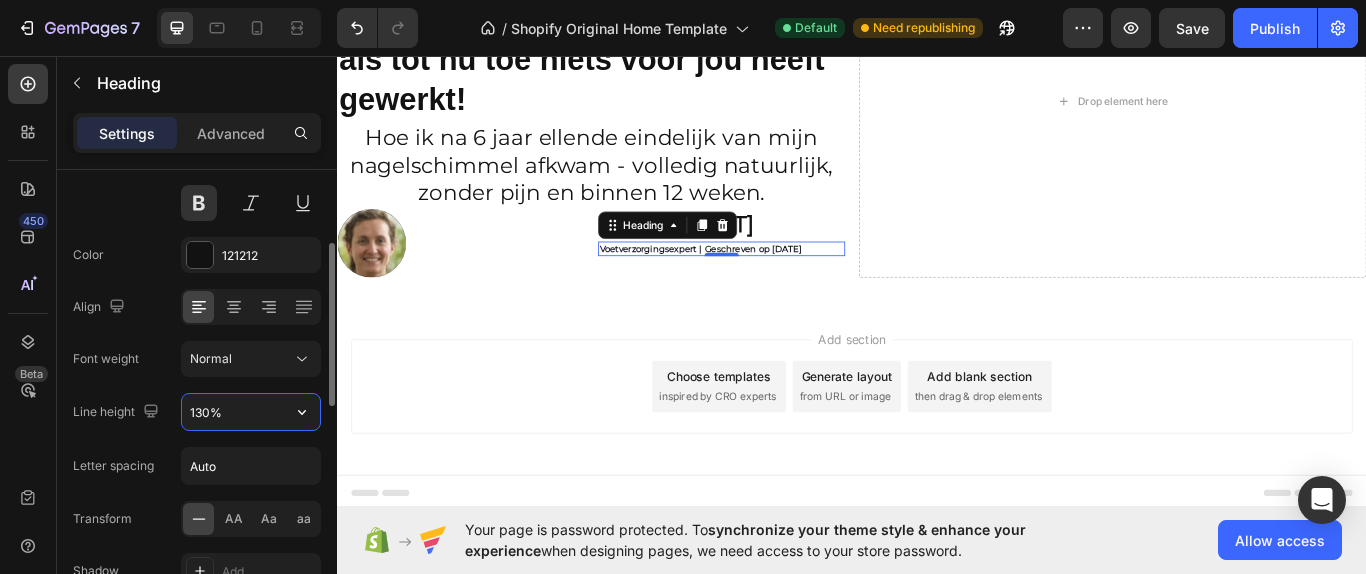 click on "130%" at bounding box center [251, 412] 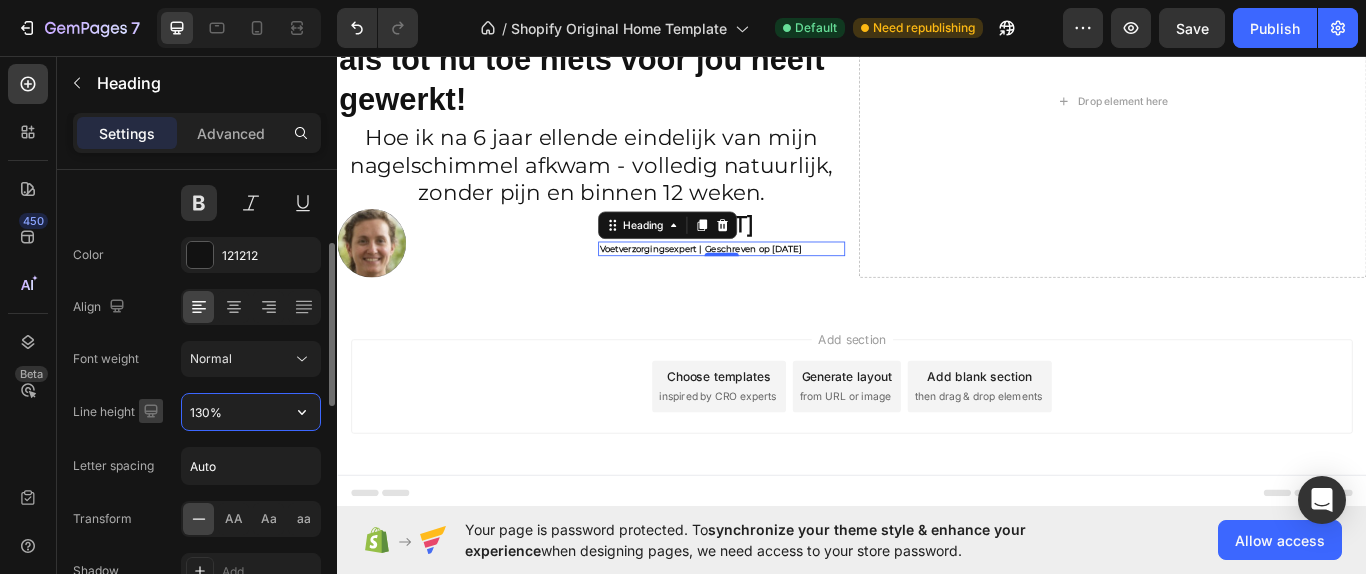 drag, startPoint x: 235, startPoint y: 411, endPoint x: 149, endPoint y: 411, distance: 86 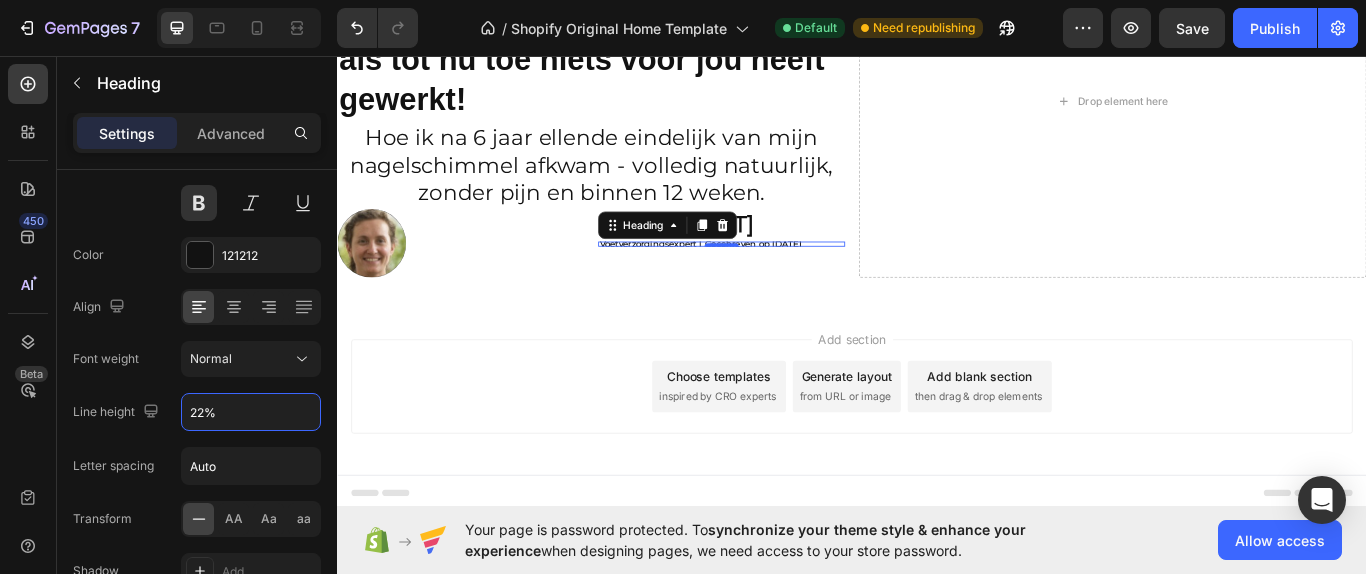 type on "22%" 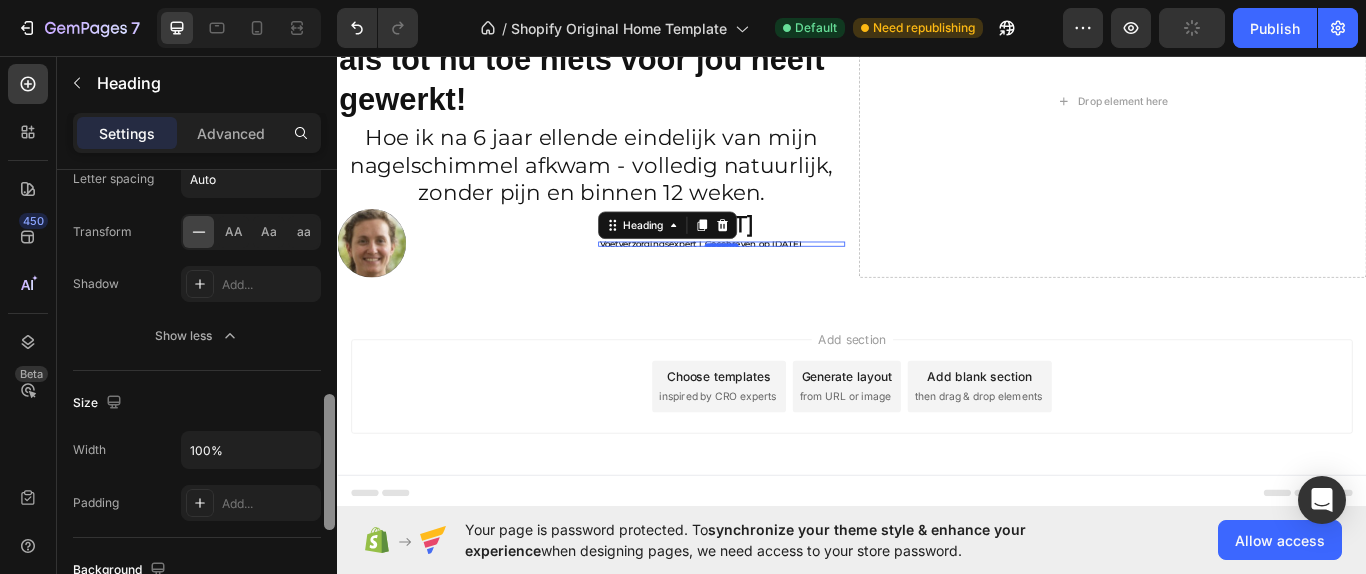 scroll, scrollTop: 555, scrollLeft: 0, axis: vertical 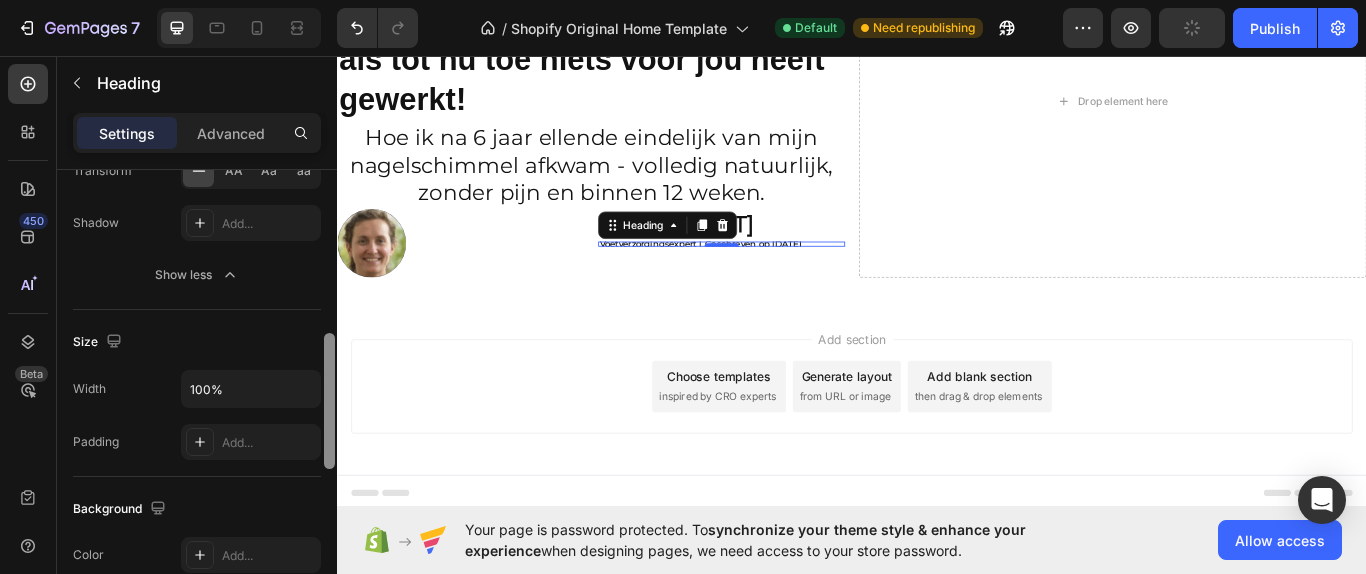 drag, startPoint x: 329, startPoint y: 323, endPoint x: 329, endPoint y: 426, distance: 103 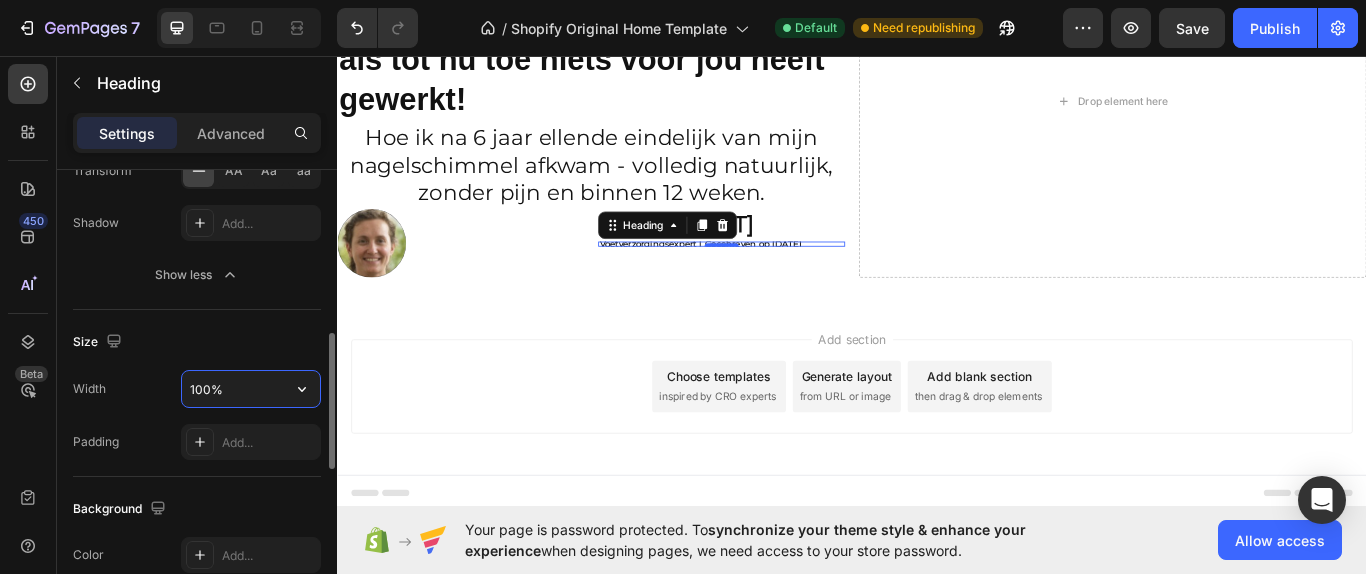 click on "100%" at bounding box center (251, 389) 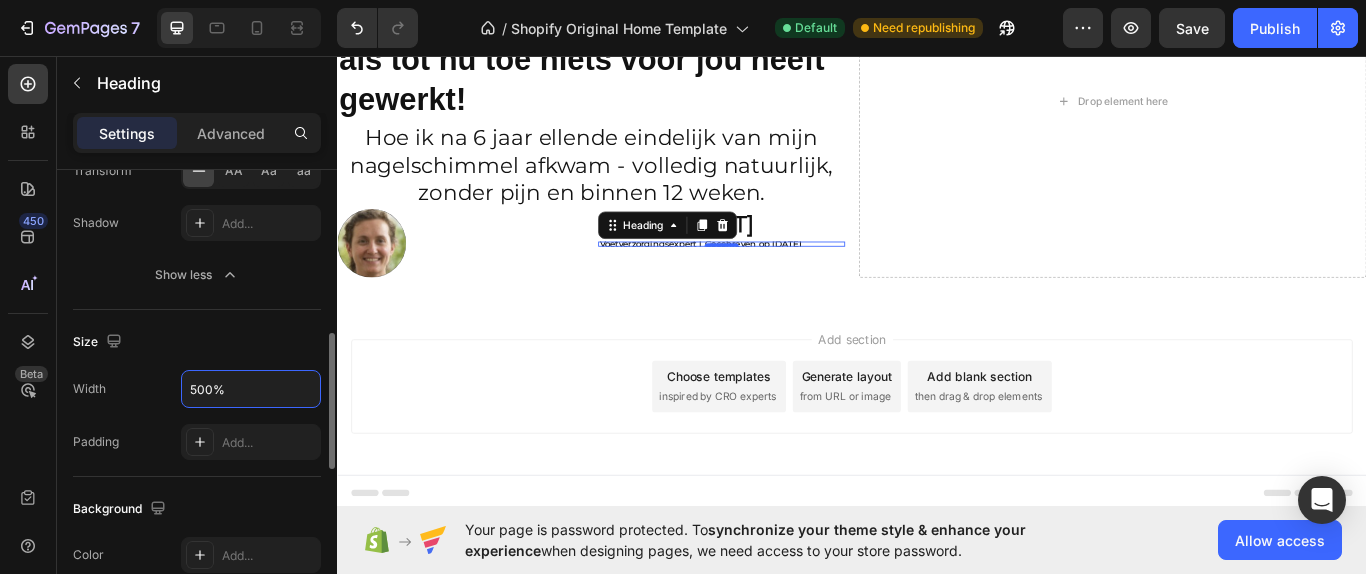 type on "500%" 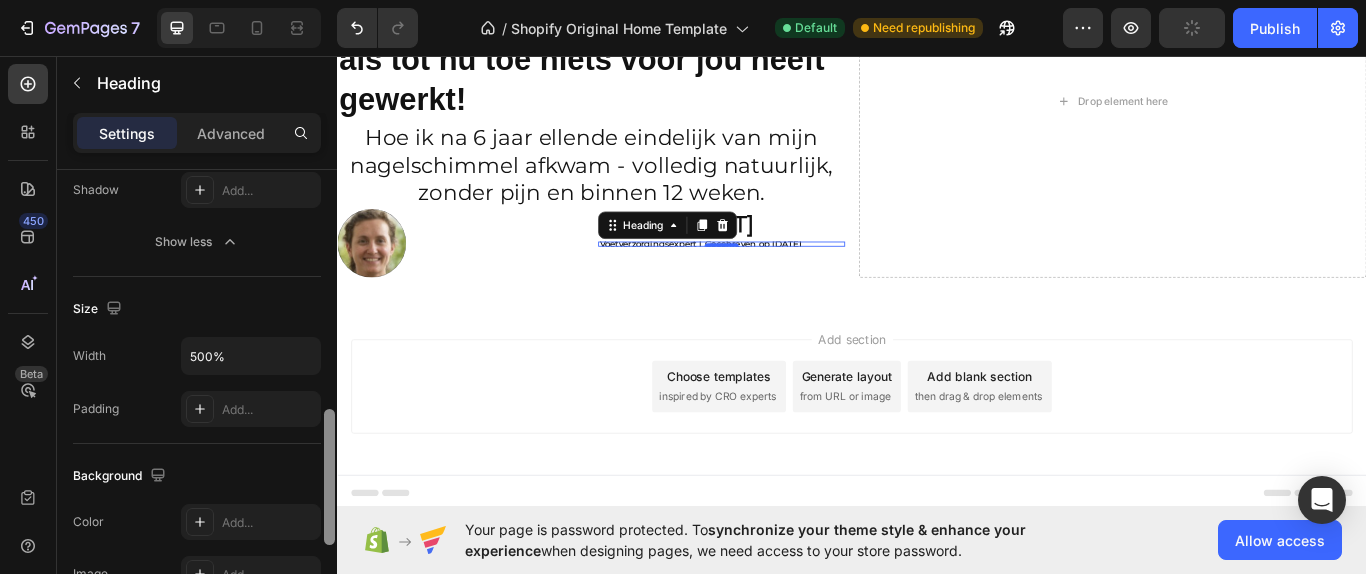 scroll, scrollTop: 561, scrollLeft: 0, axis: vertical 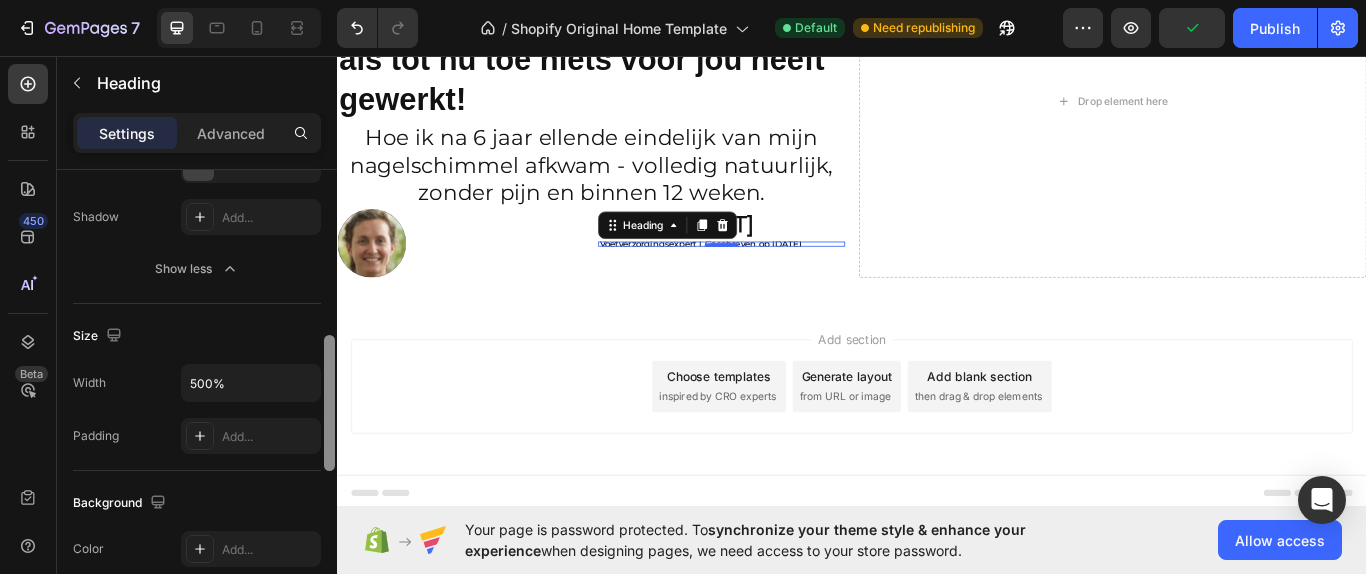 click at bounding box center [329, 400] 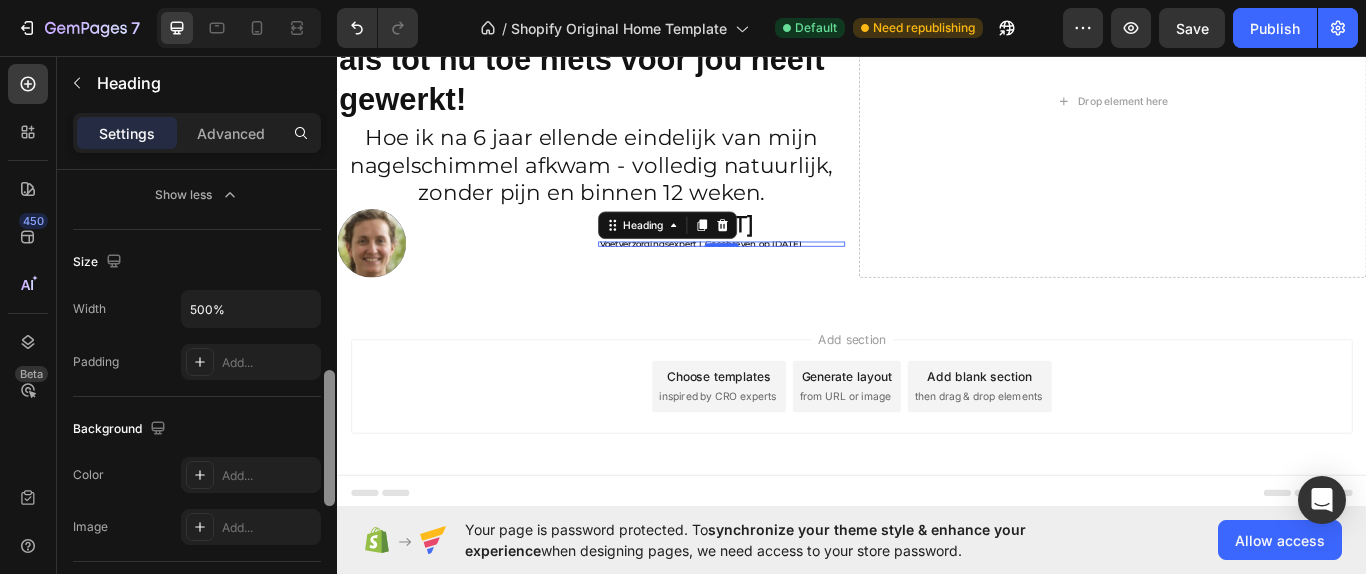 scroll, scrollTop: 666, scrollLeft: 0, axis: vertical 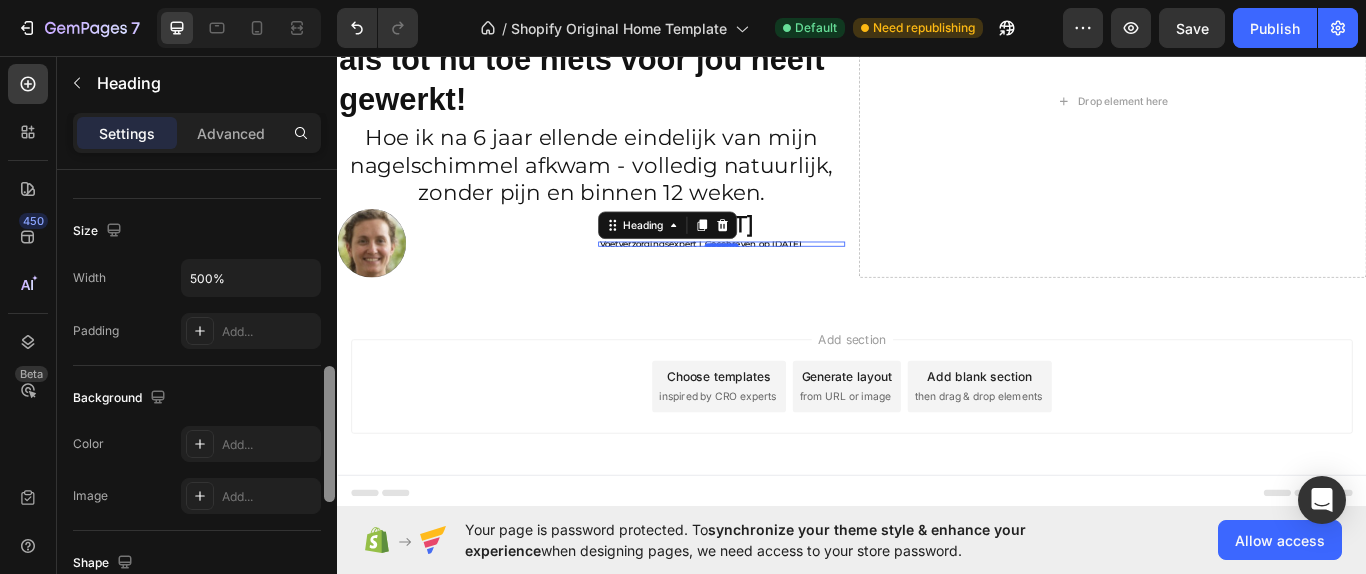 drag, startPoint x: 334, startPoint y: 380, endPoint x: 332, endPoint y: 411, distance: 31.06445 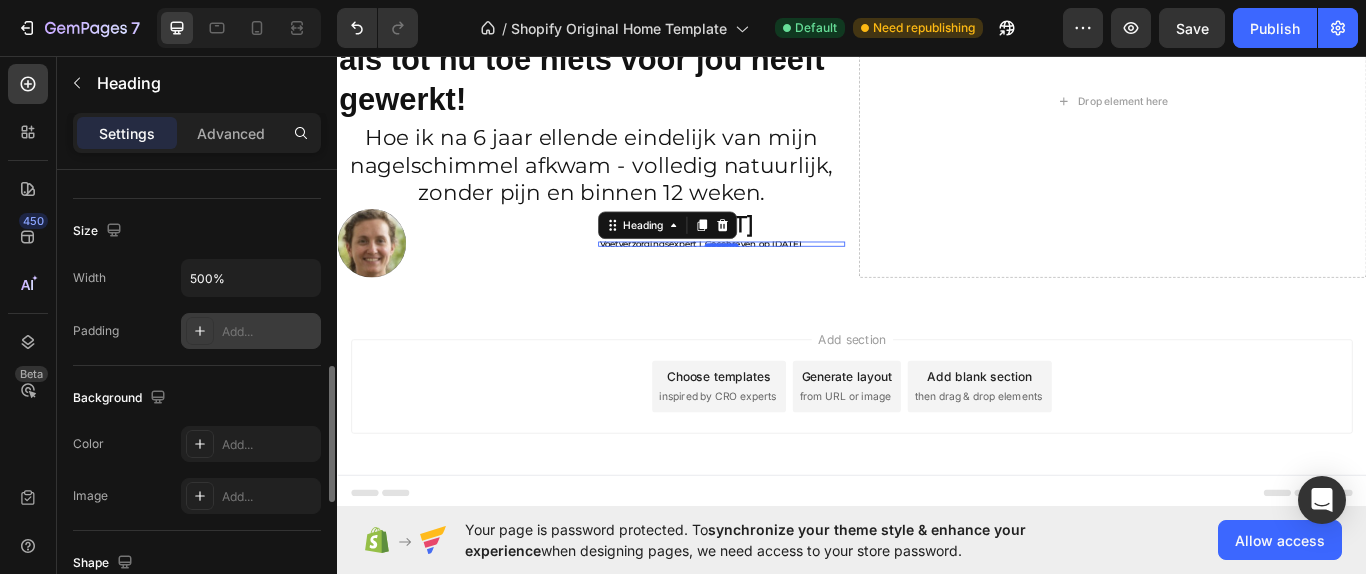 click on "Add..." at bounding box center [269, 332] 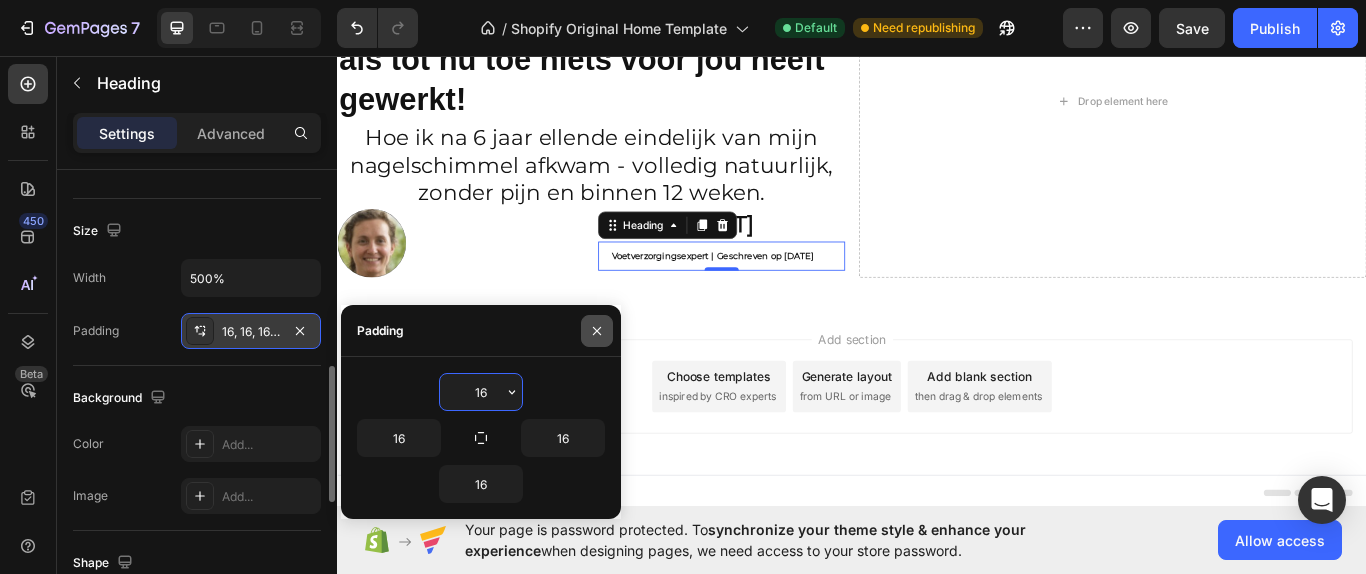 drag, startPoint x: 337, startPoint y: 327, endPoint x: 602, endPoint y: 326, distance: 265.0019 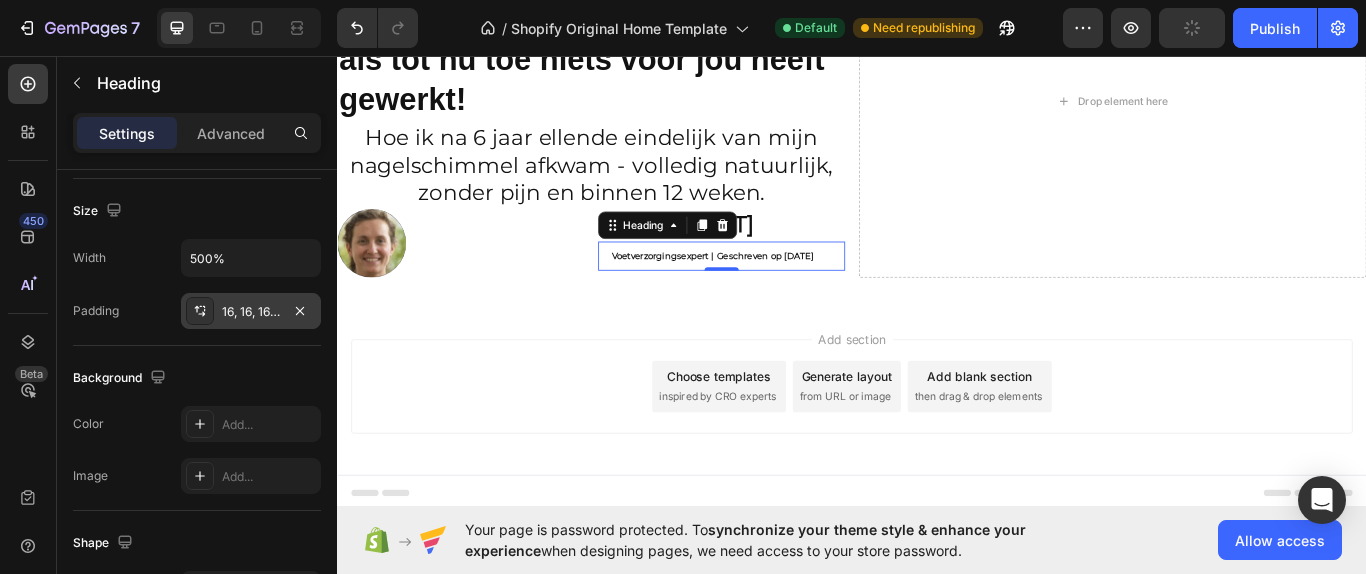scroll, scrollTop: 371, scrollLeft: 0, axis: vertical 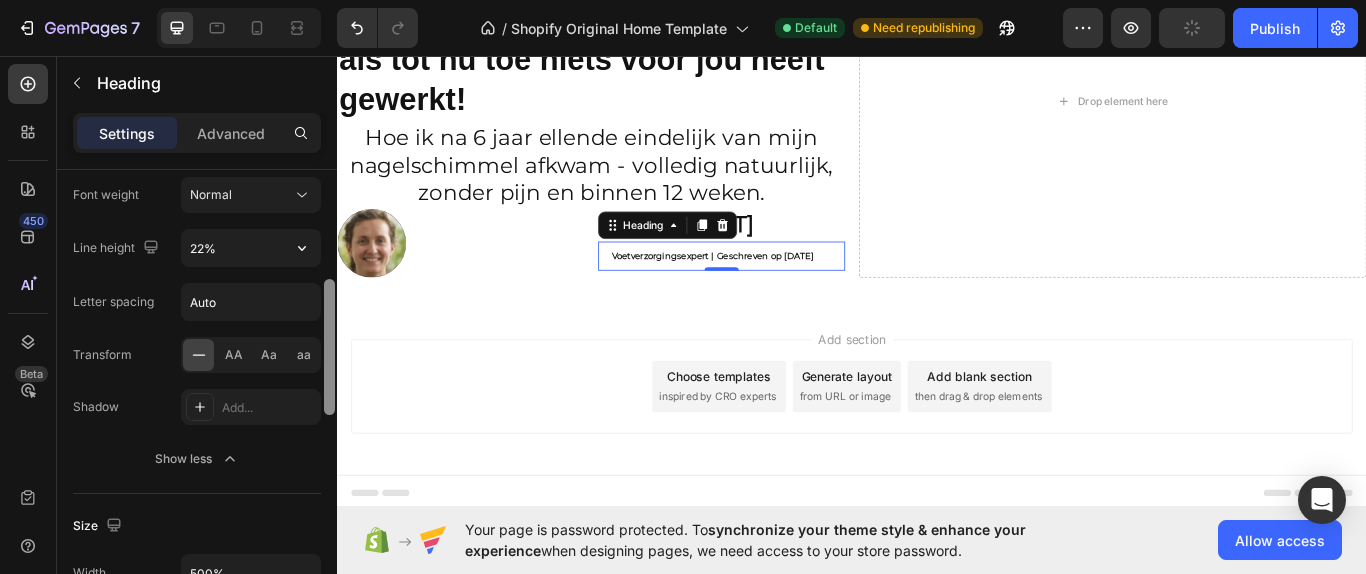 drag, startPoint x: 330, startPoint y: 402, endPoint x: 330, endPoint y: 315, distance: 87 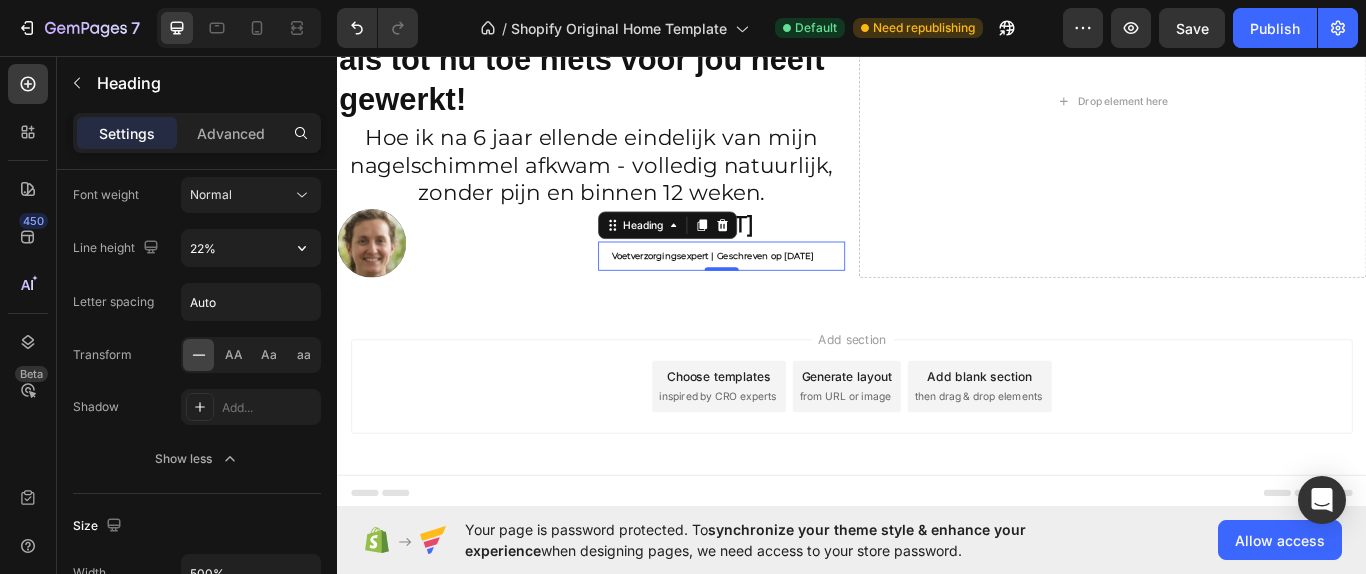 click on "Add section Choose templates inspired by CRO experts Generate layout from URL or image Add blank section then drag & drop elements" at bounding box center [937, 446] 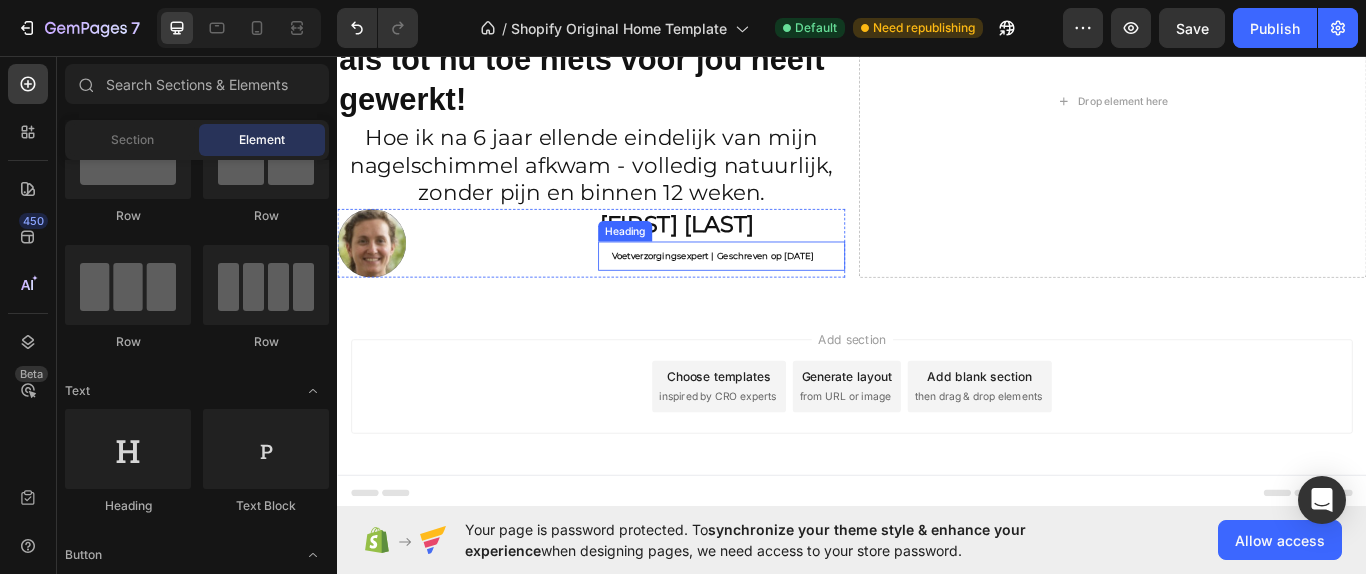 click on "Voetverzorgingsexpert | Geschreven op [DATE]" at bounding box center (785, 290) 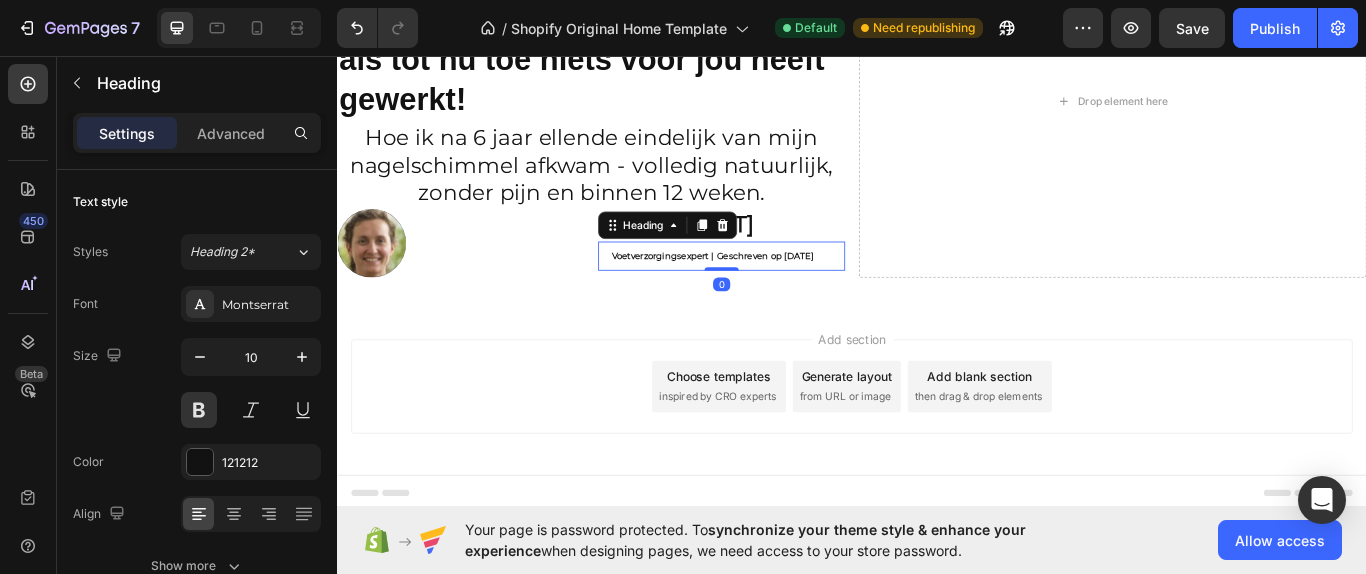 click on "Add section Choose templates inspired by CRO experts Generate layout from URL or image Add blank section then drag & drop elements" at bounding box center [937, 442] 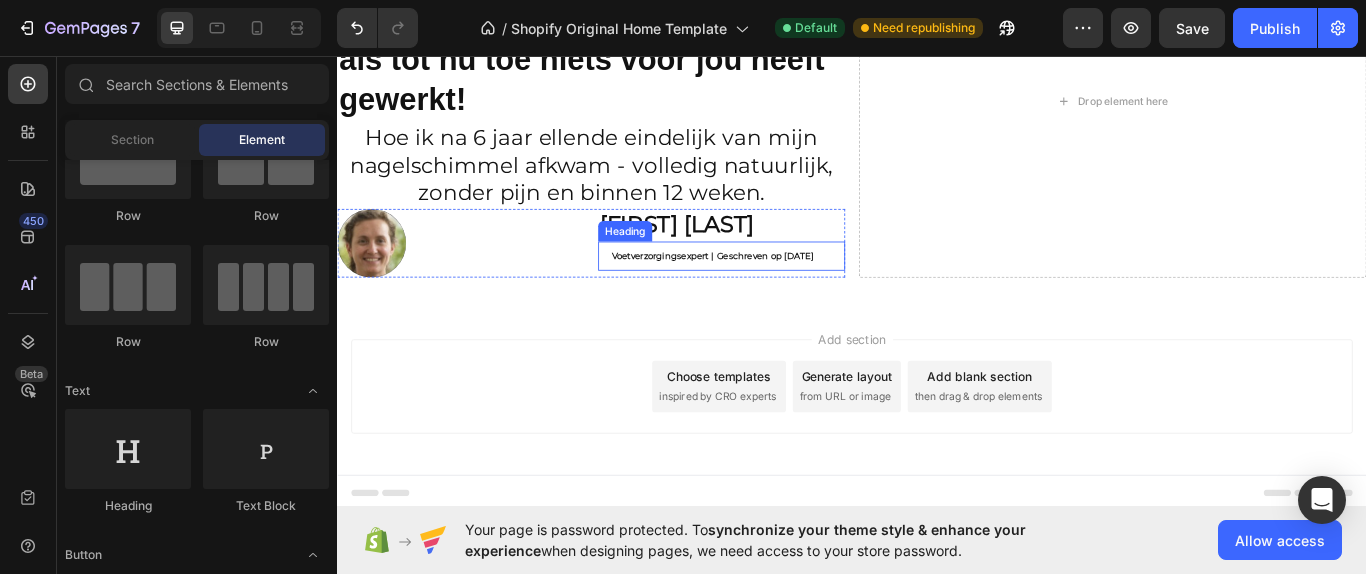 click on "Voetverzorgingsexpert | Geschreven op [DATE]" at bounding box center (785, 290) 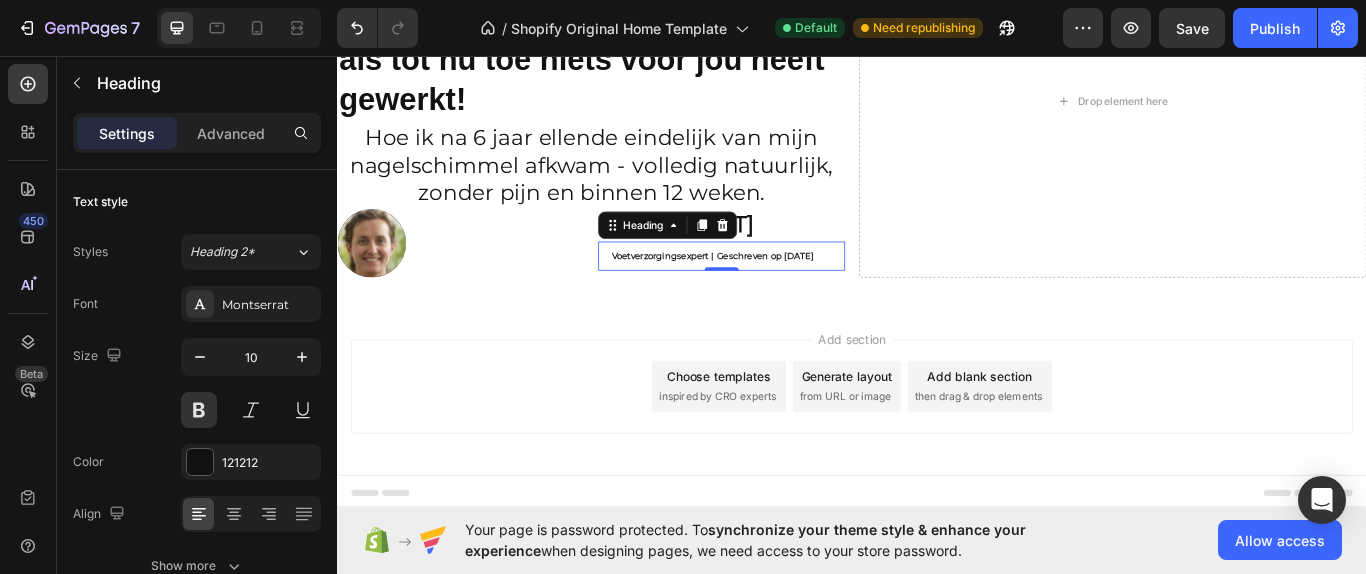 click on "Add section Choose templates inspired by CRO experts Generate layout from URL or image Add blank section then drag & drop elements" at bounding box center (937, 442) 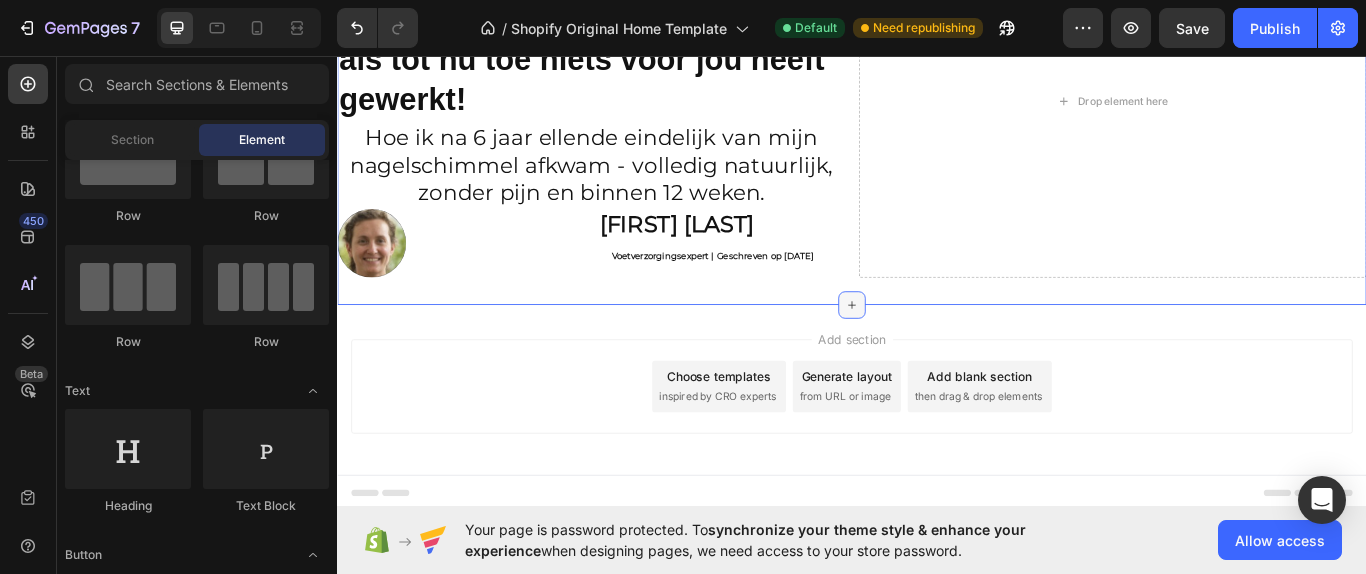 click 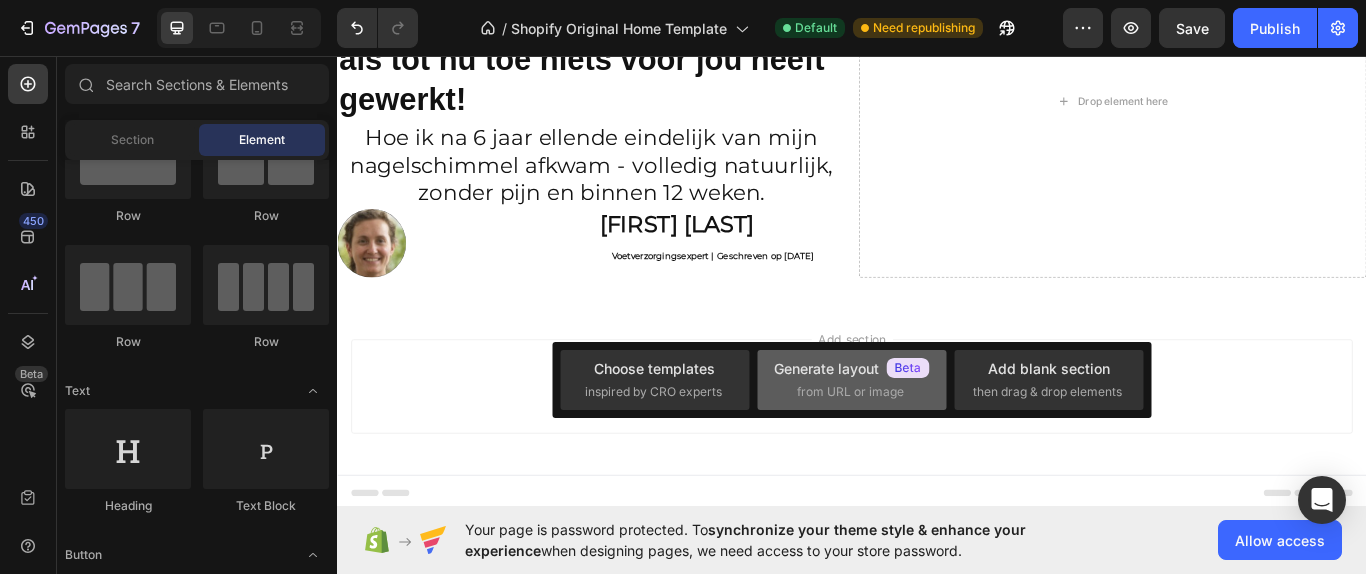click on "Generate layout" at bounding box center [852, 368] 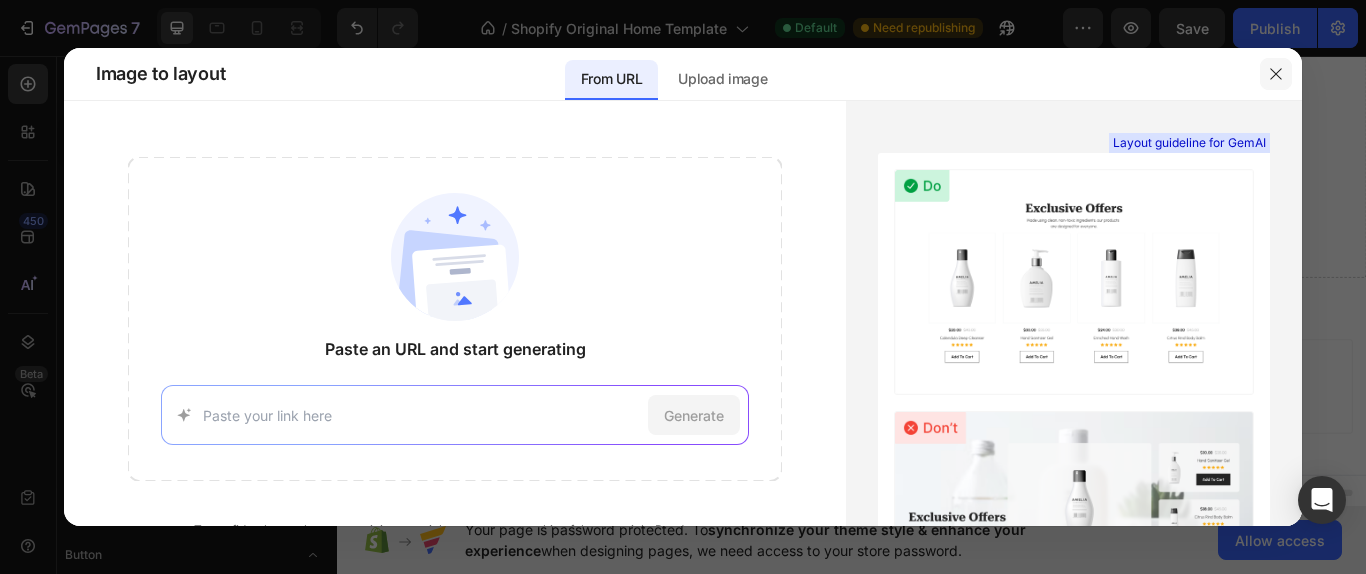 click 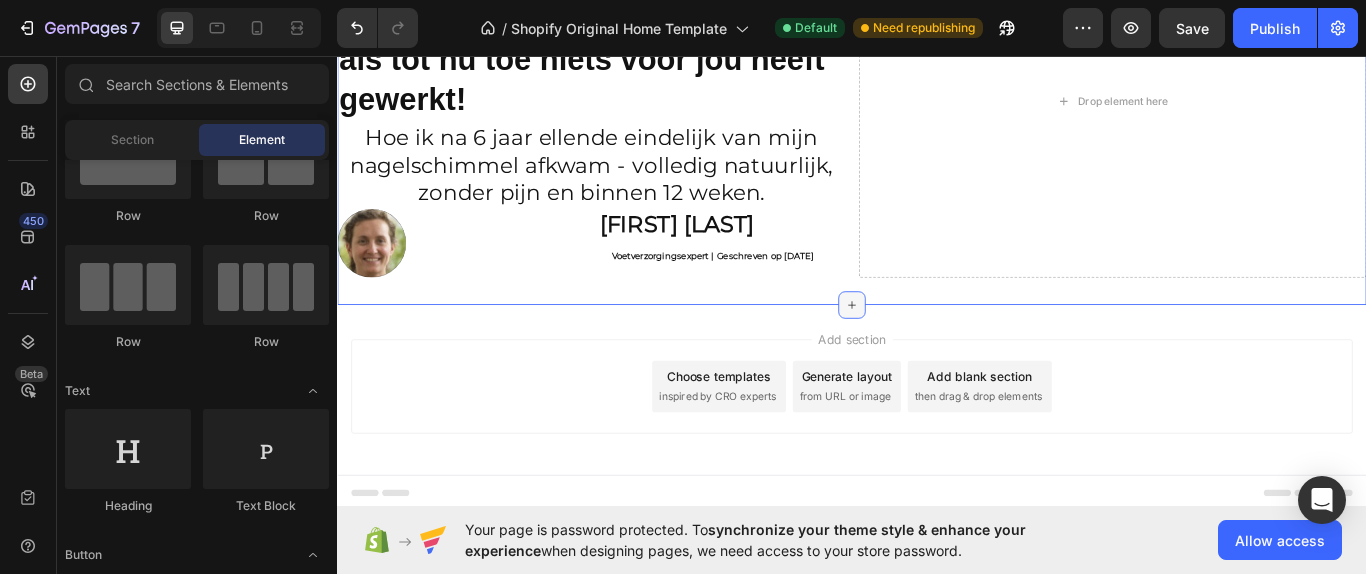 click 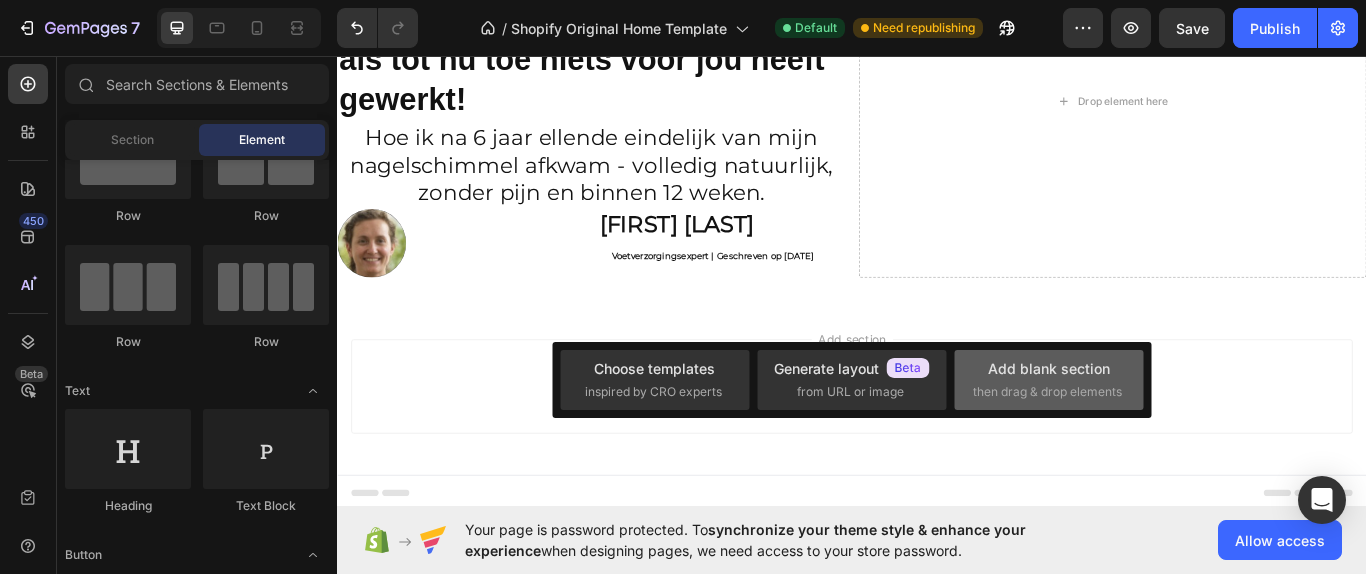 click on "Add blank section" at bounding box center [1049, 368] 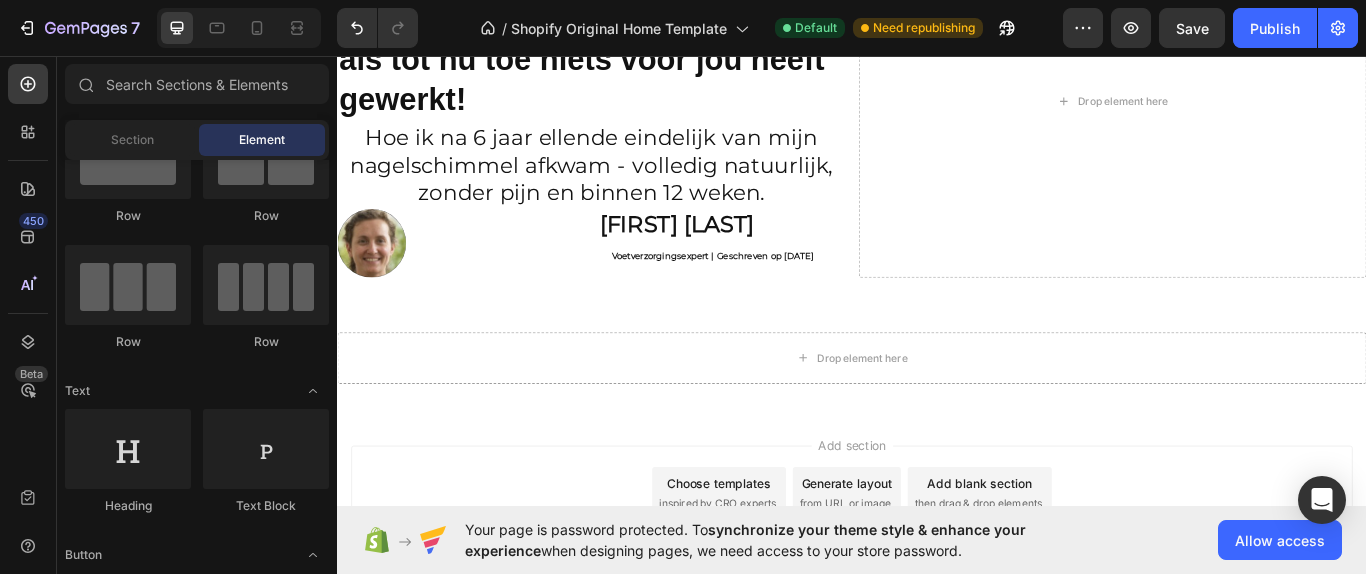 drag, startPoint x: 314, startPoint y: 357, endPoint x: 310, endPoint y: 243, distance: 114.07015 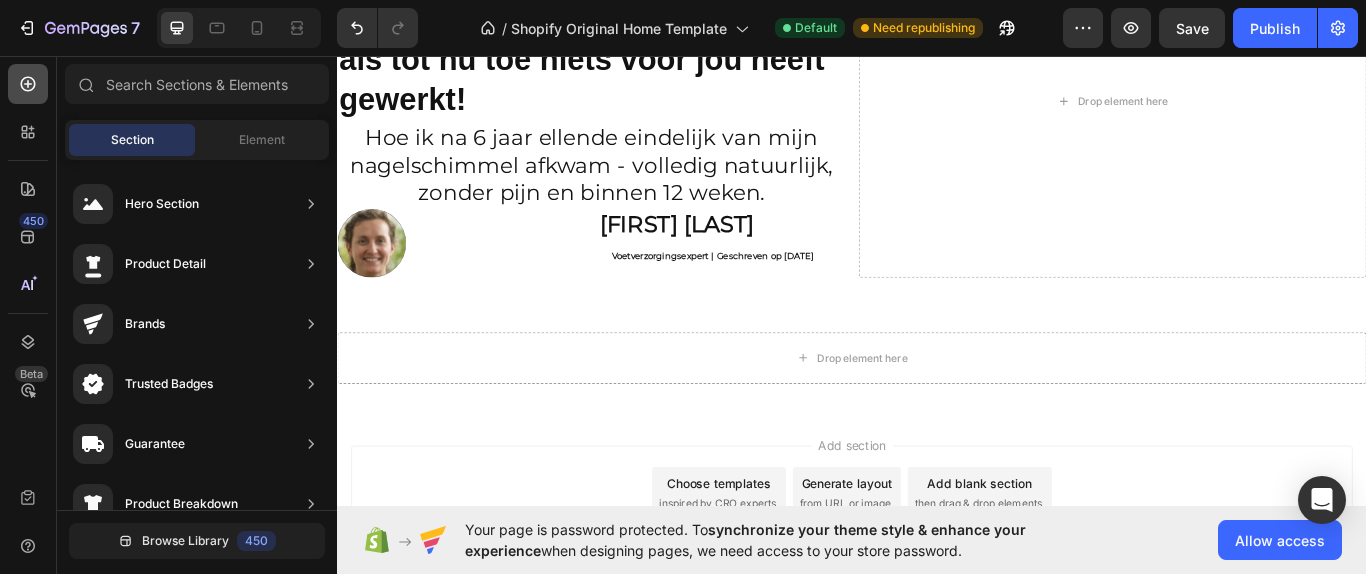 click 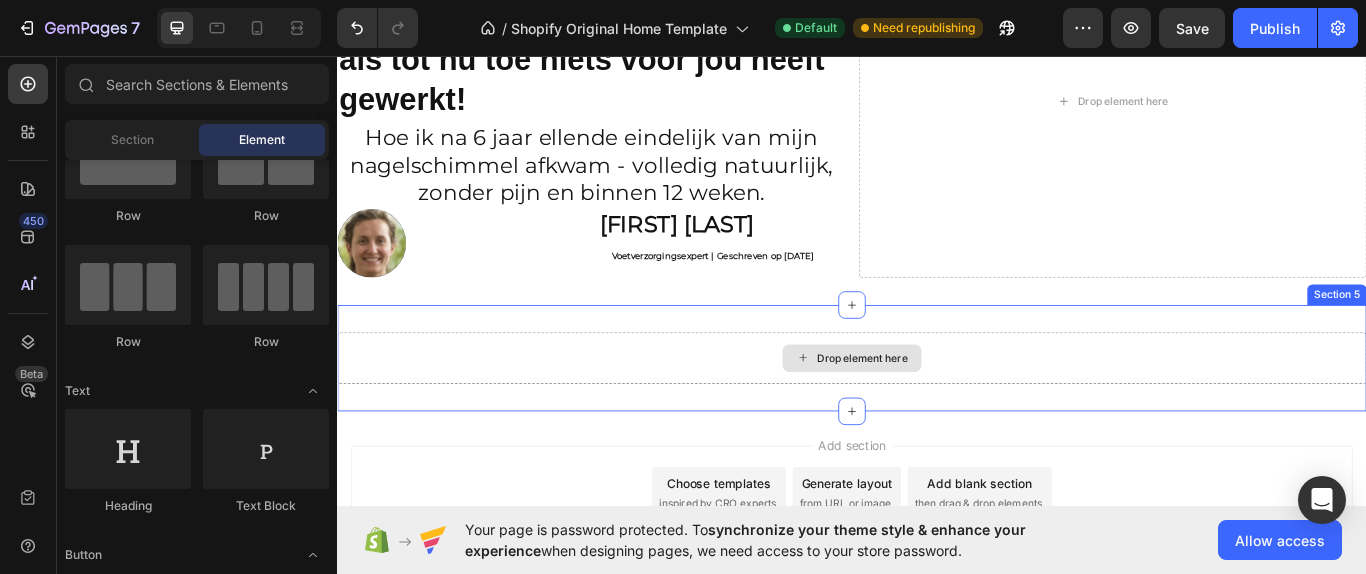 click on "Drop element here" at bounding box center (937, 409) 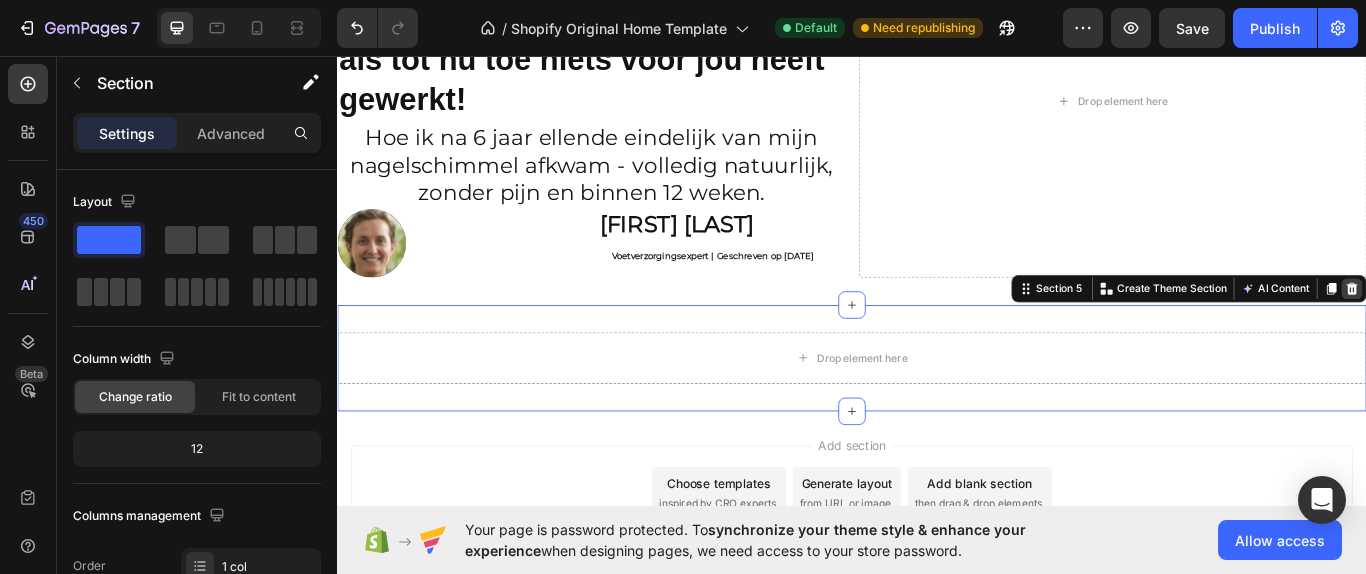 click 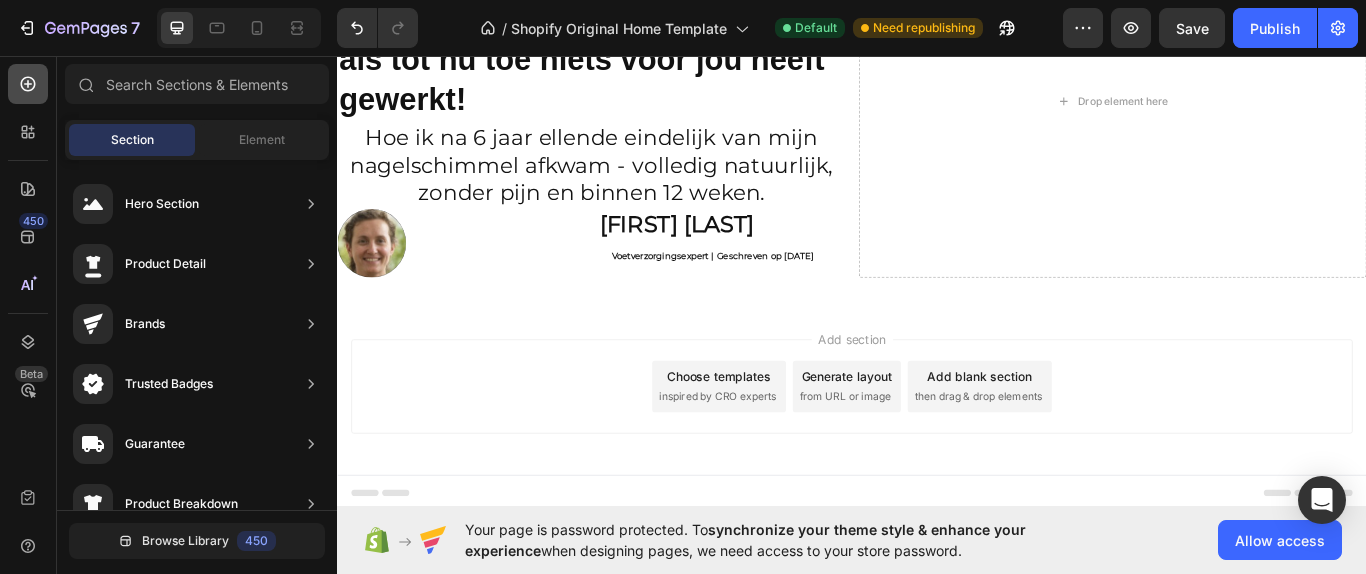 click 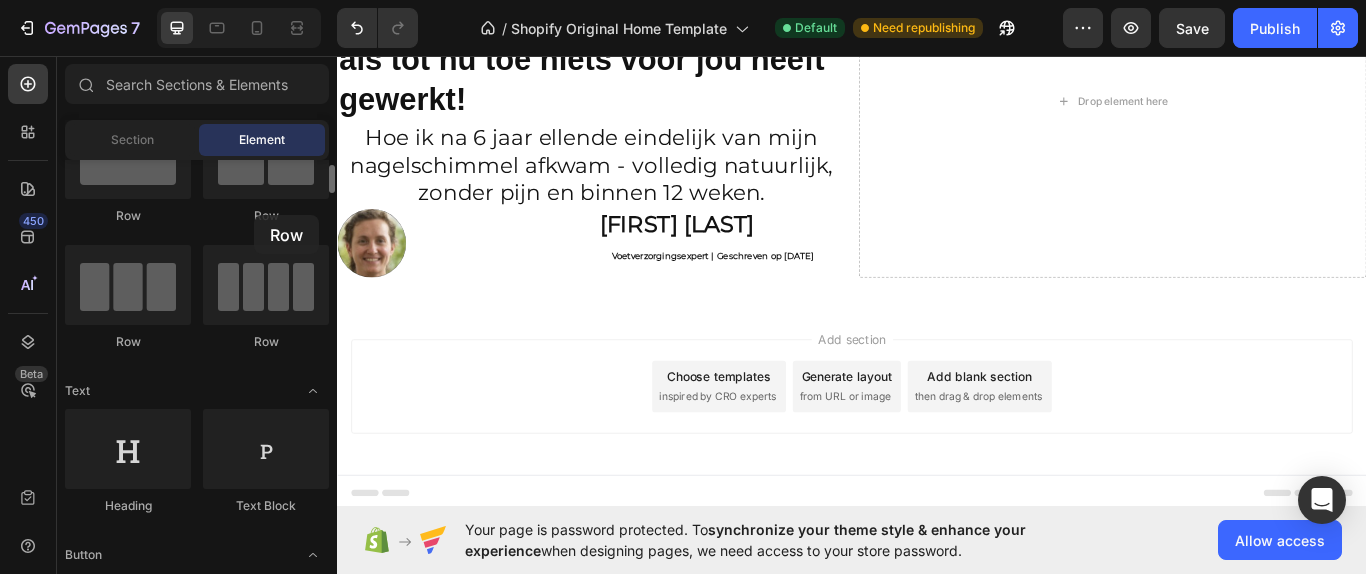 drag, startPoint x: 243, startPoint y: 305, endPoint x: 254, endPoint y: 215, distance: 90.66973 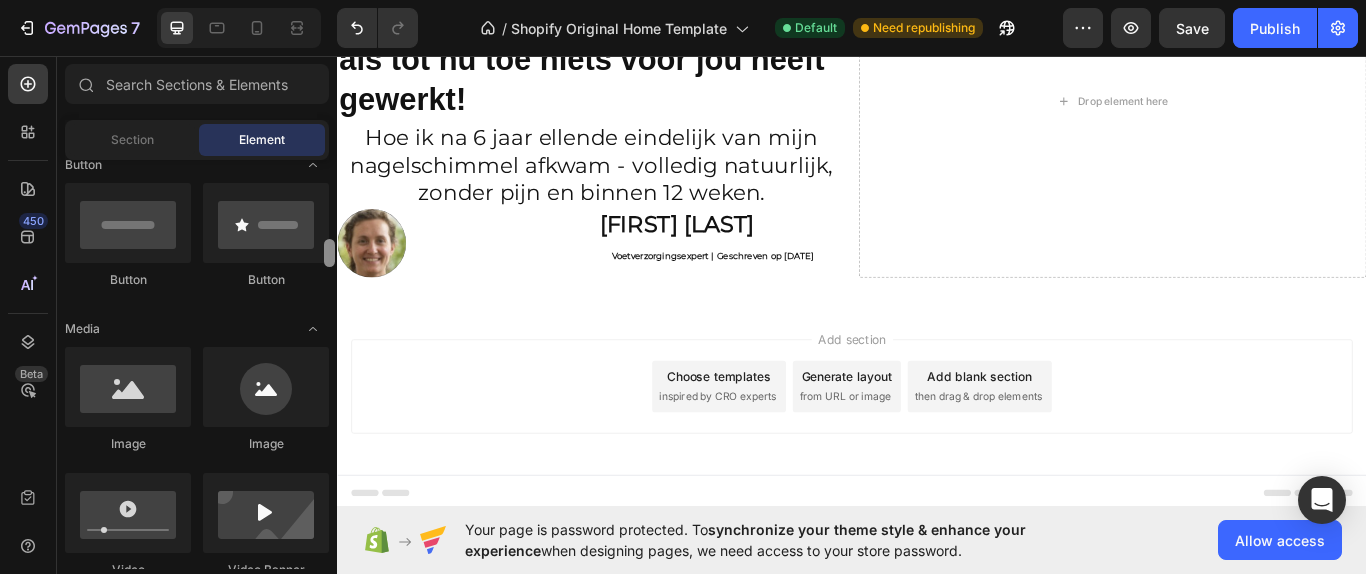 scroll, scrollTop: 519, scrollLeft: 0, axis: vertical 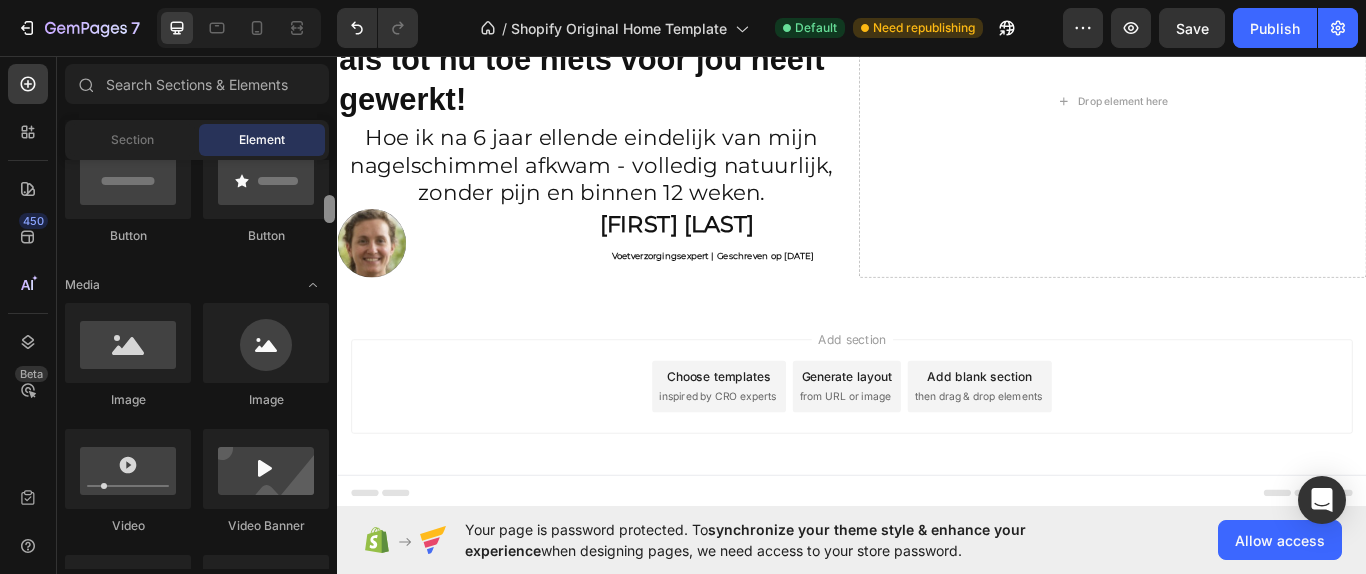 drag, startPoint x: 327, startPoint y: 176, endPoint x: 329, endPoint y: 206, distance: 30.066593 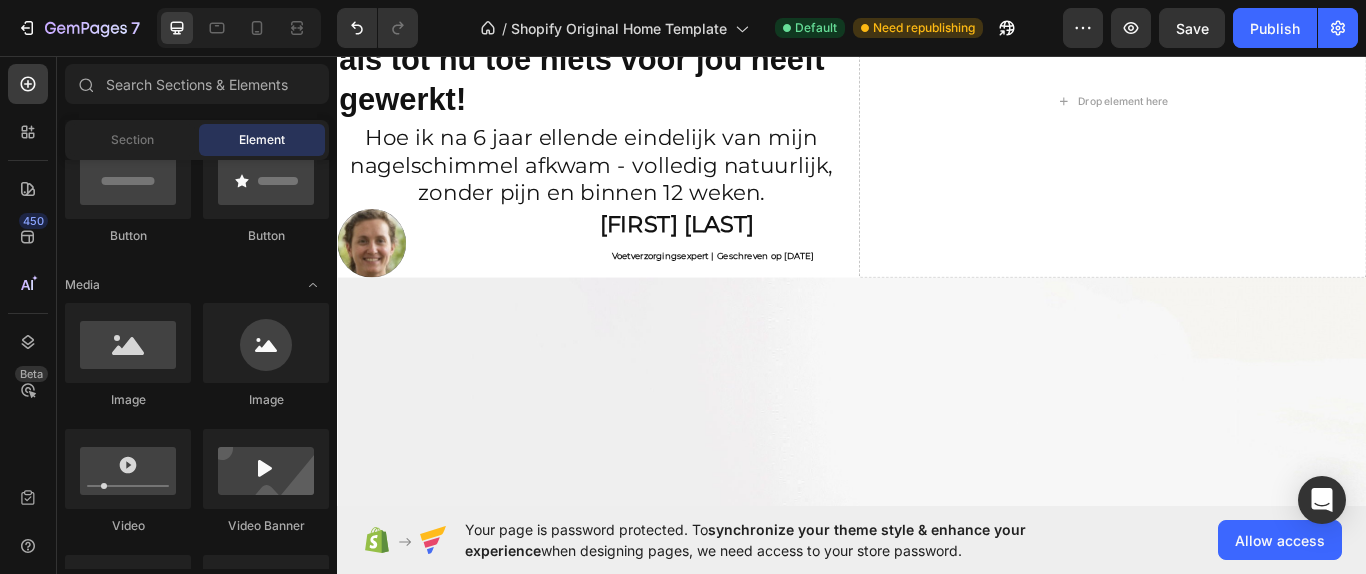 scroll, scrollTop: 919, scrollLeft: 0, axis: vertical 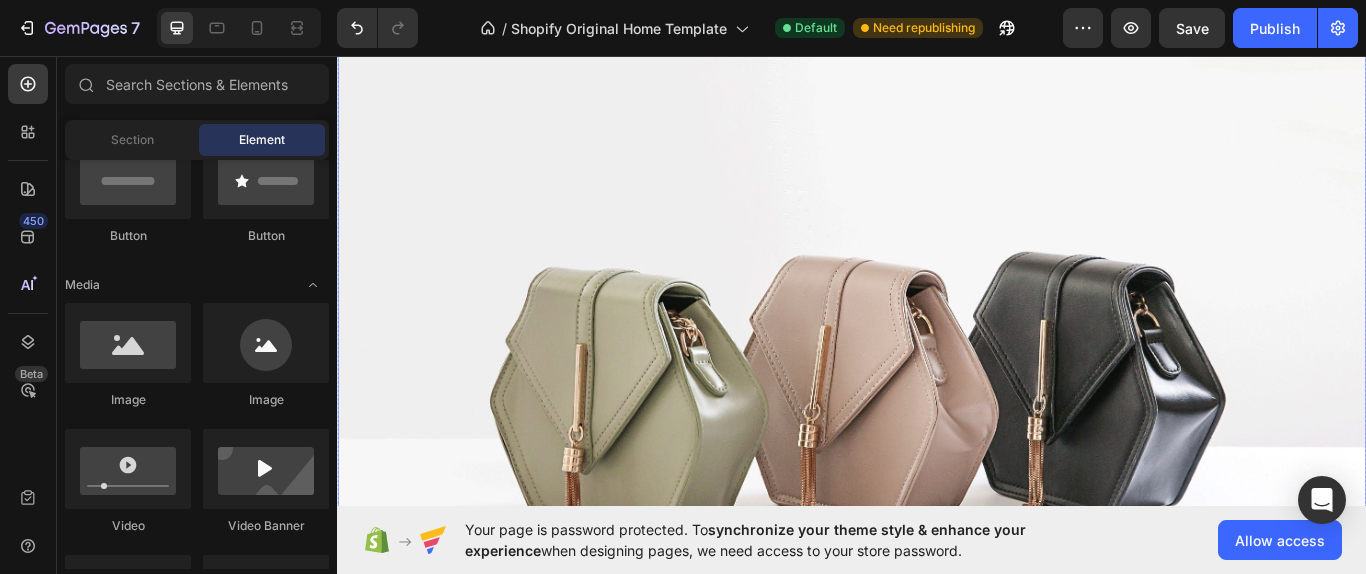 click at bounding box center [937, 427] 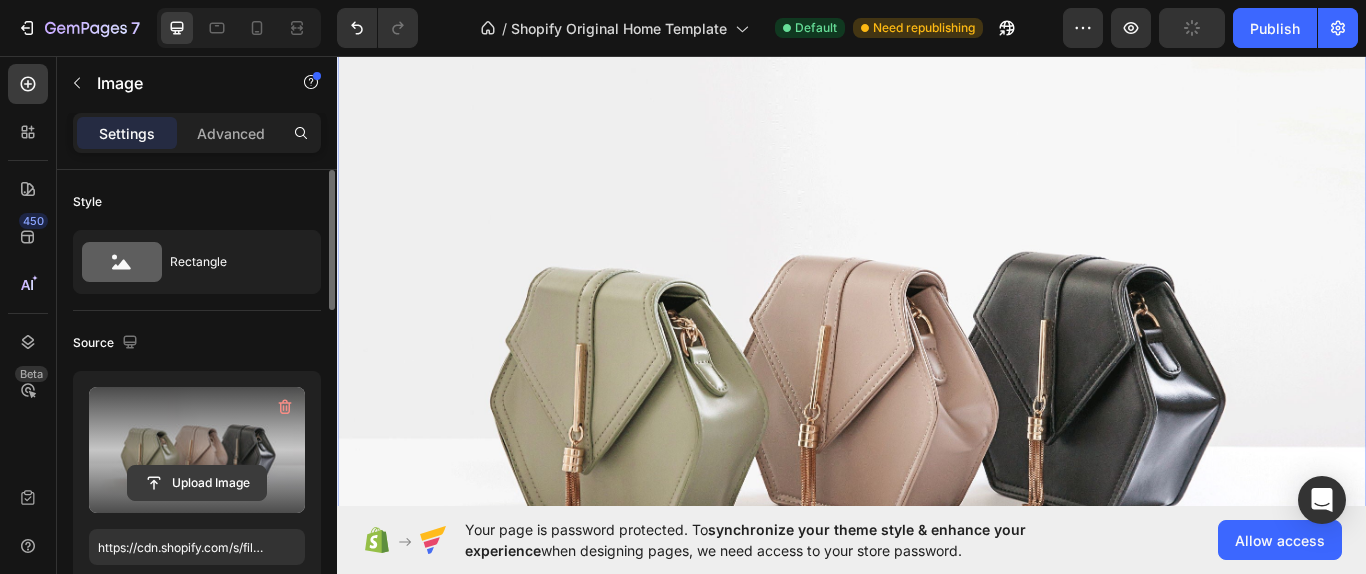 click 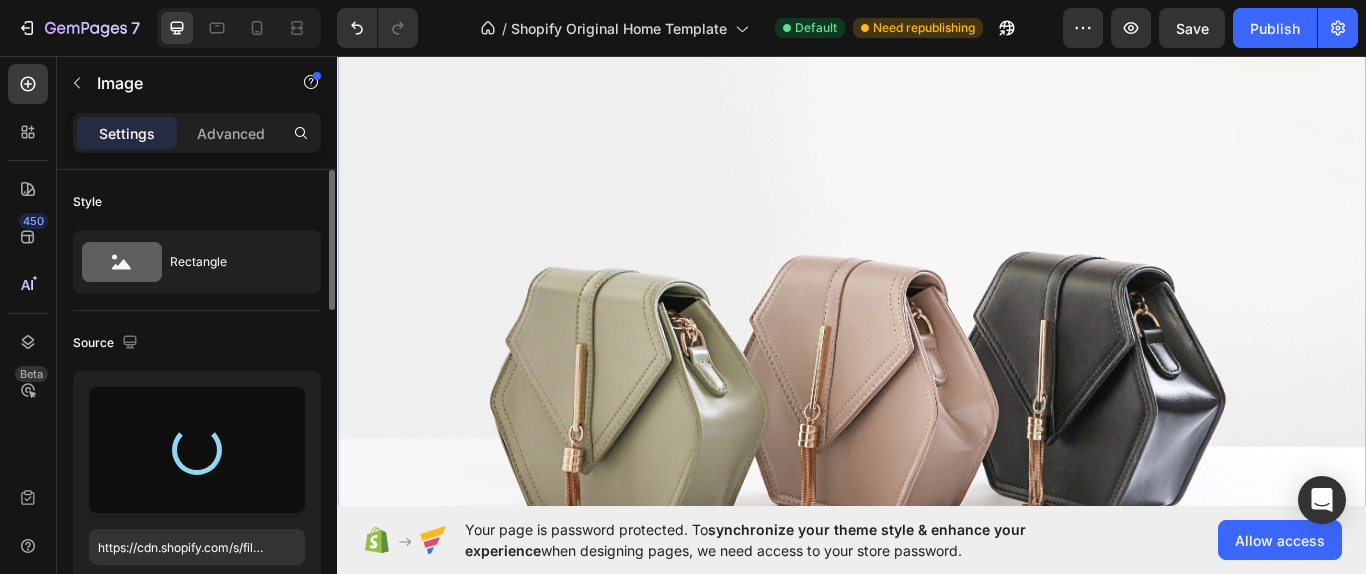 type on "https://cdn.shopify.com\/s\/files\/[ID]\/[ID]\/[ID]\/[FILENAME].png" 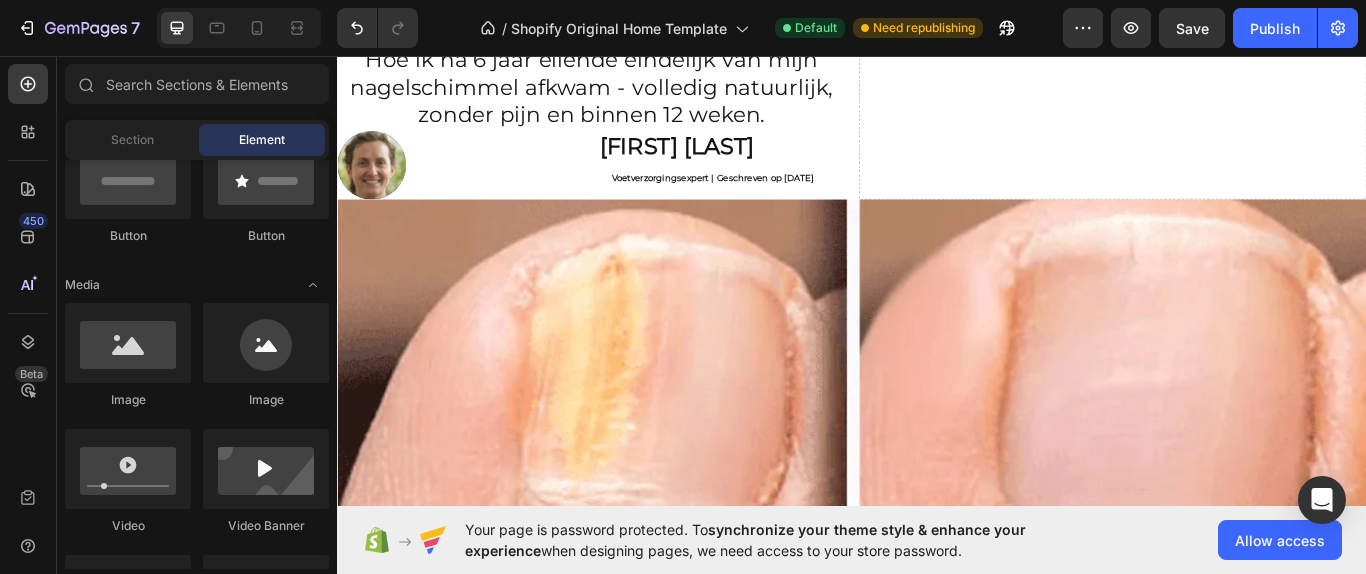 scroll, scrollTop: 515, scrollLeft: 0, axis: vertical 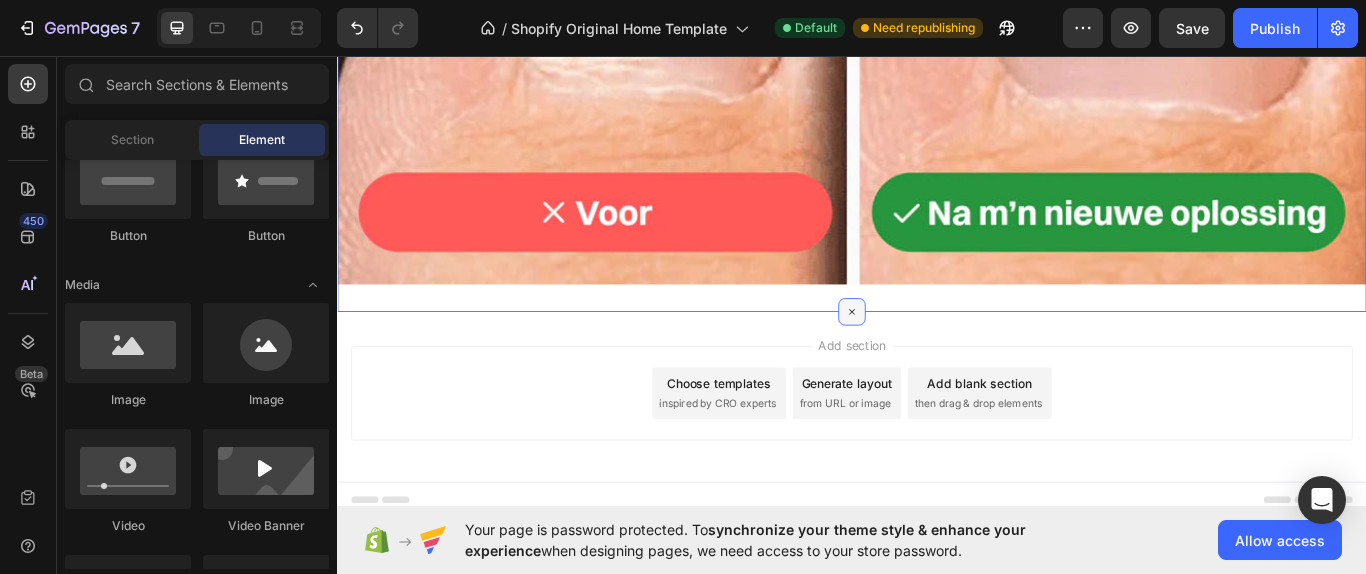 click 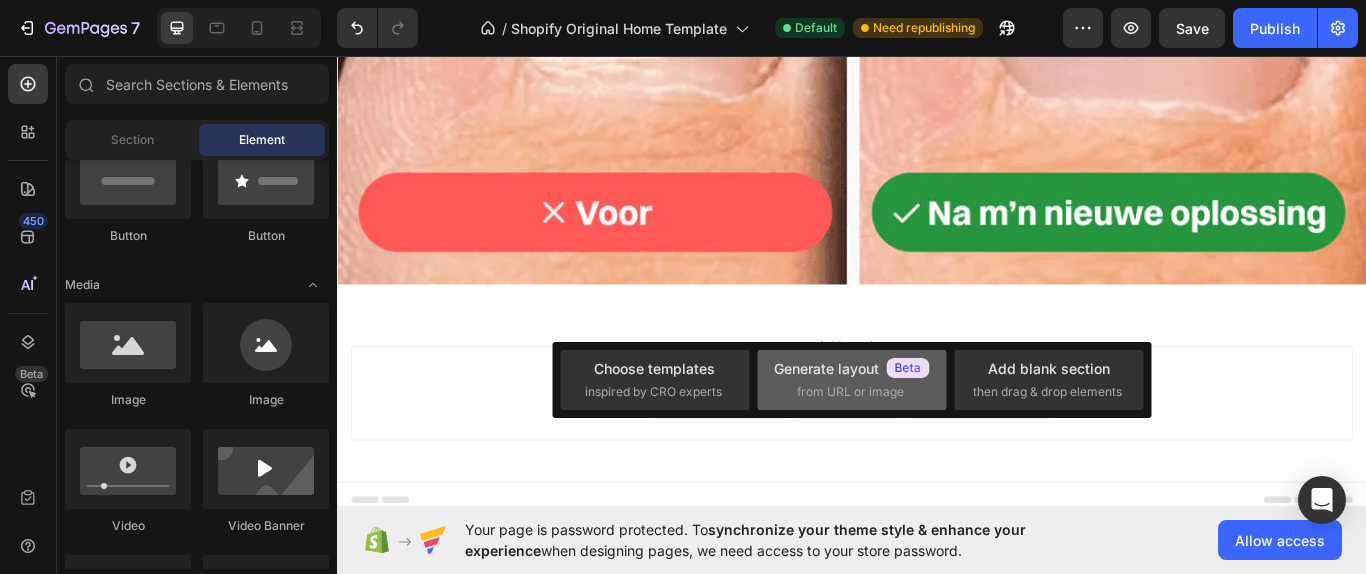 click on "Generate layout" at bounding box center (852, 368) 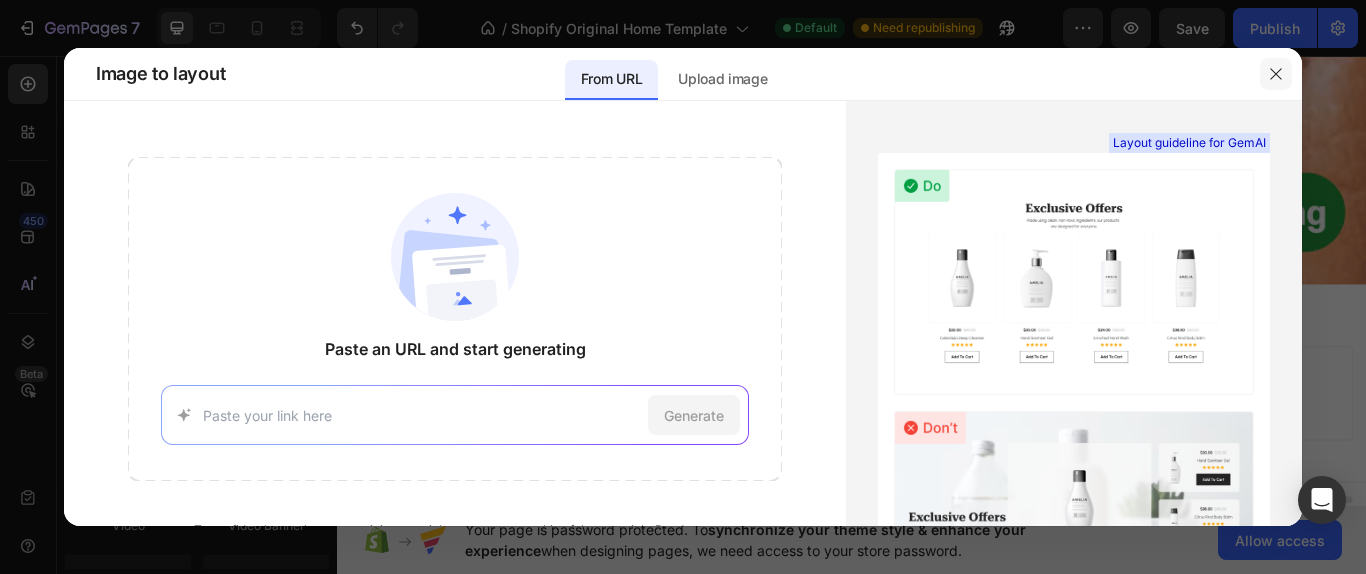 click at bounding box center (1276, 74) 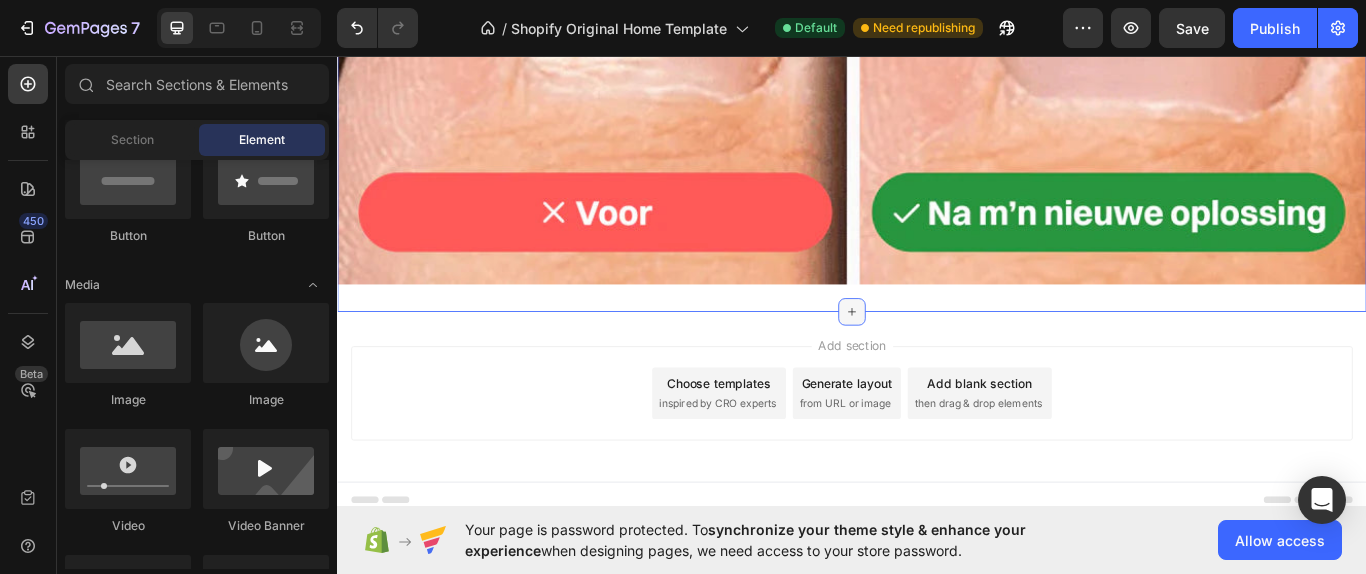 click 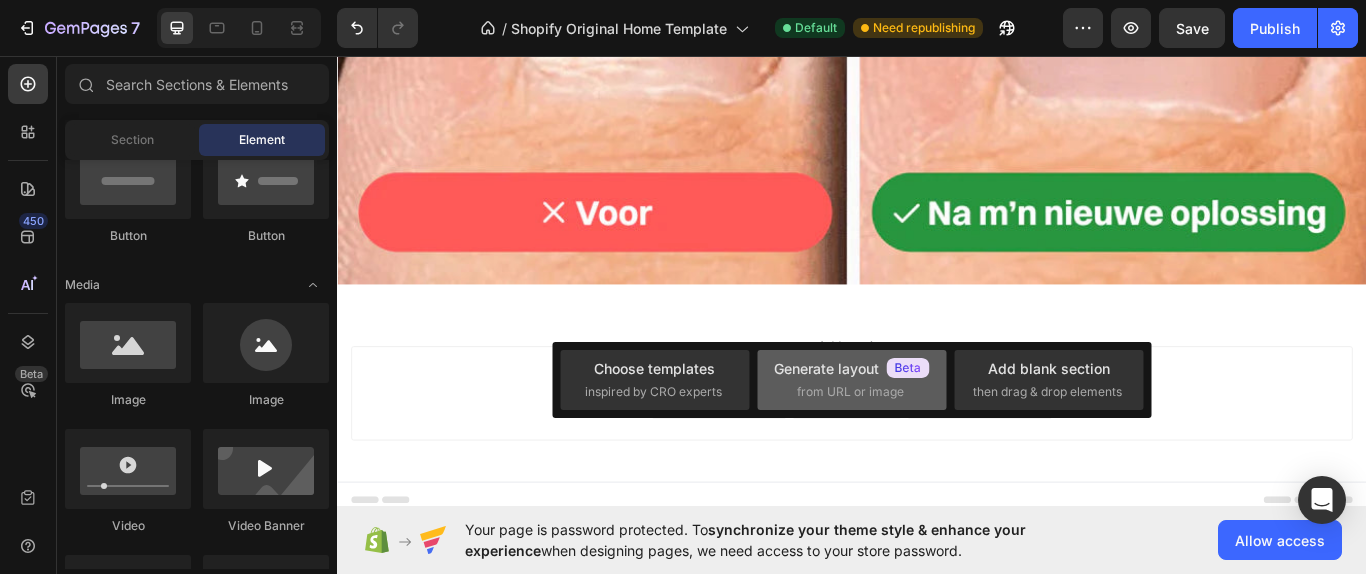 click on "Generate layout" at bounding box center (852, 368) 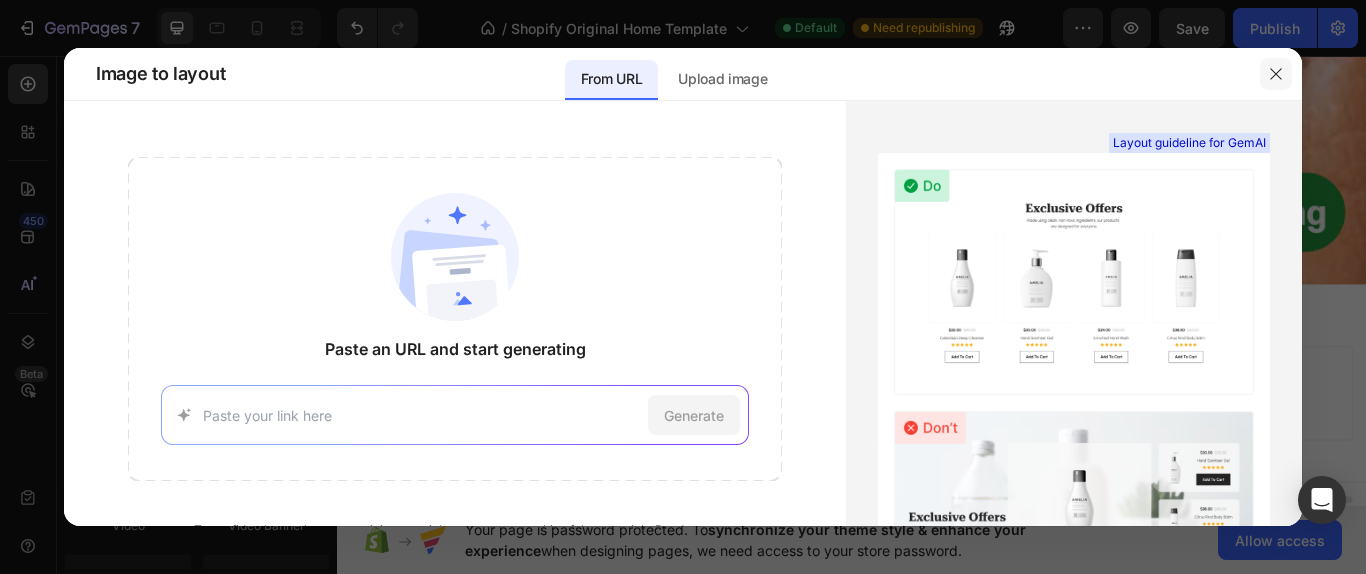 click 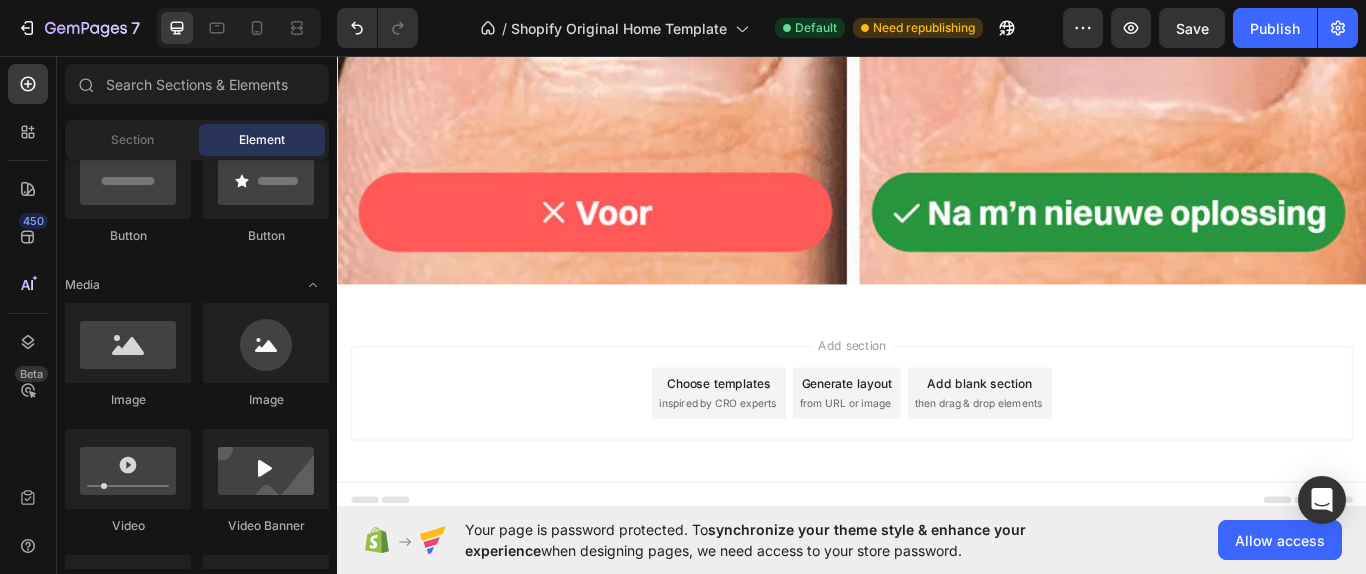 click on "Generate layout from URL or image" at bounding box center [931, 450] 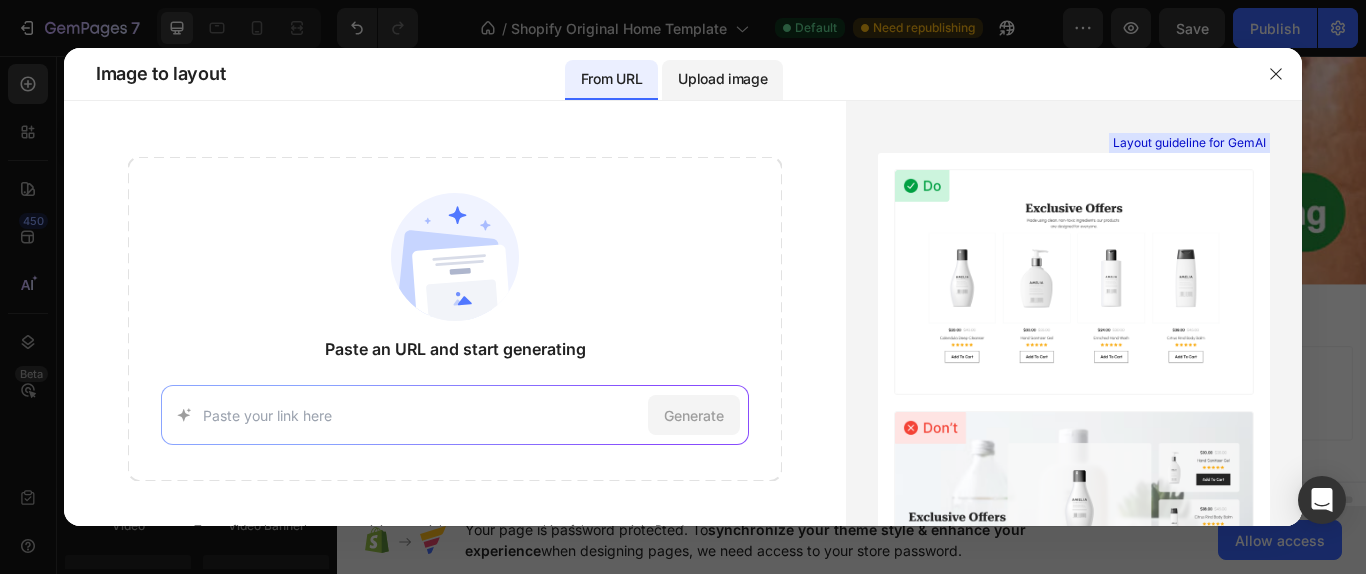 click on "Upload image" at bounding box center (722, 79) 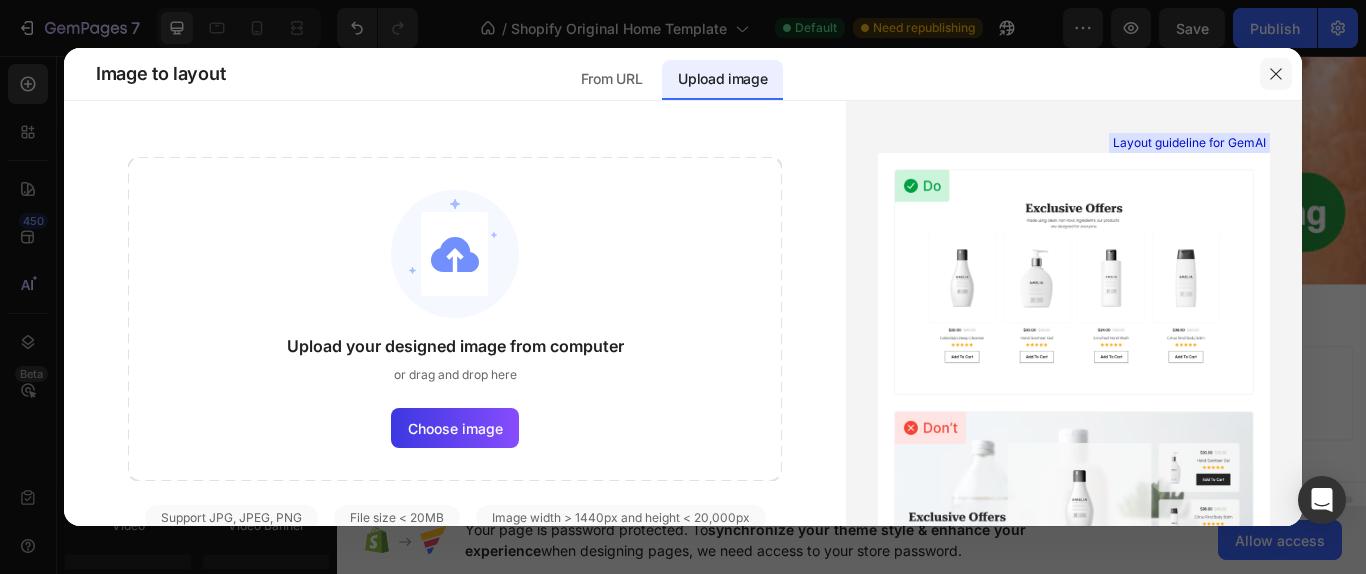 click at bounding box center [1276, 74] 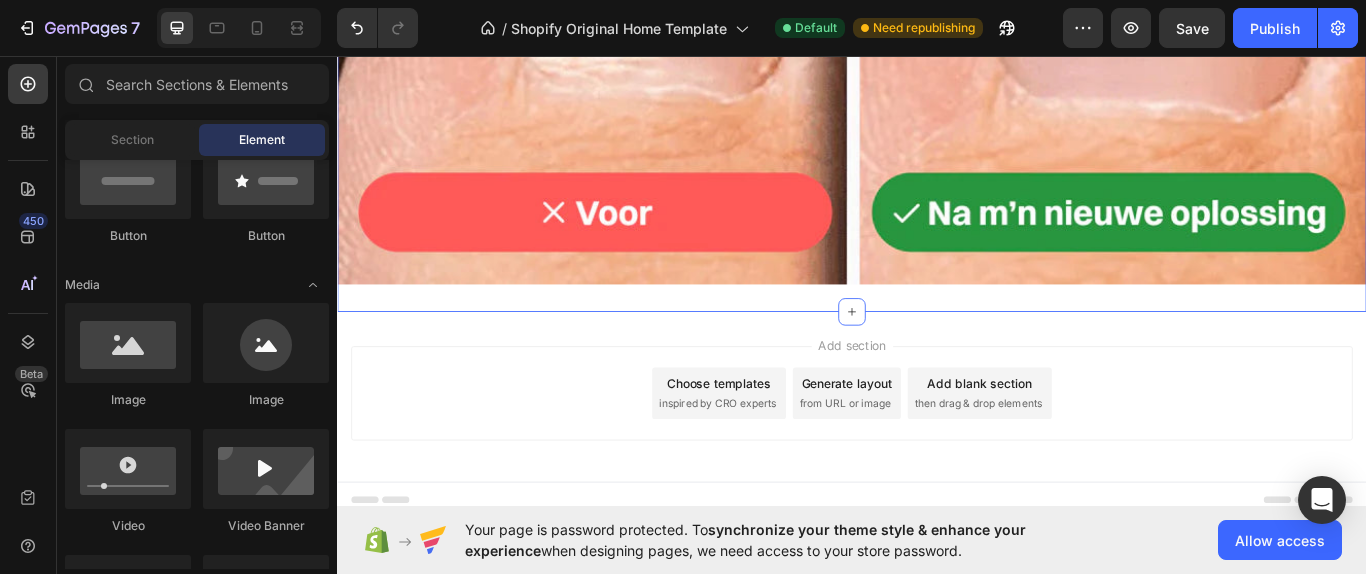 click 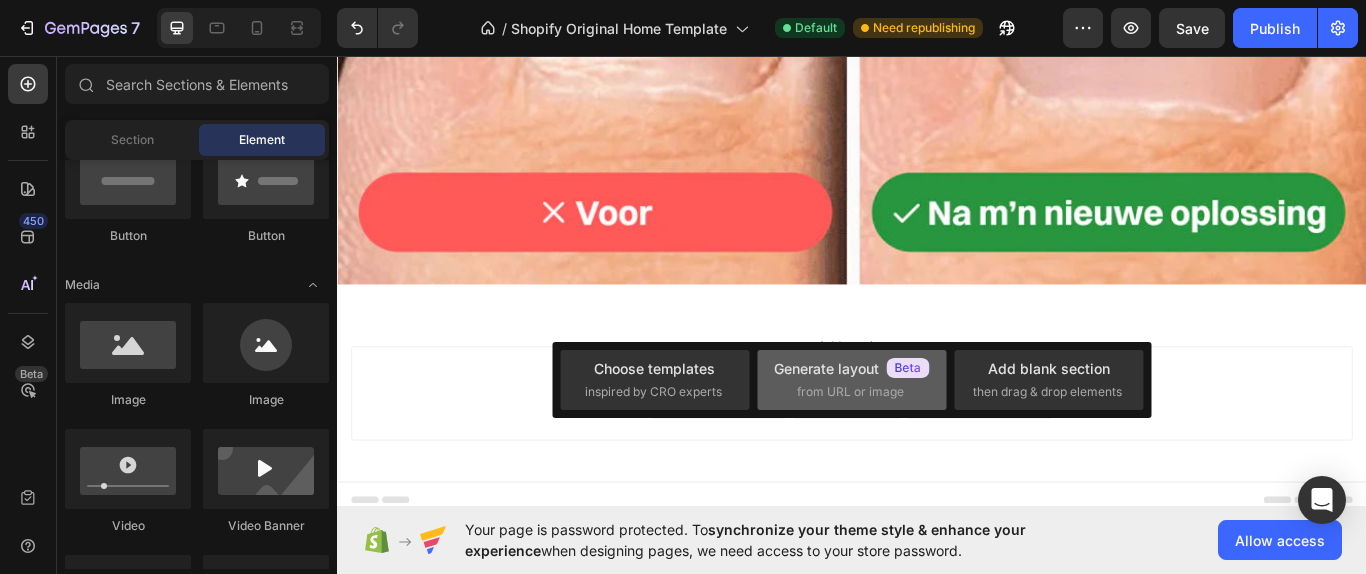click on "Generate layout" at bounding box center (852, 368) 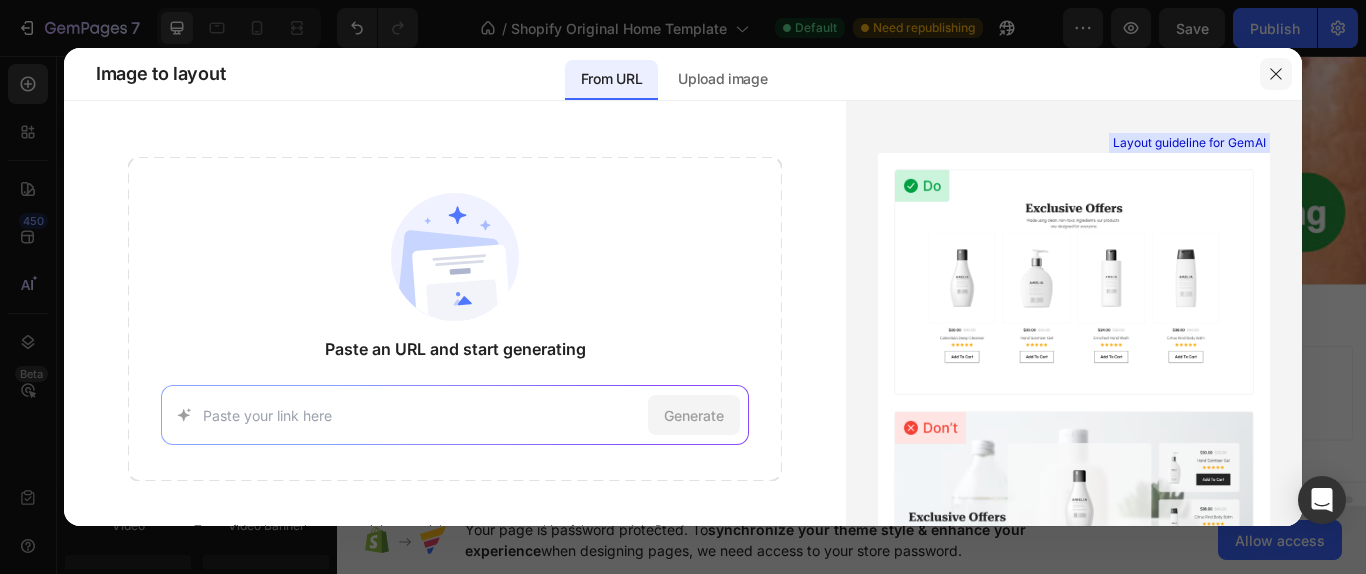 click 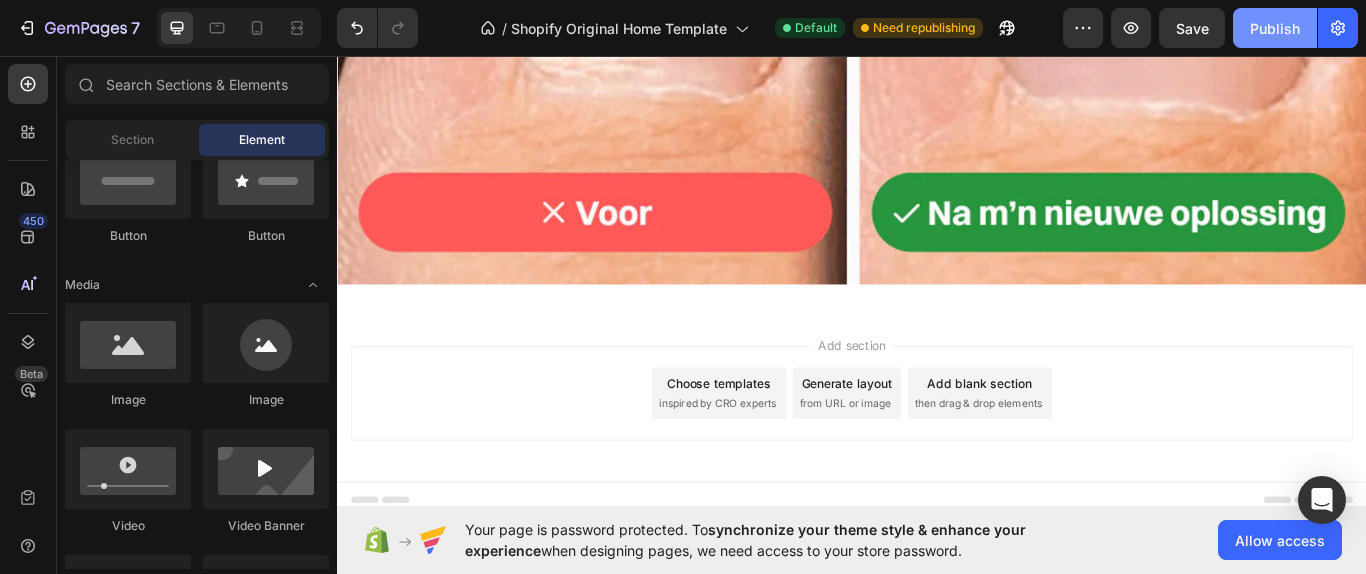 click on "Publish" at bounding box center [1275, 28] 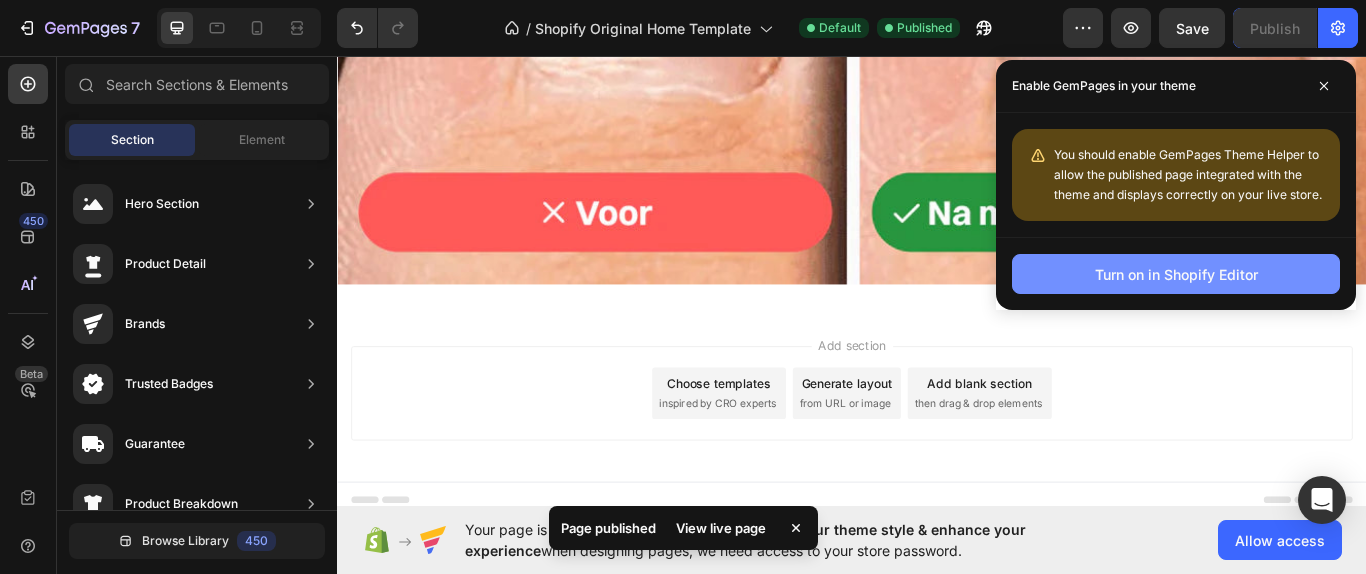 click on "Turn on in Shopify Editor" at bounding box center (1176, 274) 